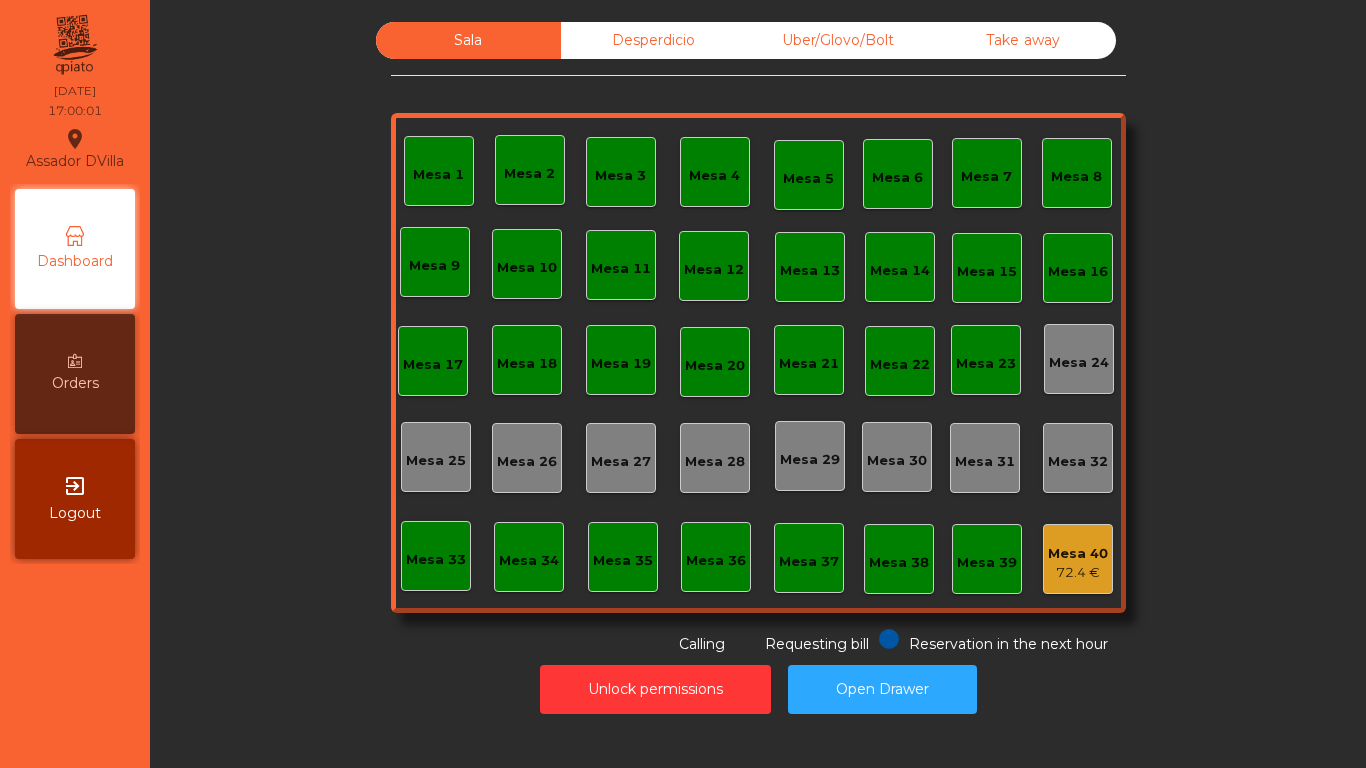 scroll, scrollTop: 0, scrollLeft: 0, axis: both 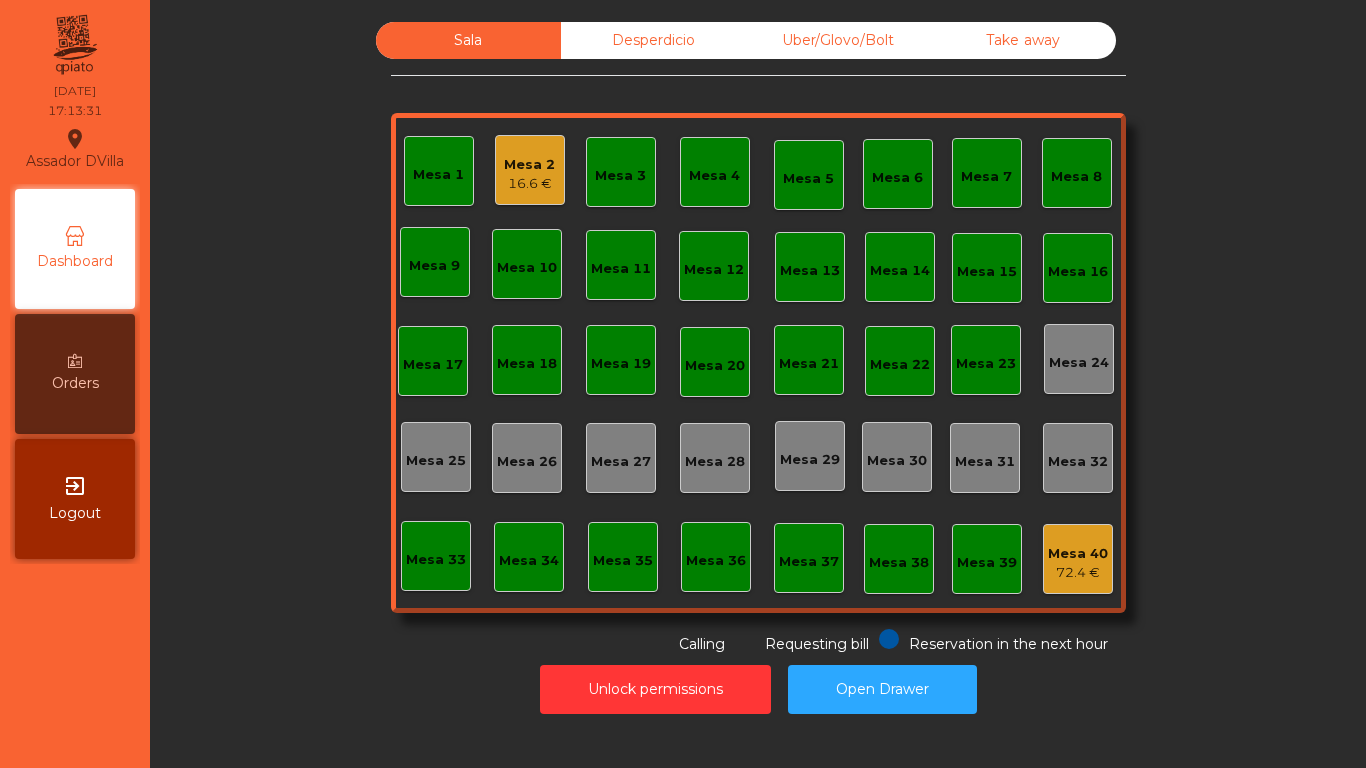 click on "Mesa 2   16.6 €" 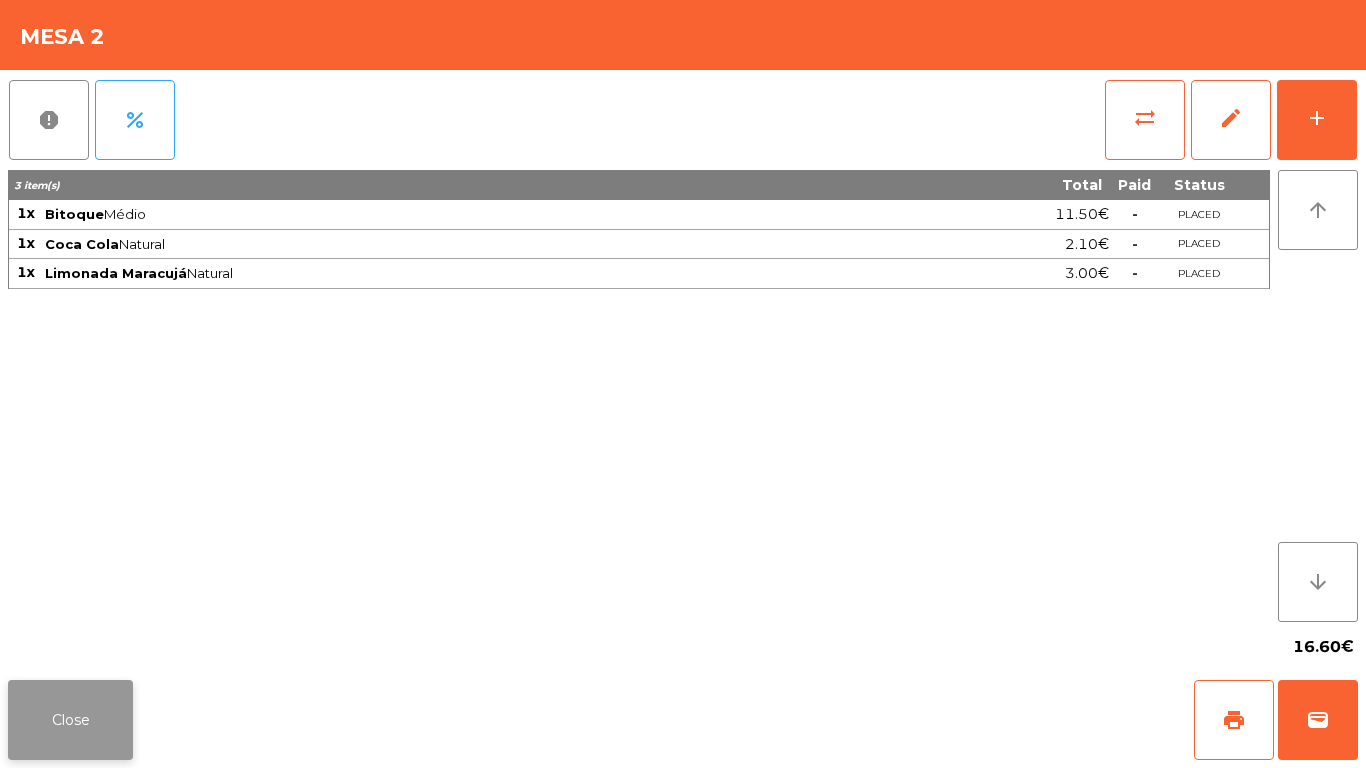 click on "Close" 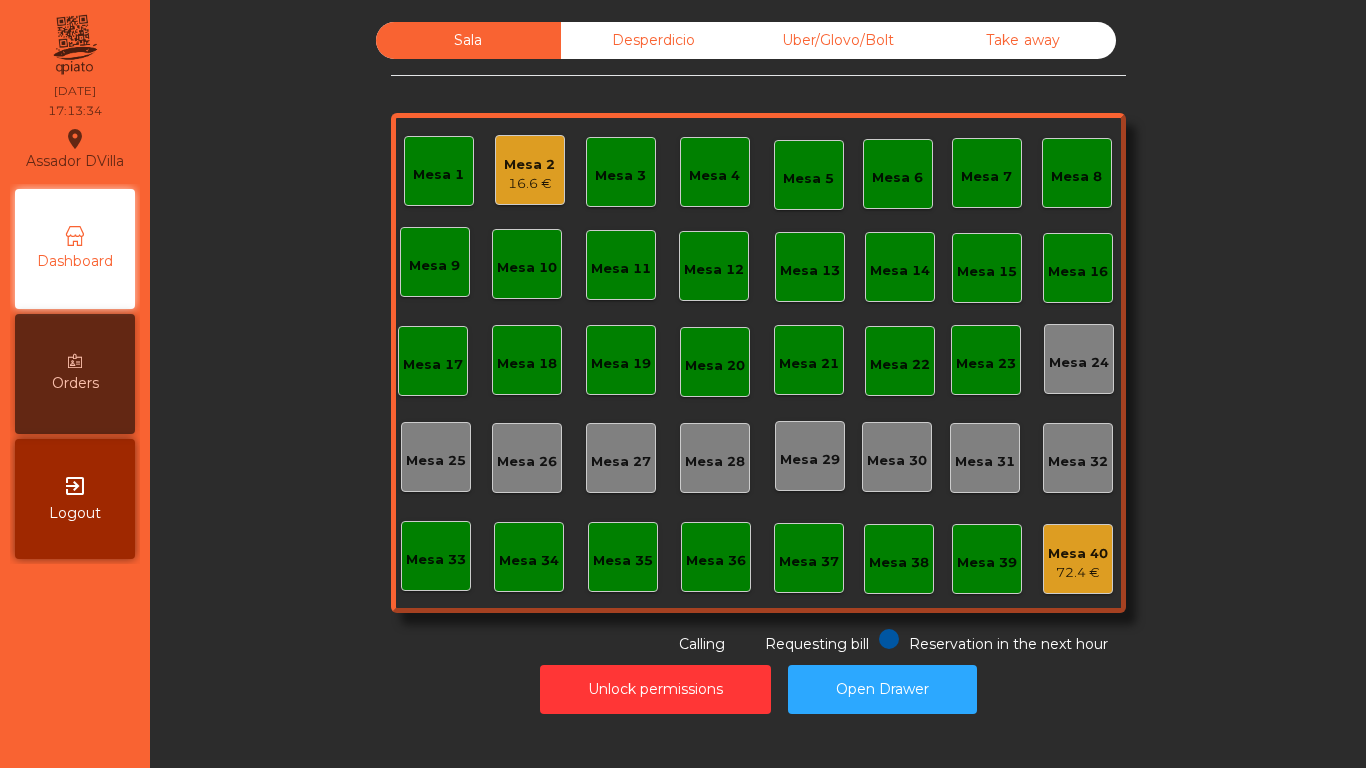 click on "Unlock permissions   Open Drawer" 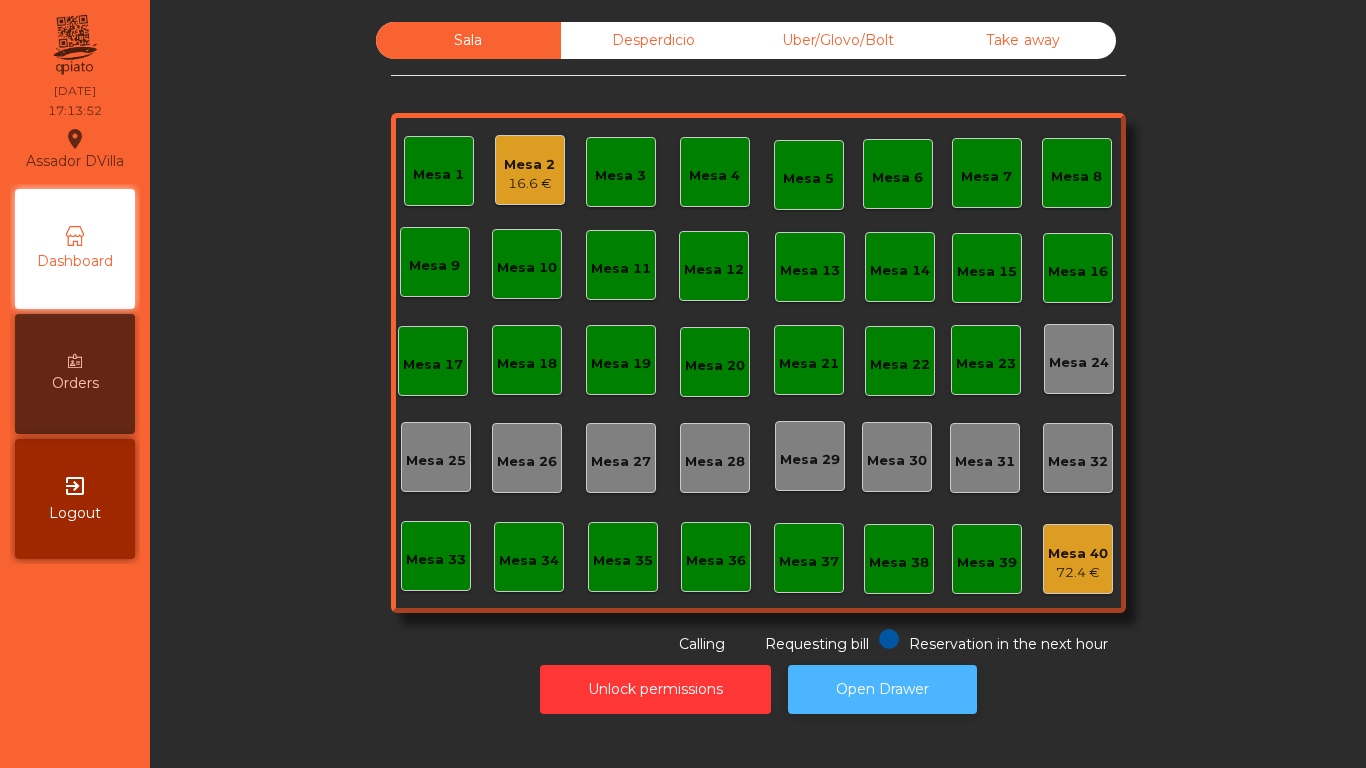click on "Open Drawer" 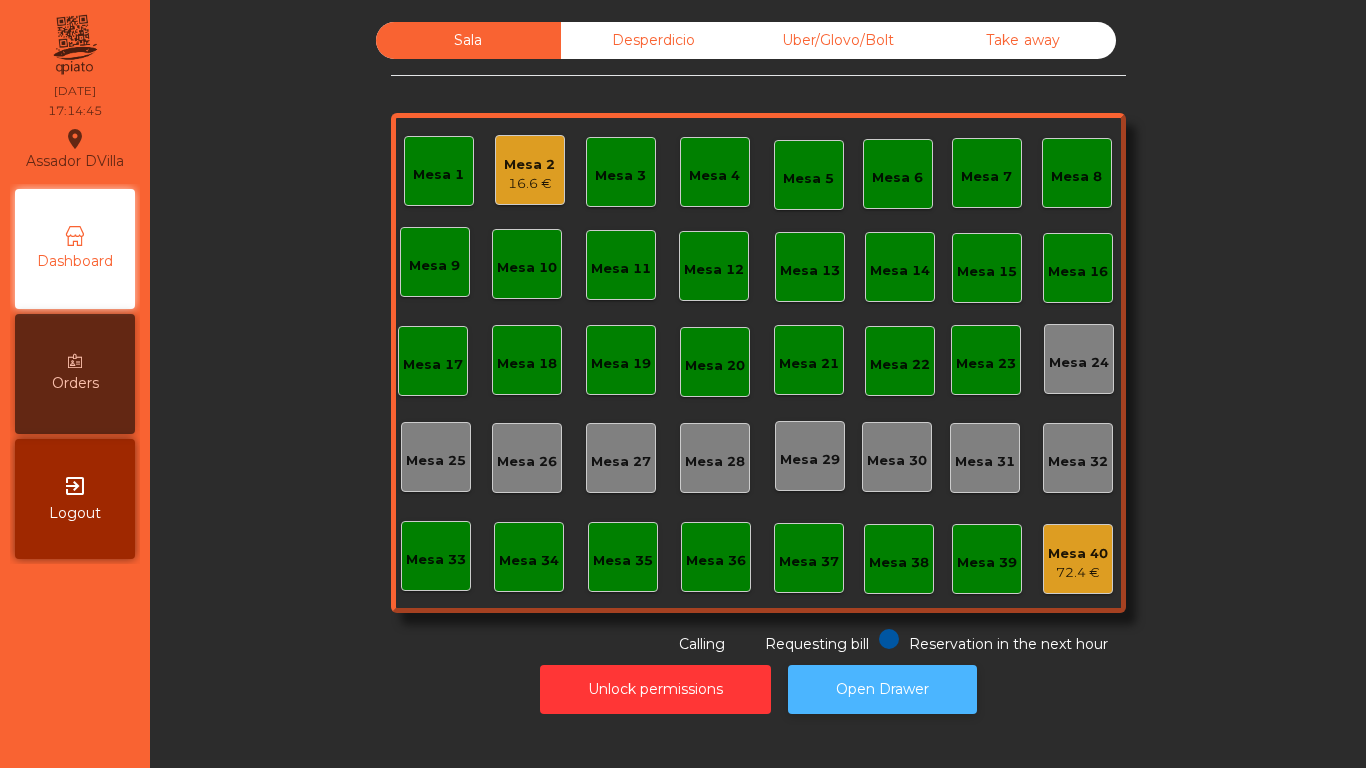 click on "Open Drawer" 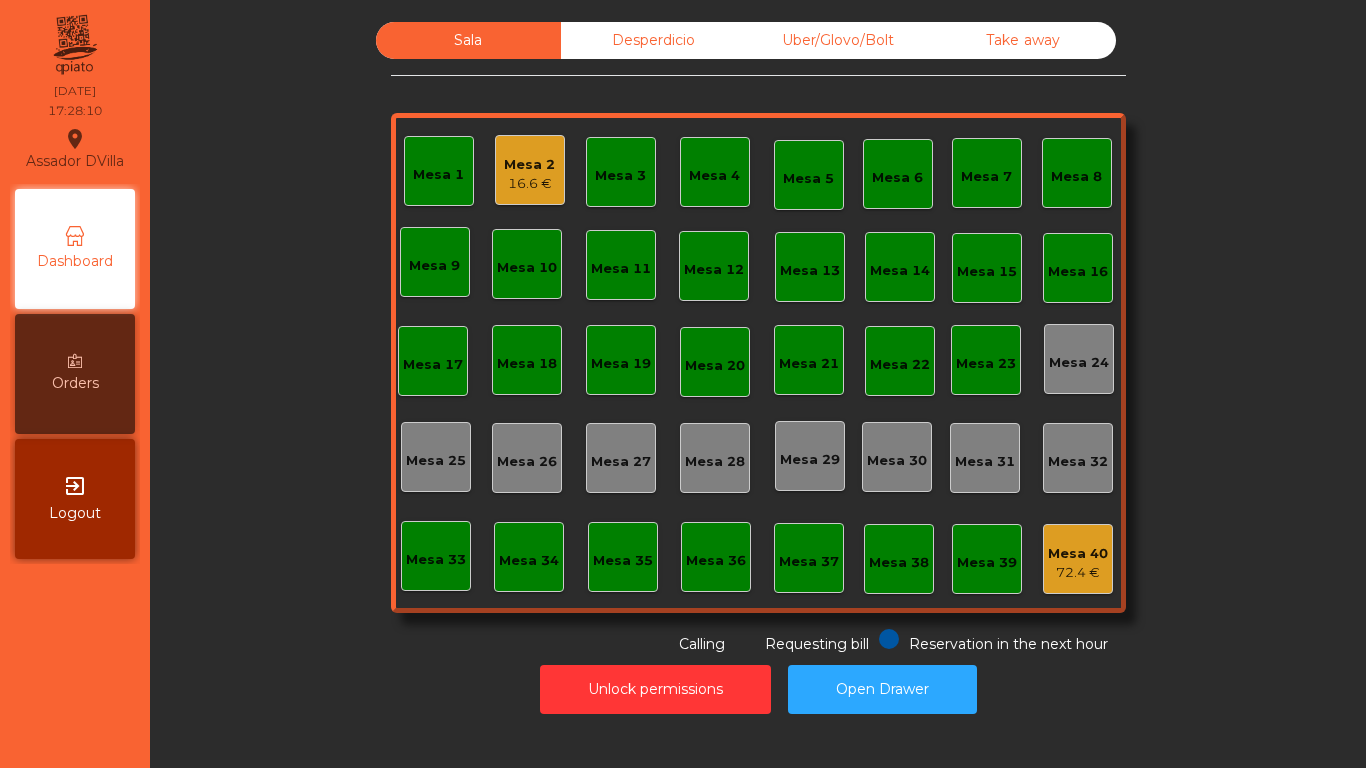 click on "Mesa 2" 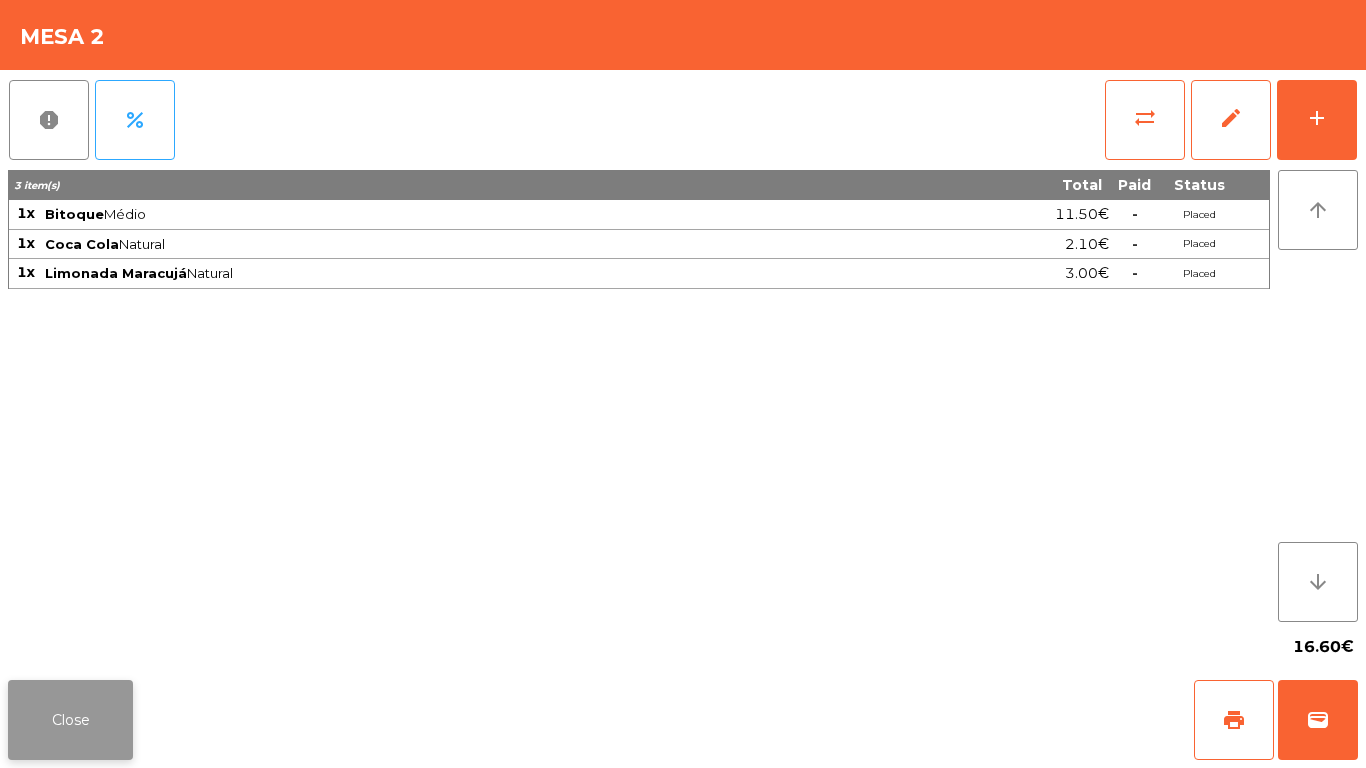 click on "Close" 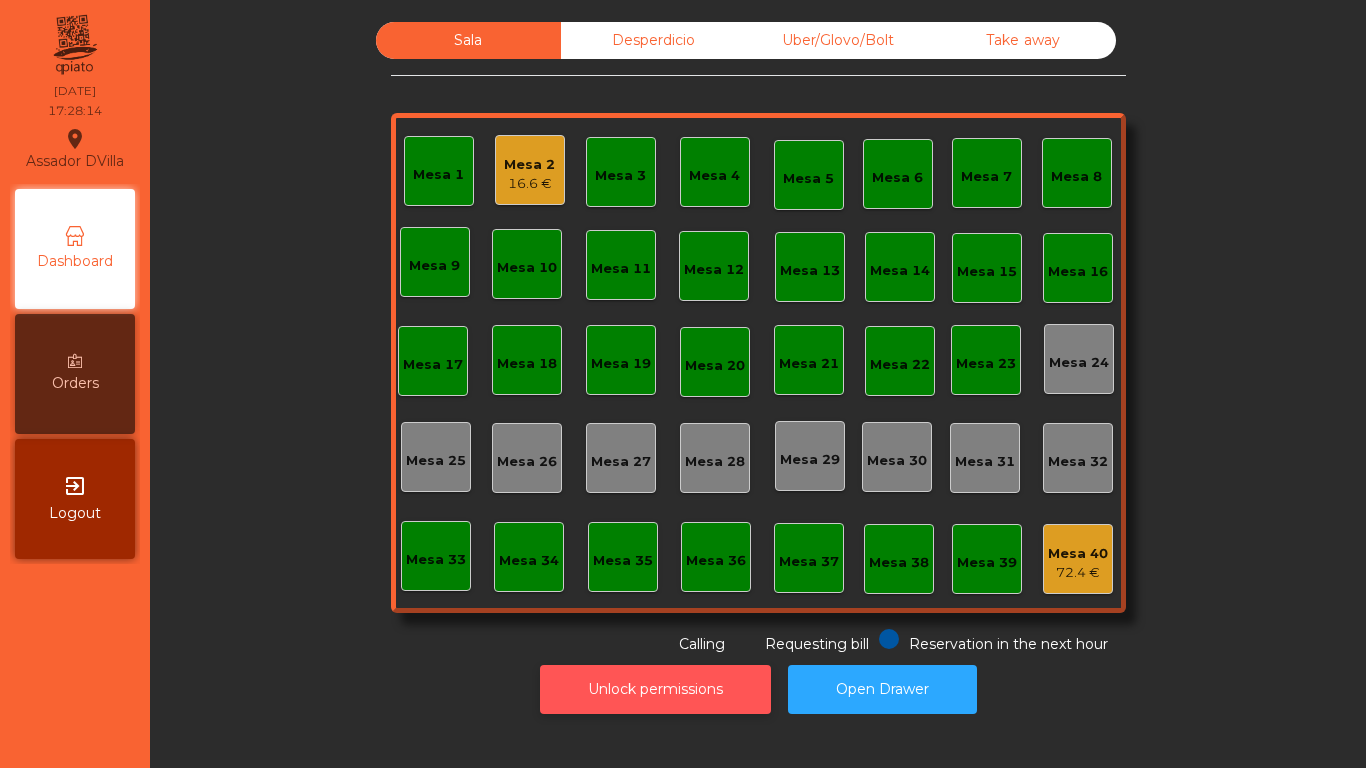 click on "Unlock permissions" 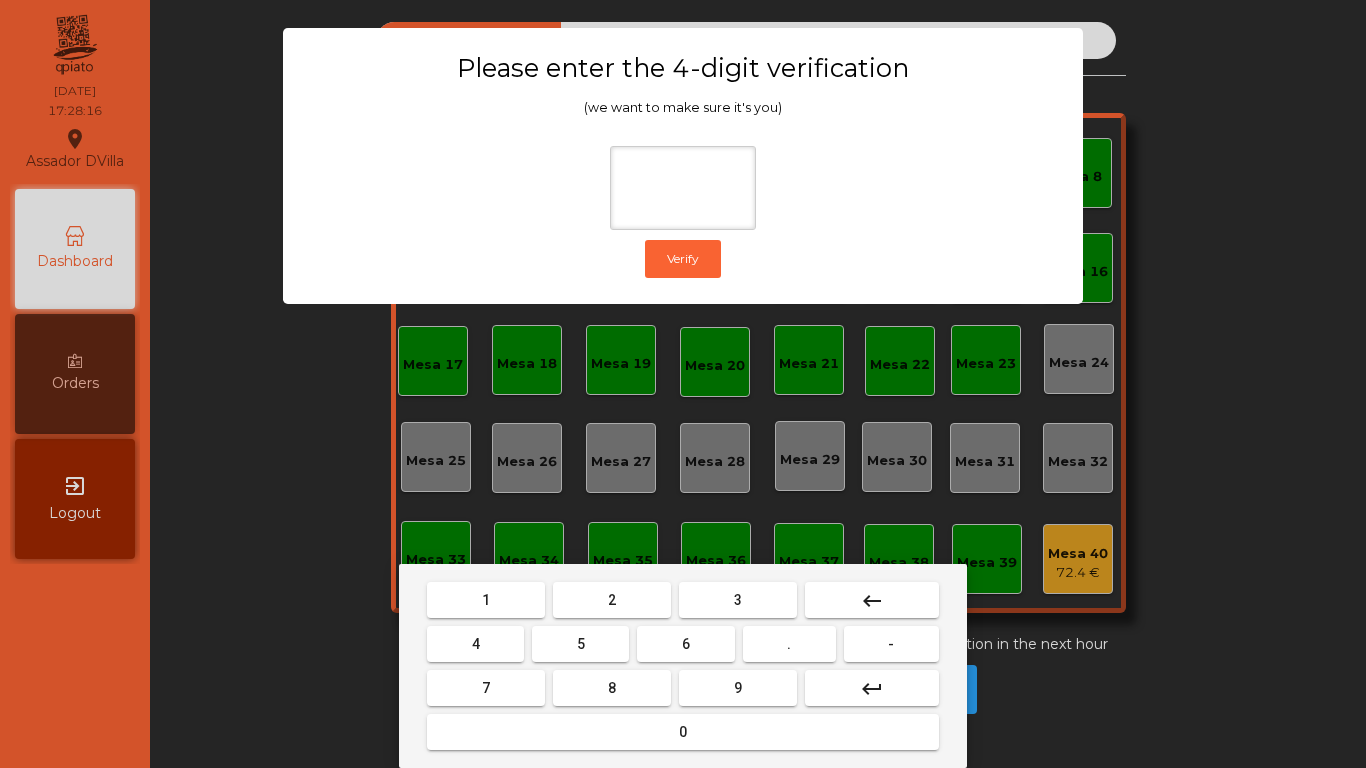 click on "1" at bounding box center (486, 600) 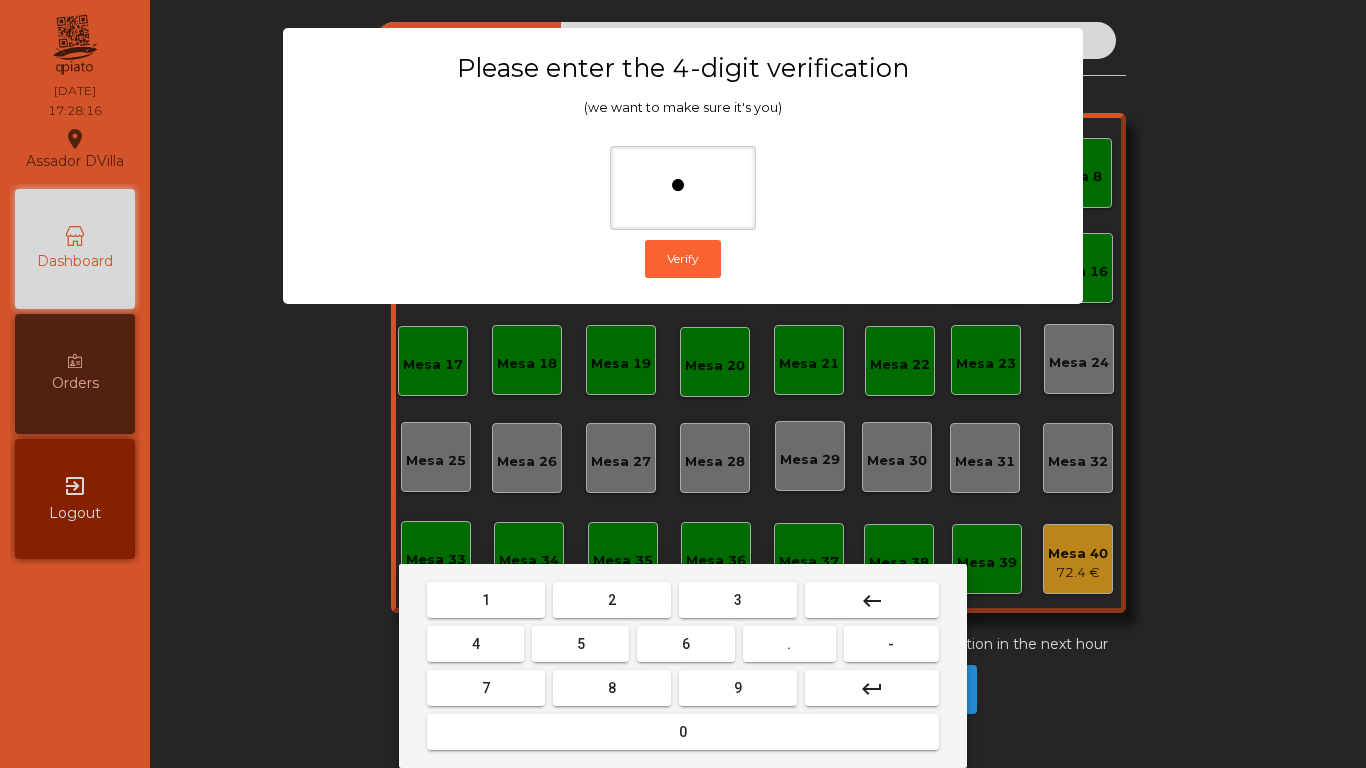 click on "9" at bounding box center [738, 688] 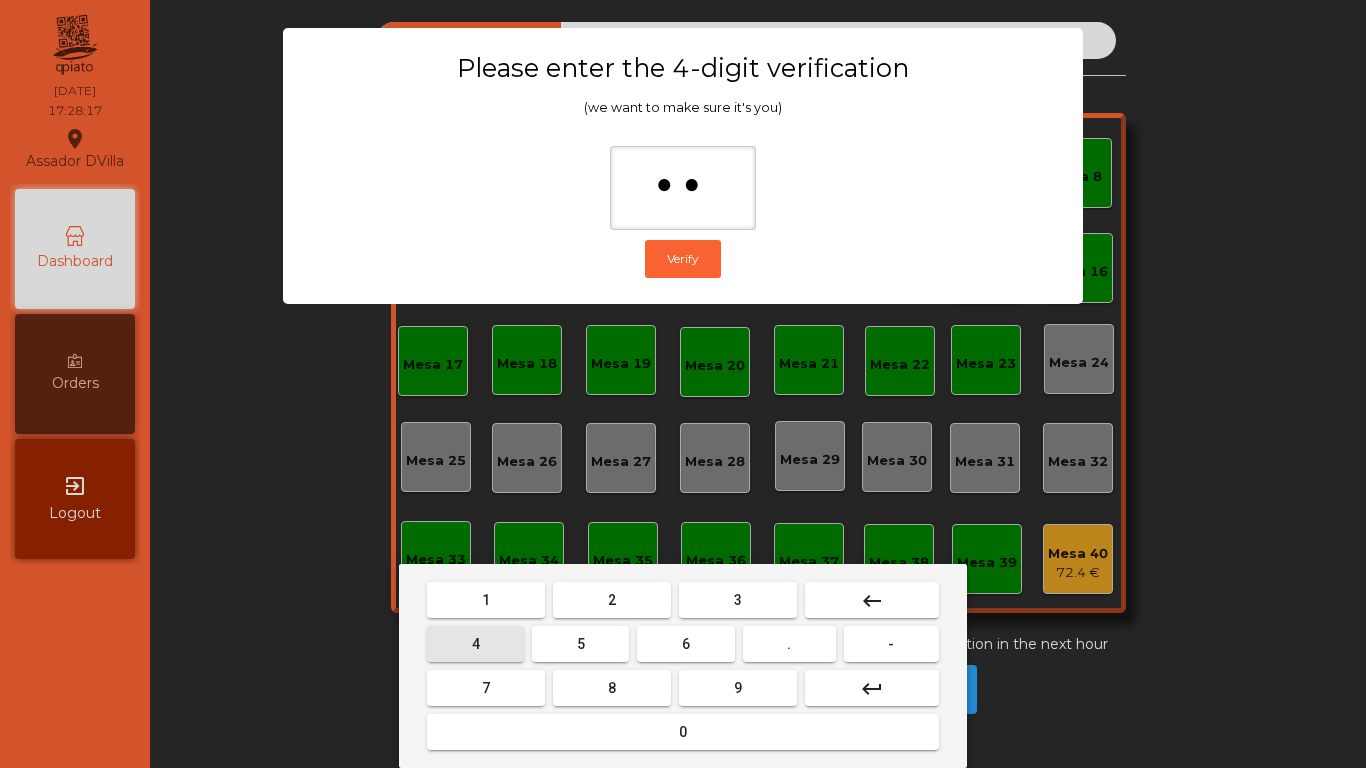 click on "4" at bounding box center (475, 644) 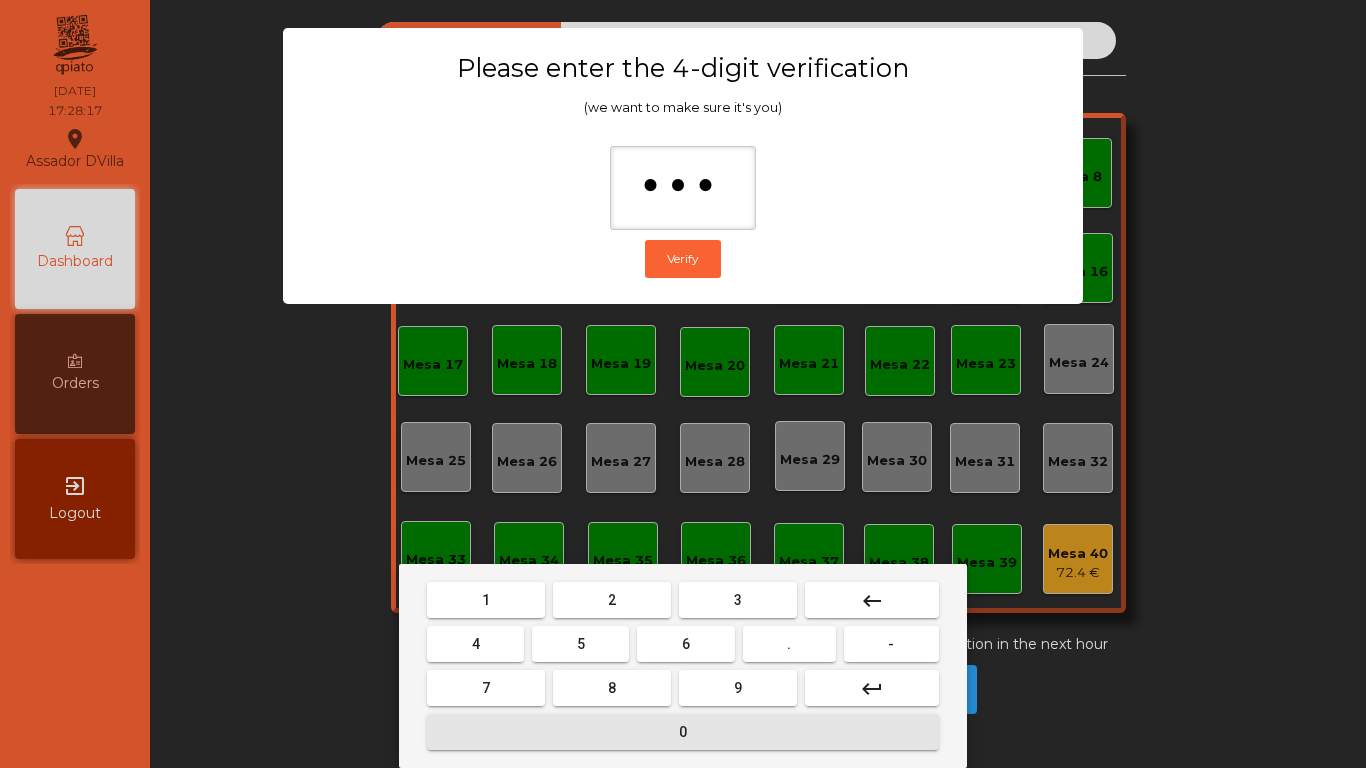 click on "0" at bounding box center (683, 732) 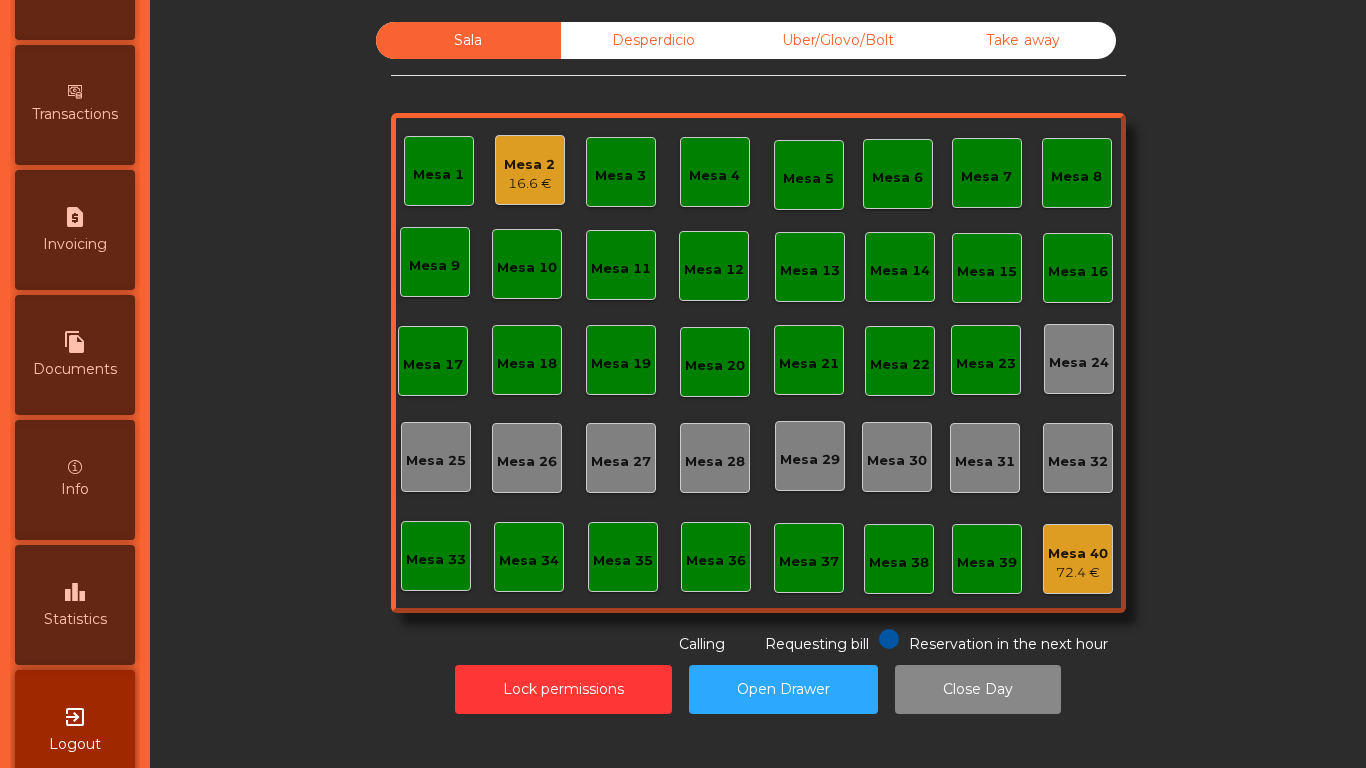 click on "leaderboard" at bounding box center [75, 592] 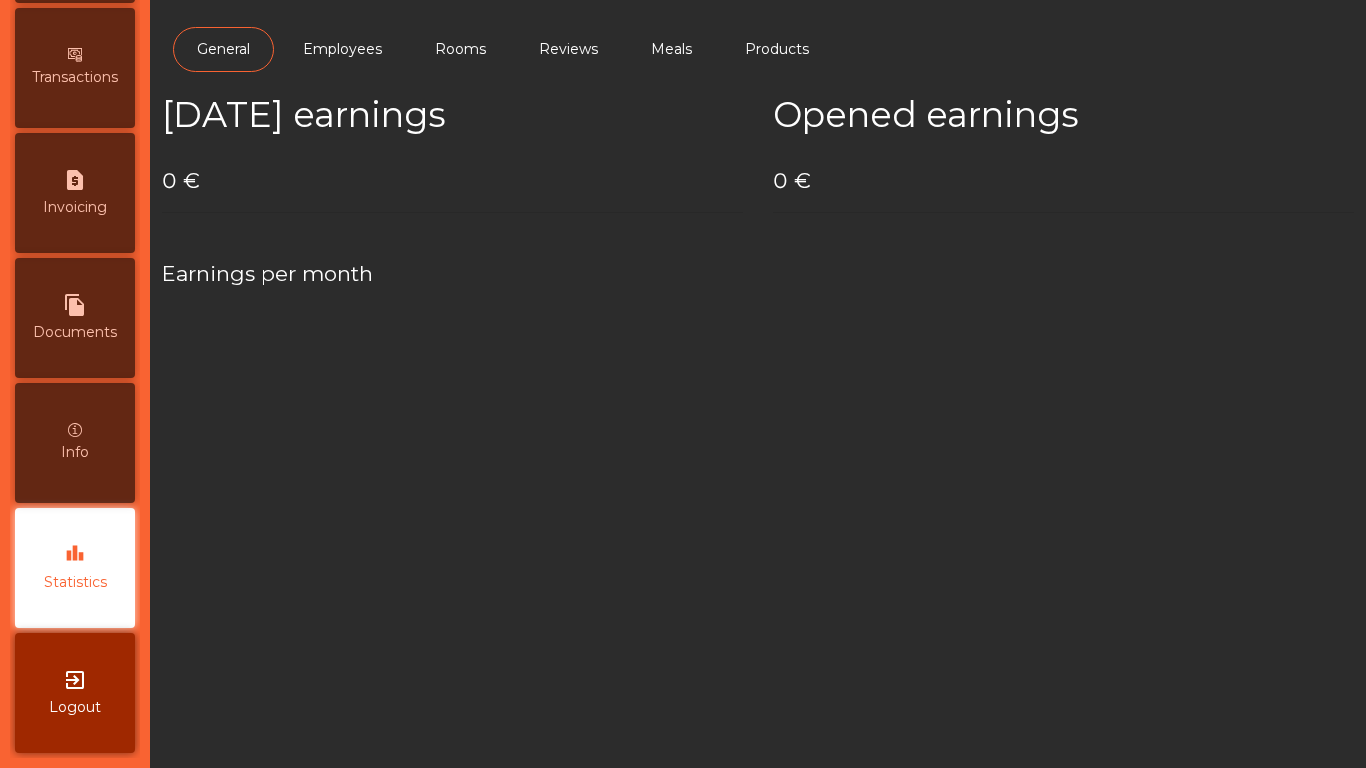 click on "file_copy  Documents" at bounding box center (75, 318) 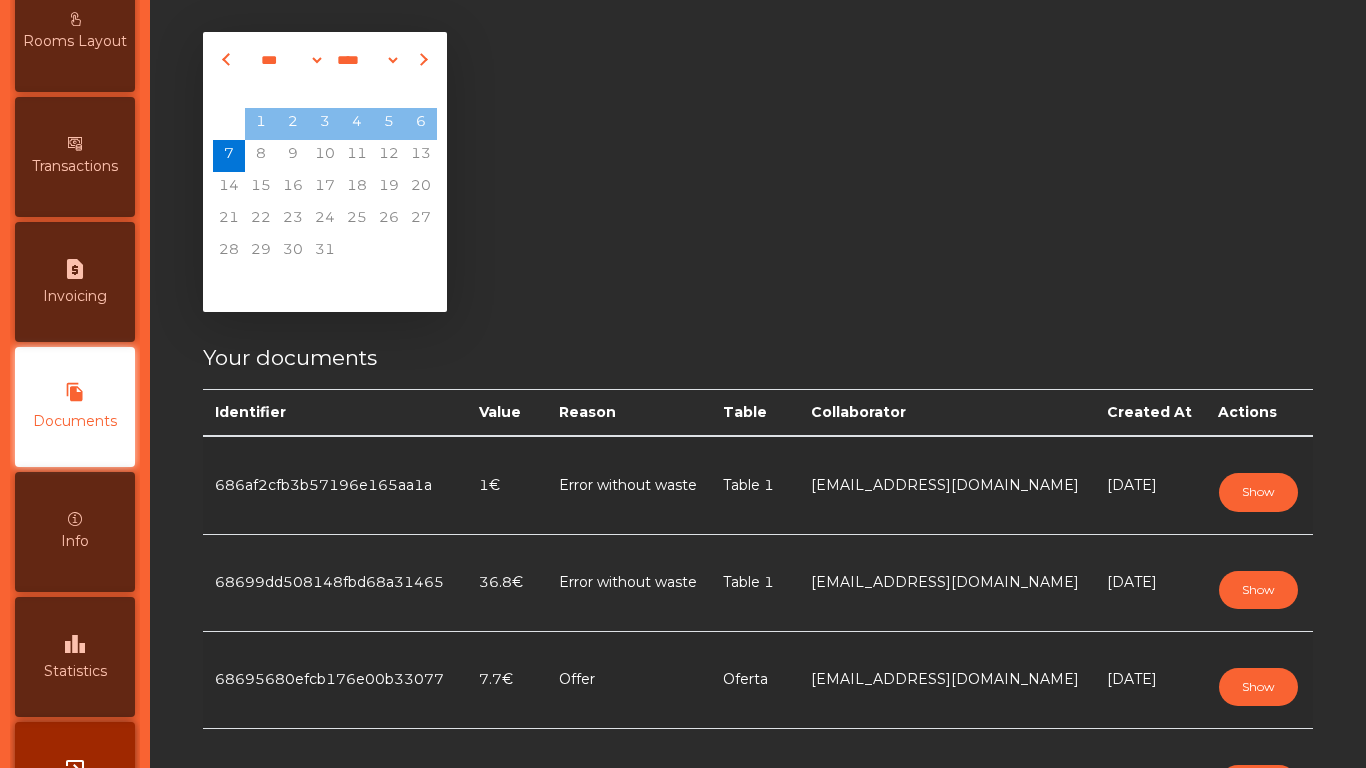 scroll, scrollTop: 1056, scrollLeft: 0, axis: vertical 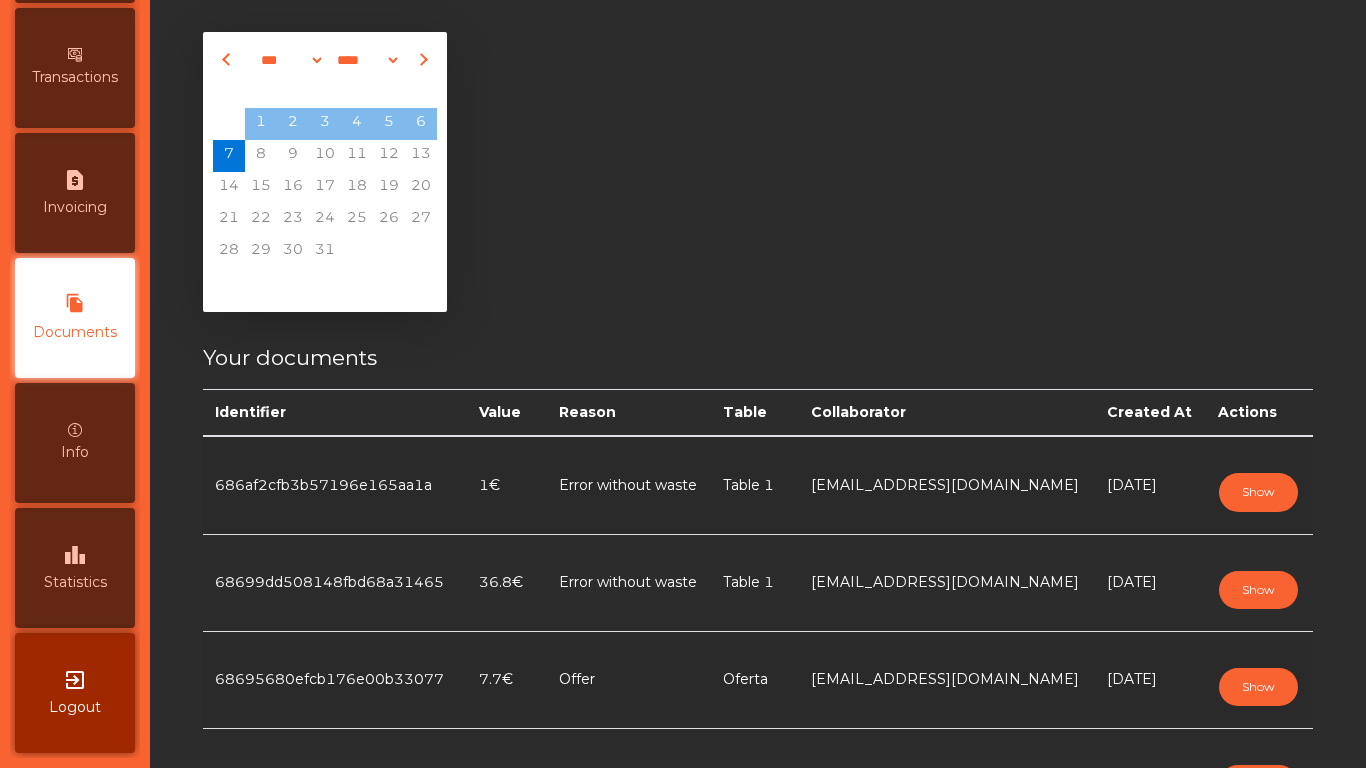click on "leaderboard  Statistics" at bounding box center [75, 568] 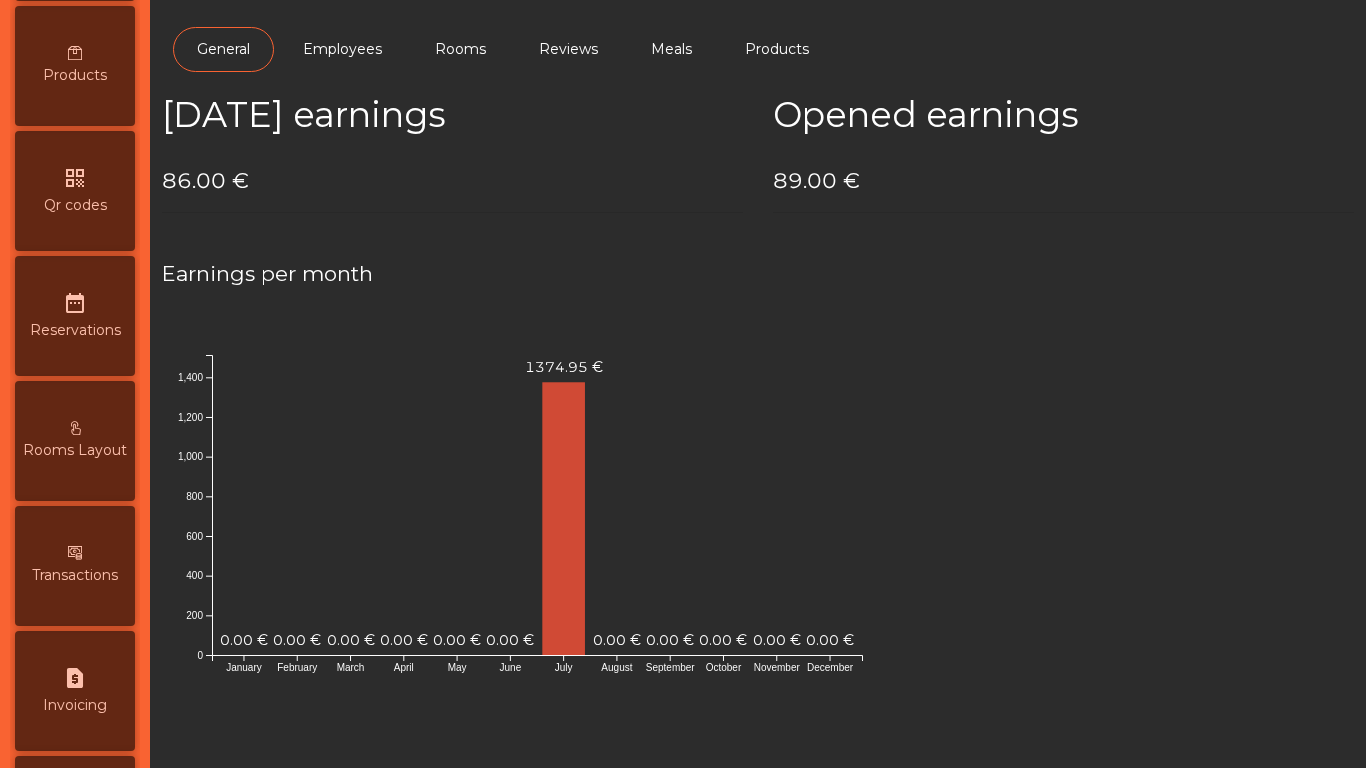 scroll, scrollTop: 0, scrollLeft: 0, axis: both 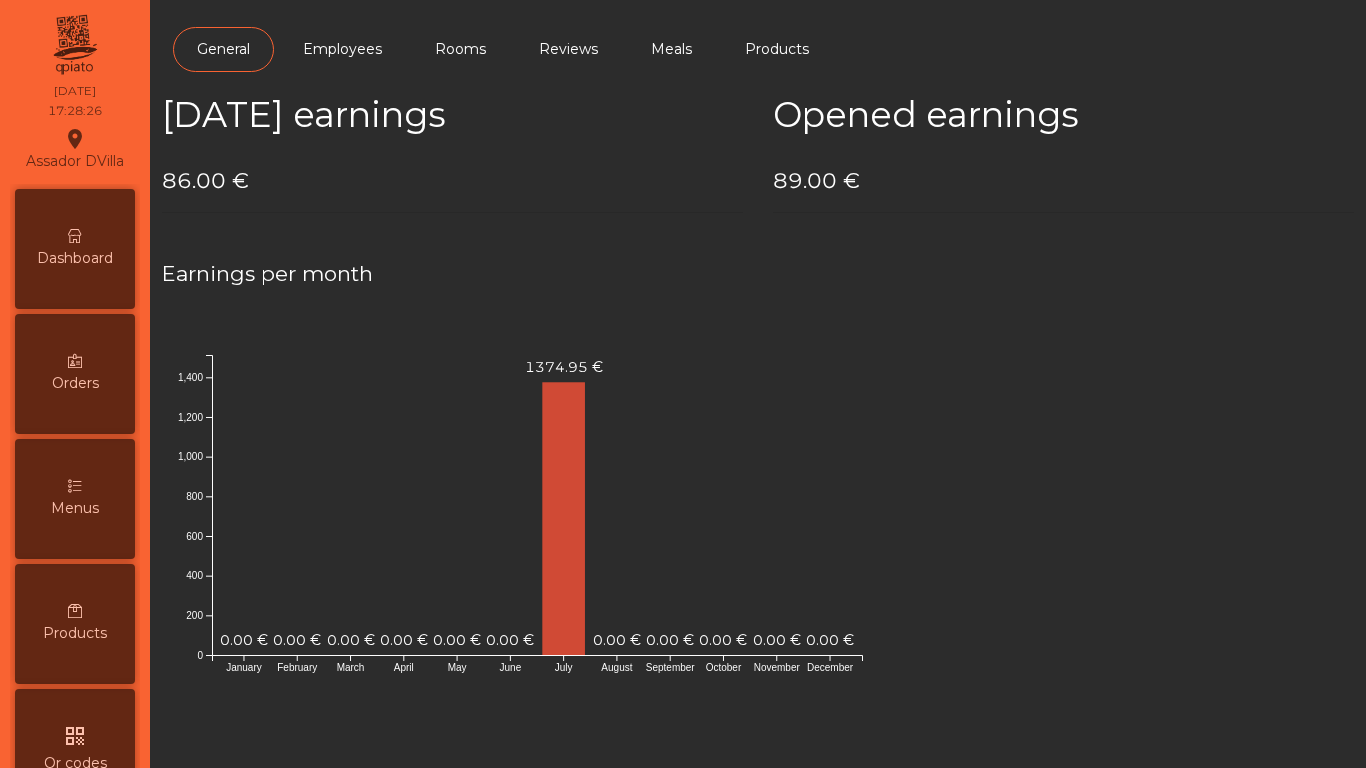 click on "Dashboard" at bounding box center (75, 249) 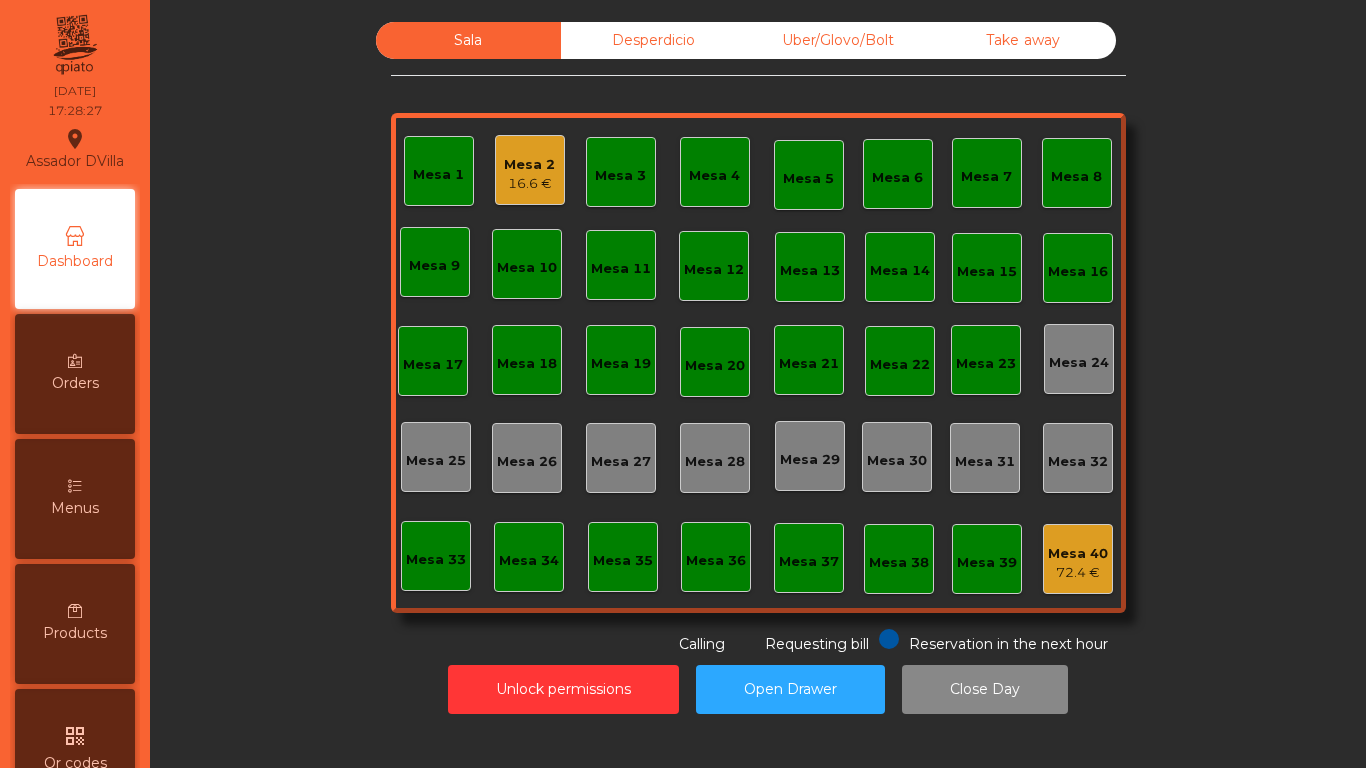 click on "Desperdicio" 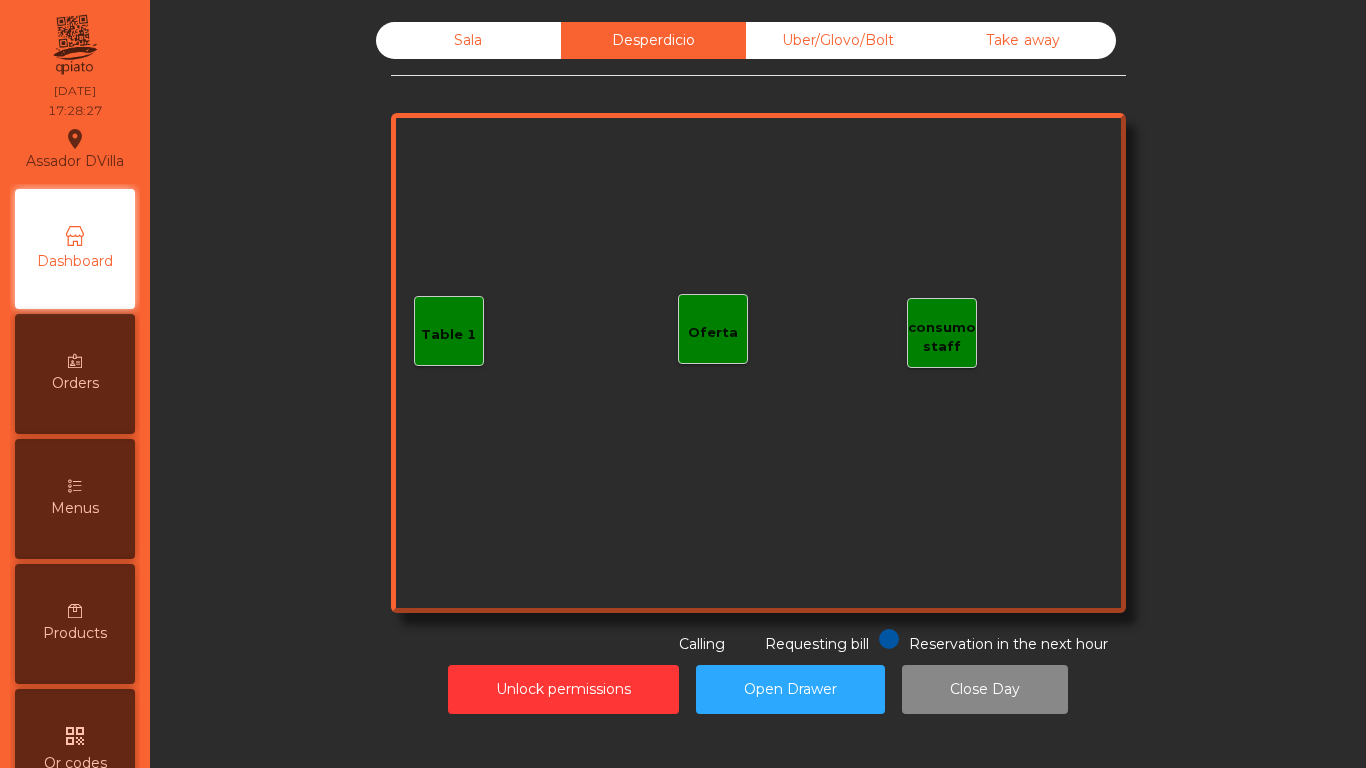 click on "Sala" 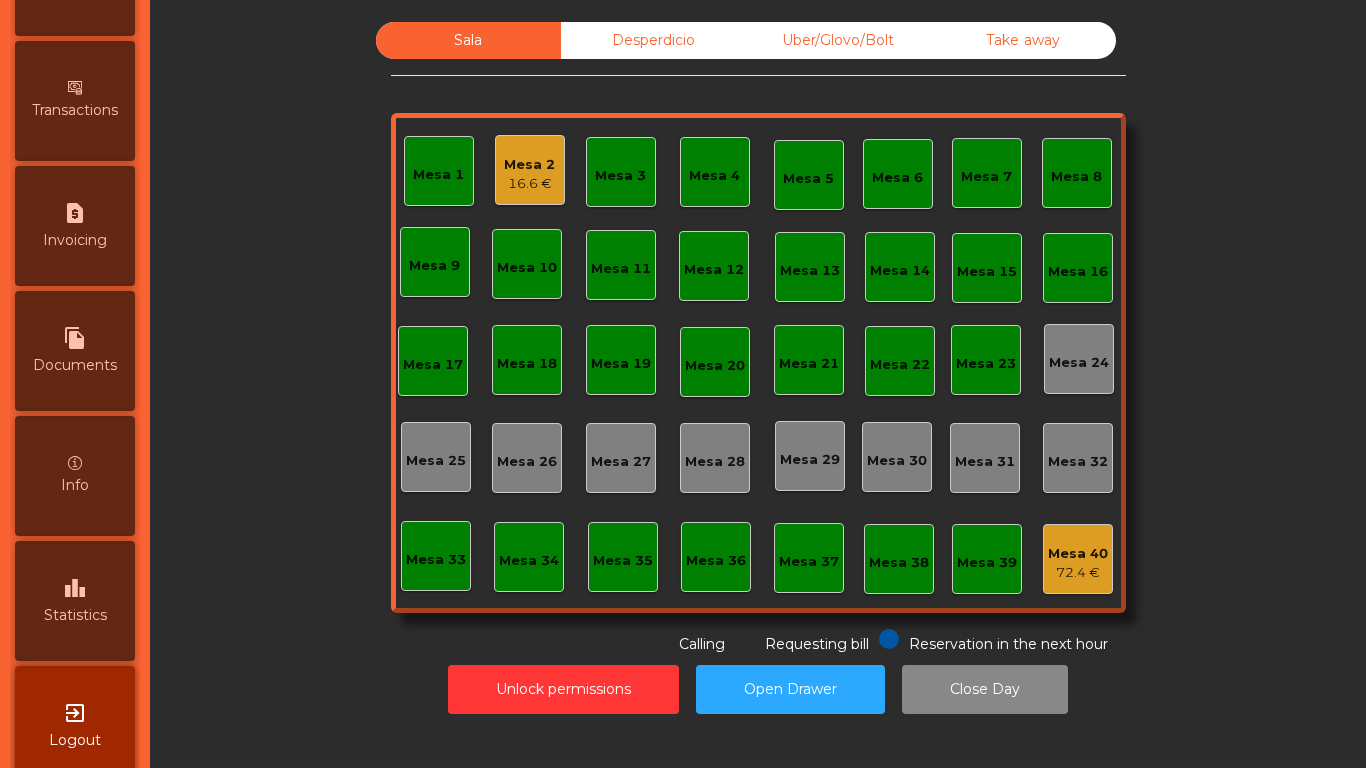 scroll, scrollTop: 1056, scrollLeft: 0, axis: vertical 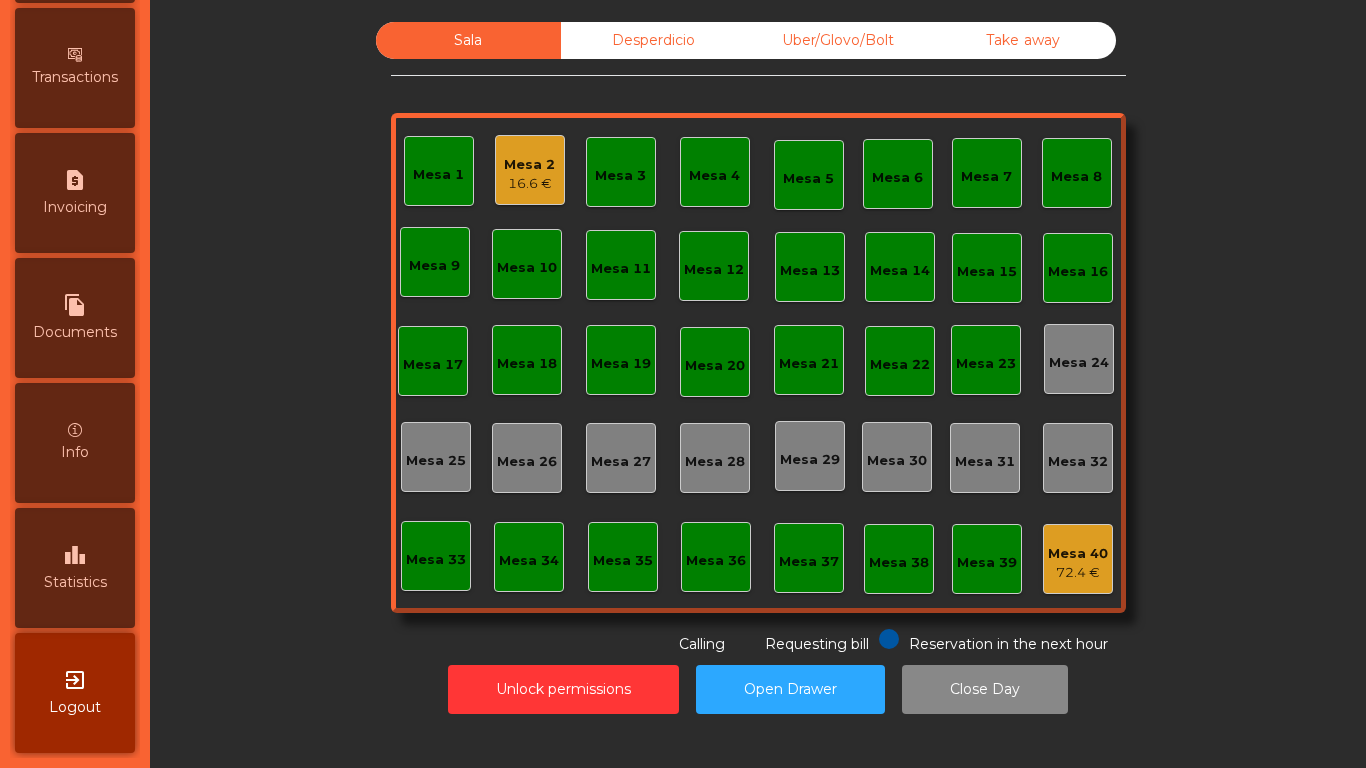 click on "leaderboard  Statistics" at bounding box center [75, 568] 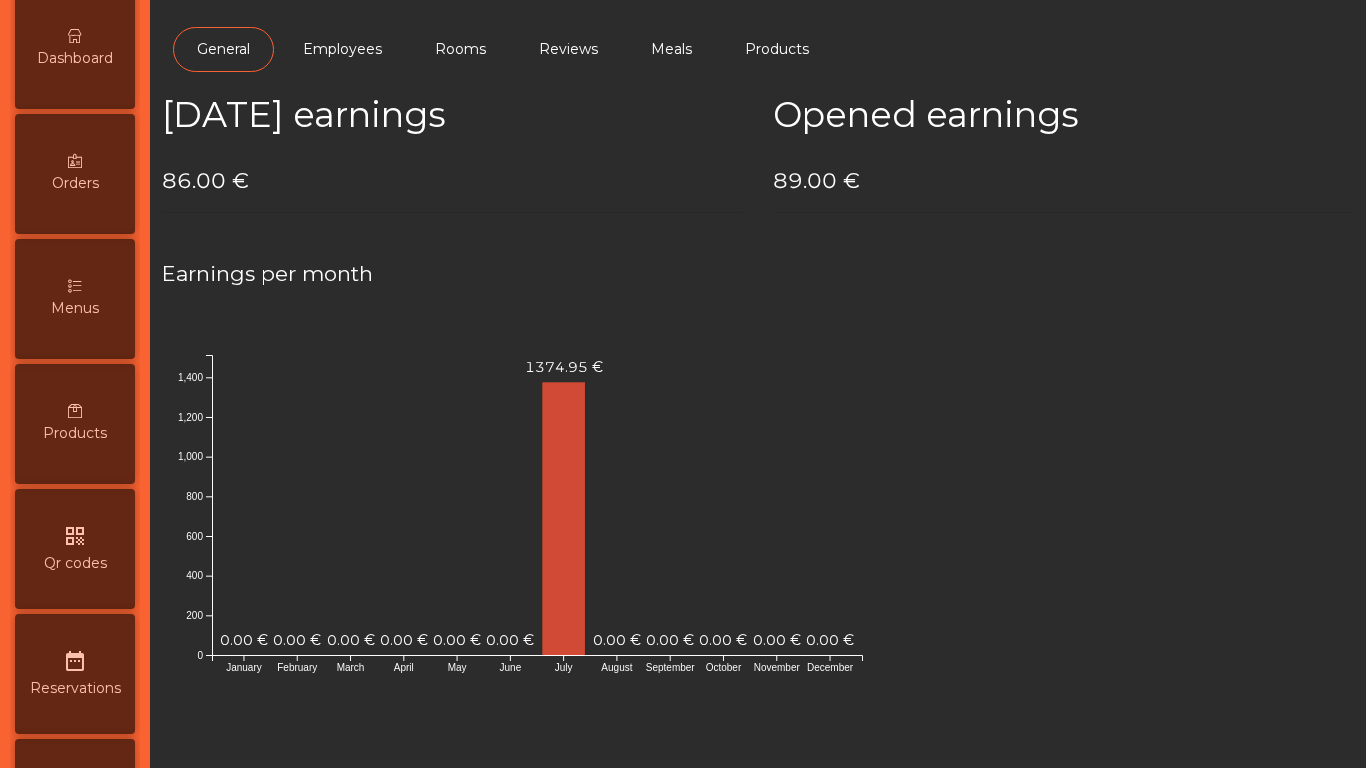 scroll, scrollTop: 0, scrollLeft: 0, axis: both 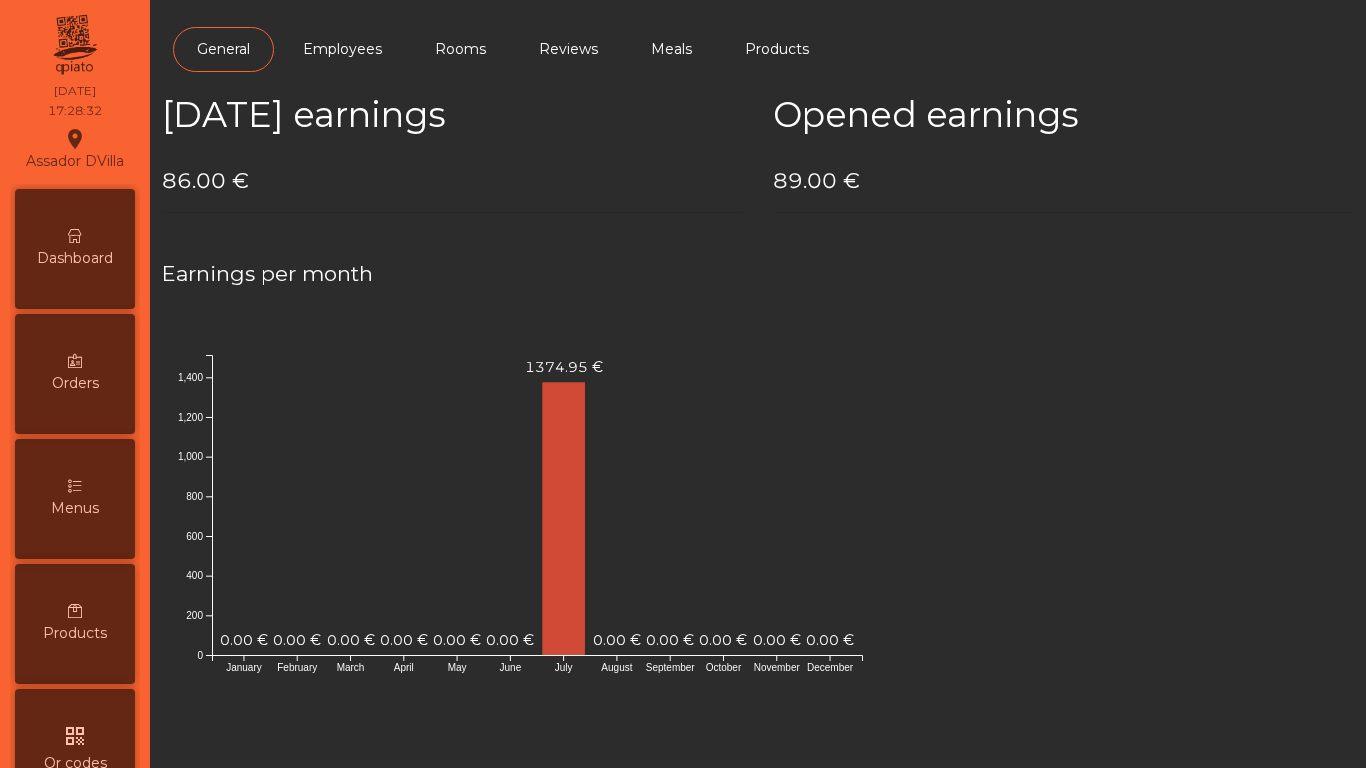 click on "Dashboard" at bounding box center [75, 249] 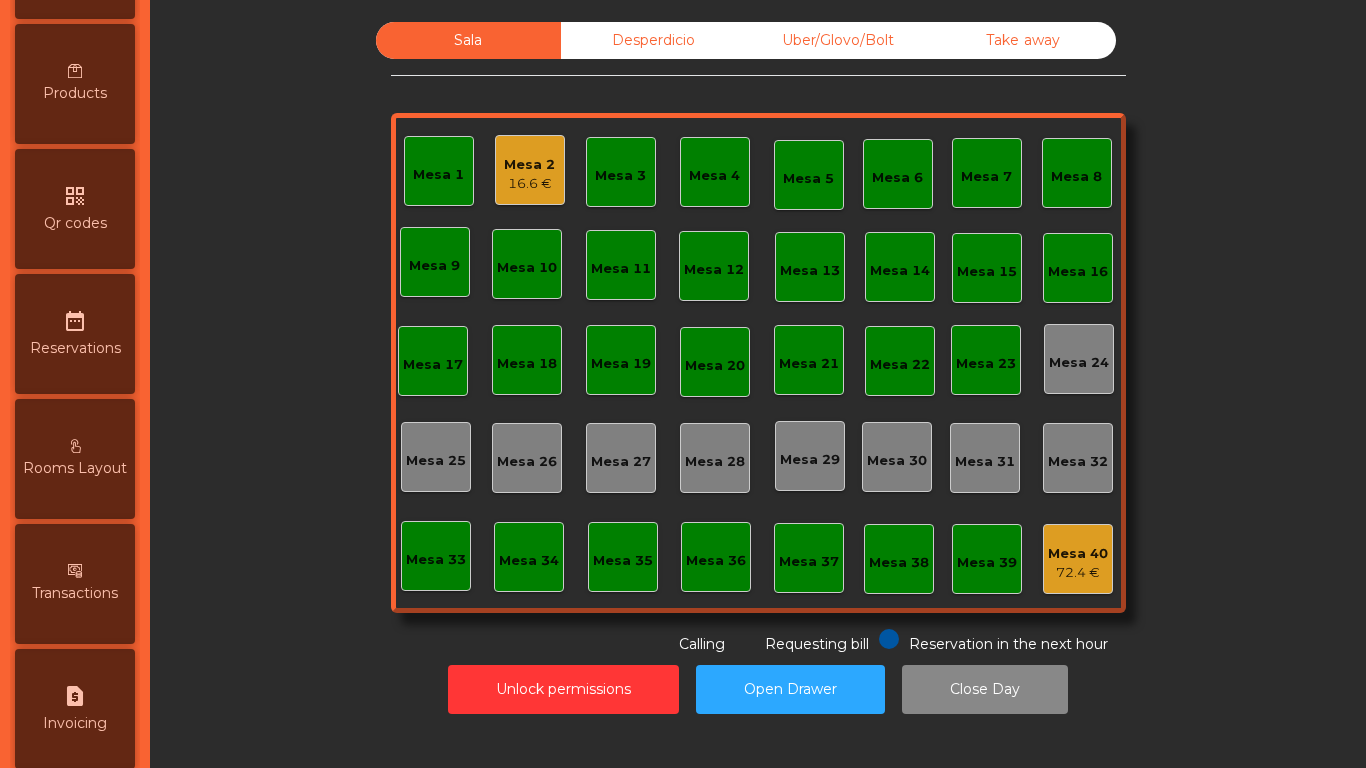 click on "request_page  Invoicing" at bounding box center [75, 709] 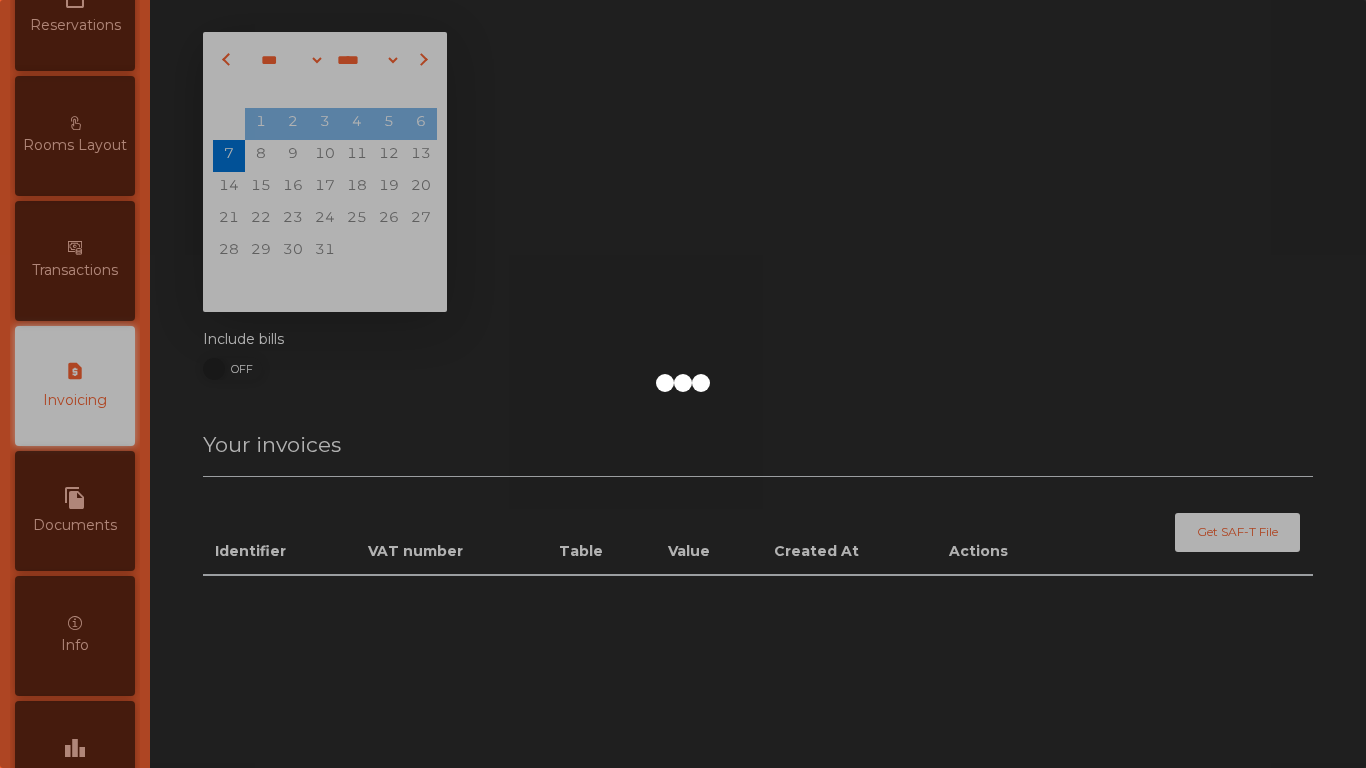 scroll, scrollTop: 865, scrollLeft: 0, axis: vertical 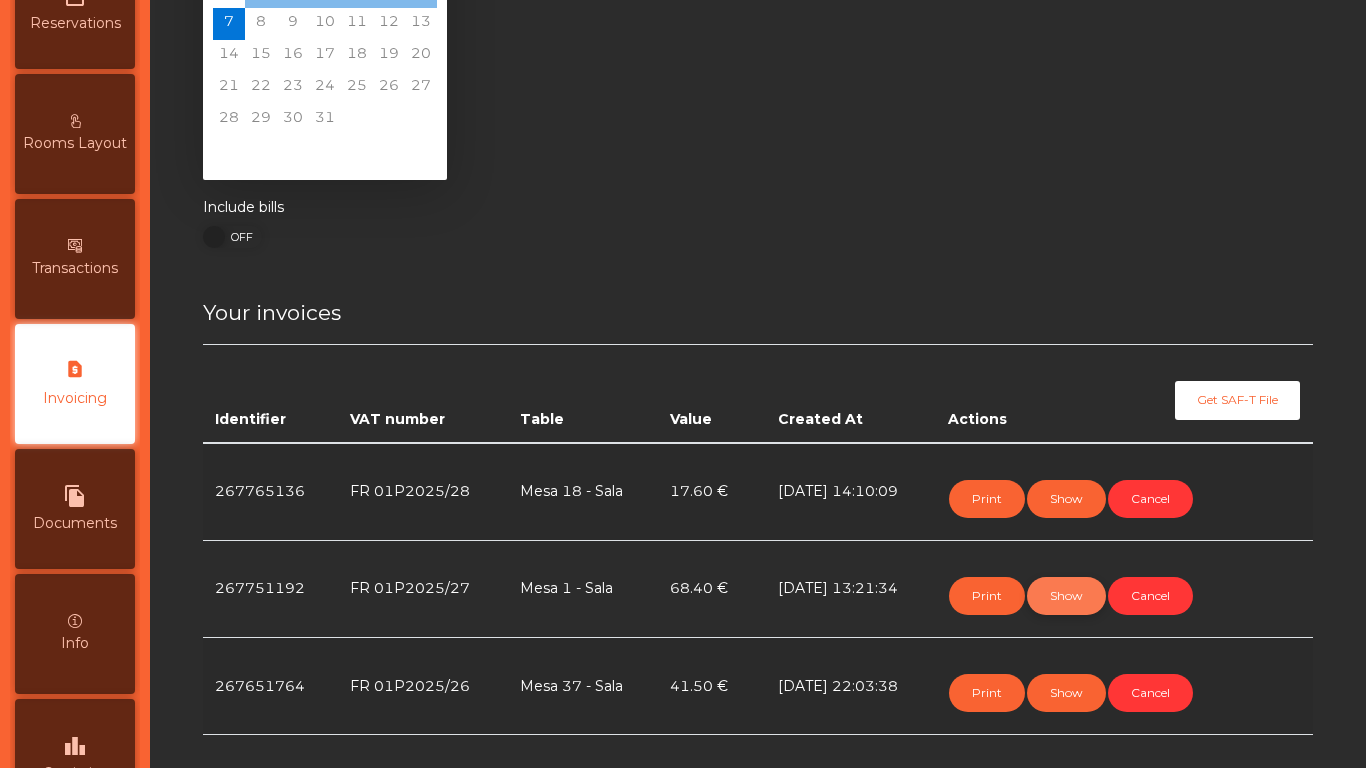 click on "Show" 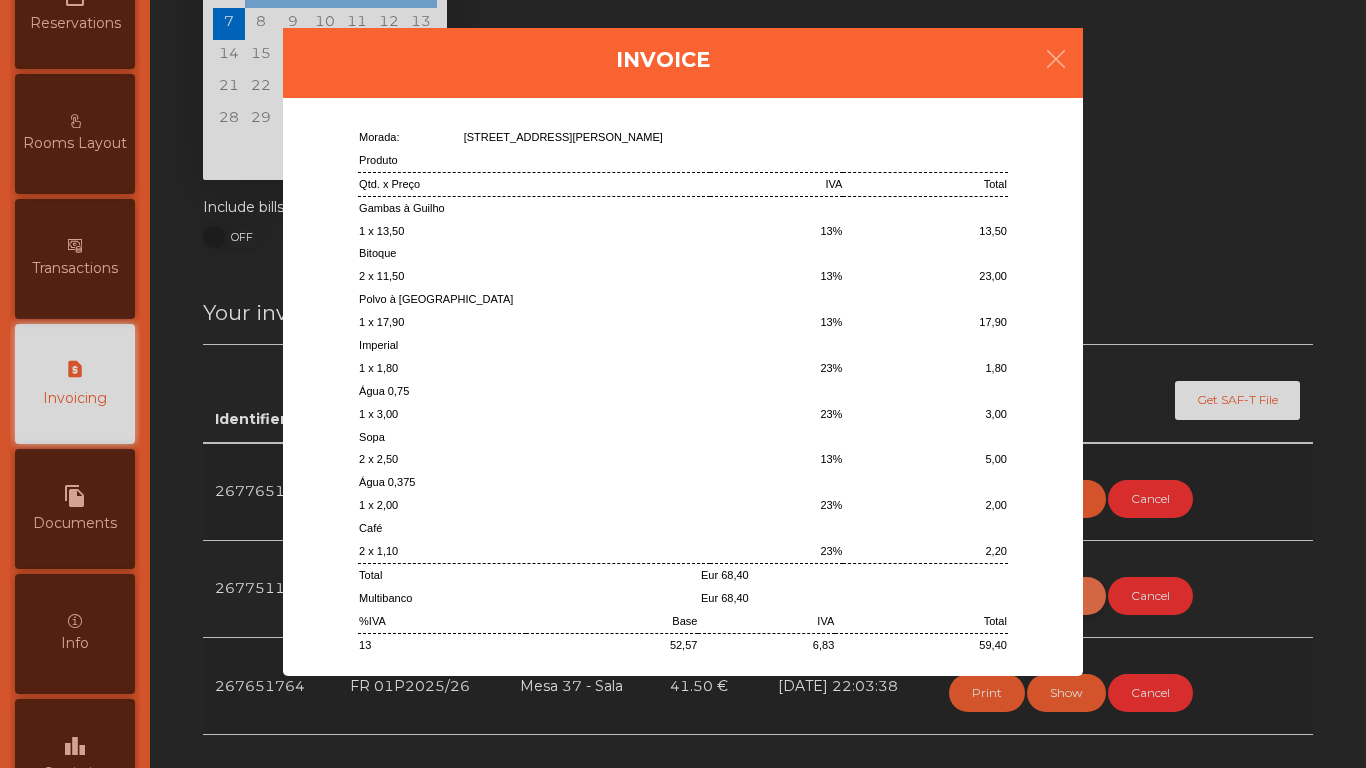 scroll, scrollTop: 235, scrollLeft: 0, axis: vertical 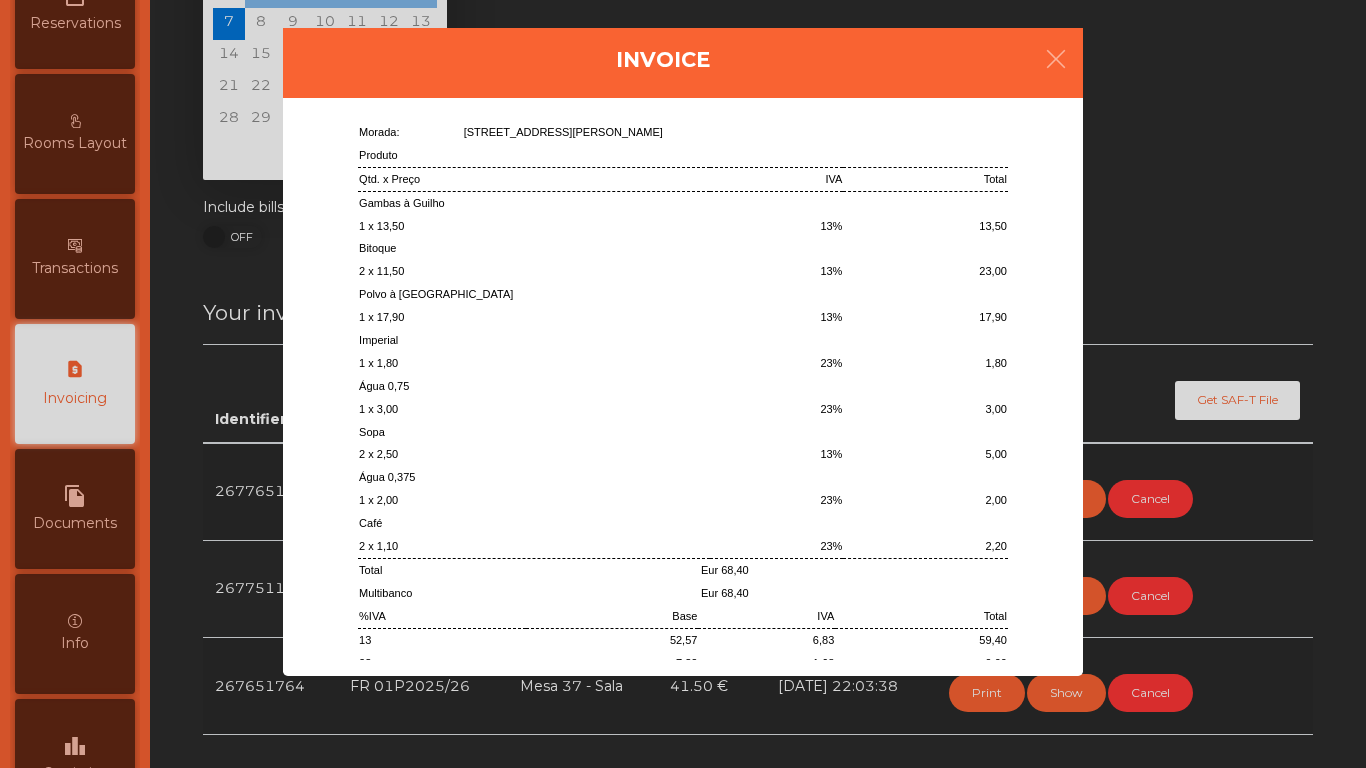 click on "Invoice
[PERSON_NAME] - Unipessoal, Lda
[STREET_ADDRESS][PERSON_NAME]
NIF: 518752518
Capital: 200.00 EUR
Fatura Recibo
FR 01P2025/27
Segunda Via
[DATE] 14:21
NIF:" 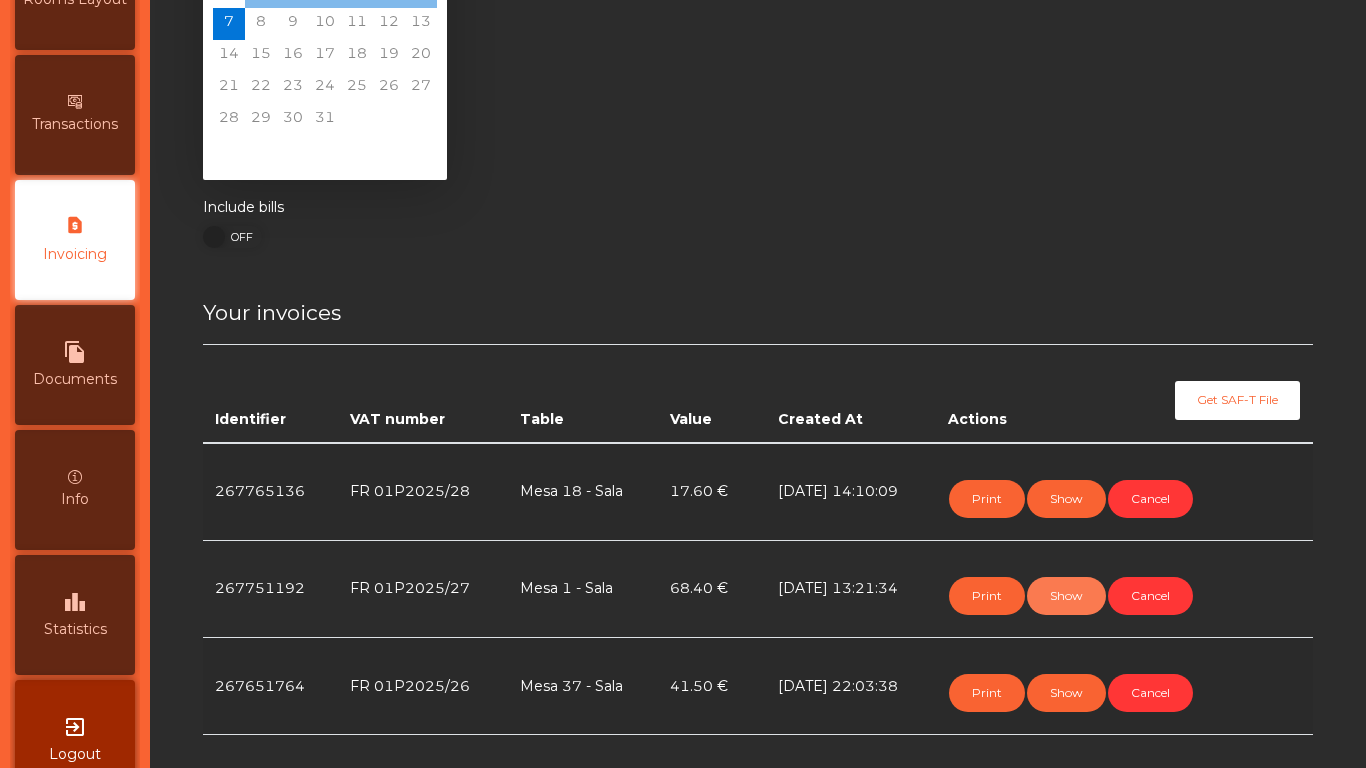 scroll, scrollTop: 1056, scrollLeft: 0, axis: vertical 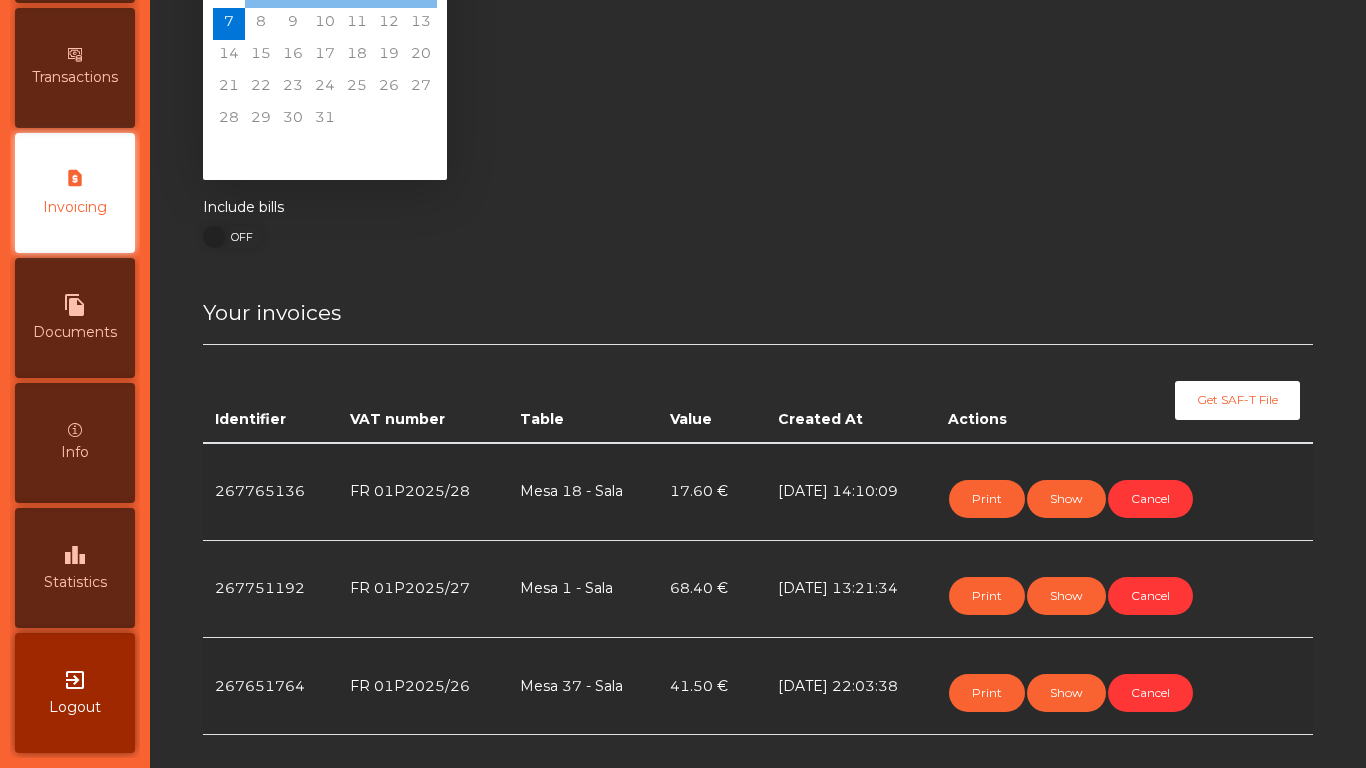 click on "leaderboard  Statistics" at bounding box center [75, 568] 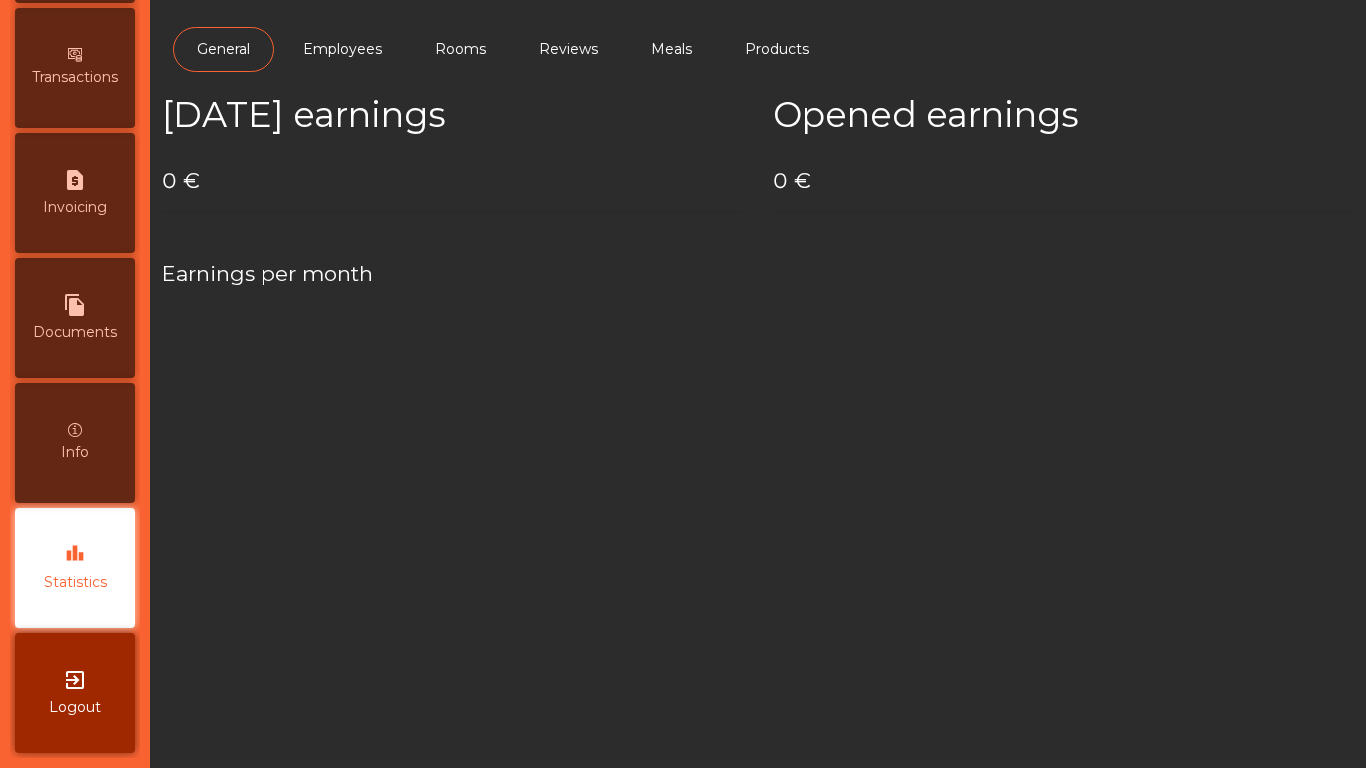 scroll, scrollTop: 0, scrollLeft: 0, axis: both 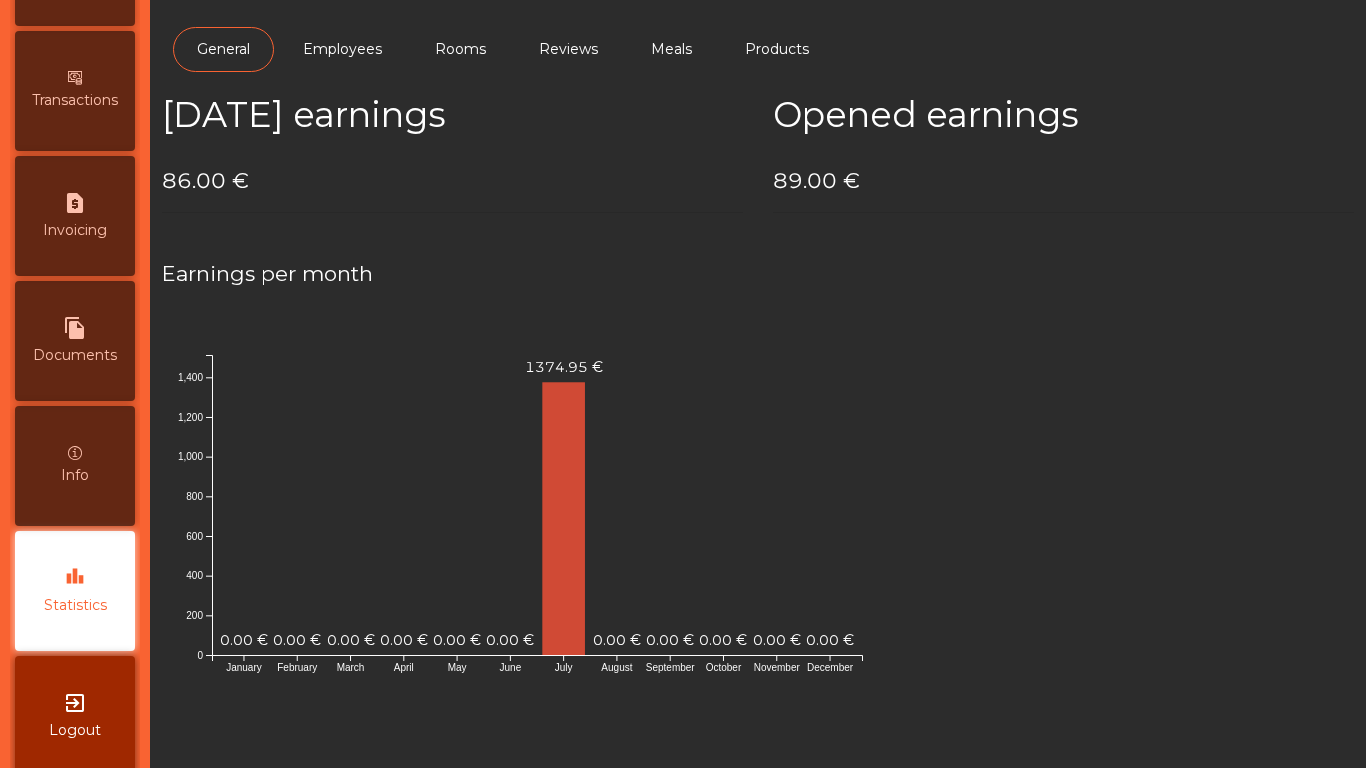 click on "Documents" at bounding box center (75, 355) 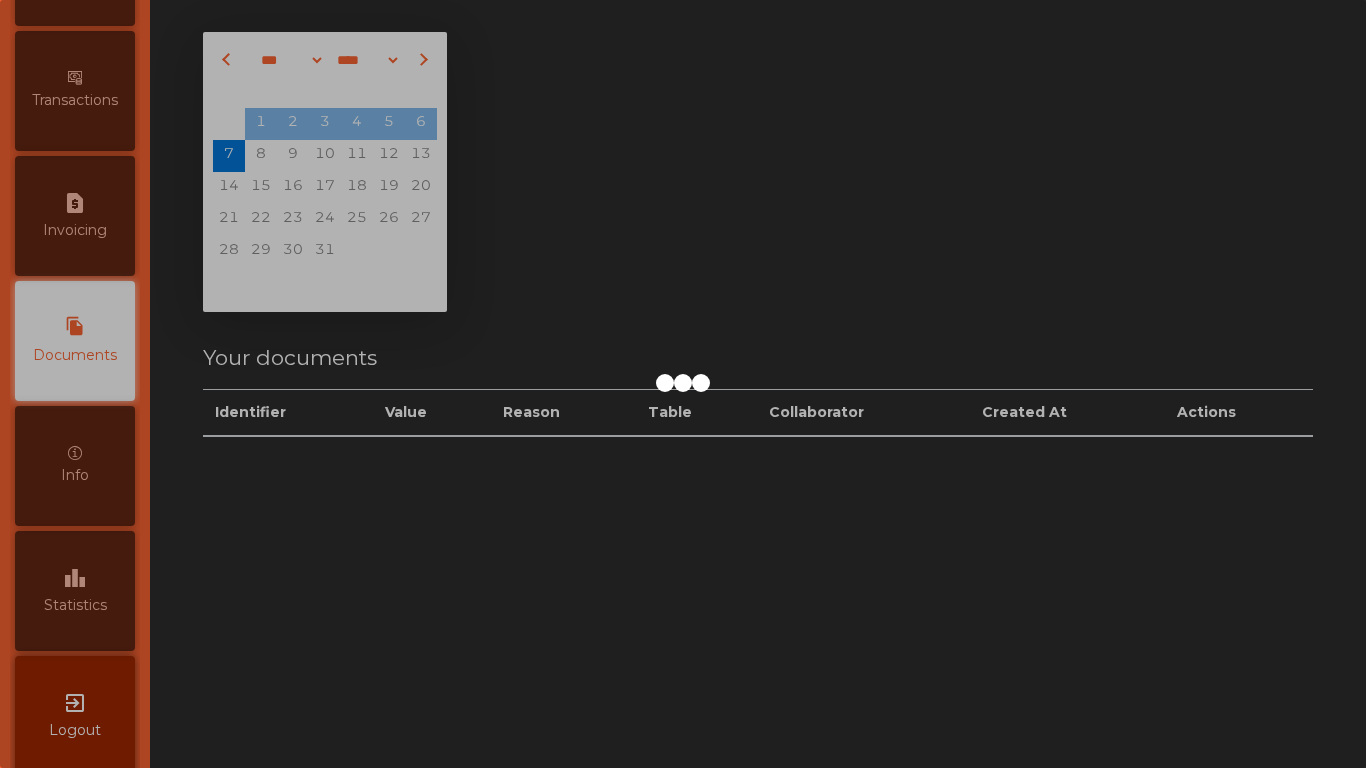 scroll, scrollTop: 990, scrollLeft: 0, axis: vertical 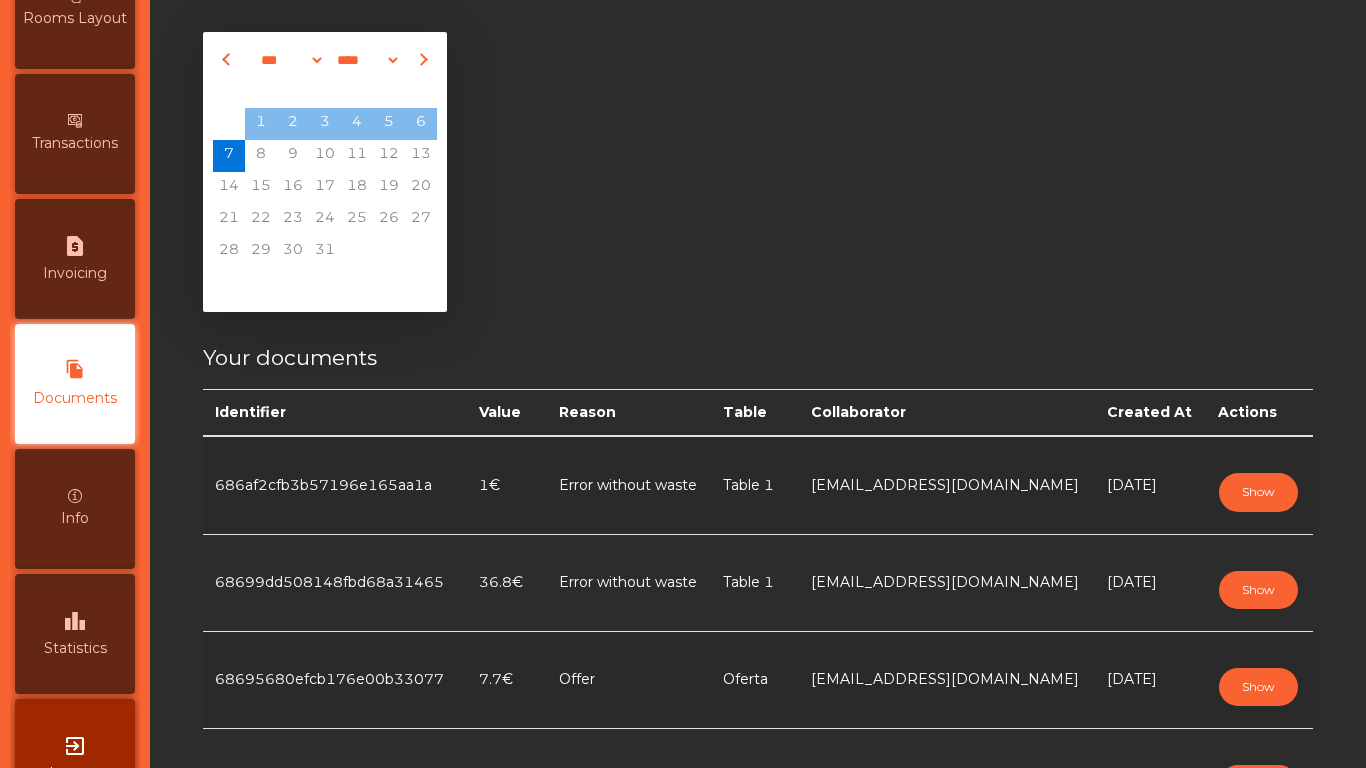 click on "file_copy" at bounding box center (75, 371) 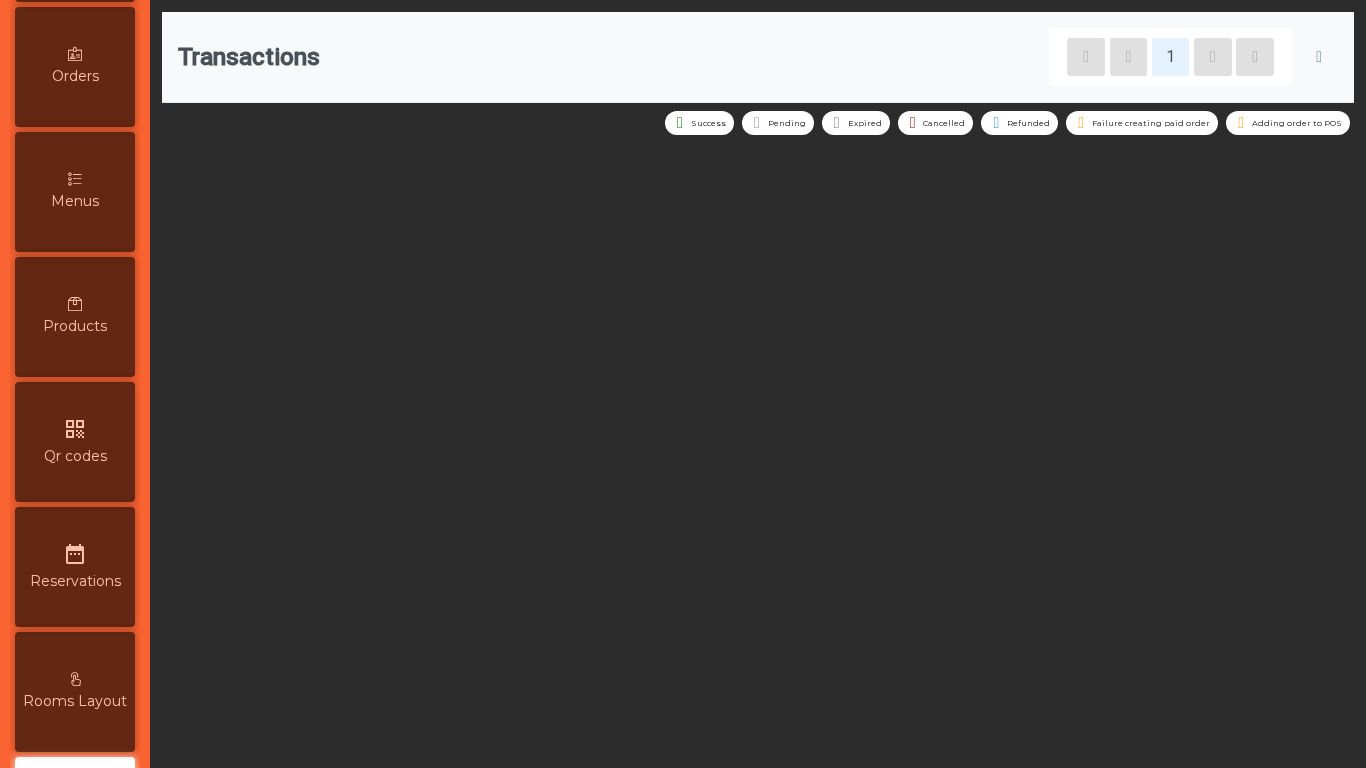click on "Menus" at bounding box center (75, 192) 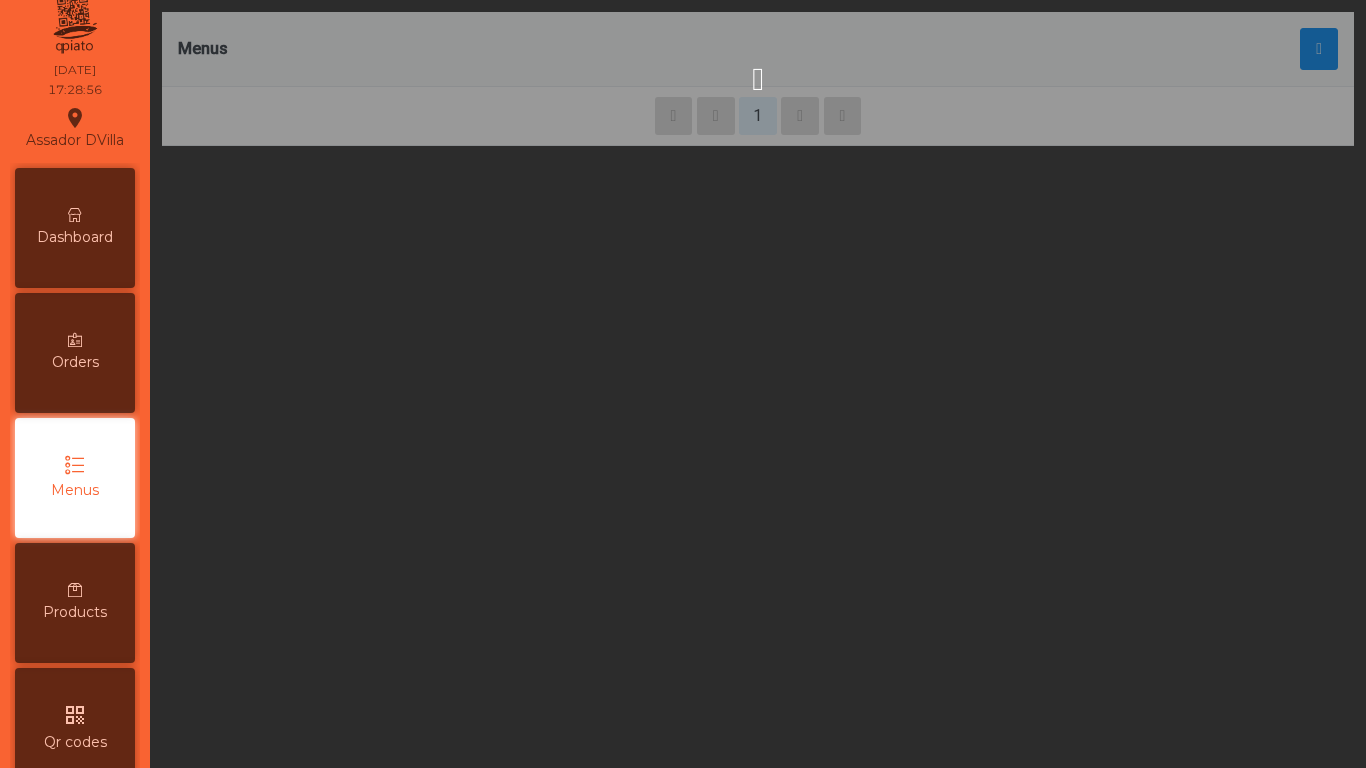 scroll, scrollTop: 19, scrollLeft: 0, axis: vertical 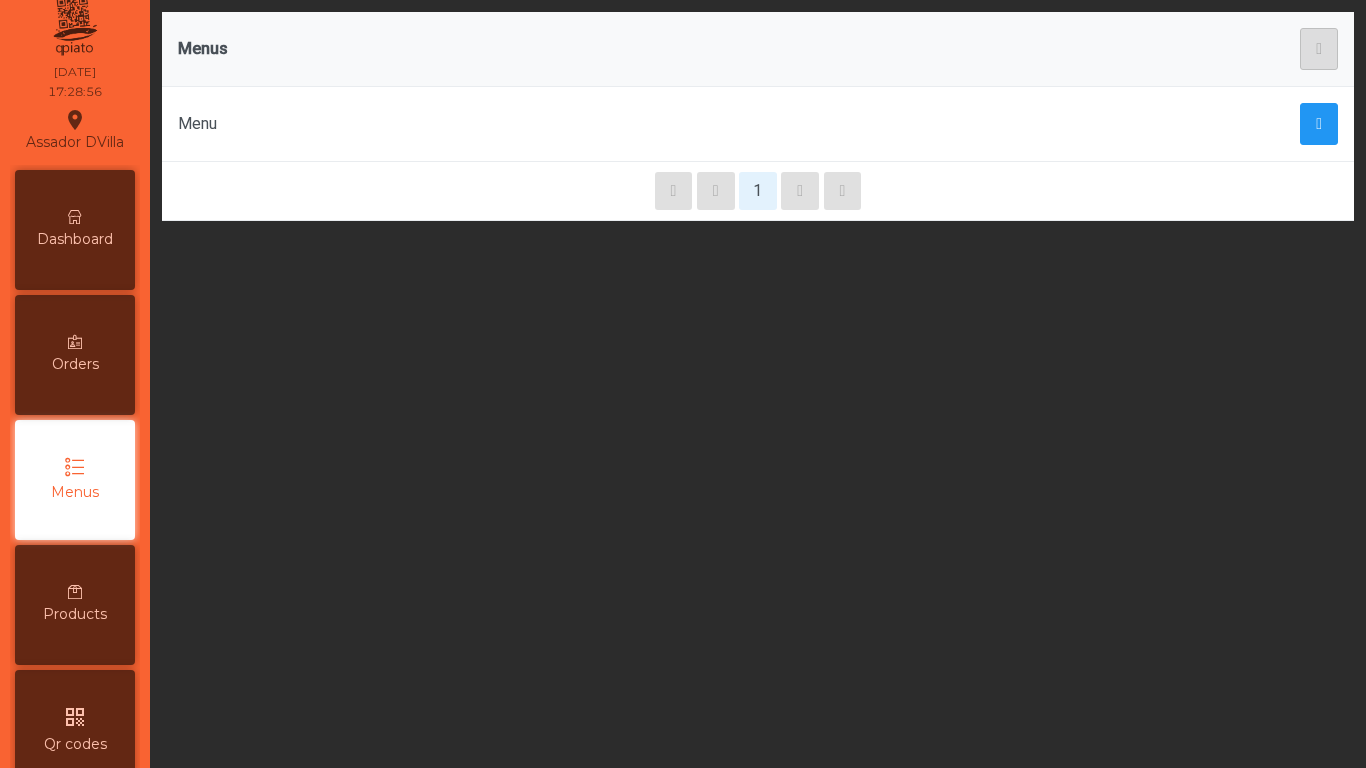 click on "Dashboard" at bounding box center (75, 239) 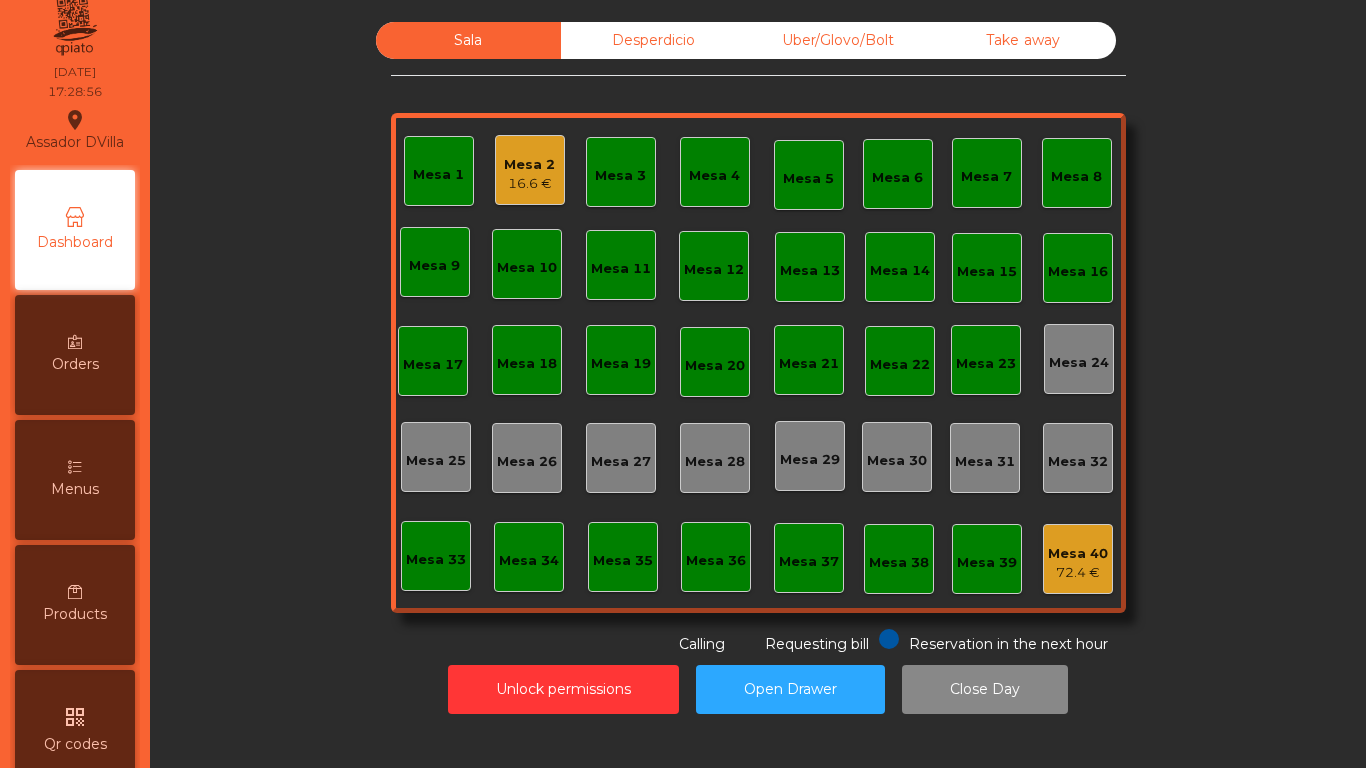 scroll, scrollTop: 0, scrollLeft: 0, axis: both 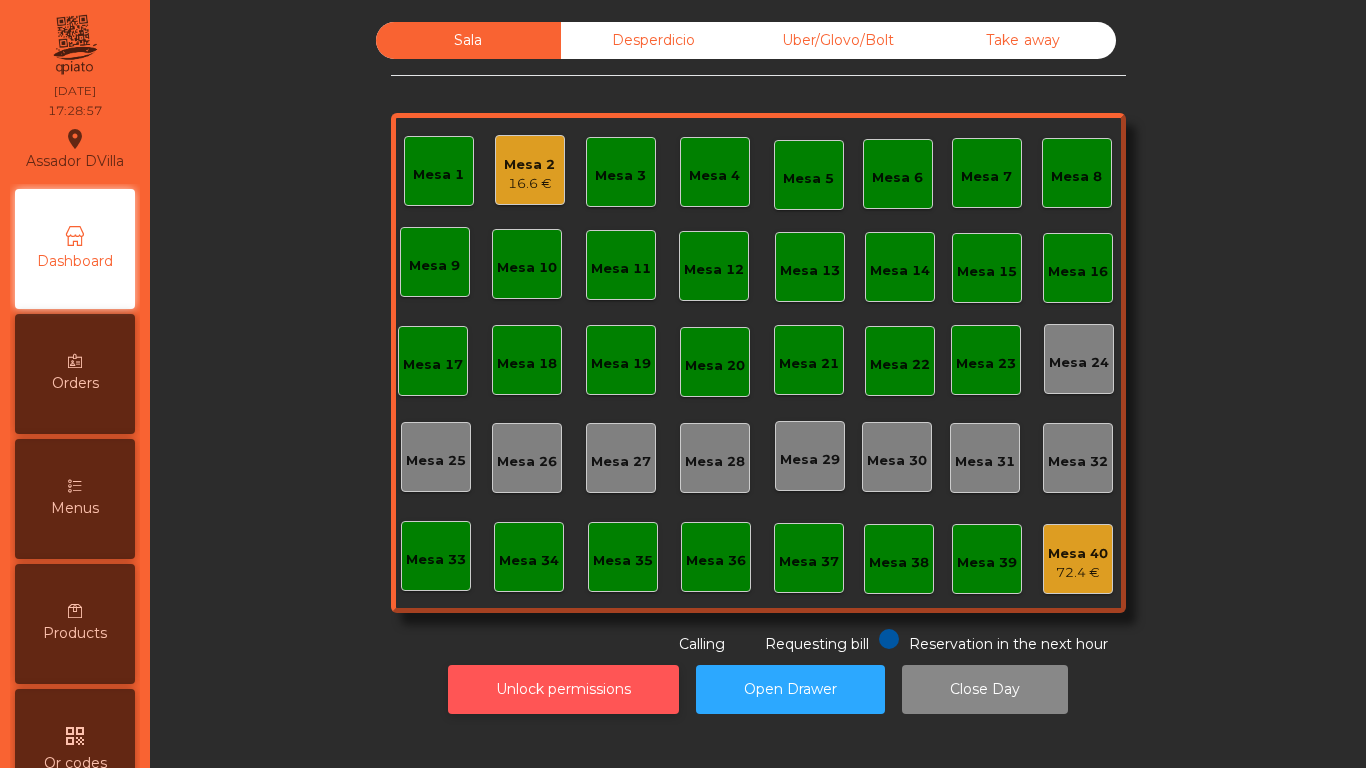 click on "Unlock permissions" 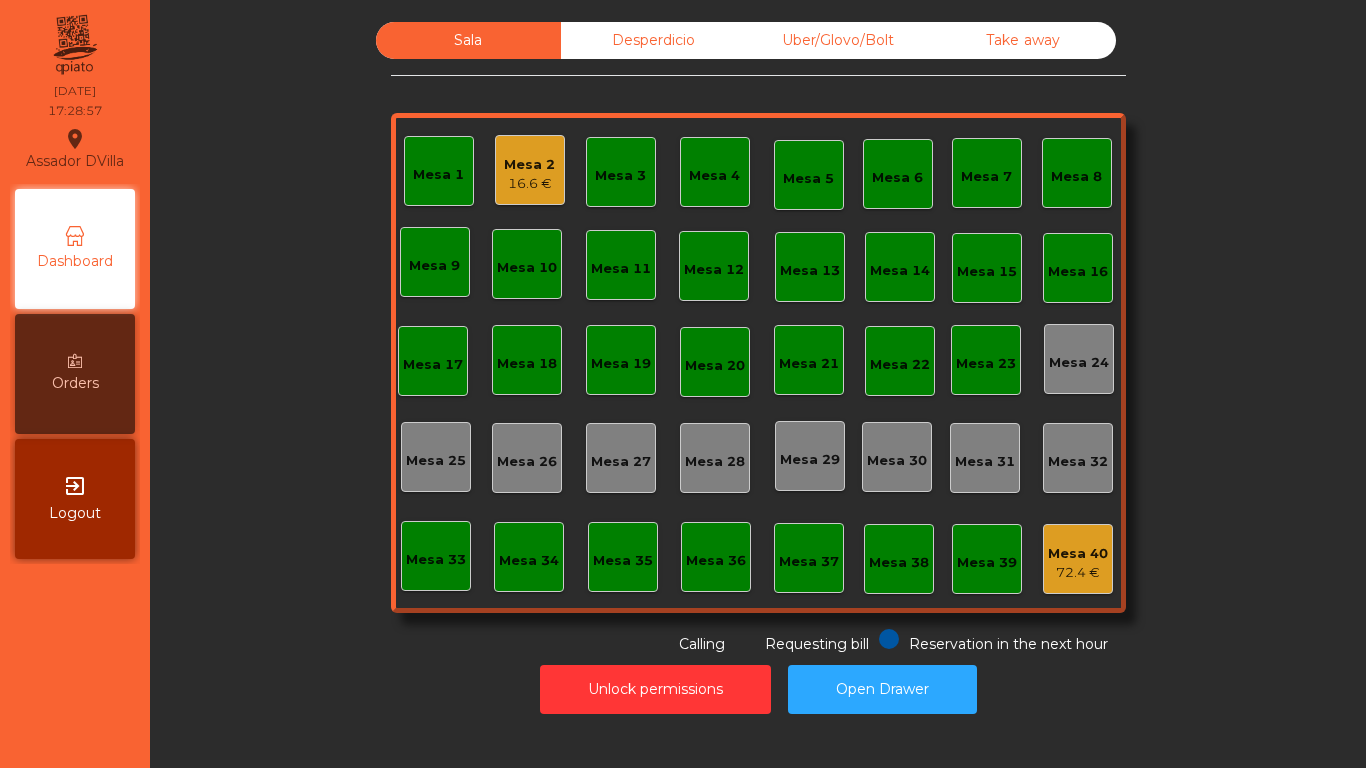 click on "Sala   Desperdicio   Uber/Glovo/Bolt   Take away   Mesa 1   Mesa 2   16.6 €   Mesa 3   Mesa 4   Mesa 5   [GEOGRAPHIC_DATA] 7   [GEOGRAPHIC_DATA] 9   [GEOGRAPHIC_DATA] 10   [GEOGRAPHIC_DATA] 12   Mesa 13   [GEOGRAPHIC_DATA] [GEOGRAPHIC_DATA] [GEOGRAPHIC_DATA] 17   [GEOGRAPHIC_DATA] 18   [GEOGRAPHIC_DATA] 19   [GEOGRAPHIC_DATA] [GEOGRAPHIC_DATA] 22   [GEOGRAPHIC_DATA] 24   [GEOGRAPHIC_DATA] 25   [GEOGRAPHIC_DATA] 27   [GEOGRAPHIC_DATA] 28   [GEOGRAPHIC_DATA] 29   [GEOGRAPHIC_DATA] 30   [GEOGRAPHIC_DATA] 32   [GEOGRAPHIC_DATA] 34   [GEOGRAPHIC_DATA] 35   [GEOGRAPHIC_DATA] 37   [GEOGRAPHIC_DATA] 40   72.4 €  Reservation in the next hour Requesting bill Calling" 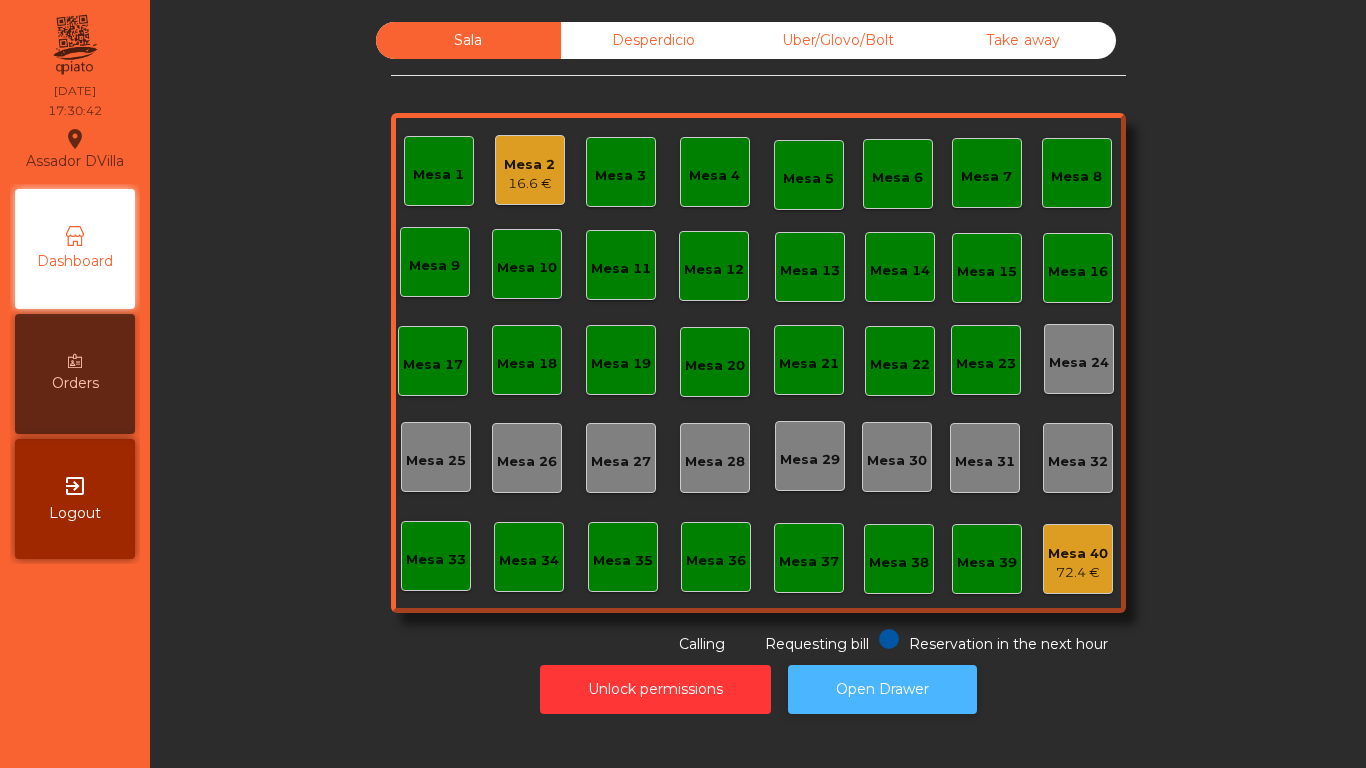 click on "Open Drawer" 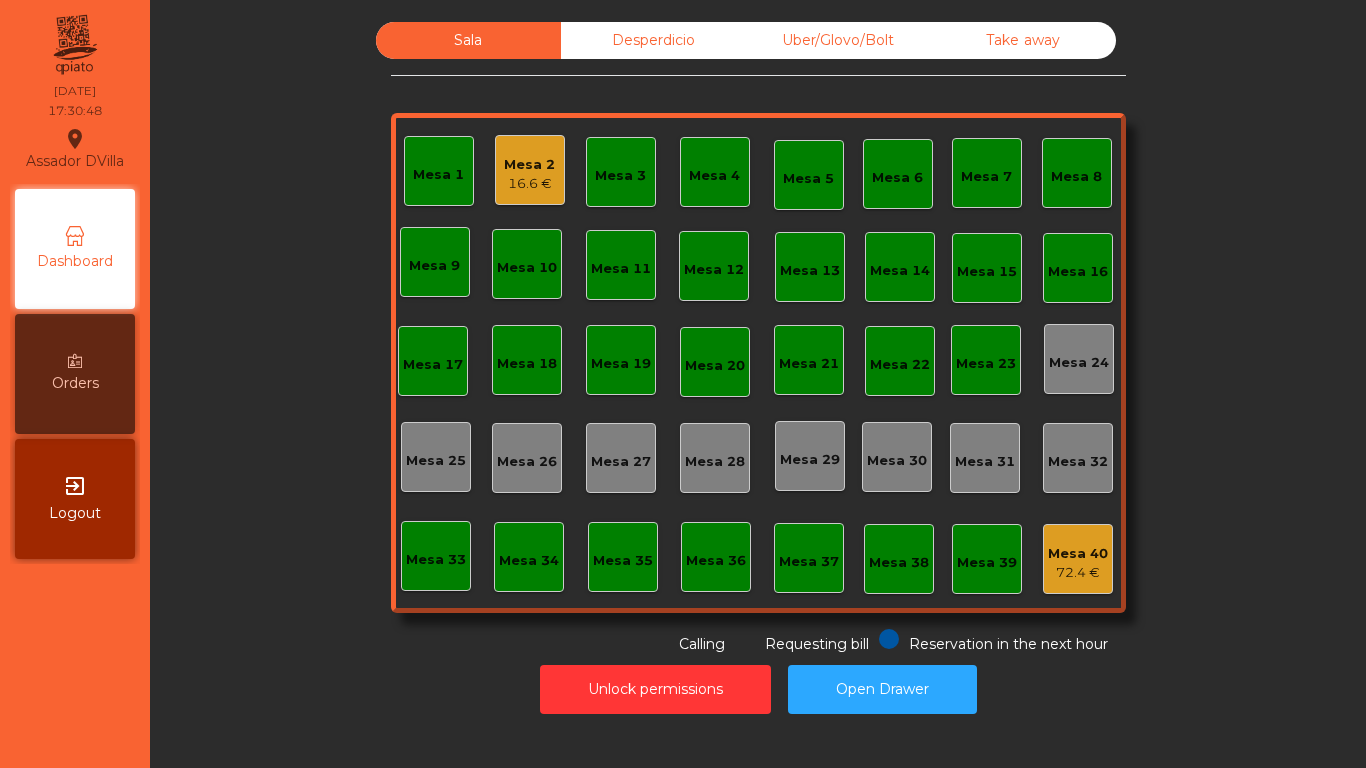 click on "Mesa 40" 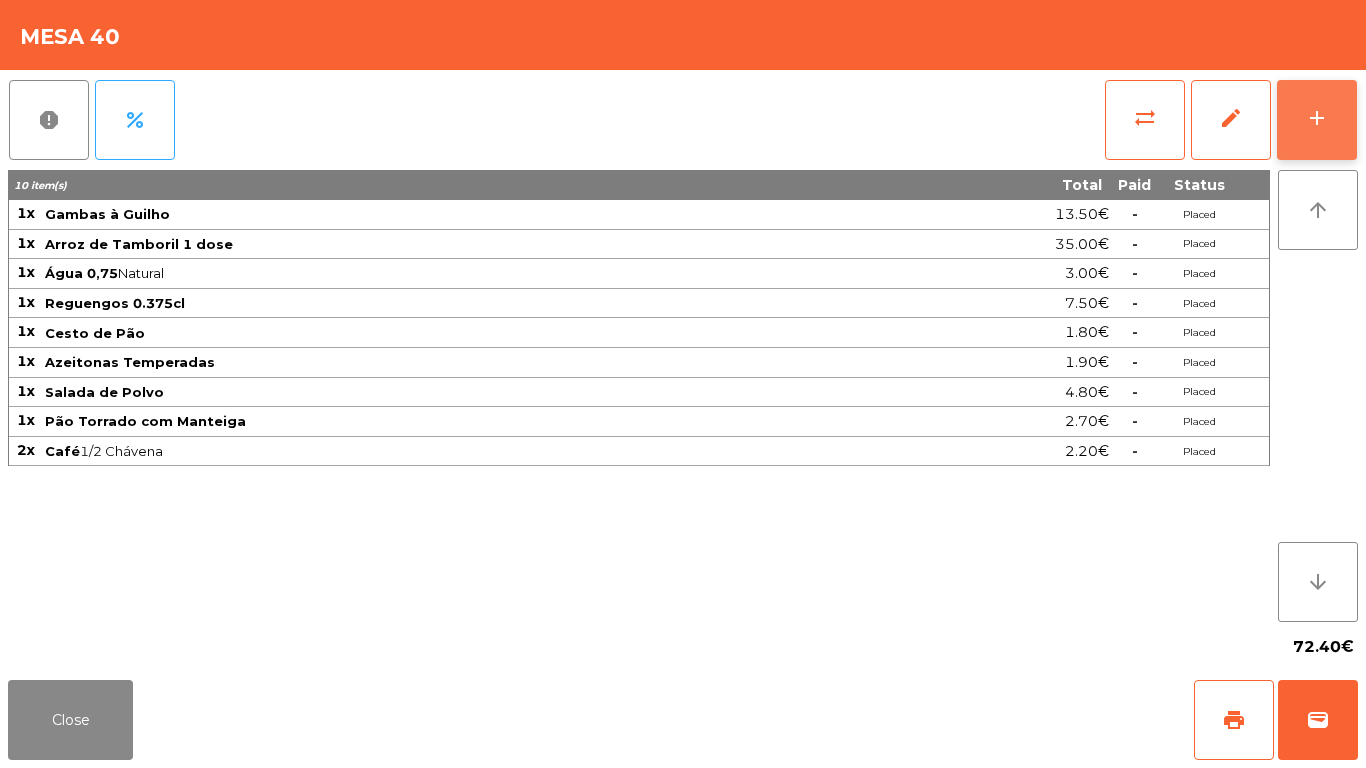 click on "add" 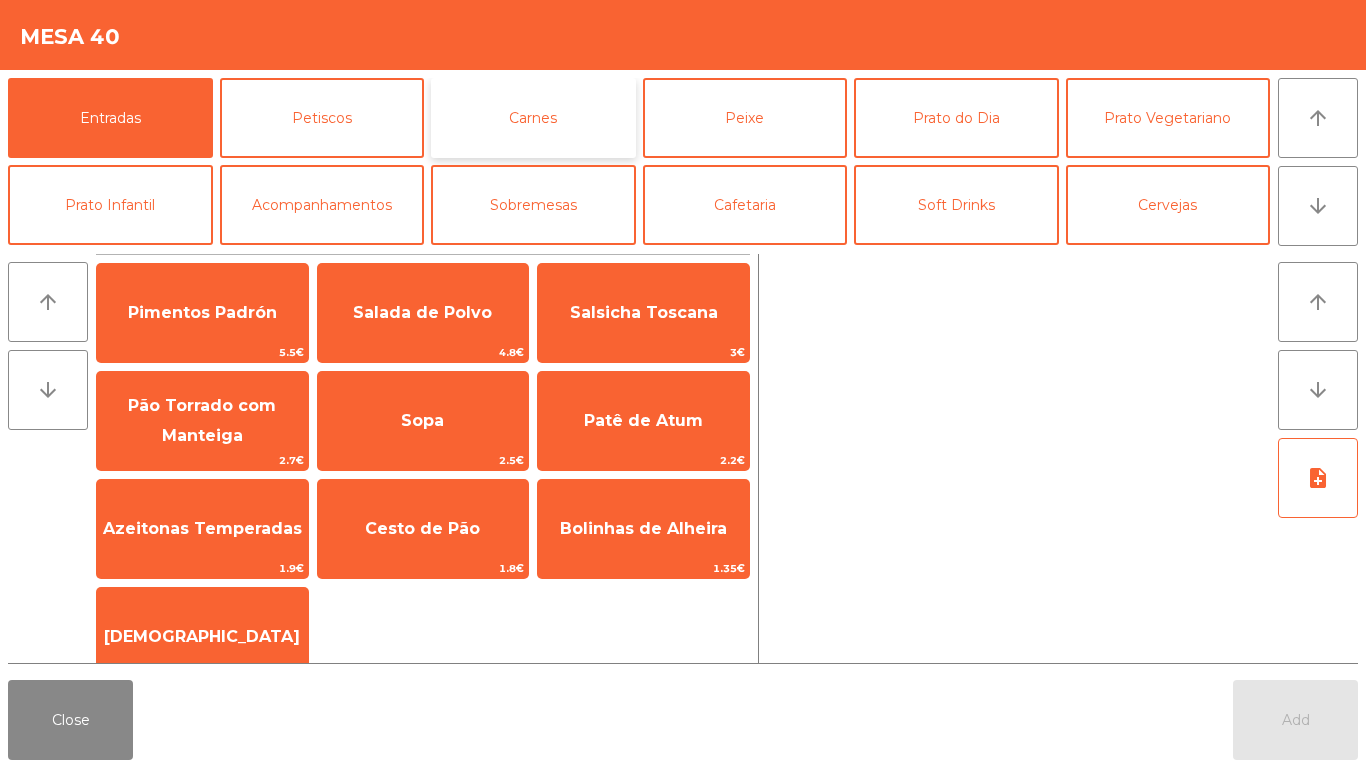 click on "Carnes" 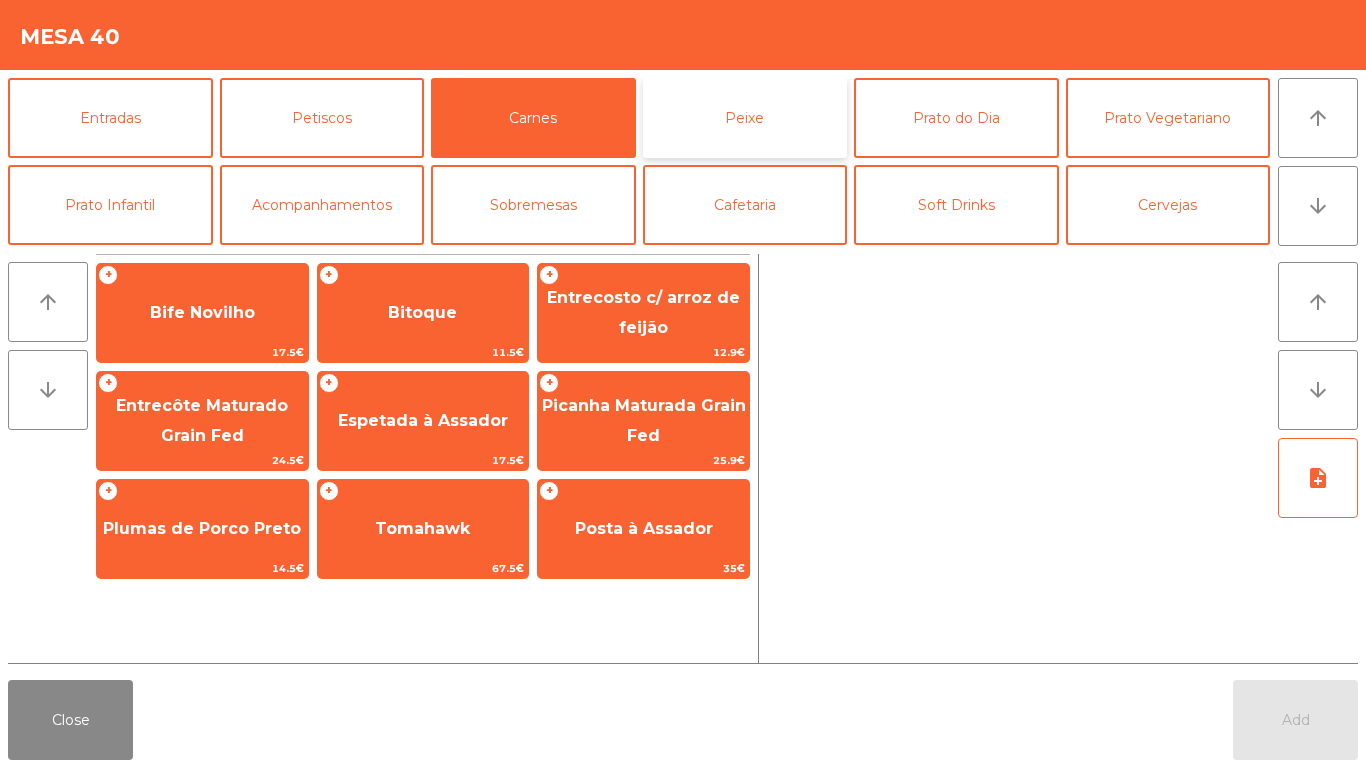 click on "Peixe" 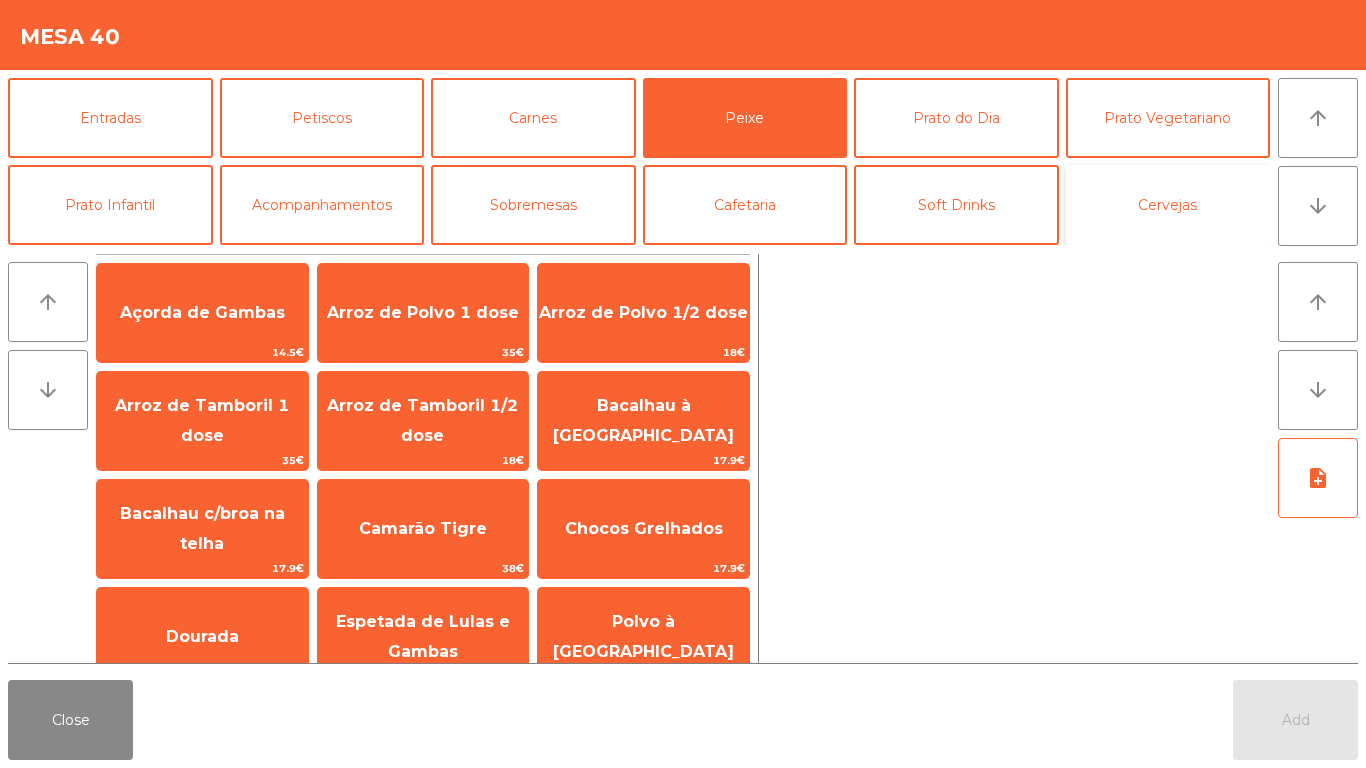click on "Cervejas" 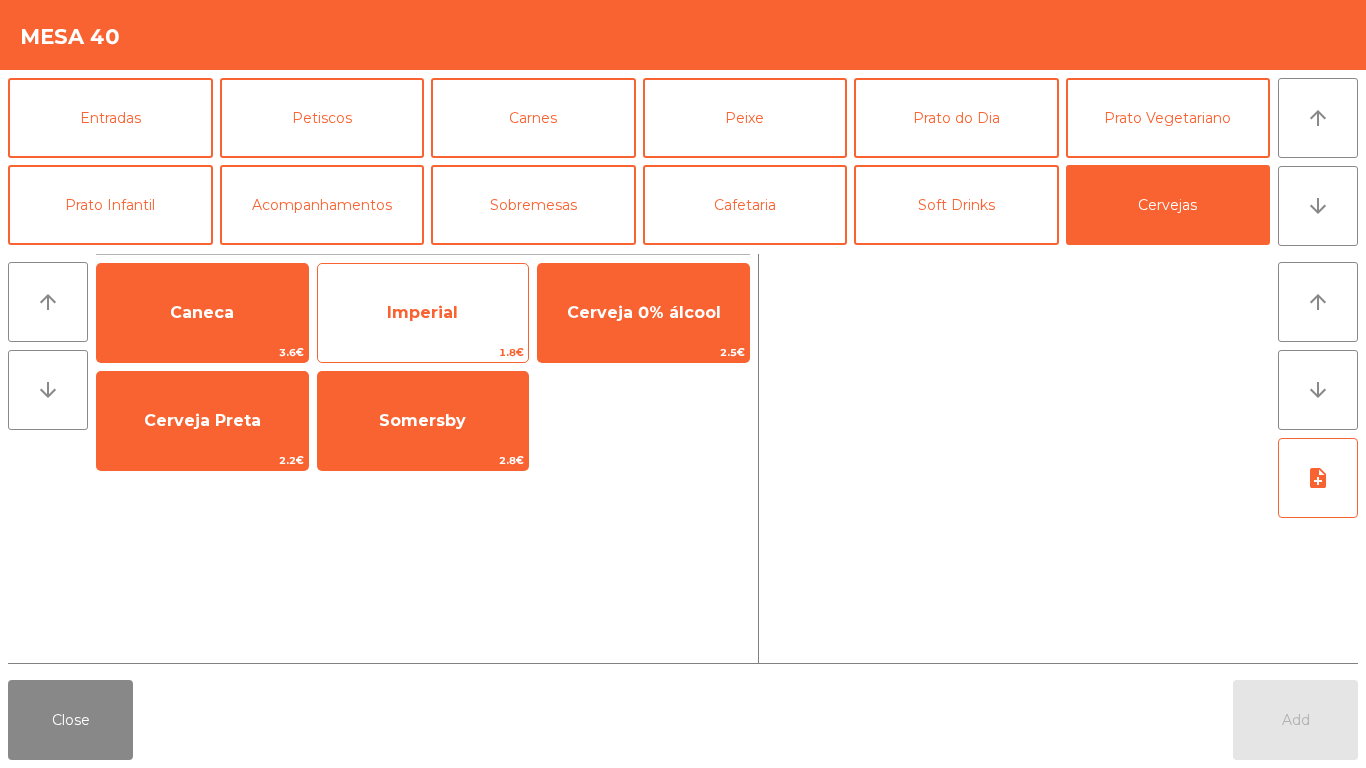 click on "Imperial" 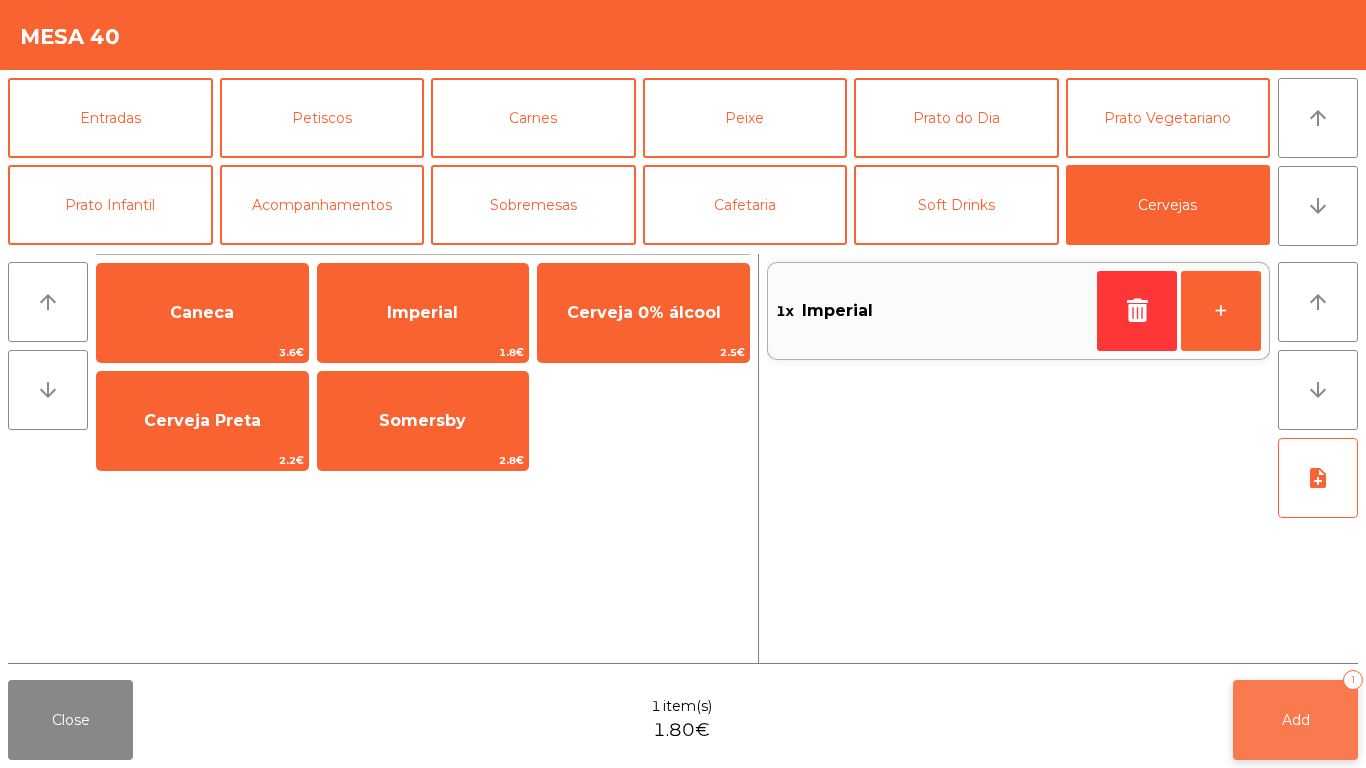 click on "Add   1" 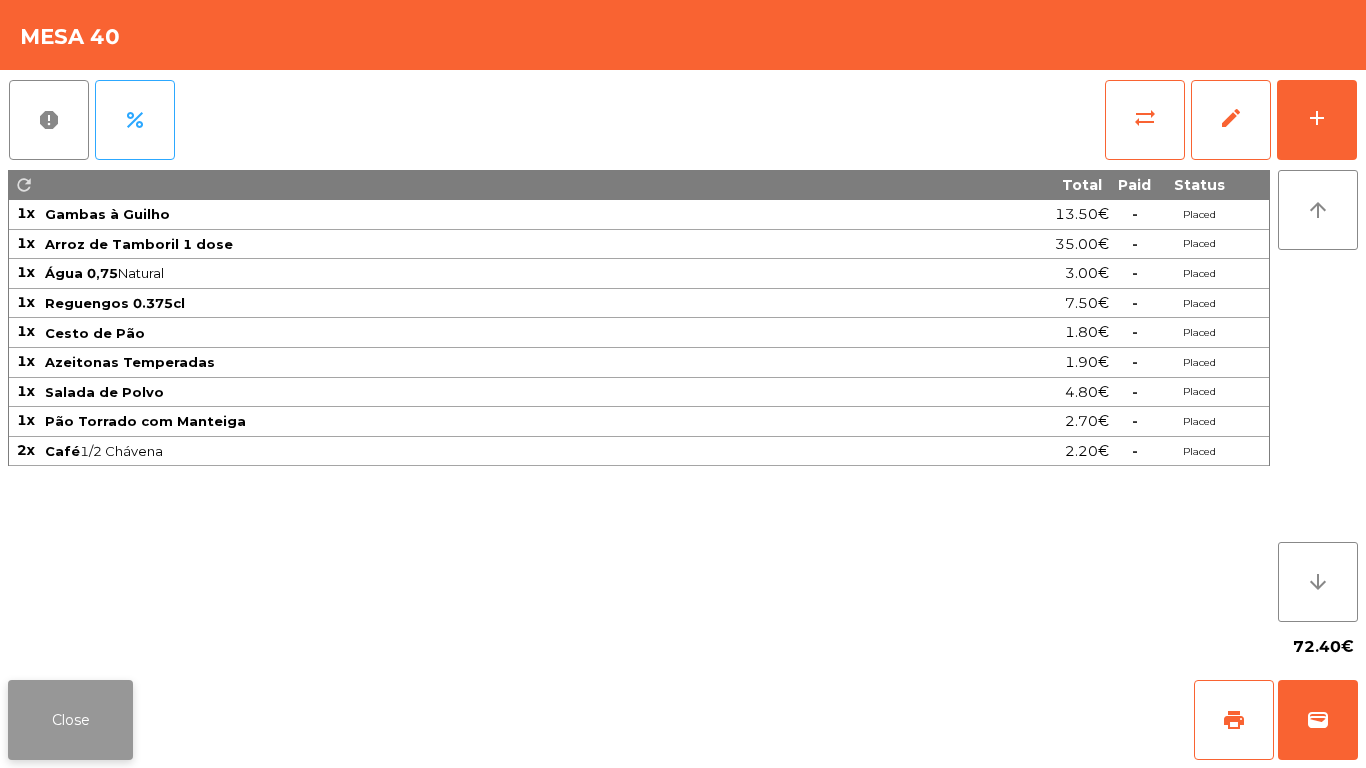 click on "Close" 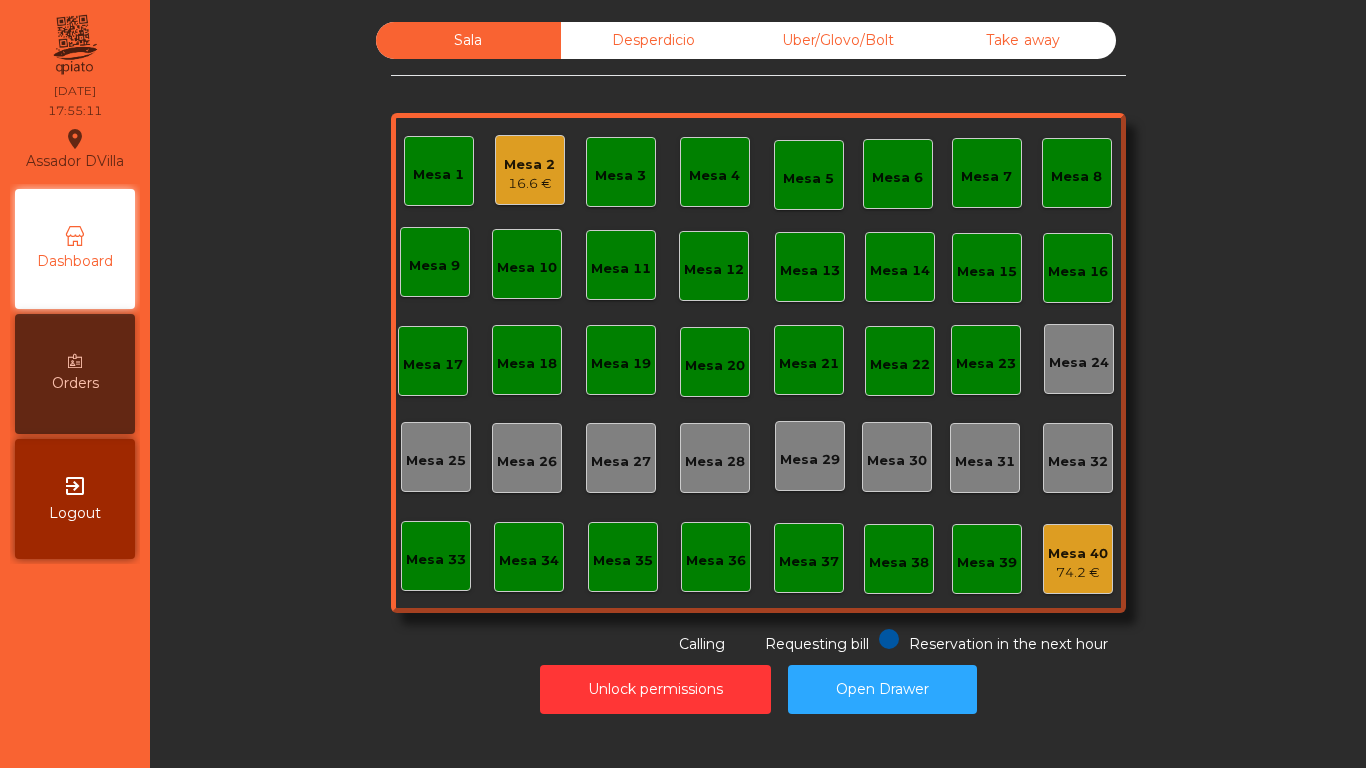 click on "Mesa 2   16.6 €" 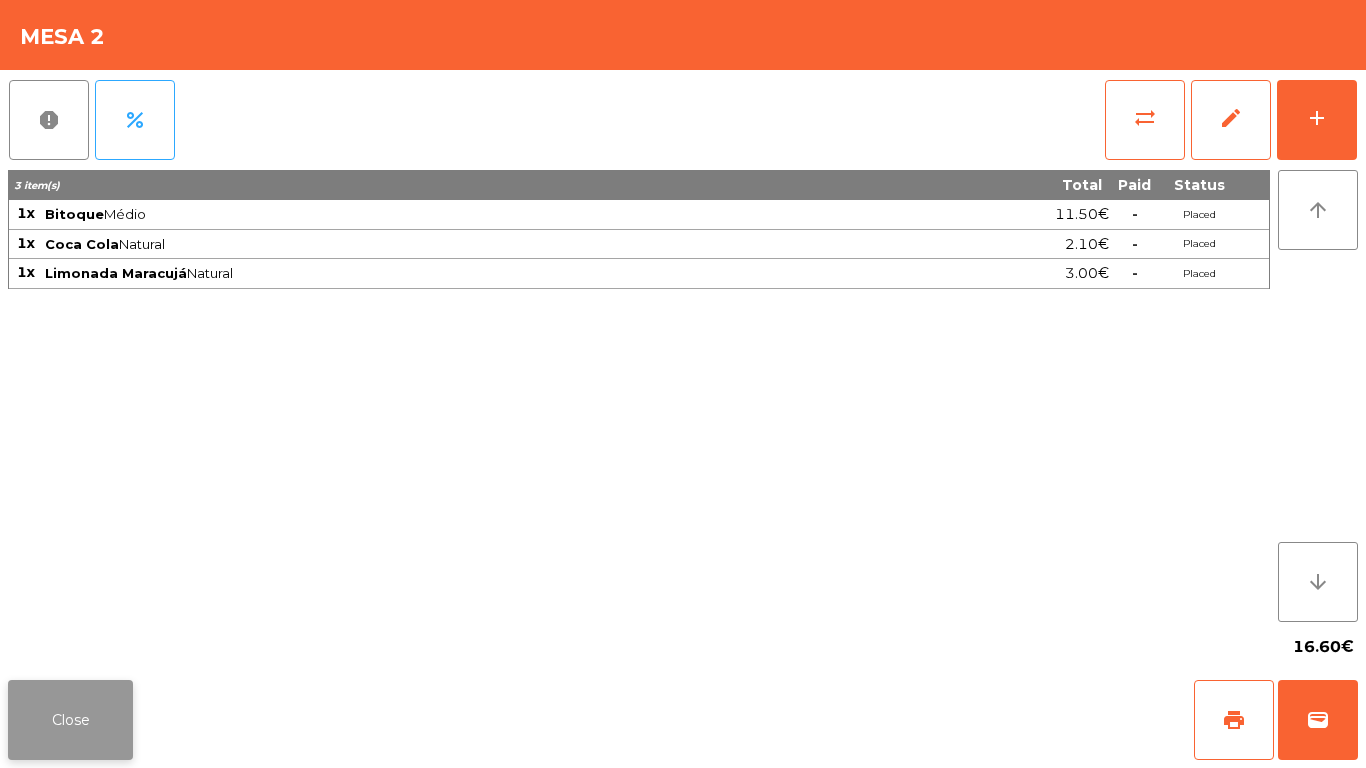 click on "Close" 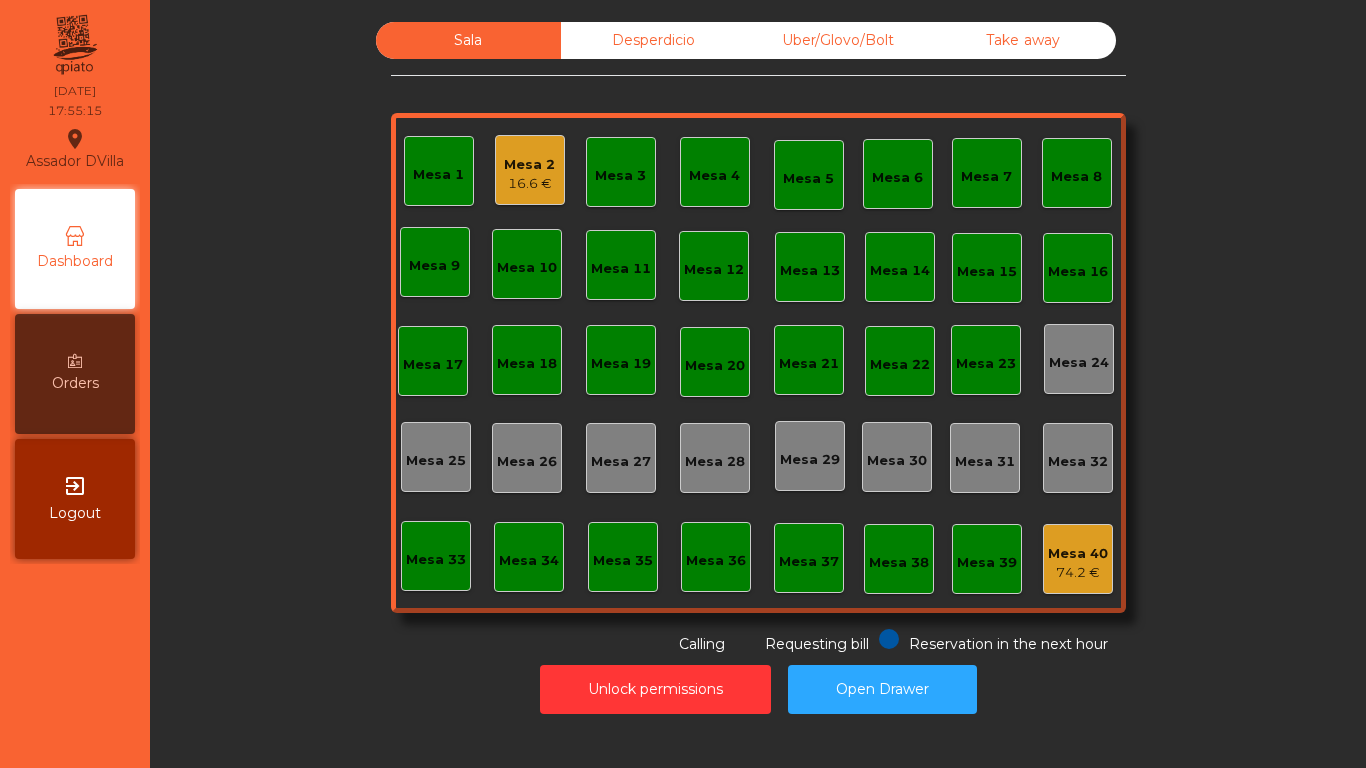 click on "Sala   Desperdicio   Uber/Glovo/Bolt   Take away   Mesa 1   Mesa 2   16.6 €   Mesa 3   Mesa 4   Mesa 5   [GEOGRAPHIC_DATA] 7   [GEOGRAPHIC_DATA] 9   Mesa 10   Mesa 11   [GEOGRAPHIC_DATA] 13   [GEOGRAPHIC_DATA] [GEOGRAPHIC_DATA] [GEOGRAPHIC_DATA] 17   [GEOGRAPHIC_DATA] 18   [GEOGRAPHIC_DATA] 19   [GEOGRAPHIC_DATA] [GEOGRAPHIC_DATA] 22   [GEOGRAPHIC_DATA] 24   [GEOGRAPHIC_DATA] 25   [GEOGRAPHIC_DATA] 27   [GEOGRAPHIC_DATA] 28   [GEOGRAPHIC_DATA] 29   [GEOGRAPHIC_DATA] 30   [GEOGRAPHIC_DATA] [GEOGRAPHIC_DATA] 32   [GEOGRAPHIC_DATA] 33   [GEOGRAPHIC_DATA] 34   [GEOGRAPHIC_DATA] 35   [GEOGRAPHIC_DATA] 37   [GEOGRAPHIC_DATA] 40   74.2 €  Reservation in the next hour Requesting bill Calling" 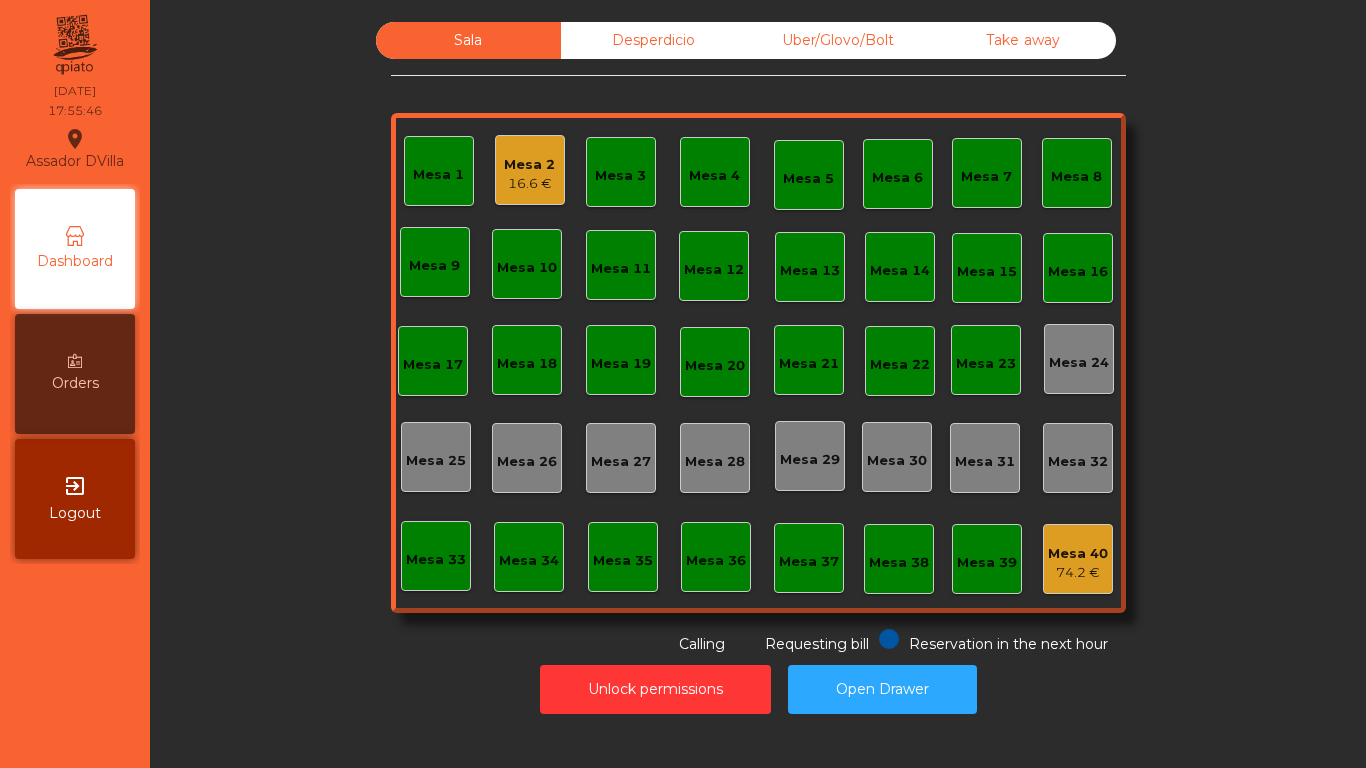 click on "Mesa 2   16.6 €" 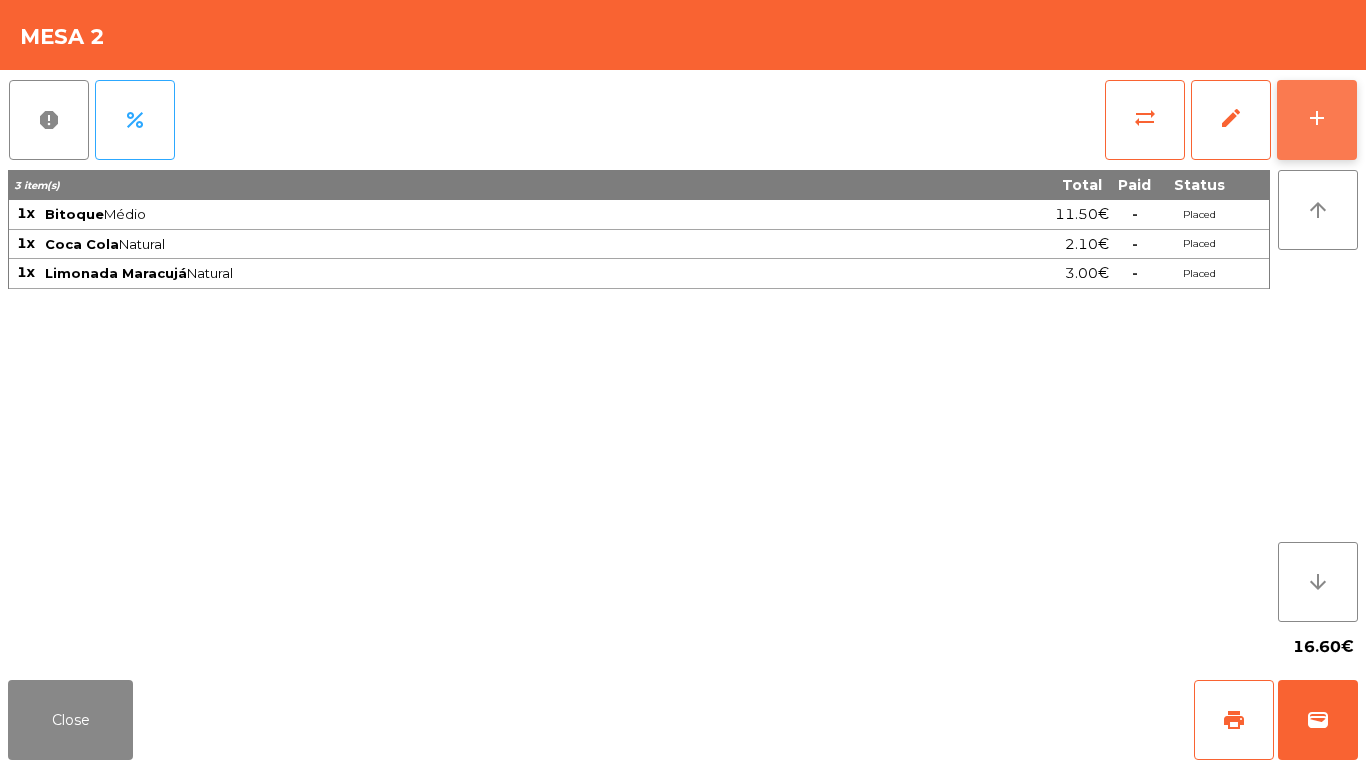click on "add" 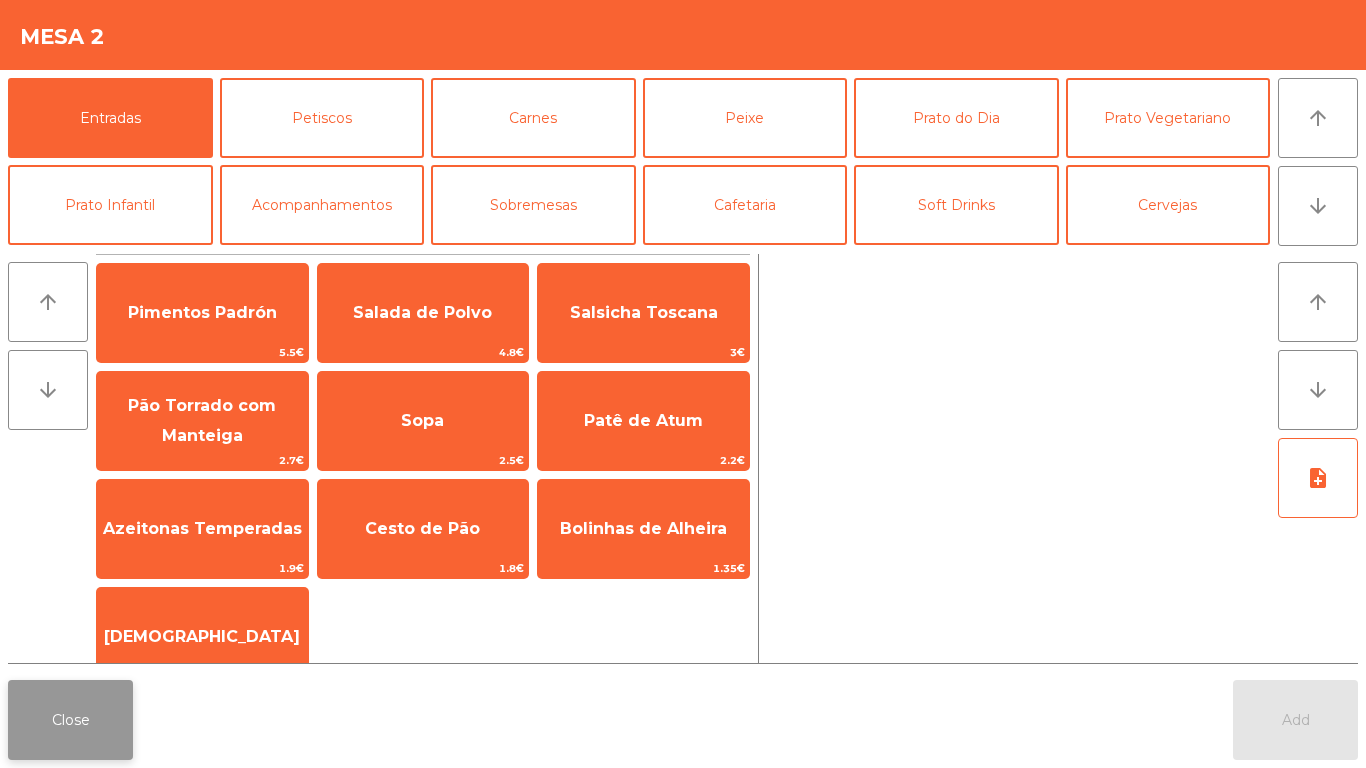 click on "Close" 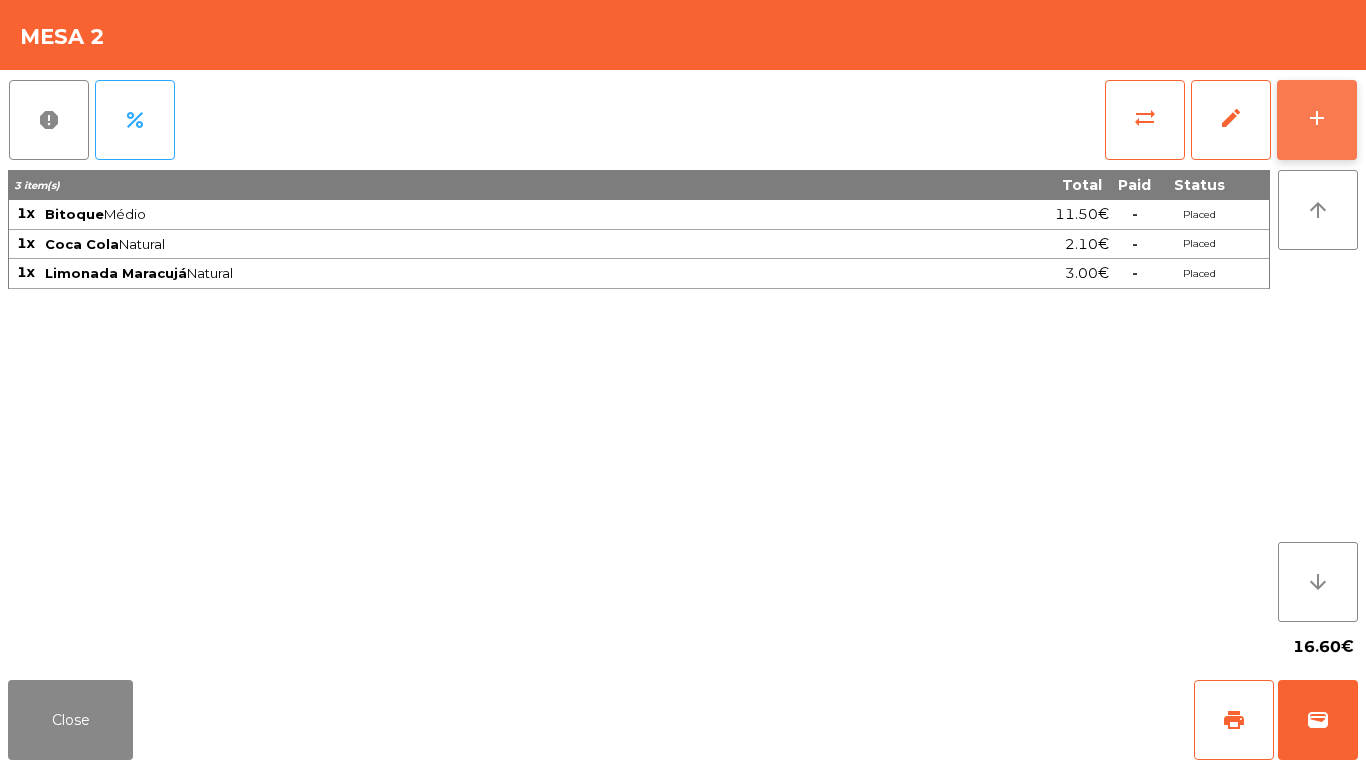 click on "add" 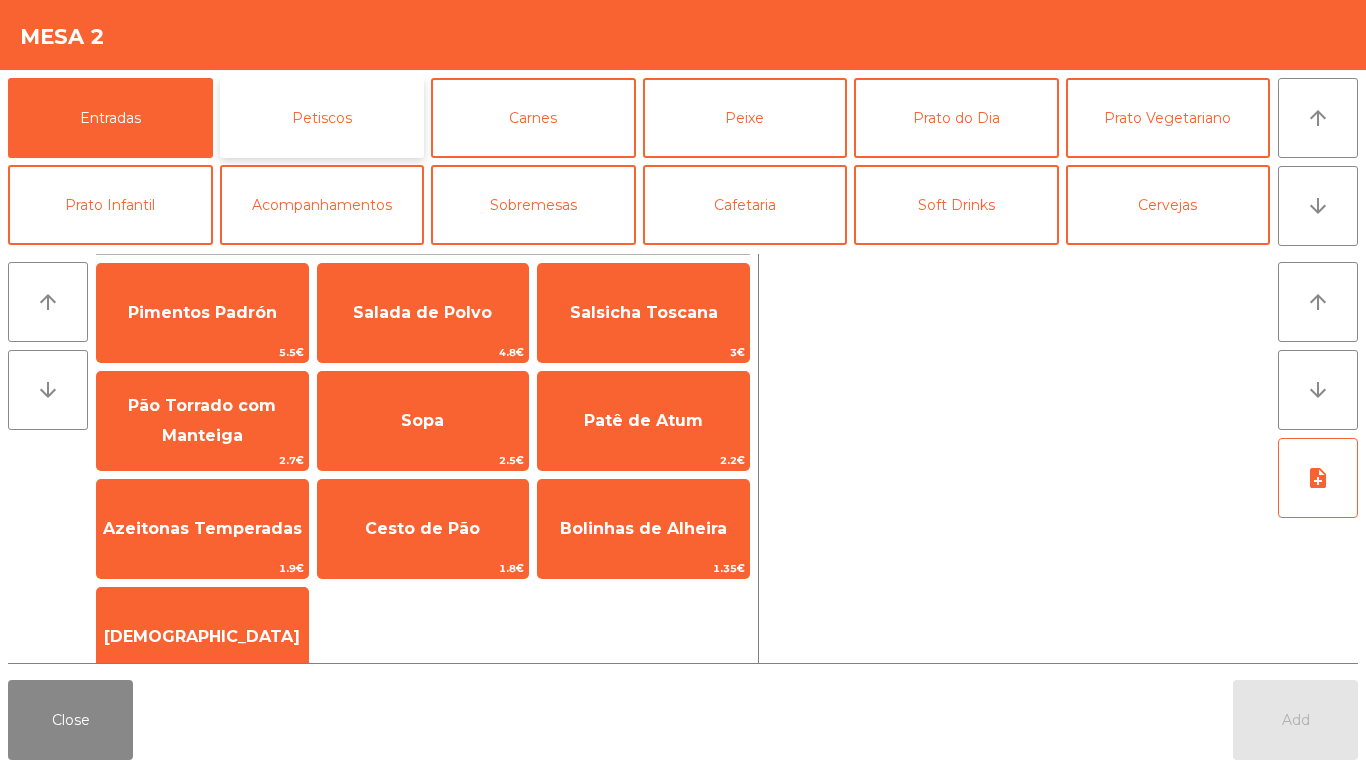 click on "Petiscos" 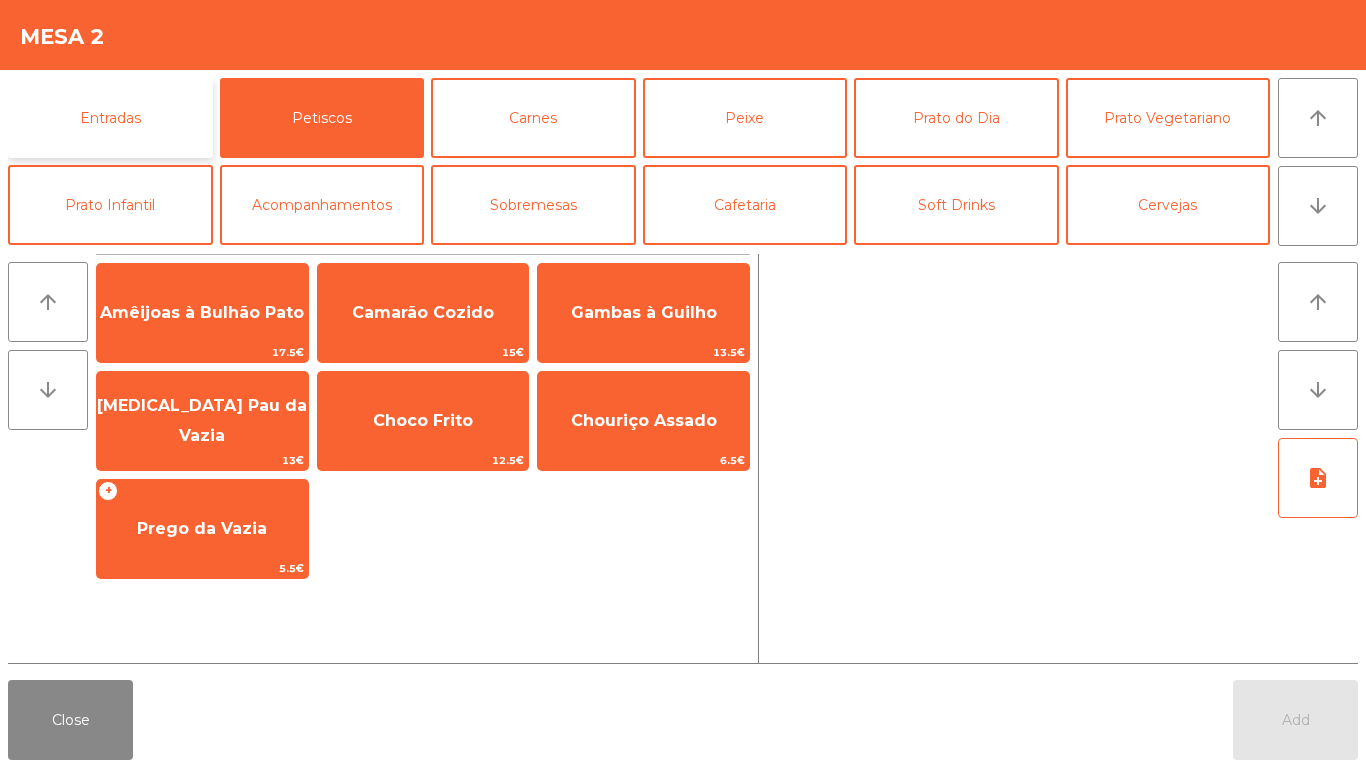 click on "Entradas" 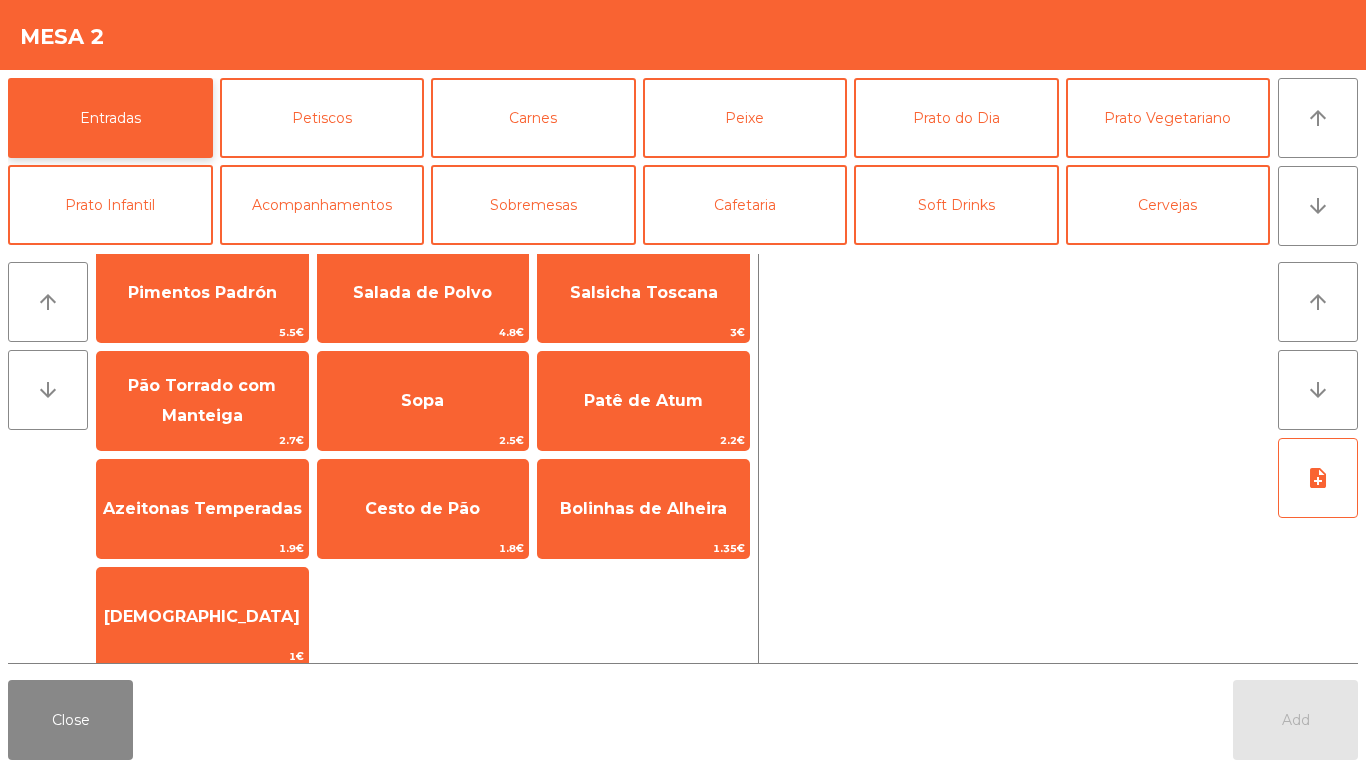 scroll, scrollTop: 32, scrollLeft: 0, axis: vertical 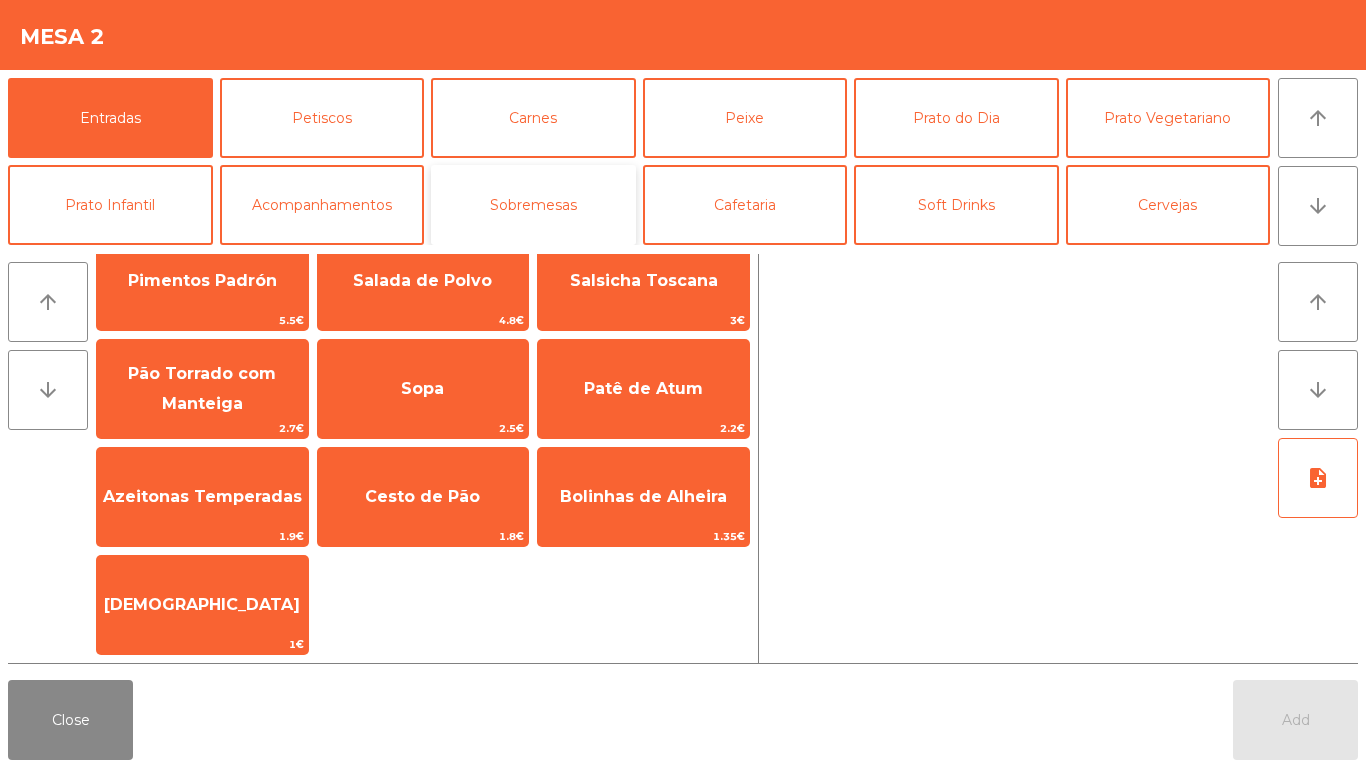 click on "Sobremesas" 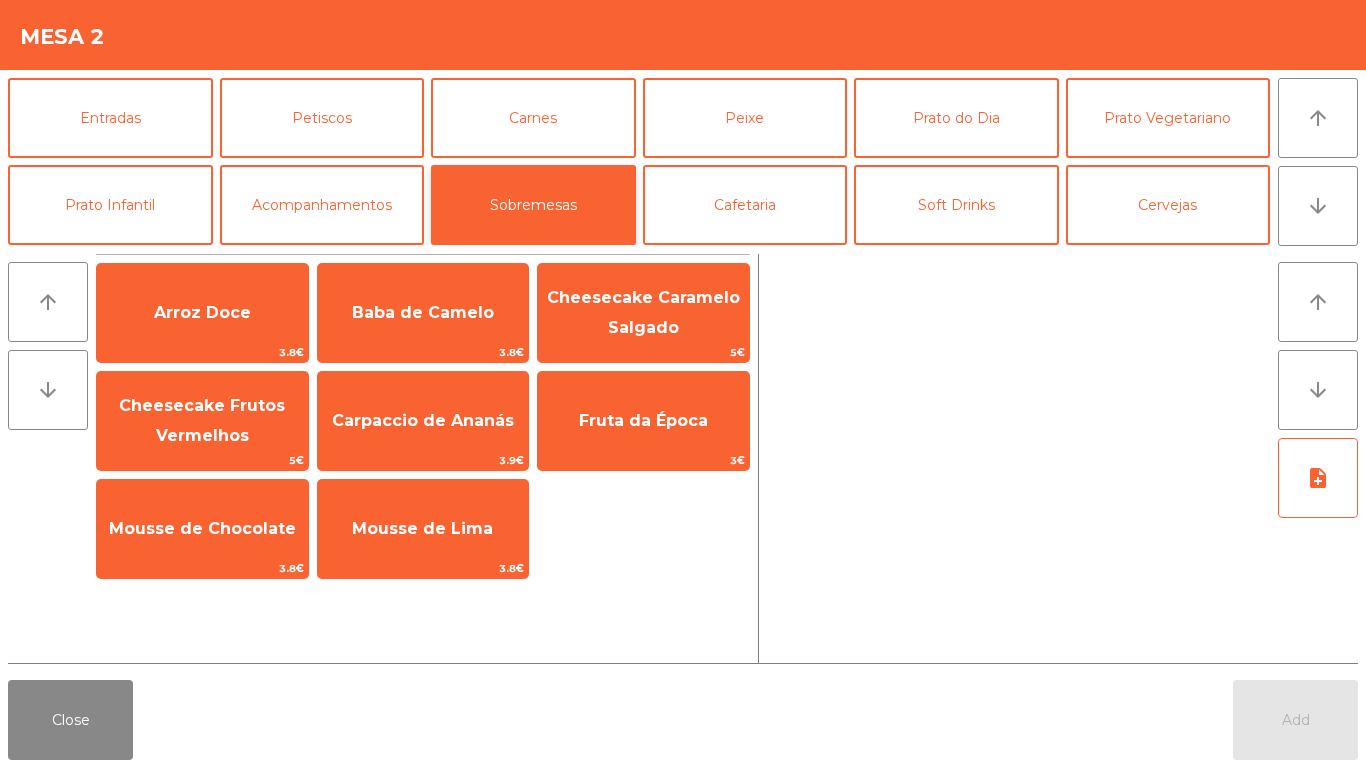 scroll, scrollTop: 0, scrollLeft: 0, axis: both 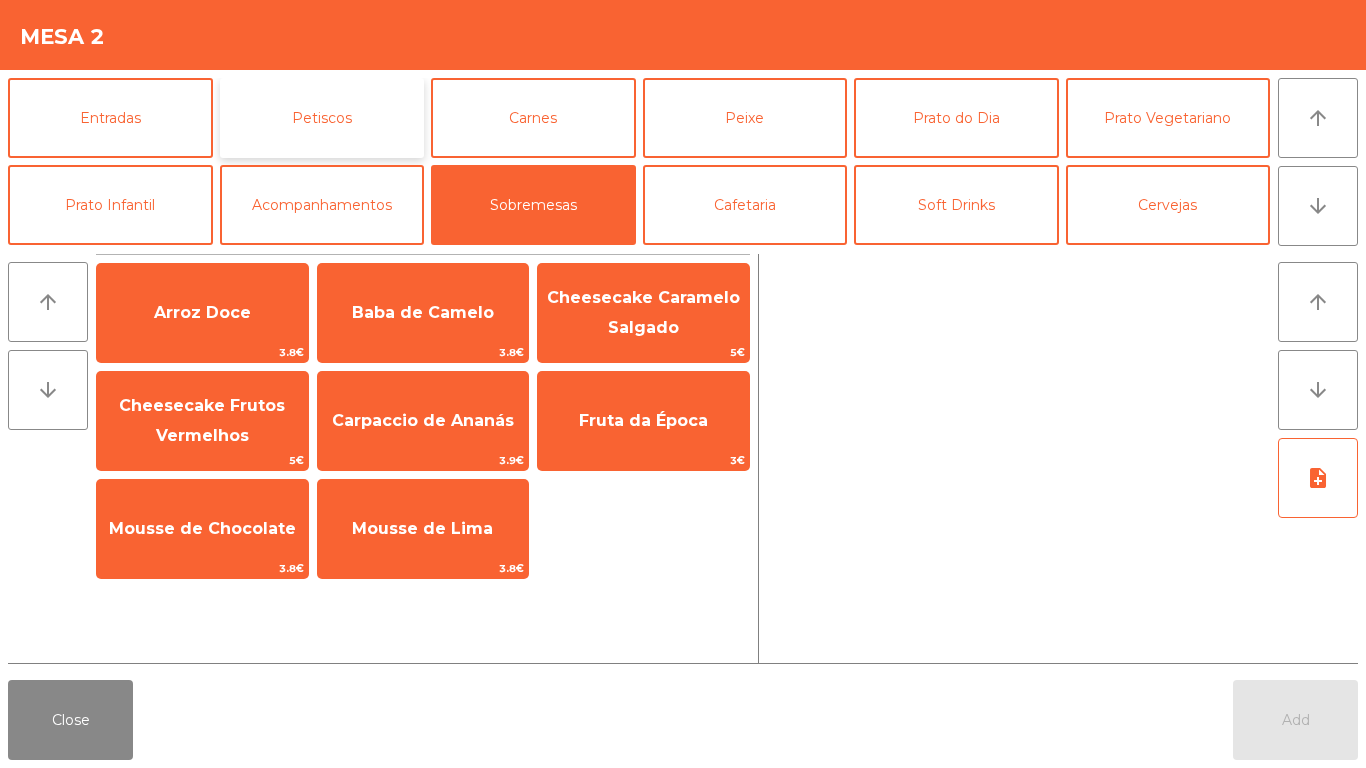 click on "Petiscos" 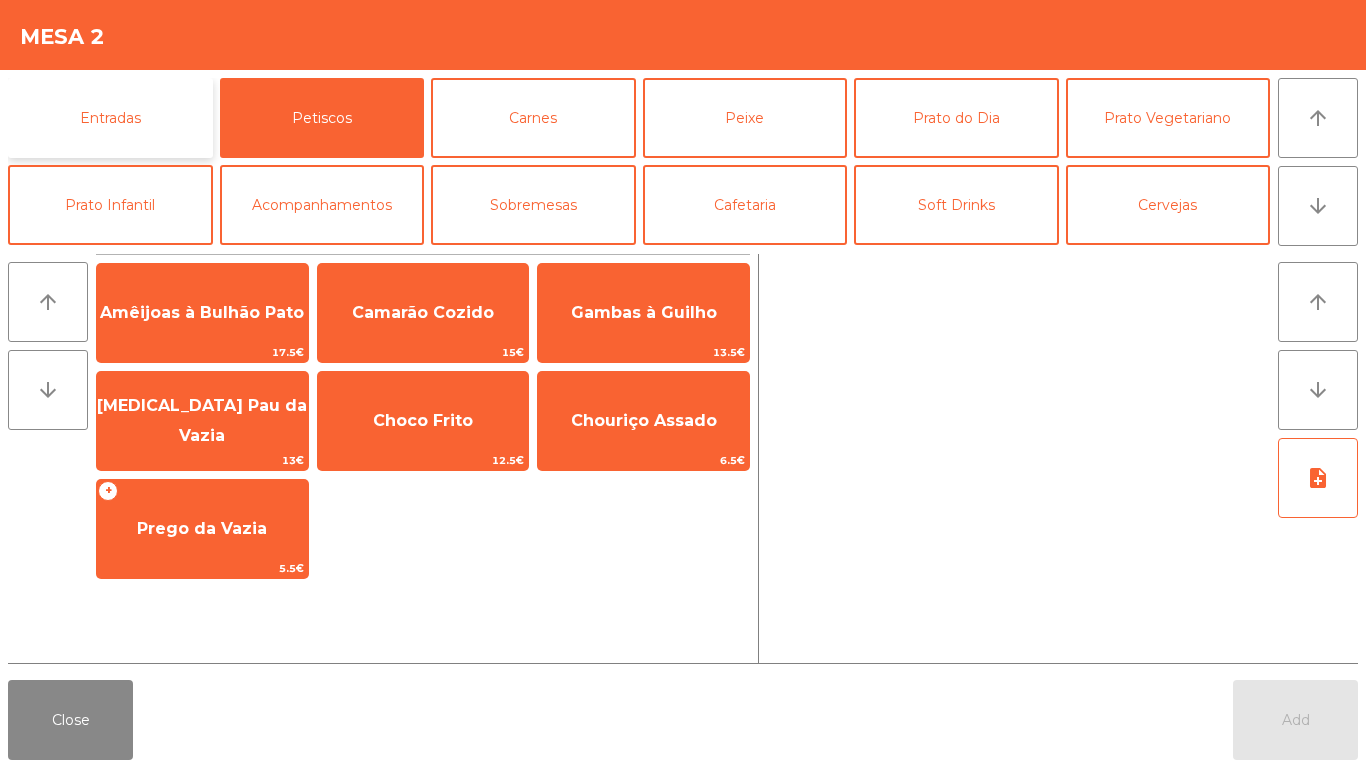 click on "Entradas" 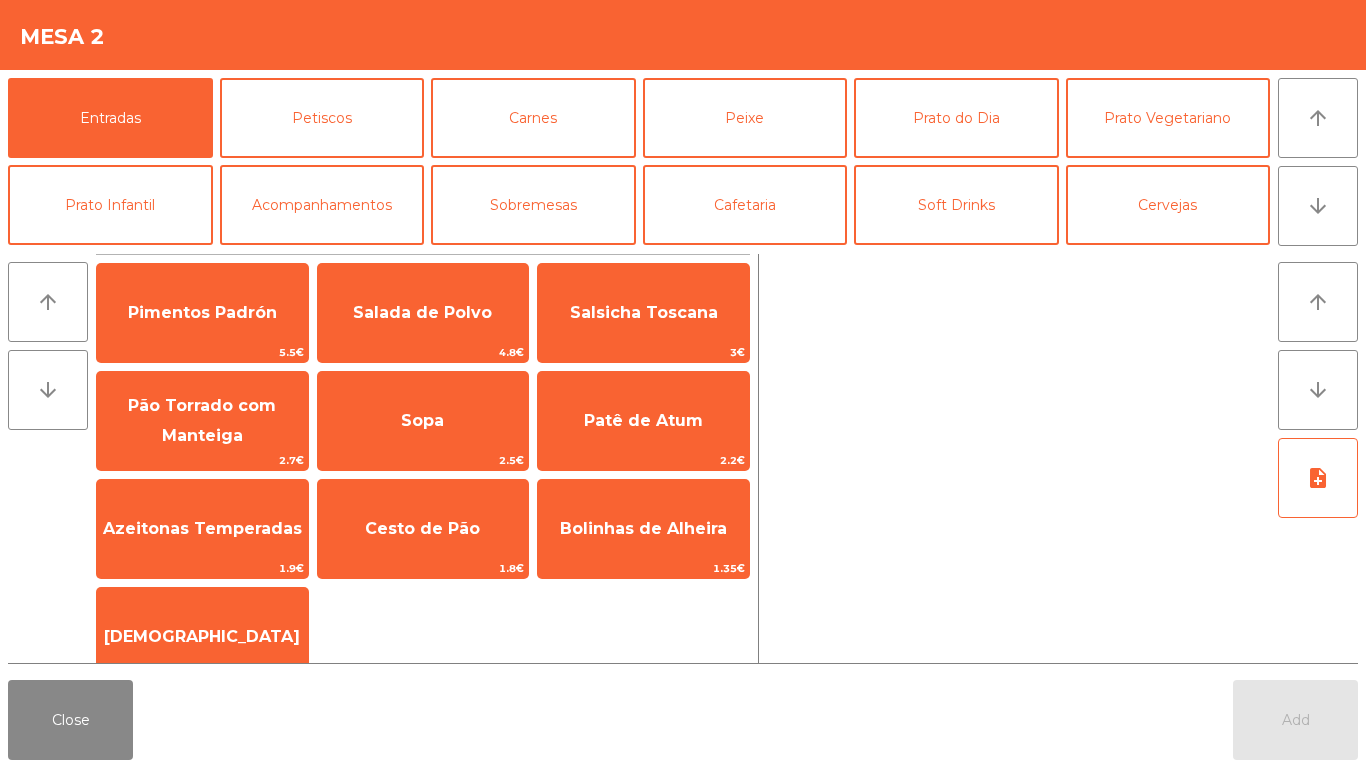 click on "arrow_upward arrow_downward" 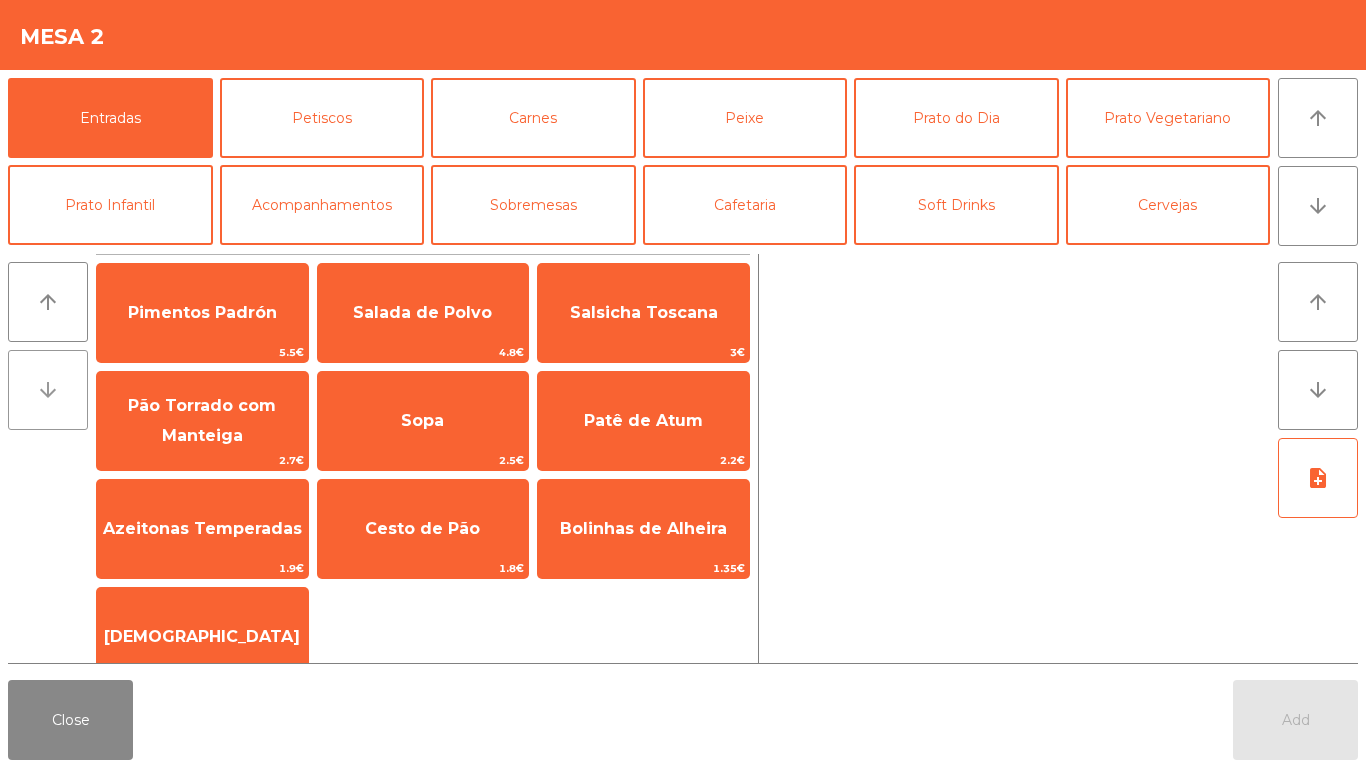 click on "arrow_downward" 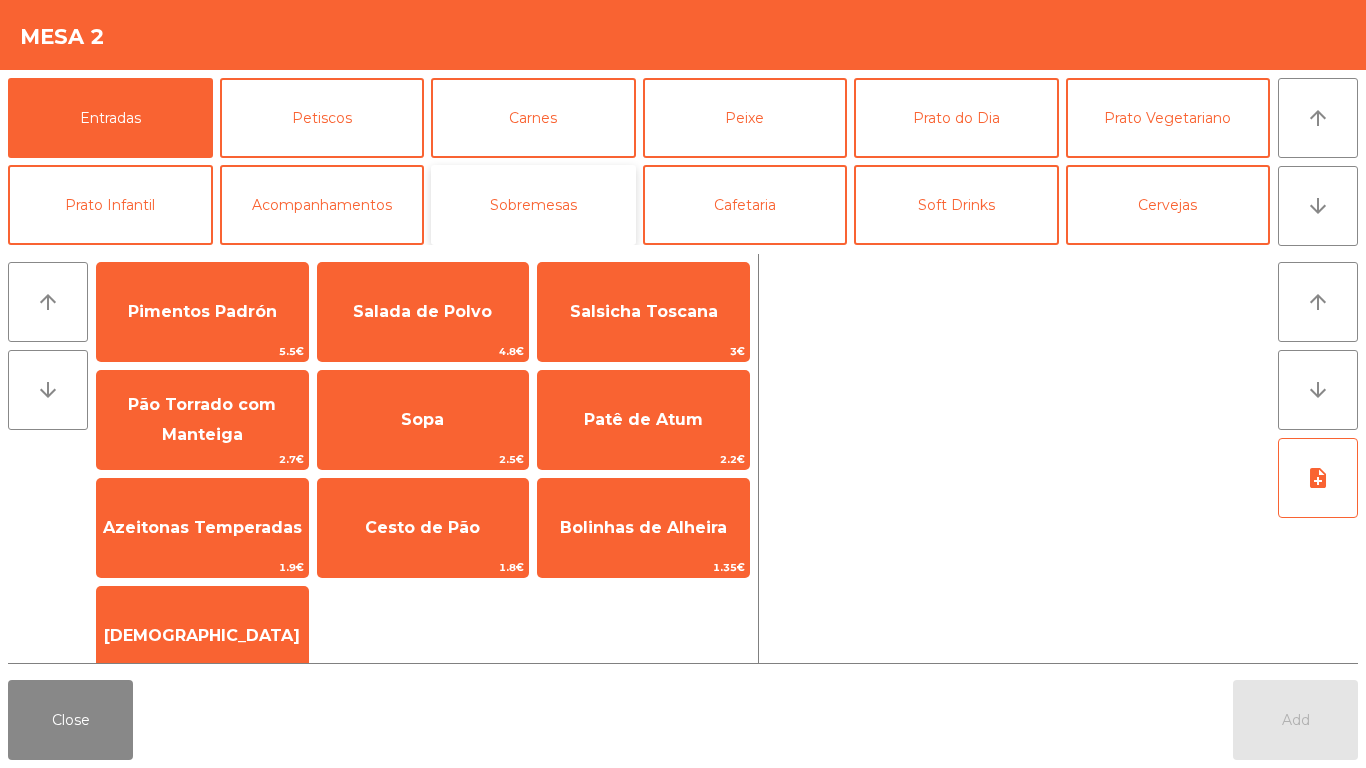 click on "Sobremesas" 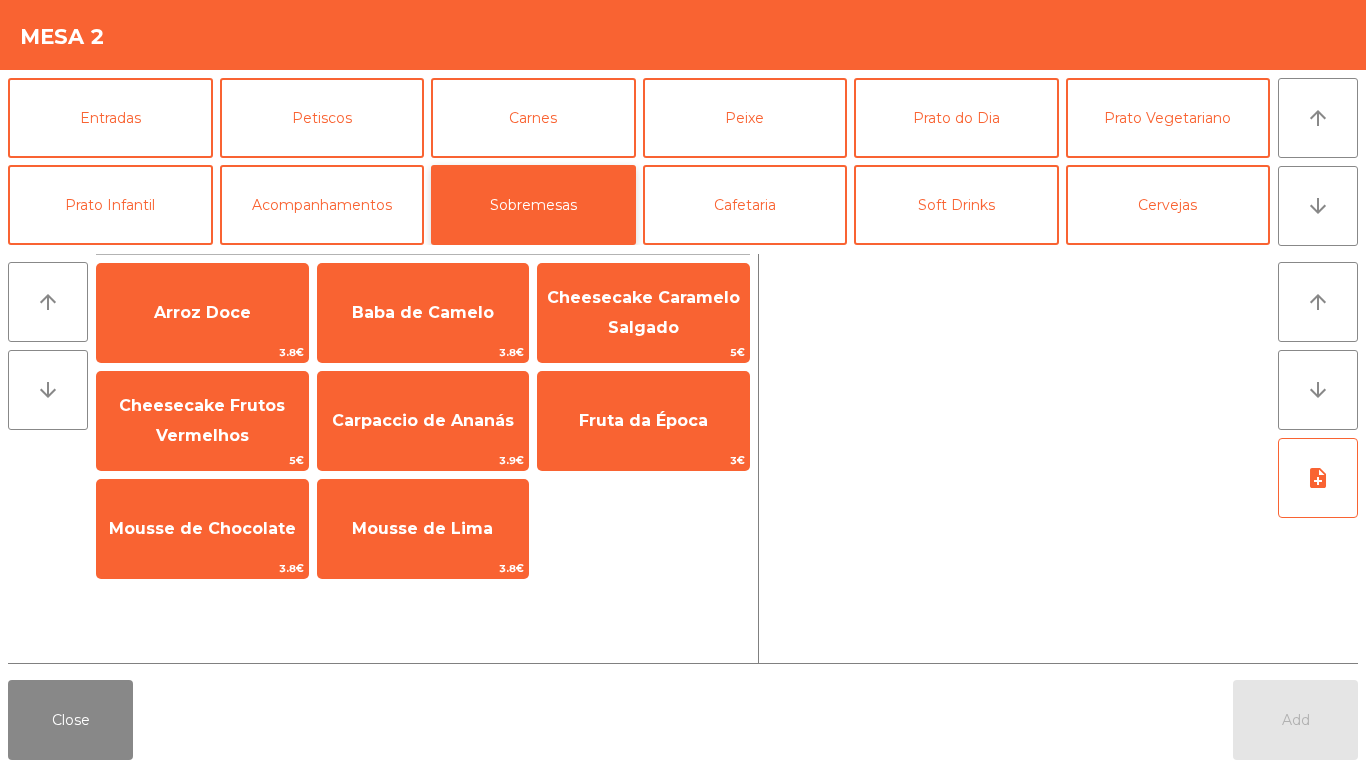 scroll, scrollTop: 0, scrollLeft: 0, axis: both 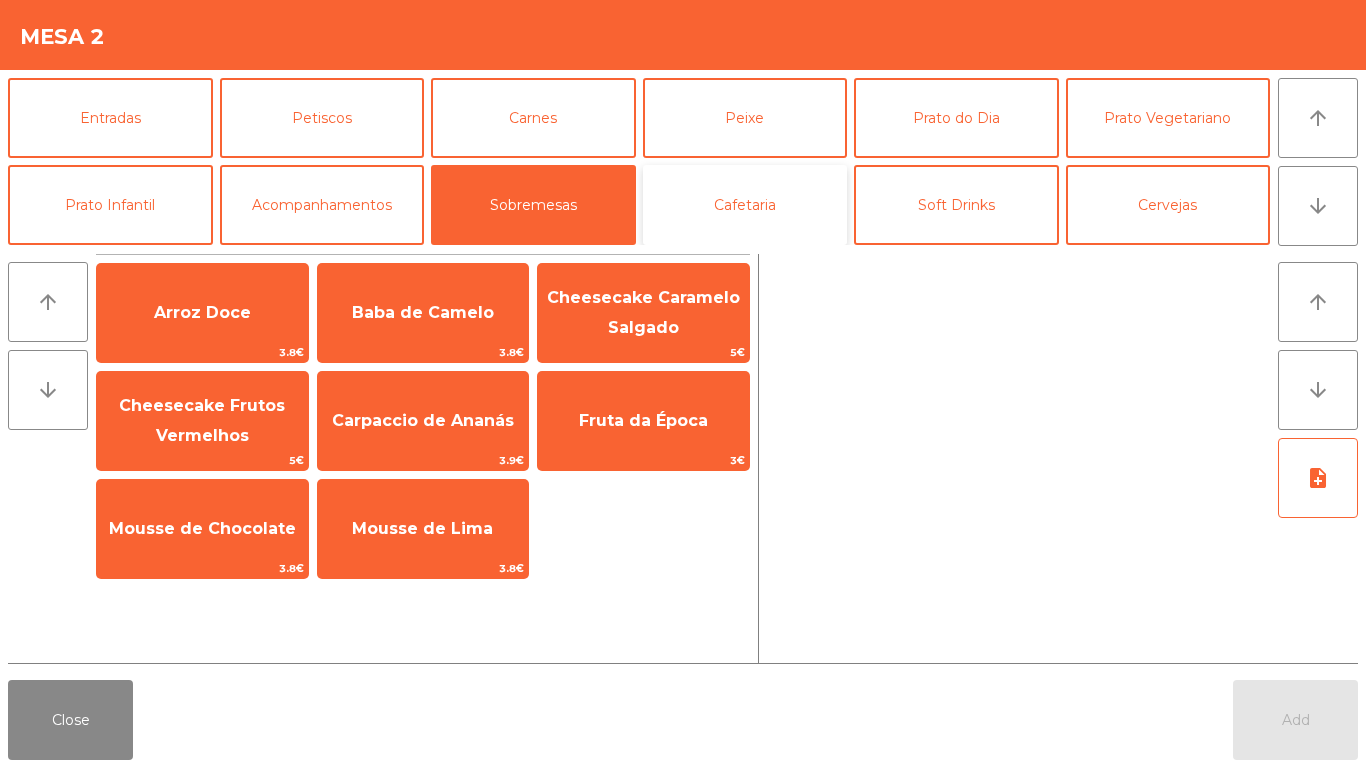 click on "Cafetaria" 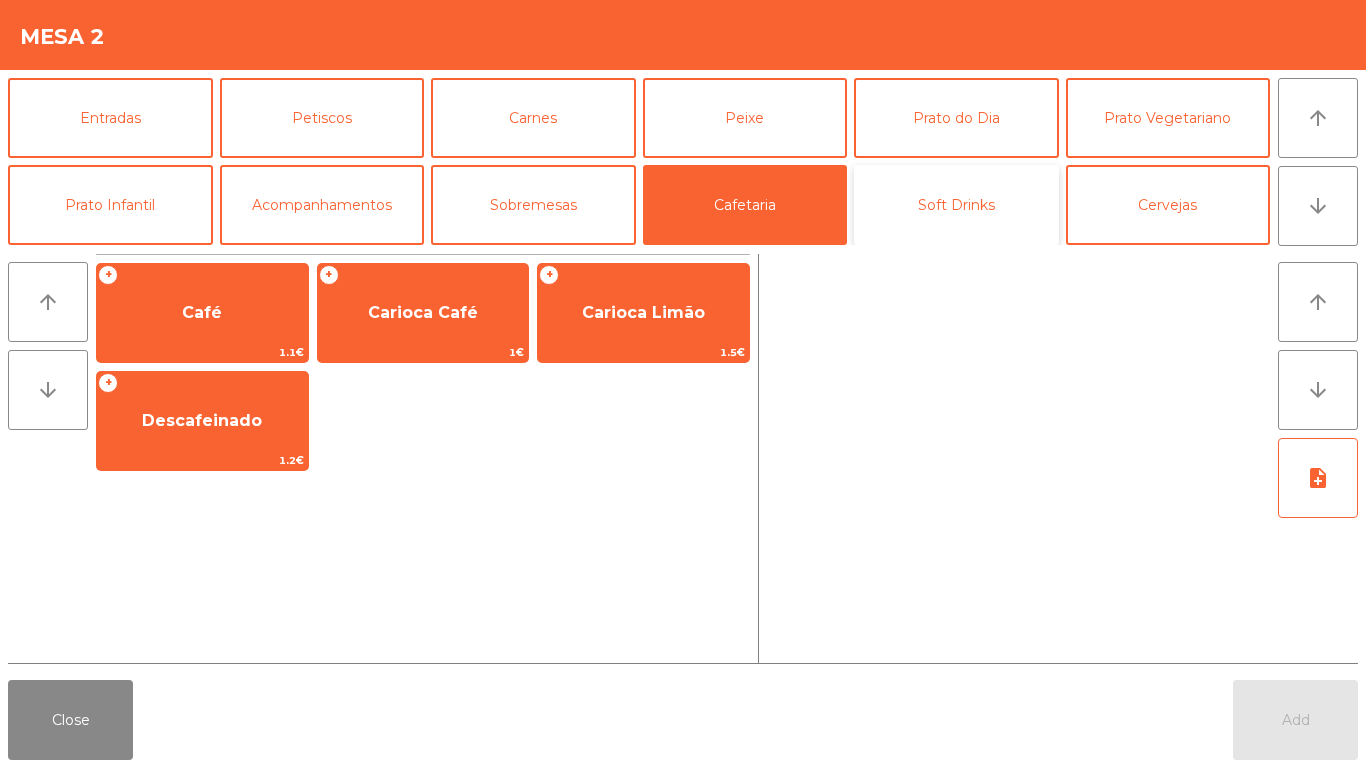 click on "Soft Drinks" 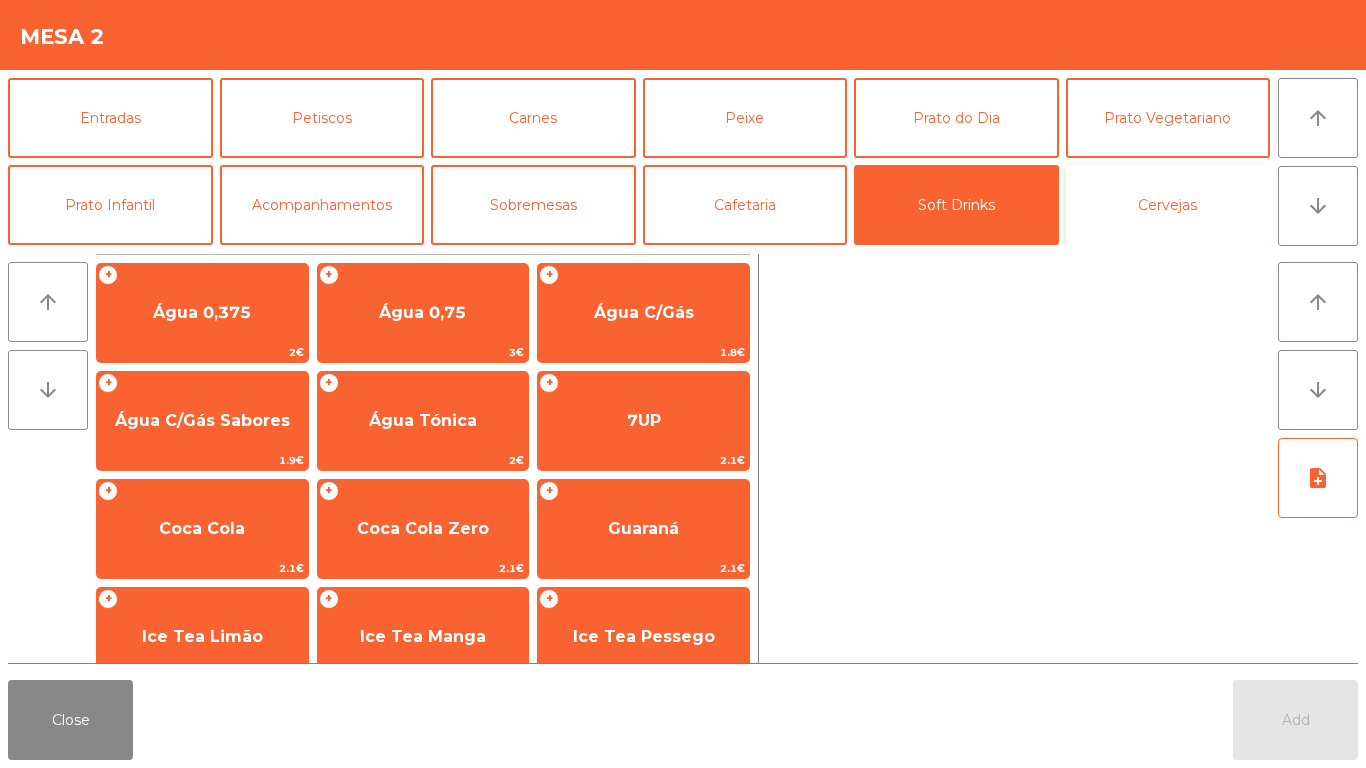 click on "Cervejas" 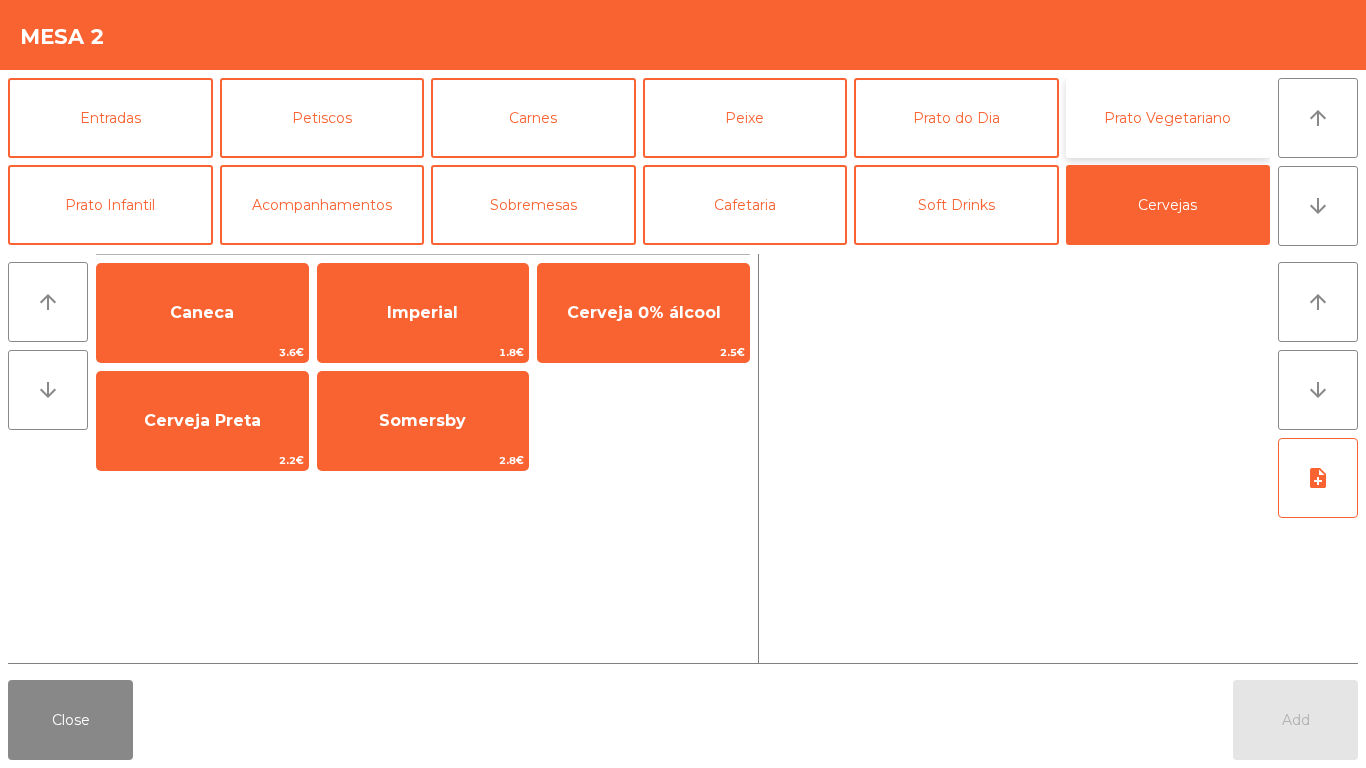 click on "Prato Vegetariano" 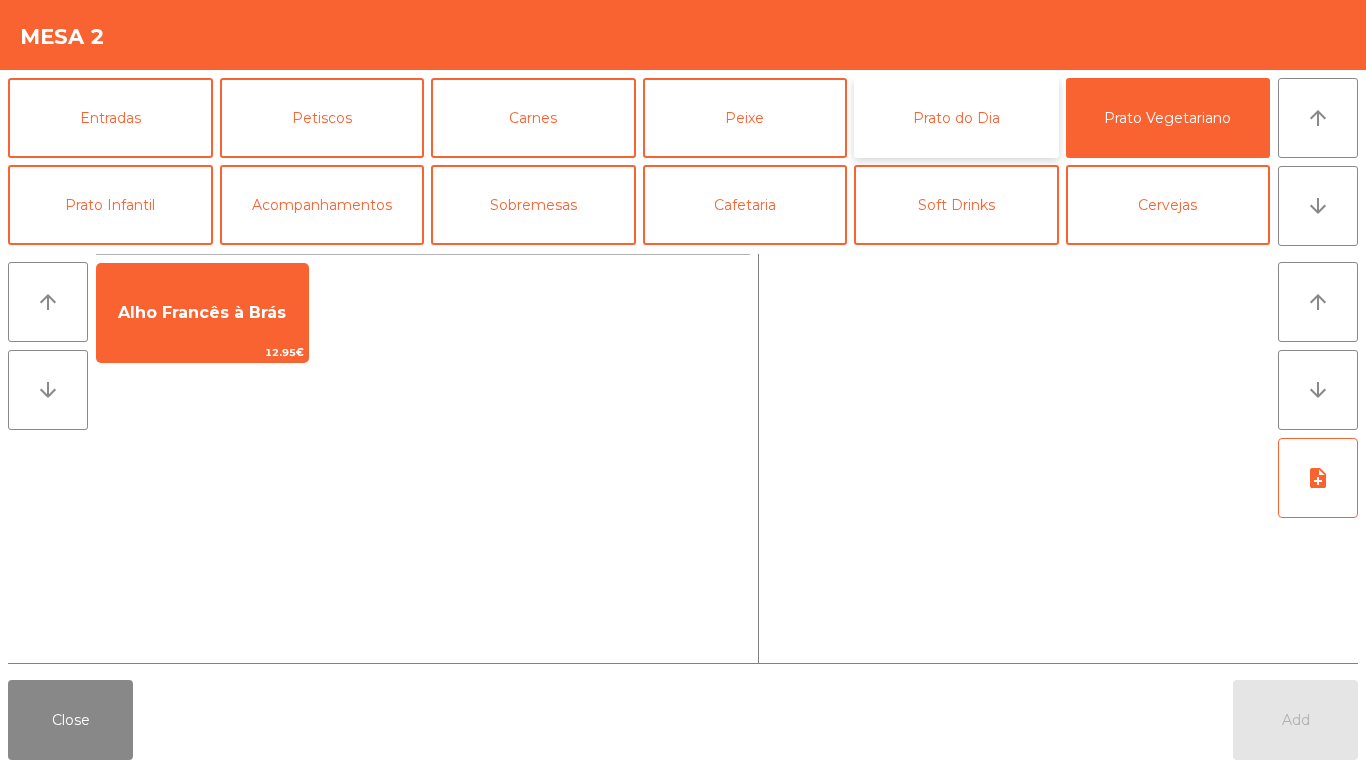 click on "Prato do Dia" 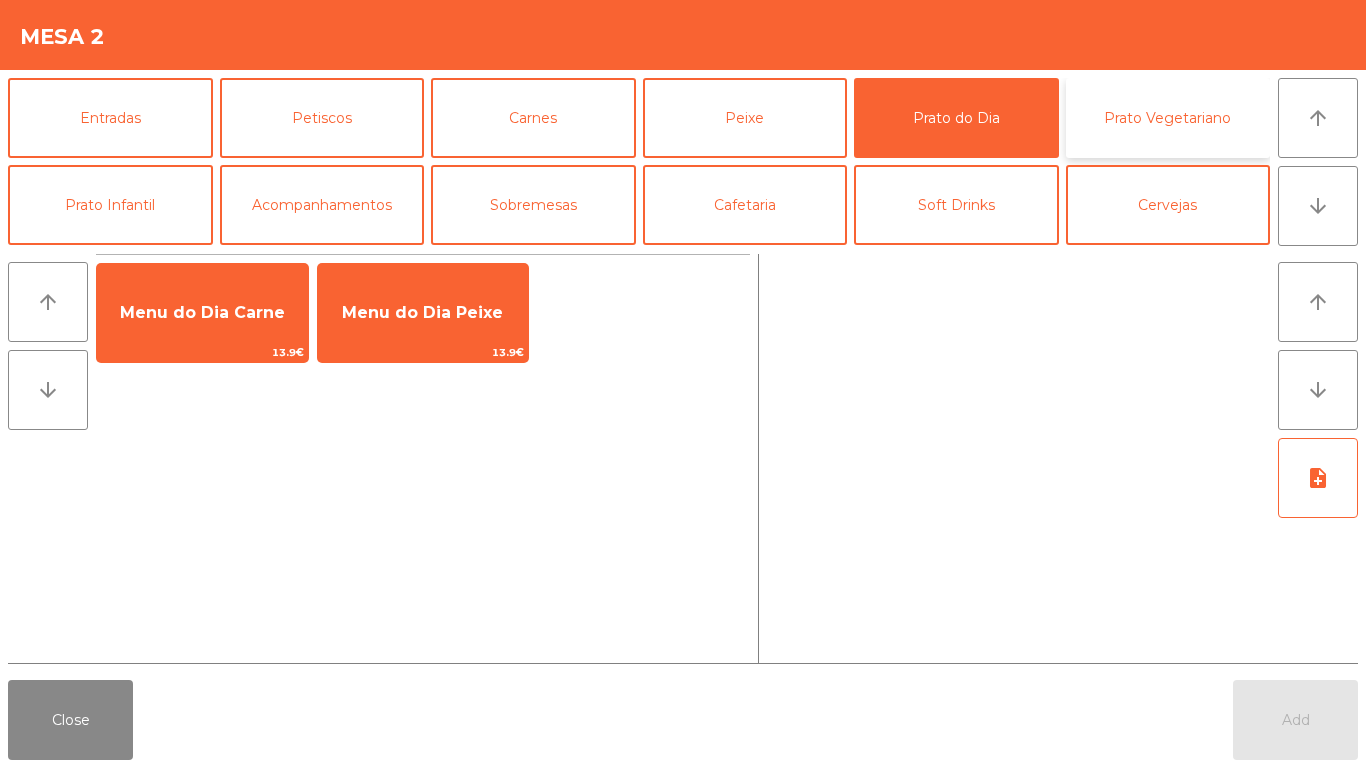 click on "Prato Vegetariano" 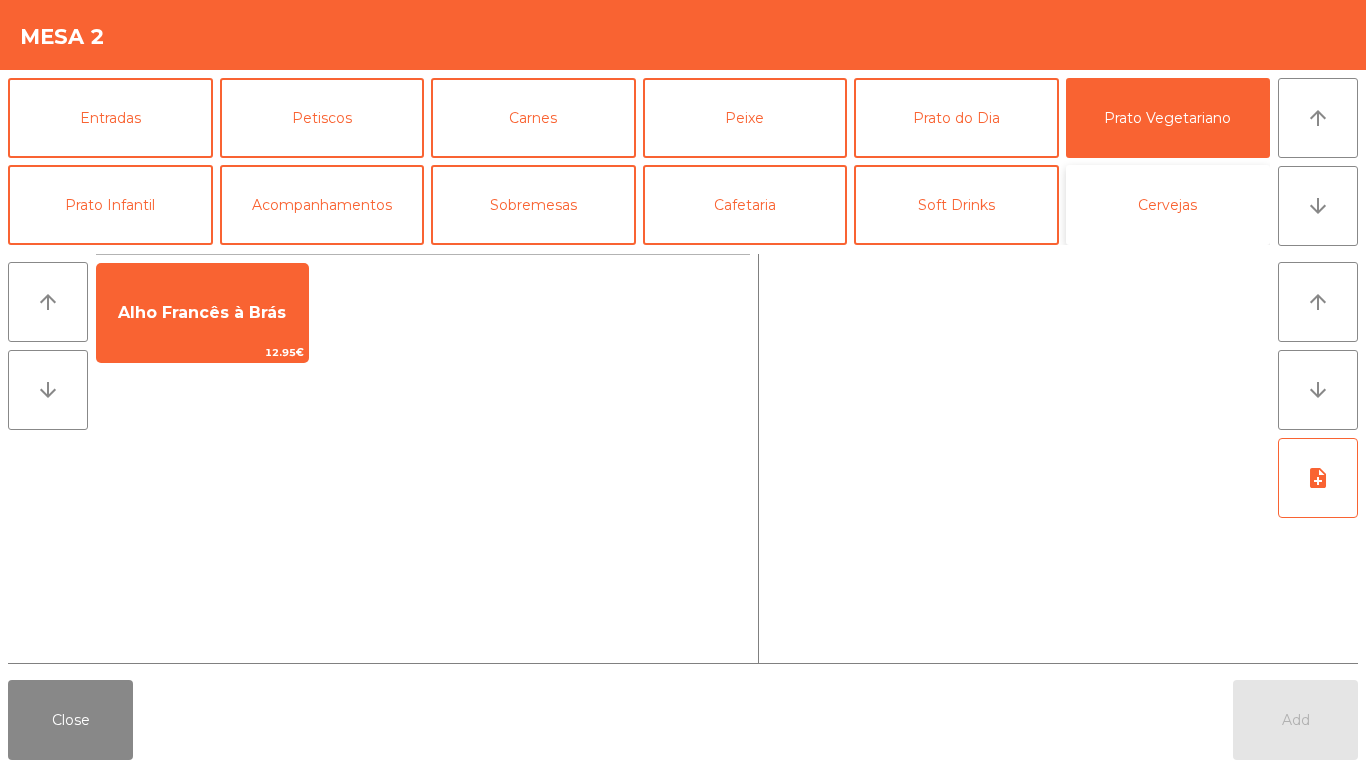 click on "Cervejas" 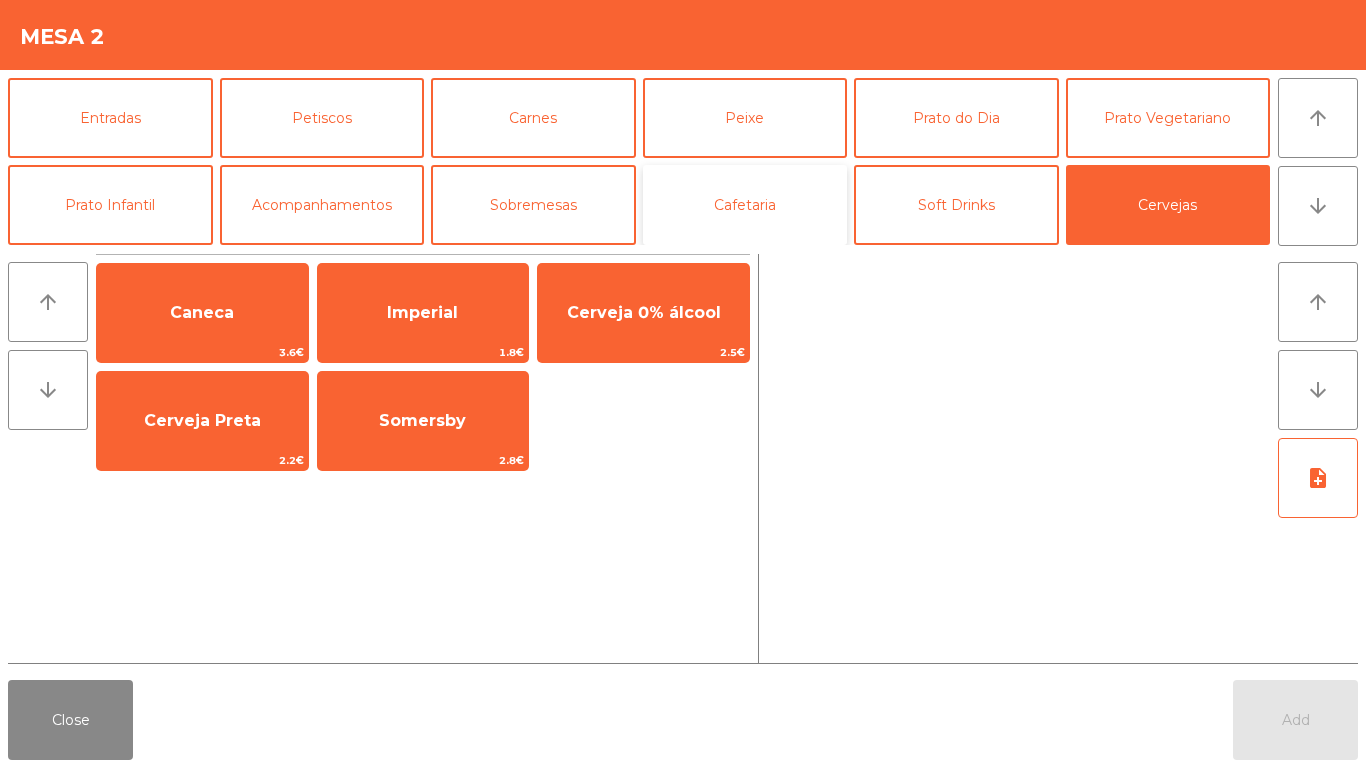 click on "Cafetaria" 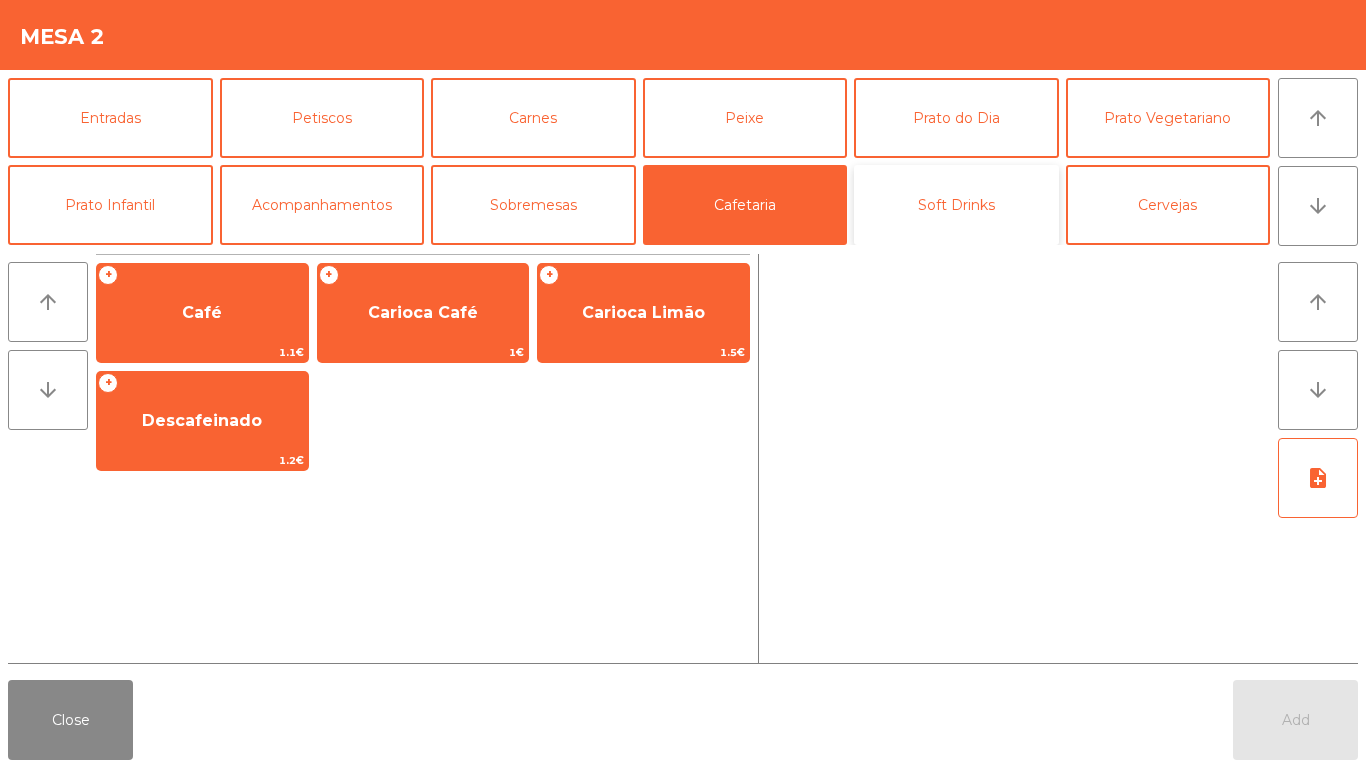 click on "Soft Drinks" 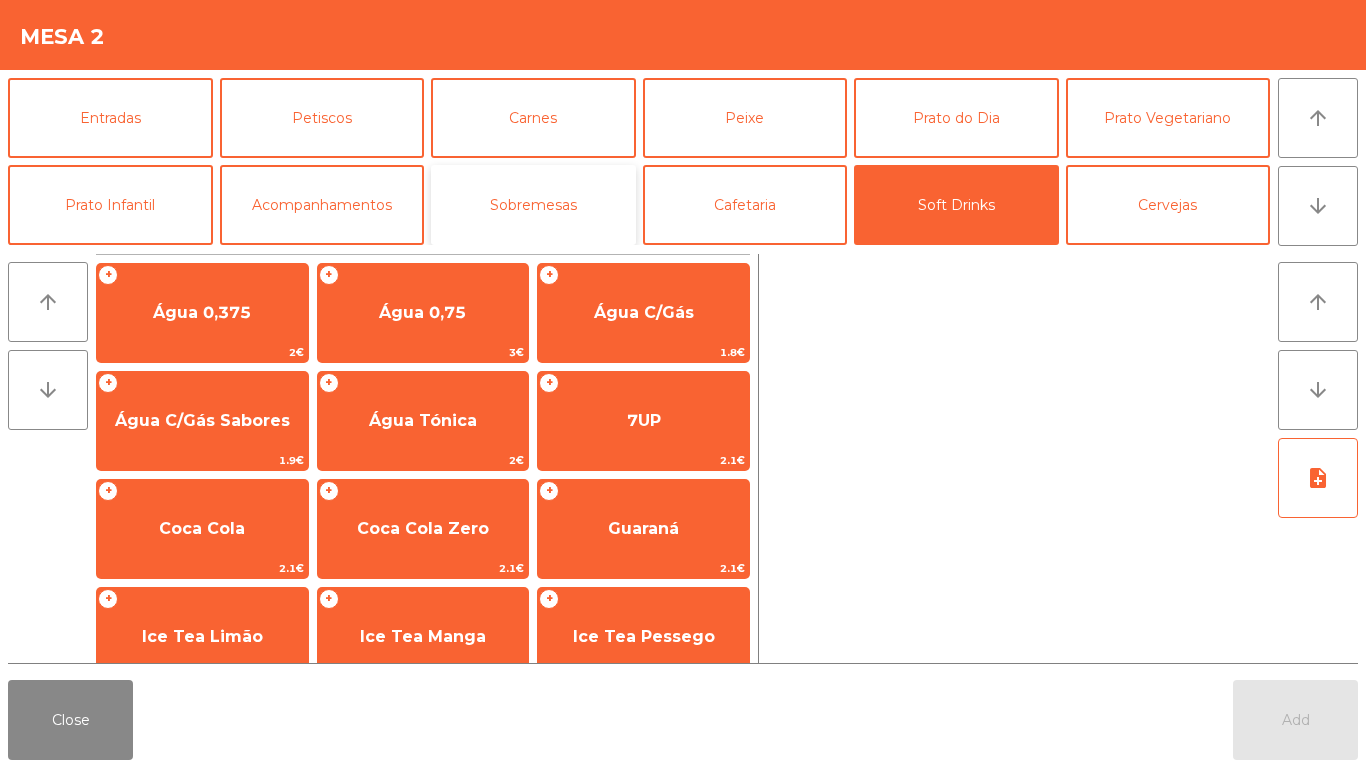 click on "Sobremesas" 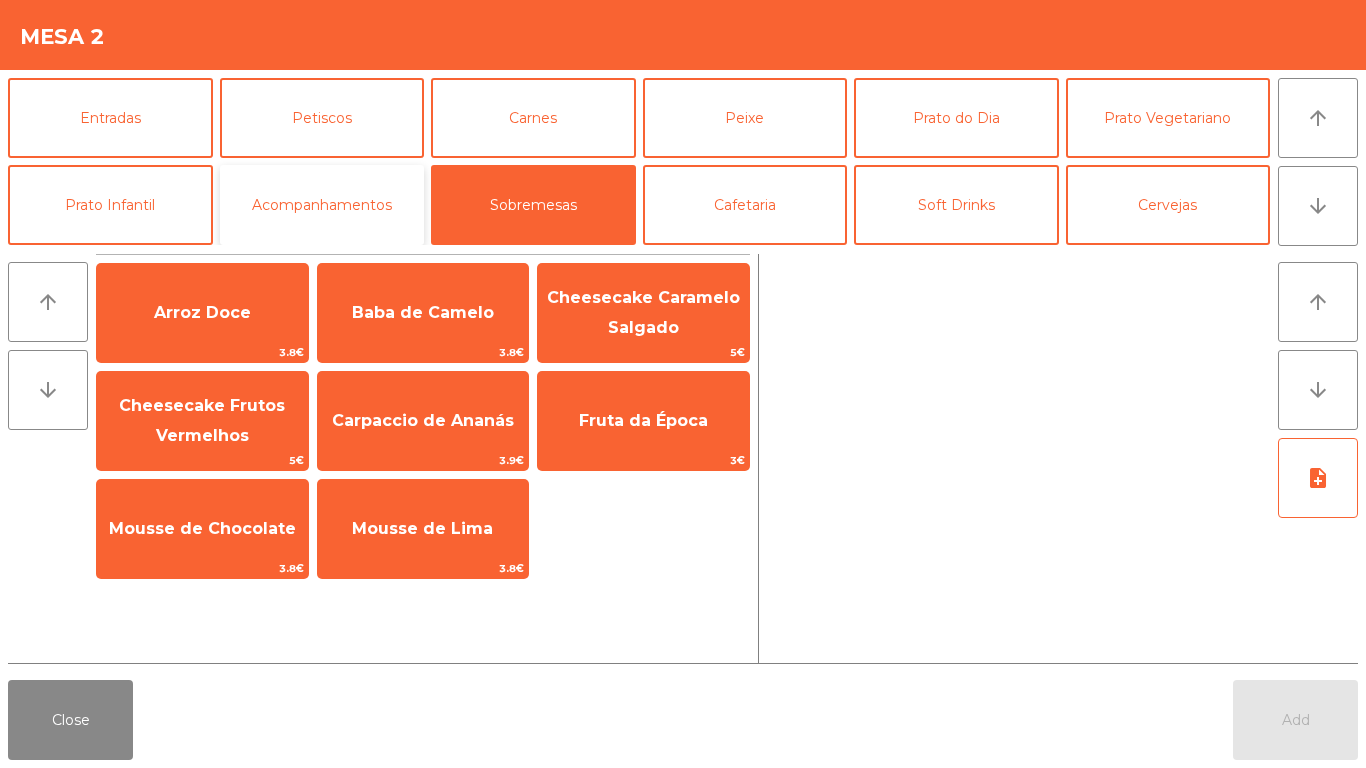 click on "Acompanhamentos" 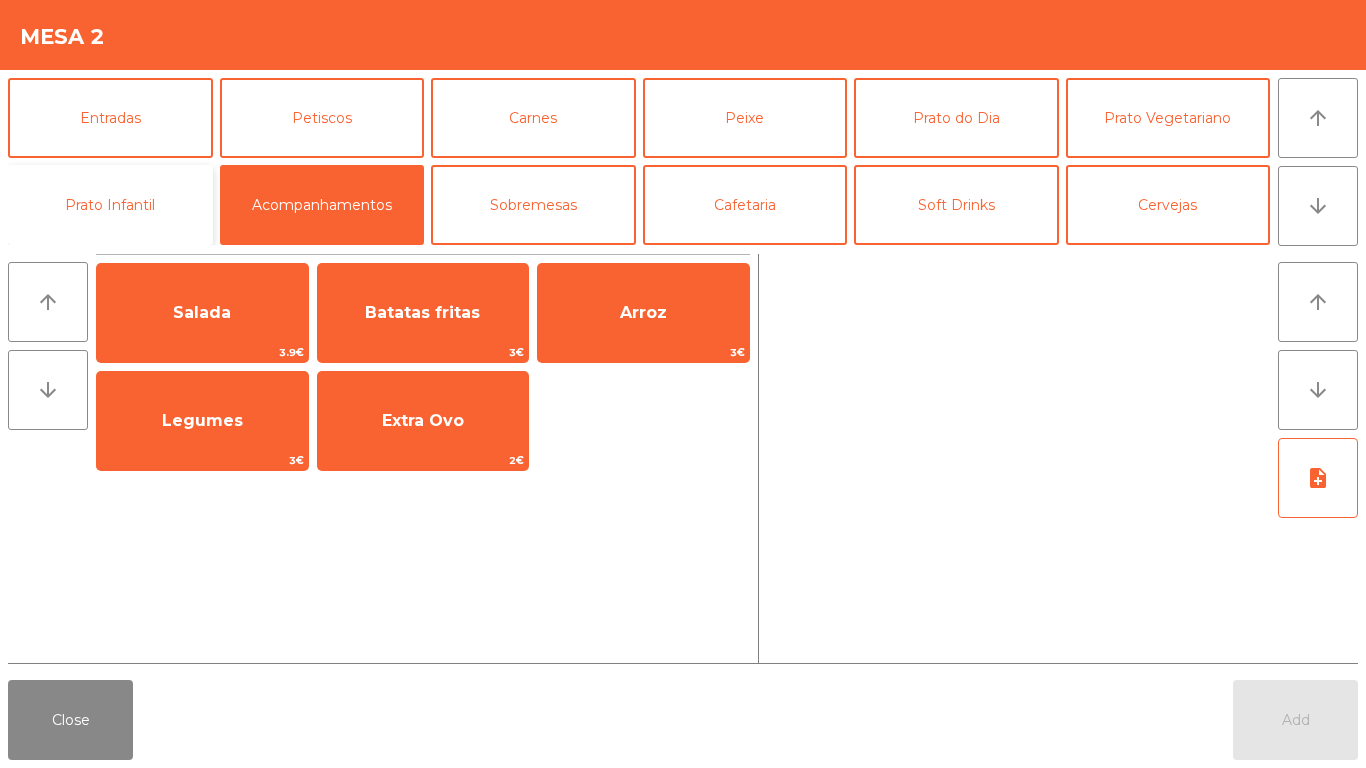 click on "Prato Infantil" 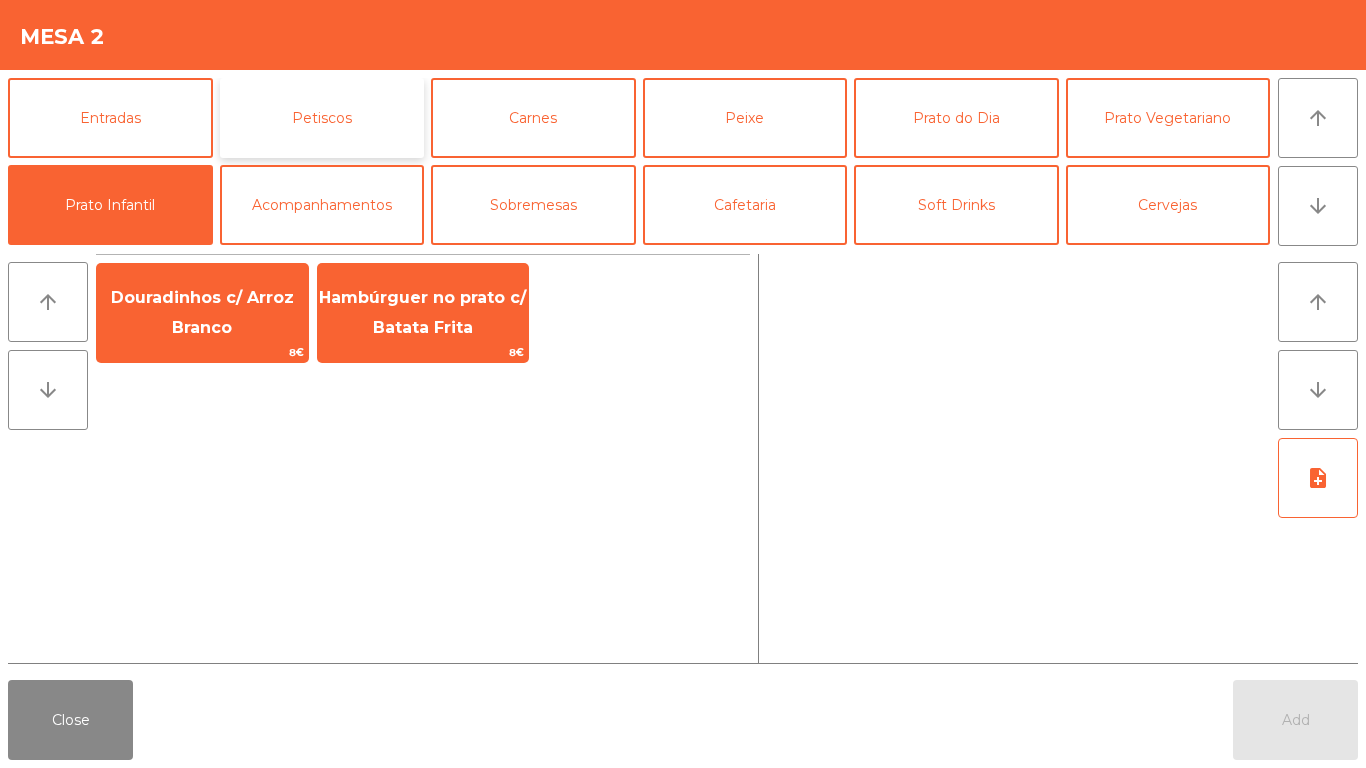 click on "Petiscos" 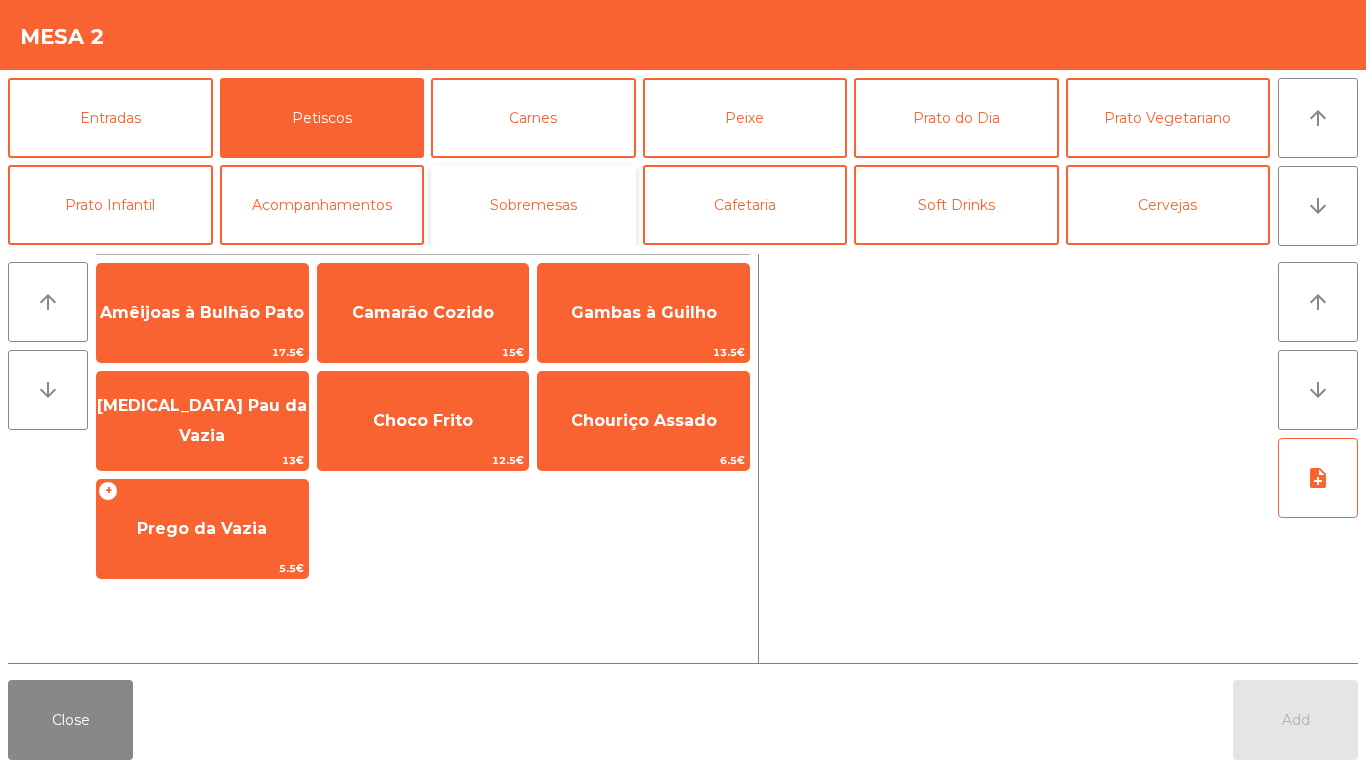 click on "Sobremesas" 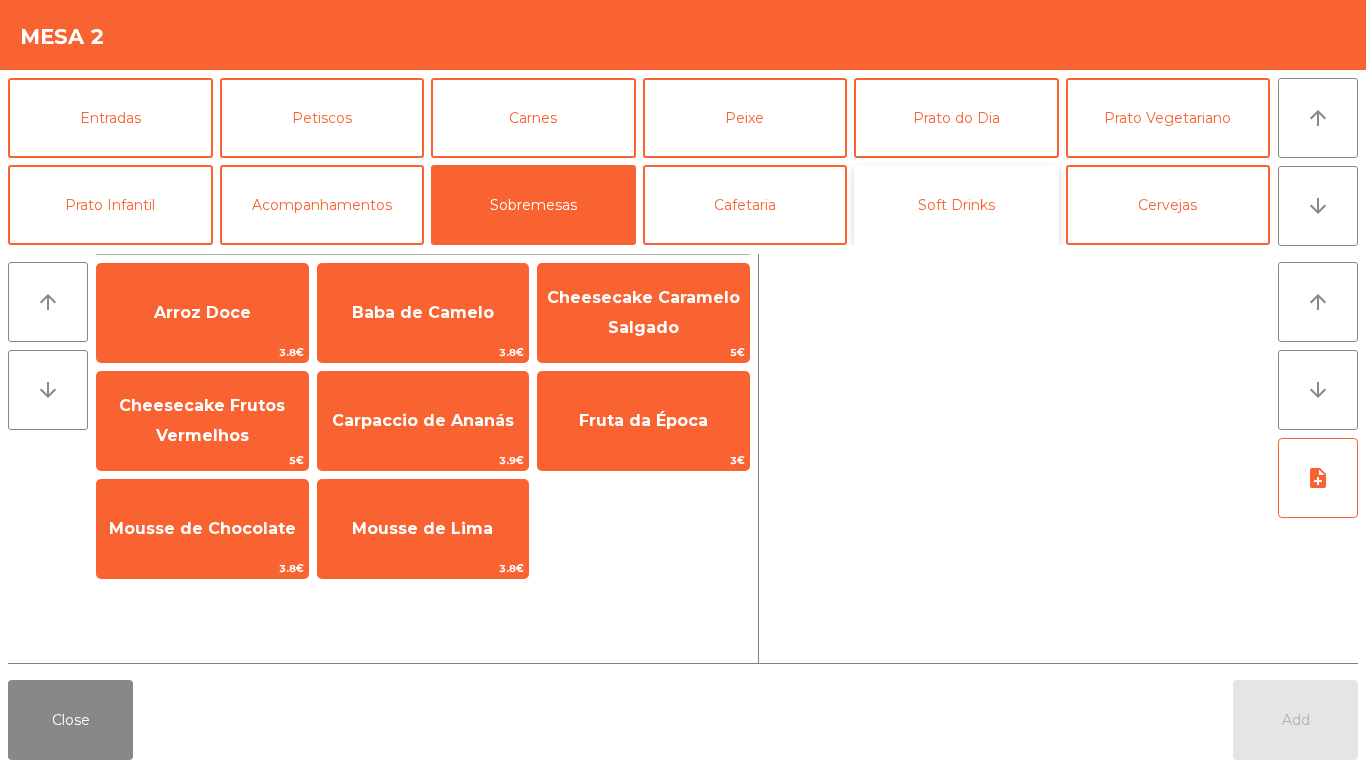 click on "Soft Drinks" 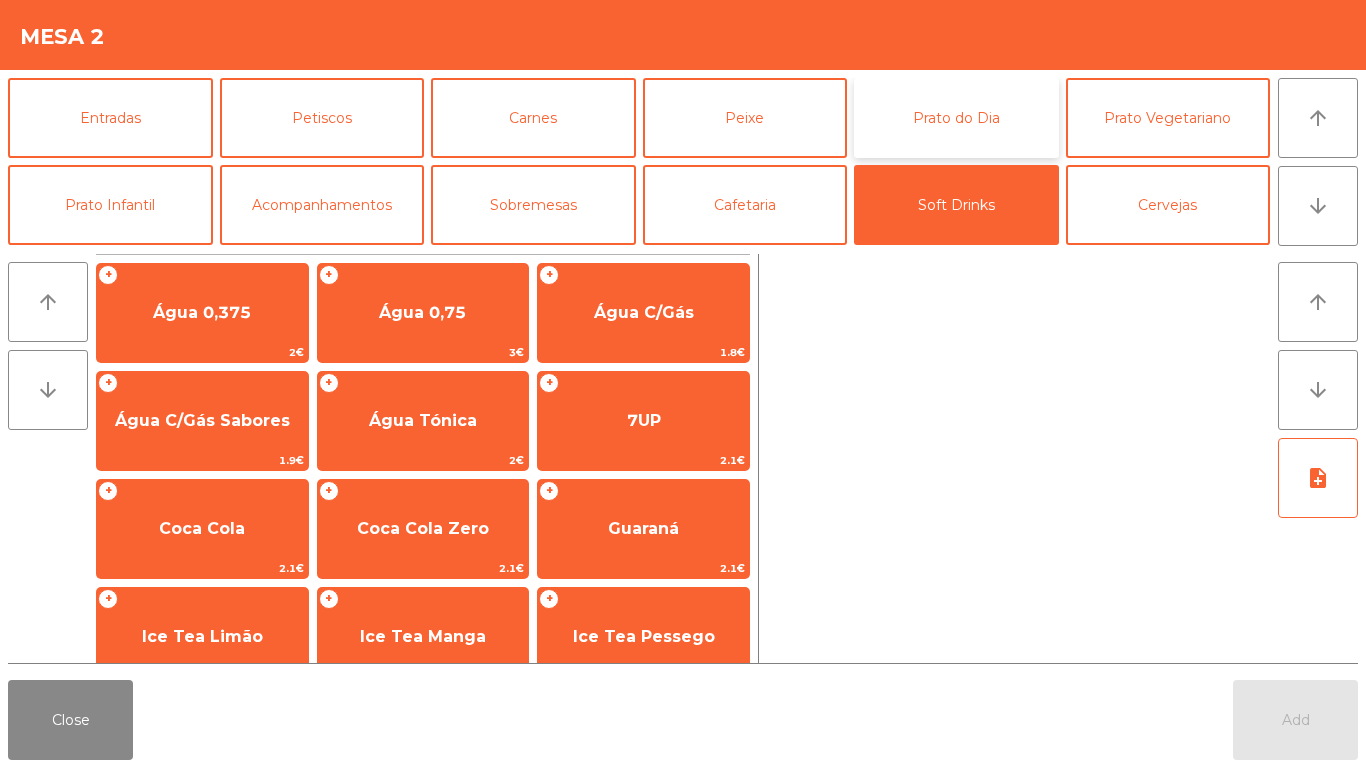 click on "Prato do Dia" 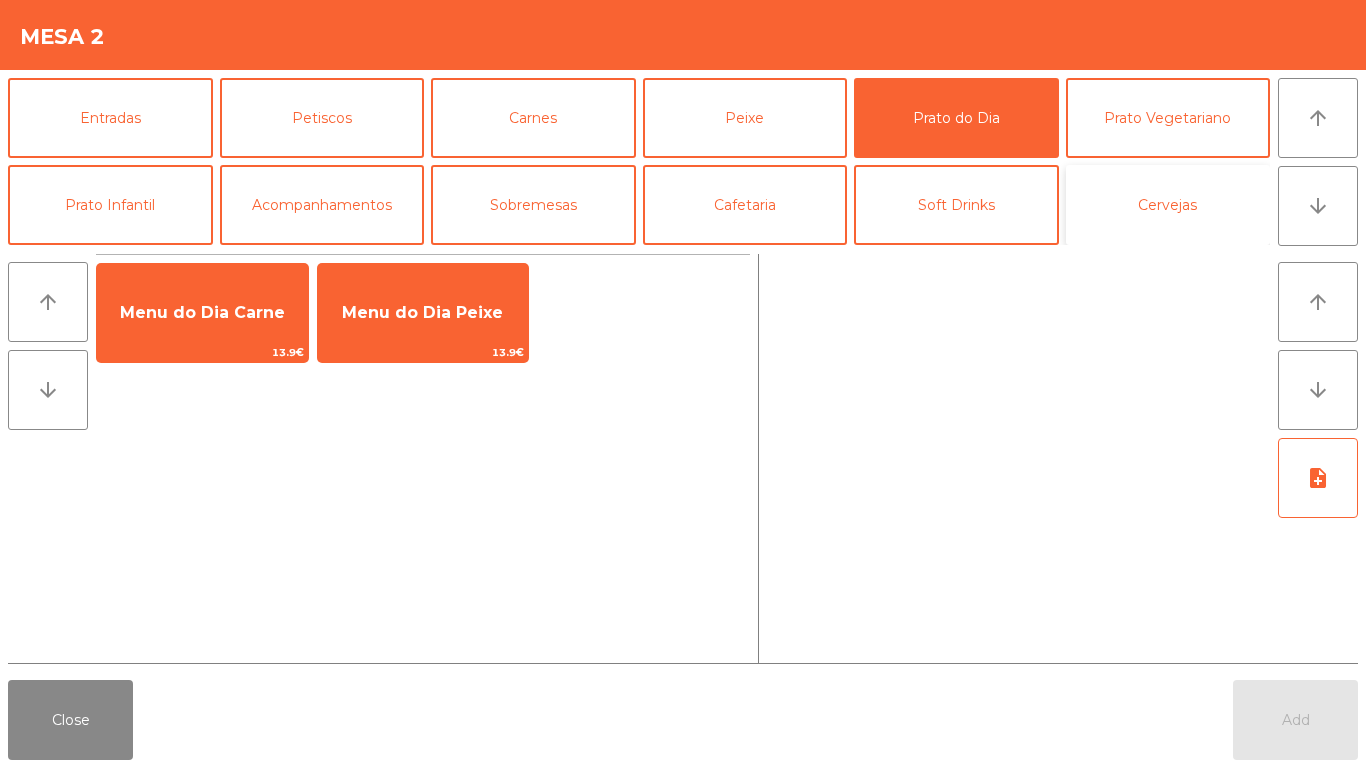 click on "Cervejas" 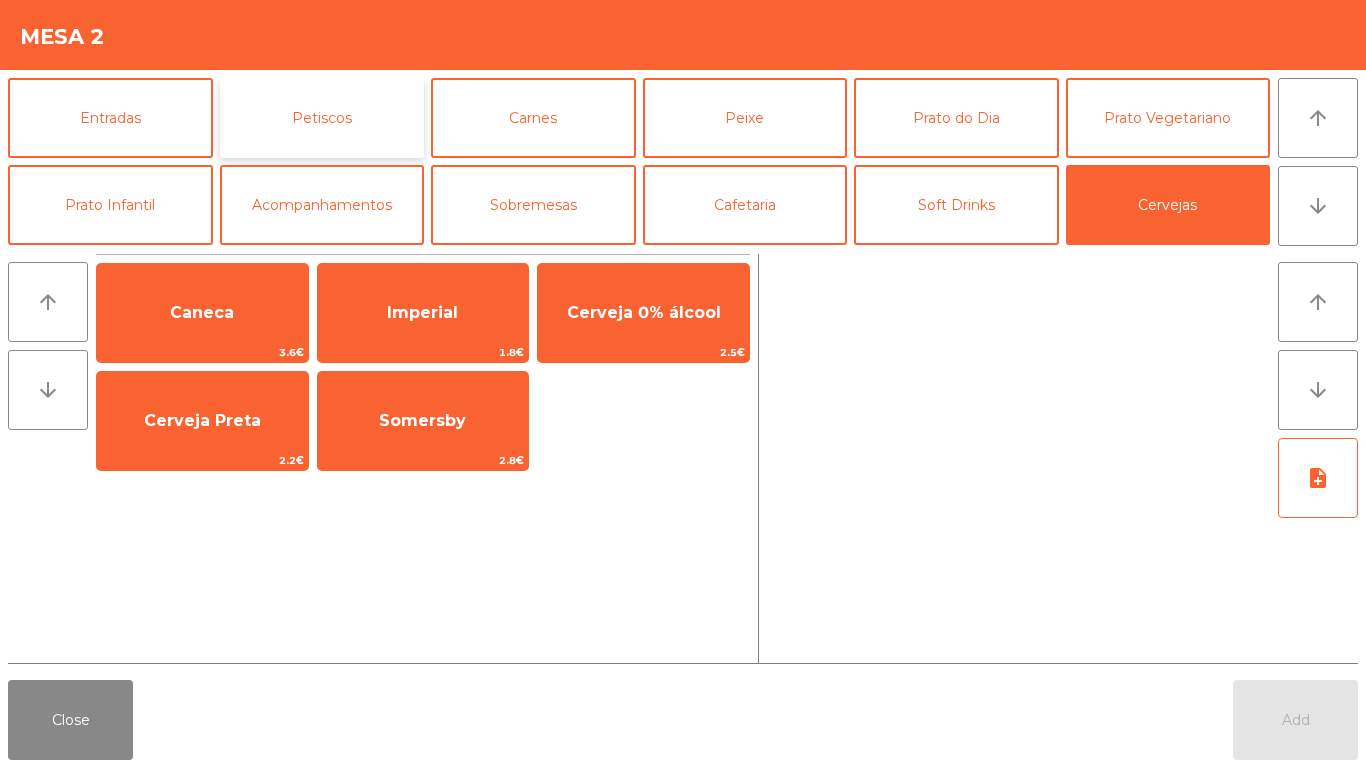 click on "Petiscos" 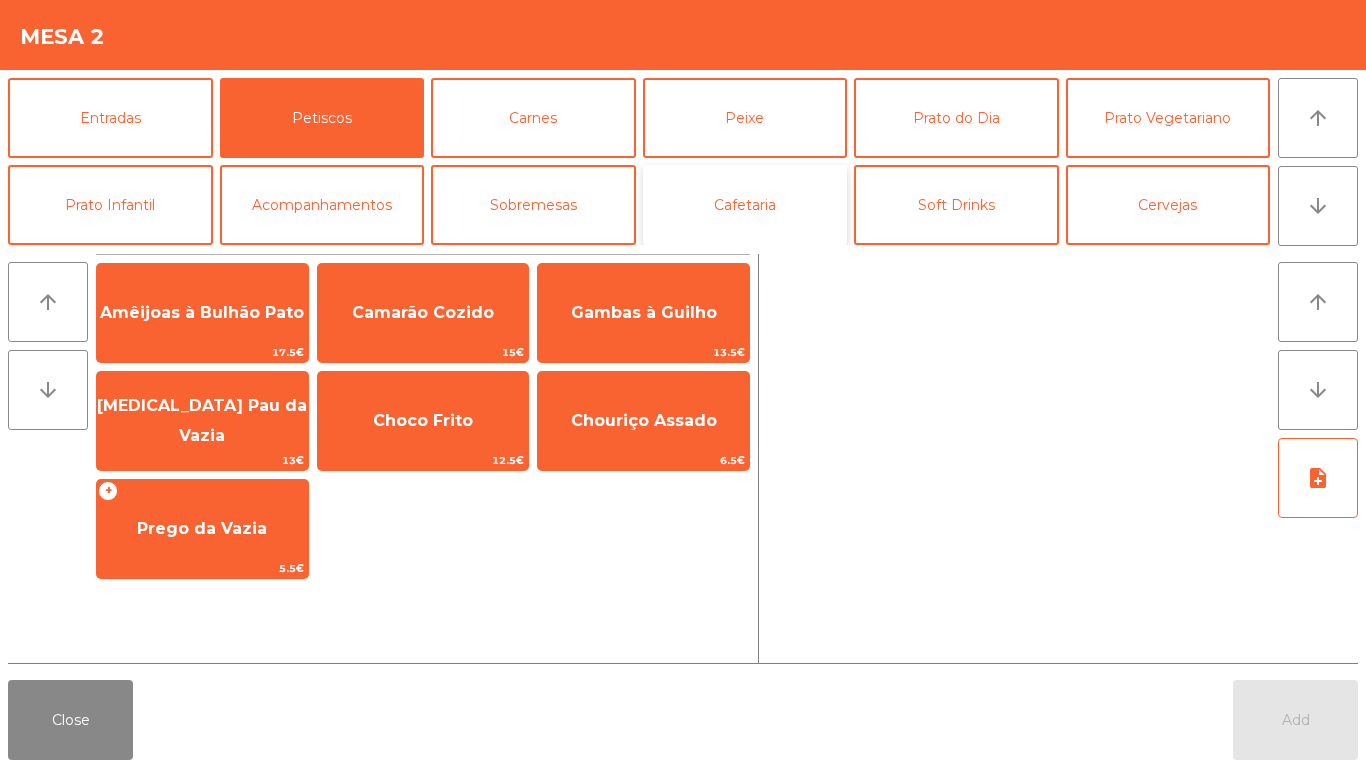 click on "Cafetaria" 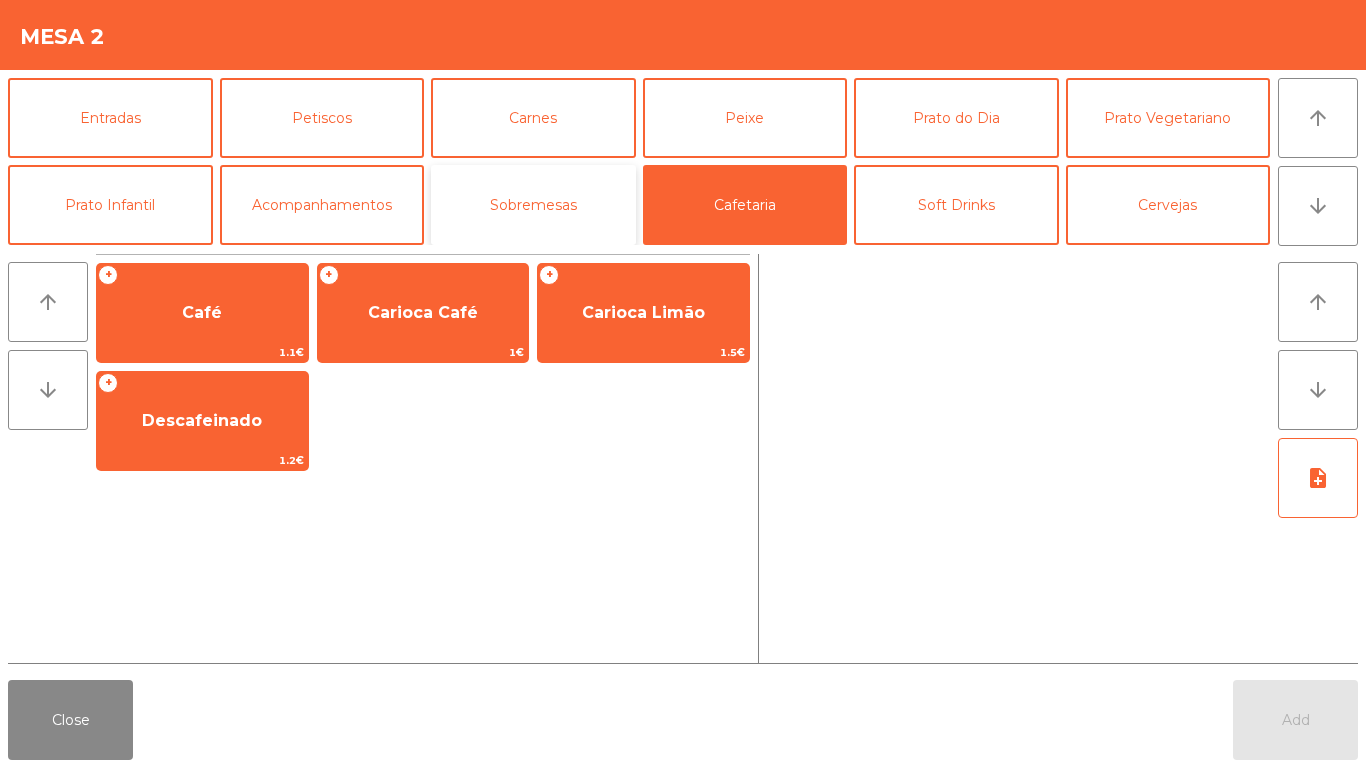 click on "Sobremesas" 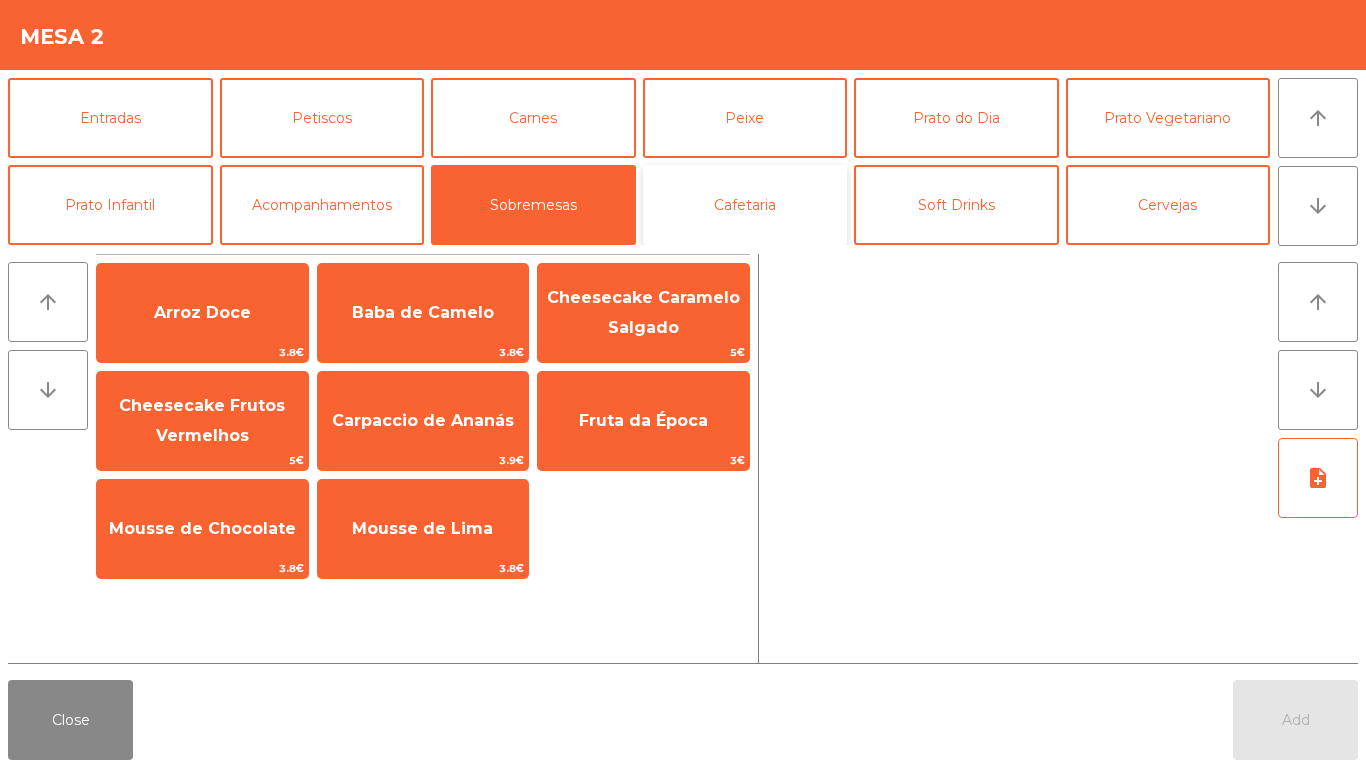click on "Cafetaria" 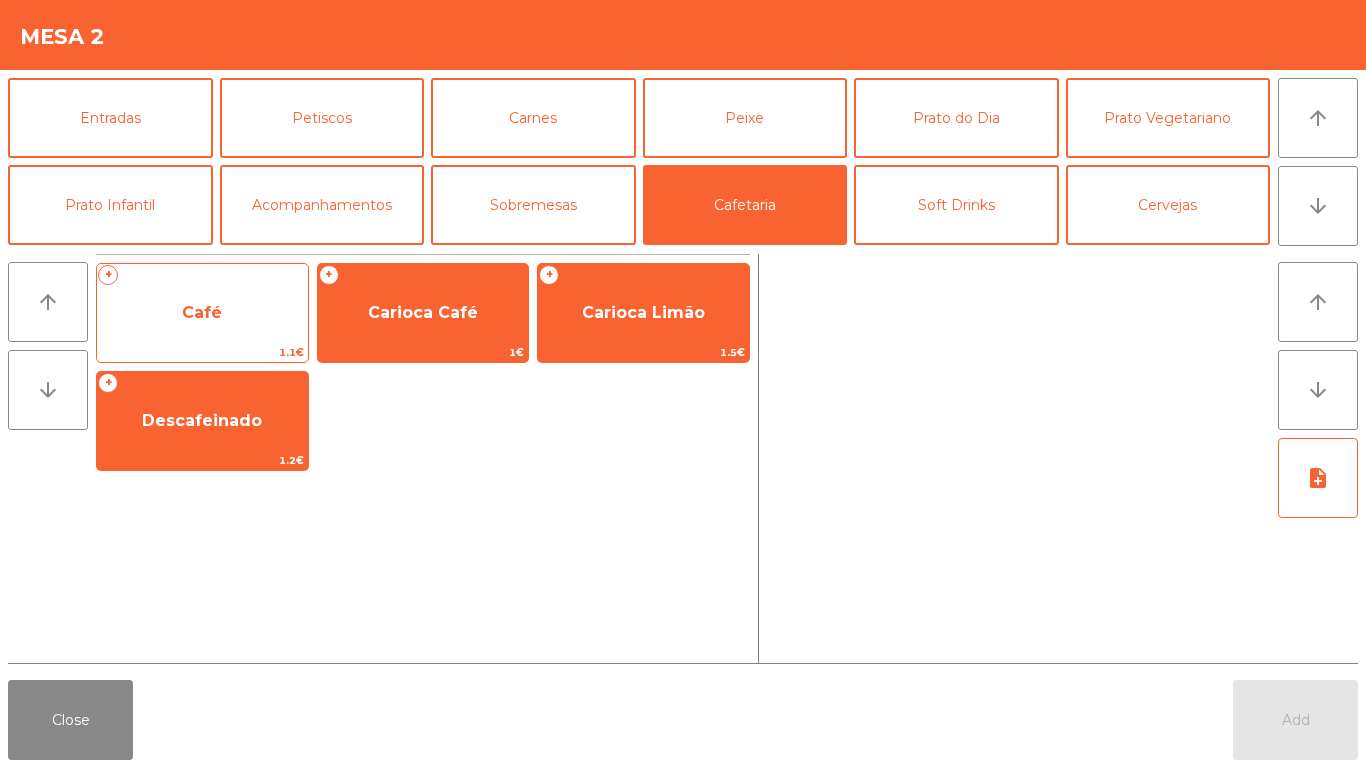 click on "Café" 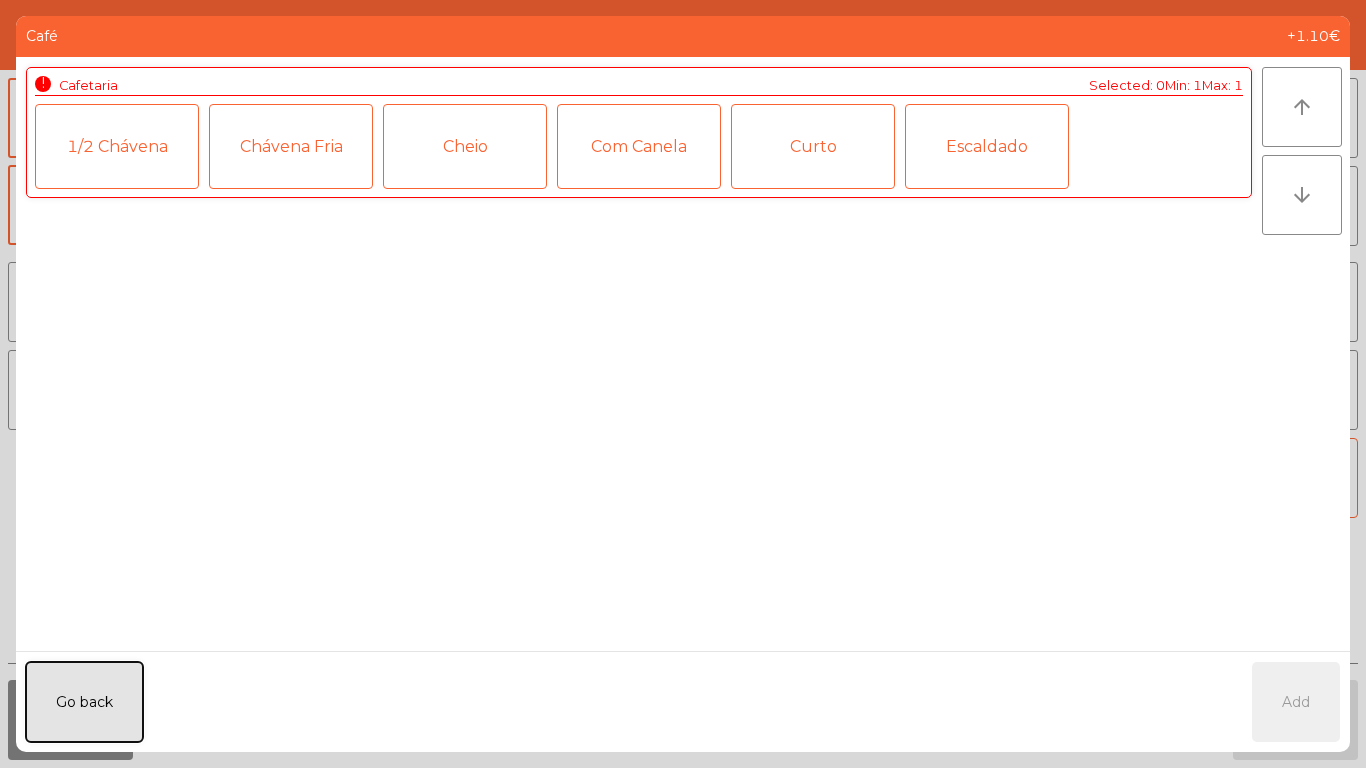 click on "Go back" 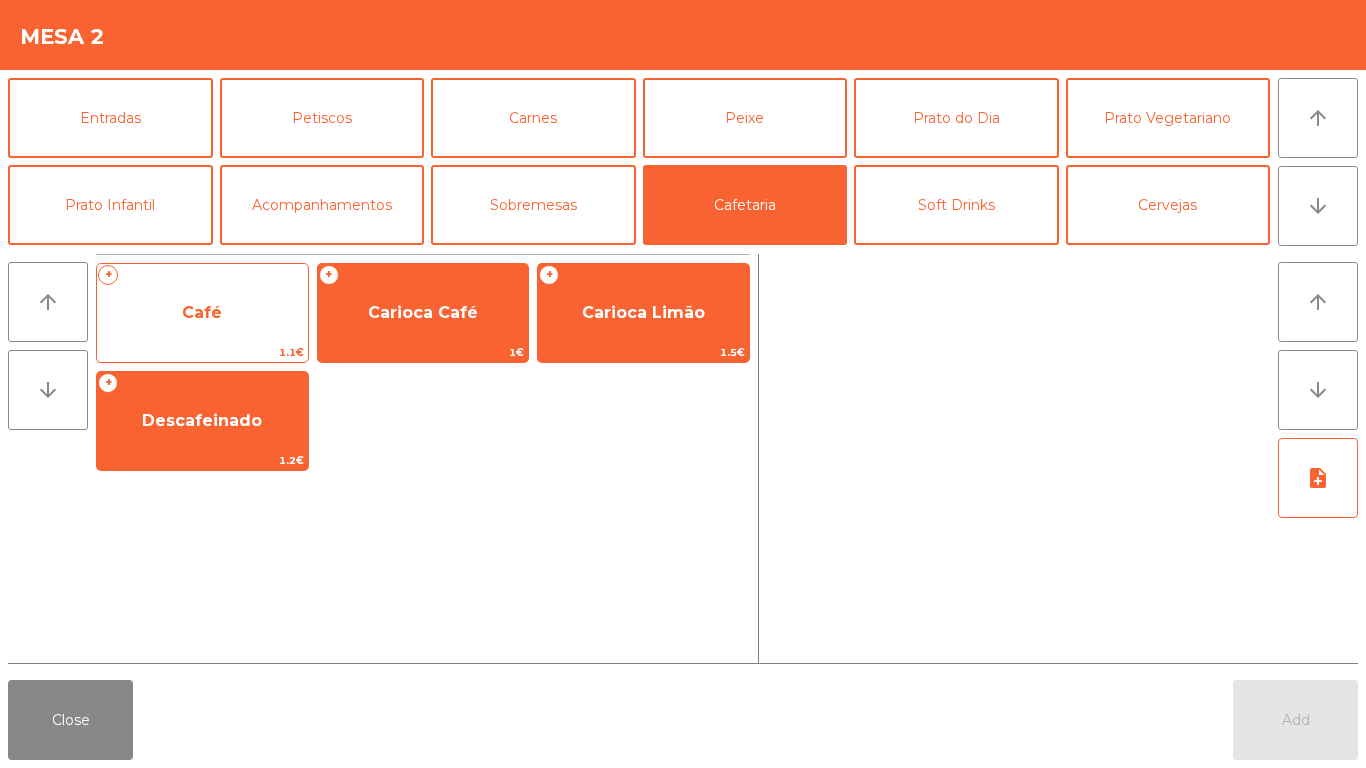 click on "Café" 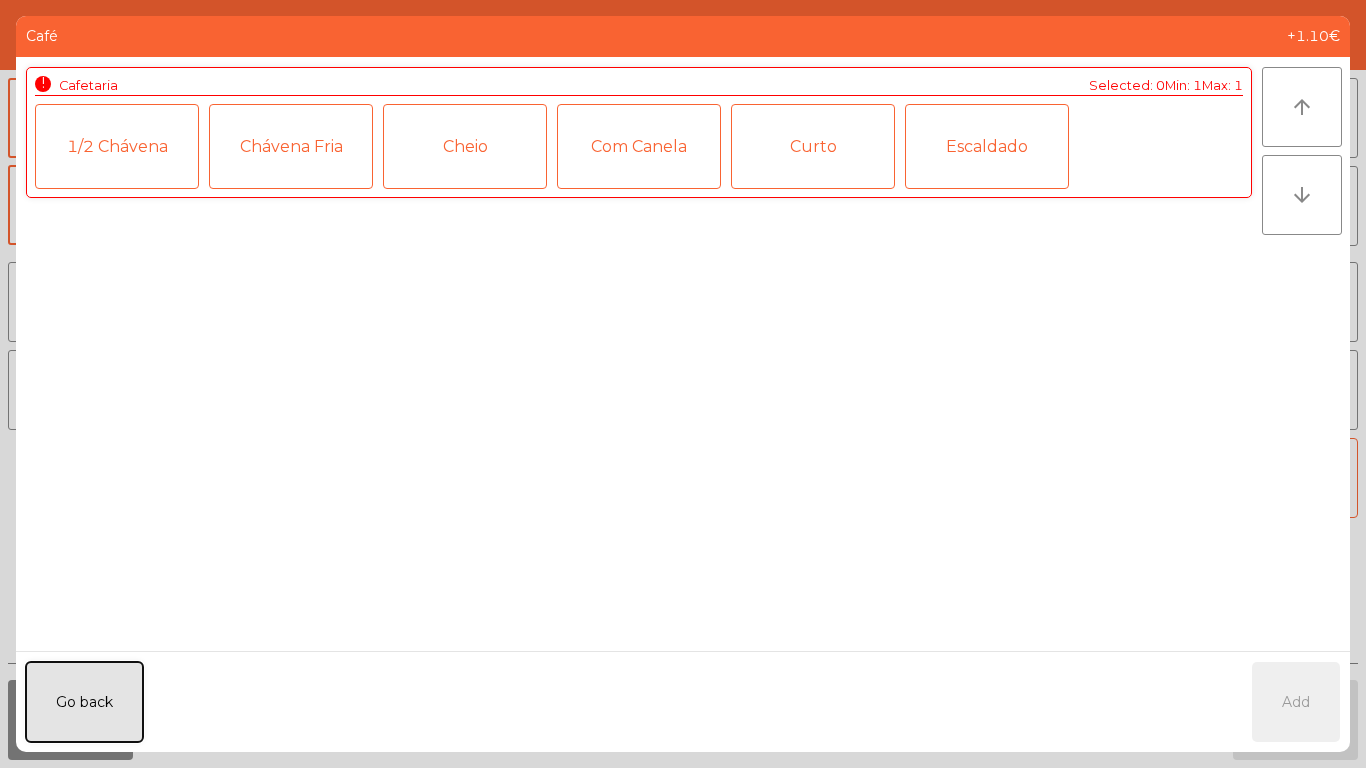 click on "Go back" 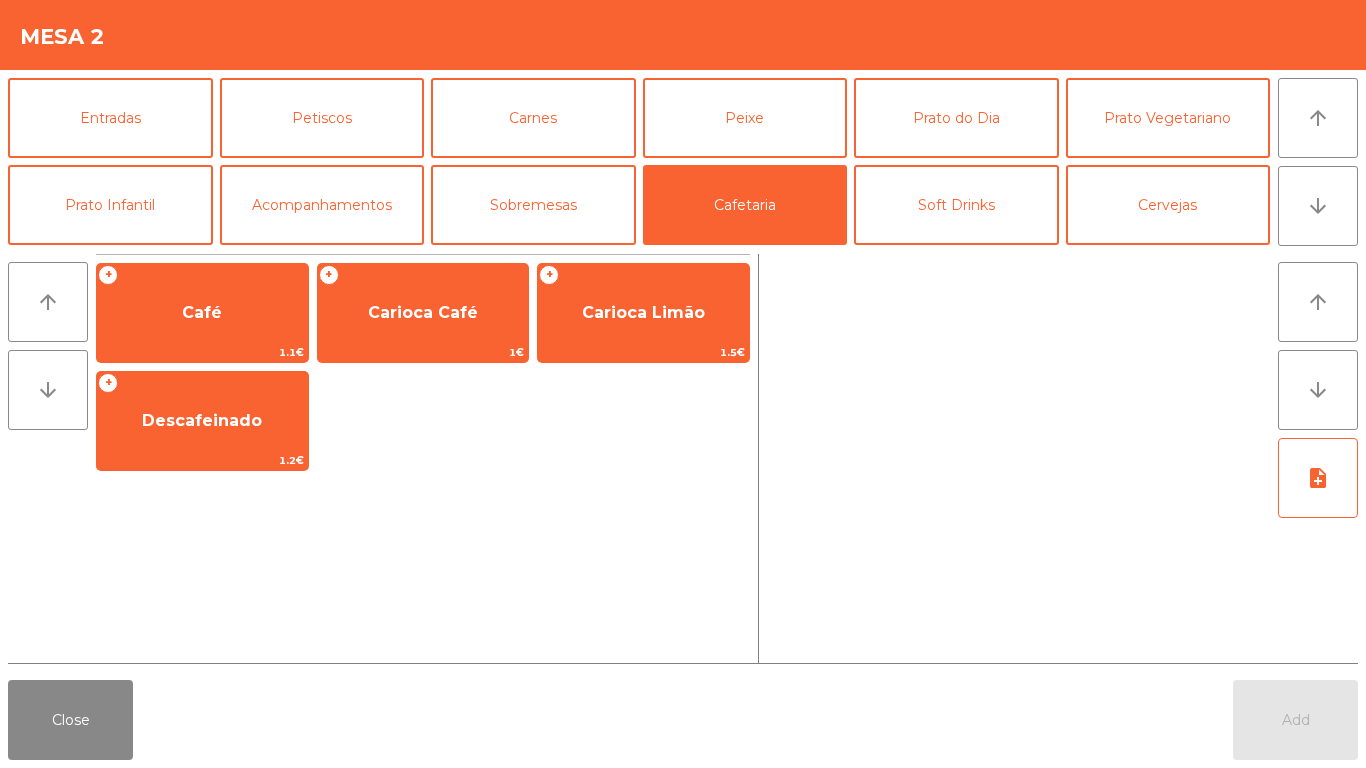 click on "+   Café   1.1€   +   Carioca Café   1€   +   Carioca Limão   1.5€   +   Descafeinado   1.2€" 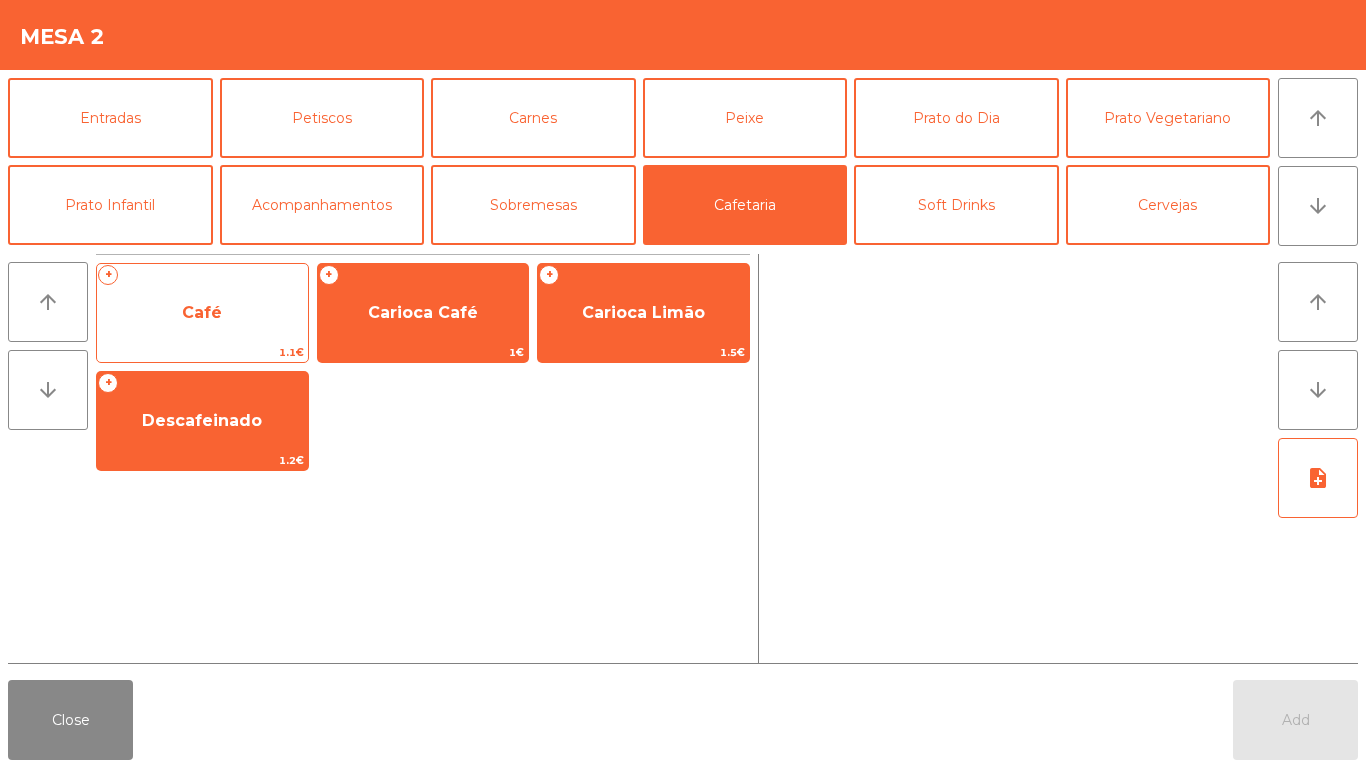 click on "Café" 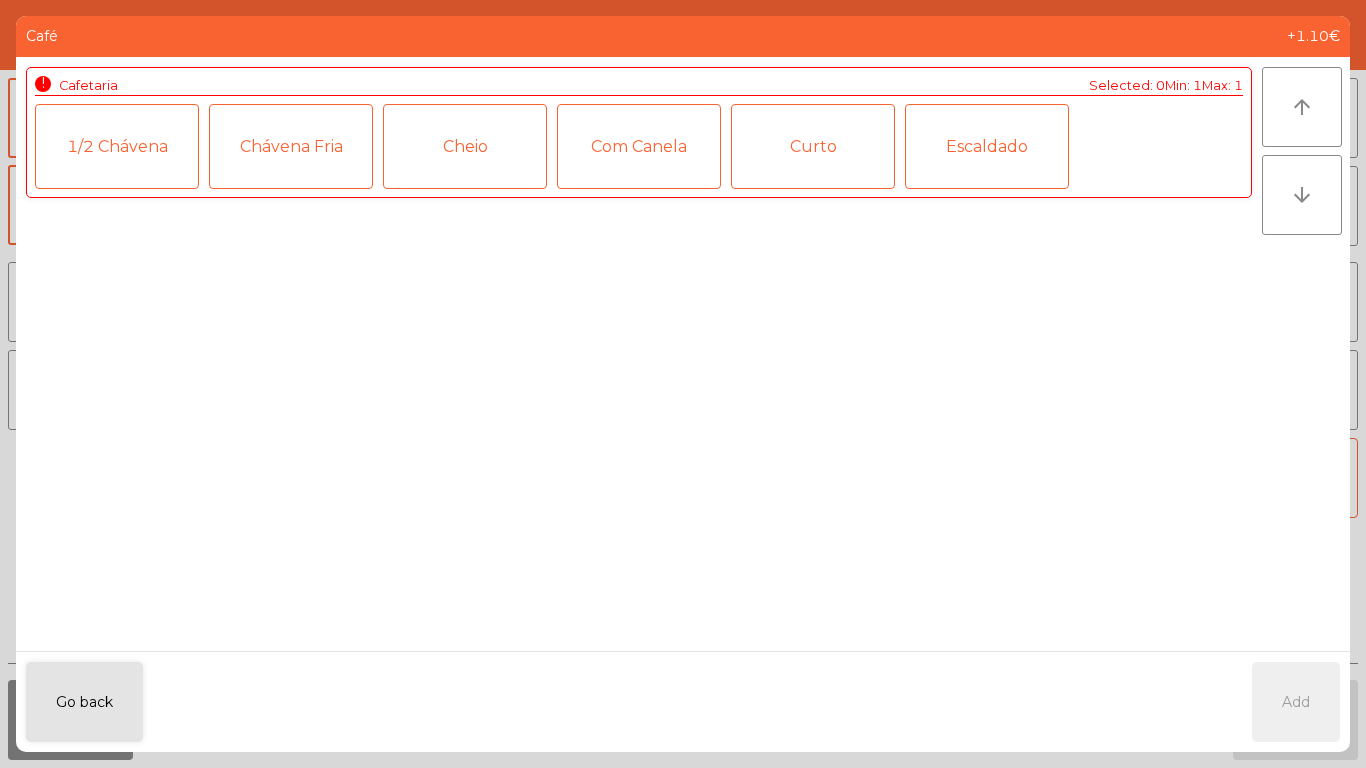 click on "Cheio" 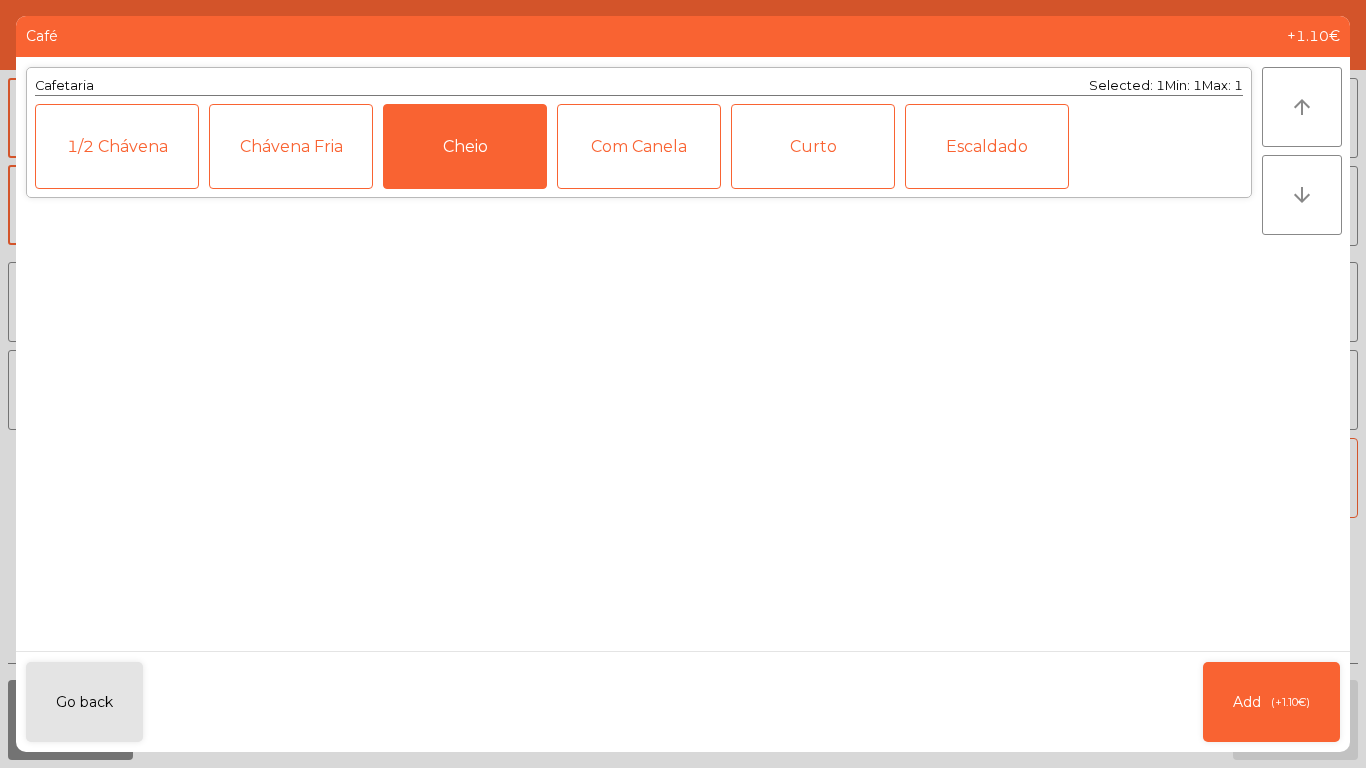 click on "Com Canela" 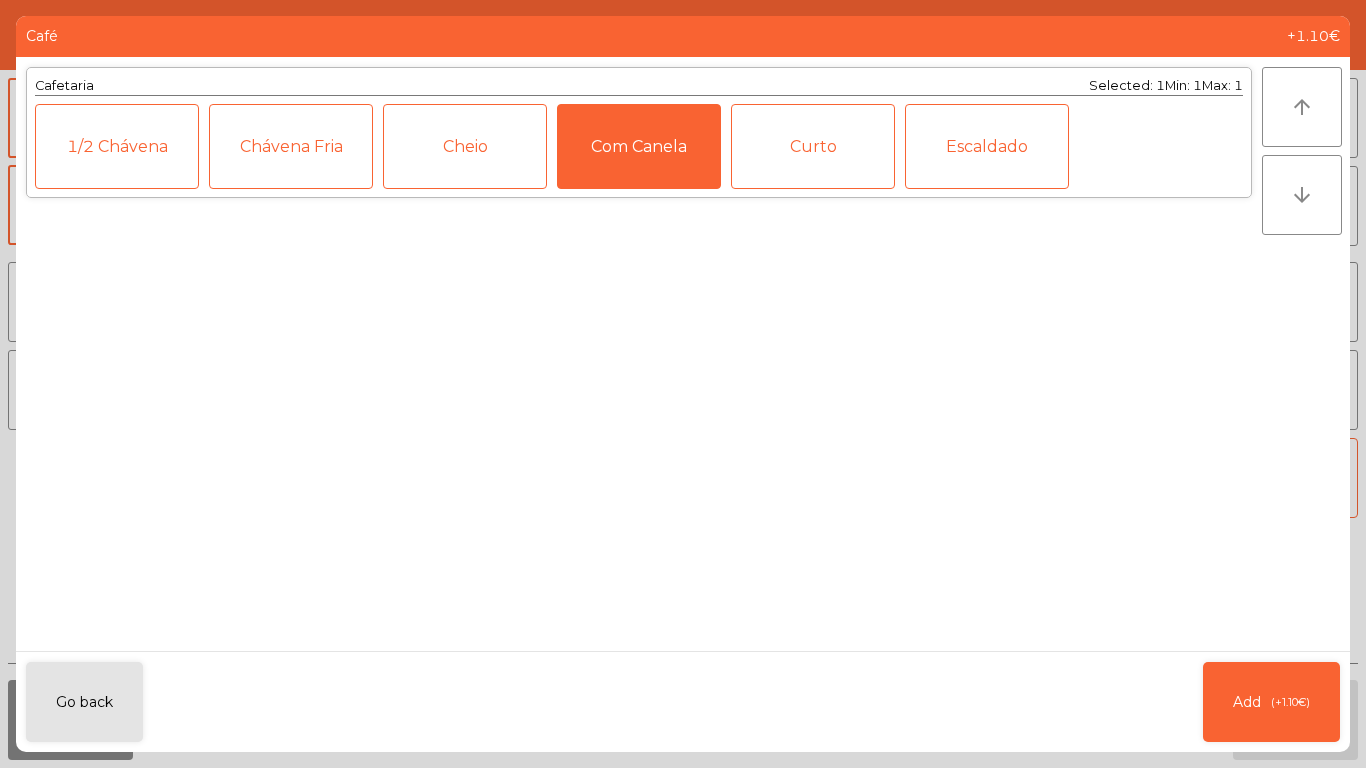 click on "Curto" 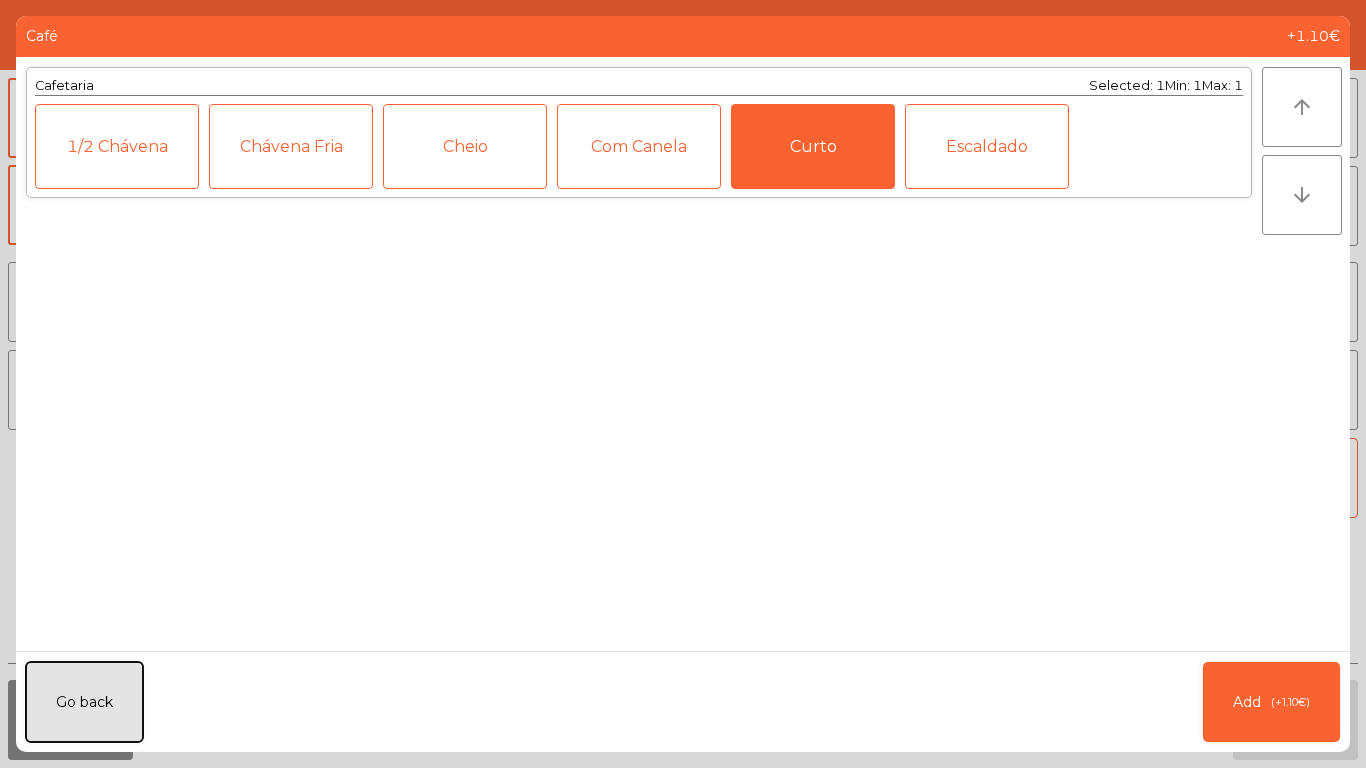 click on "Go back" 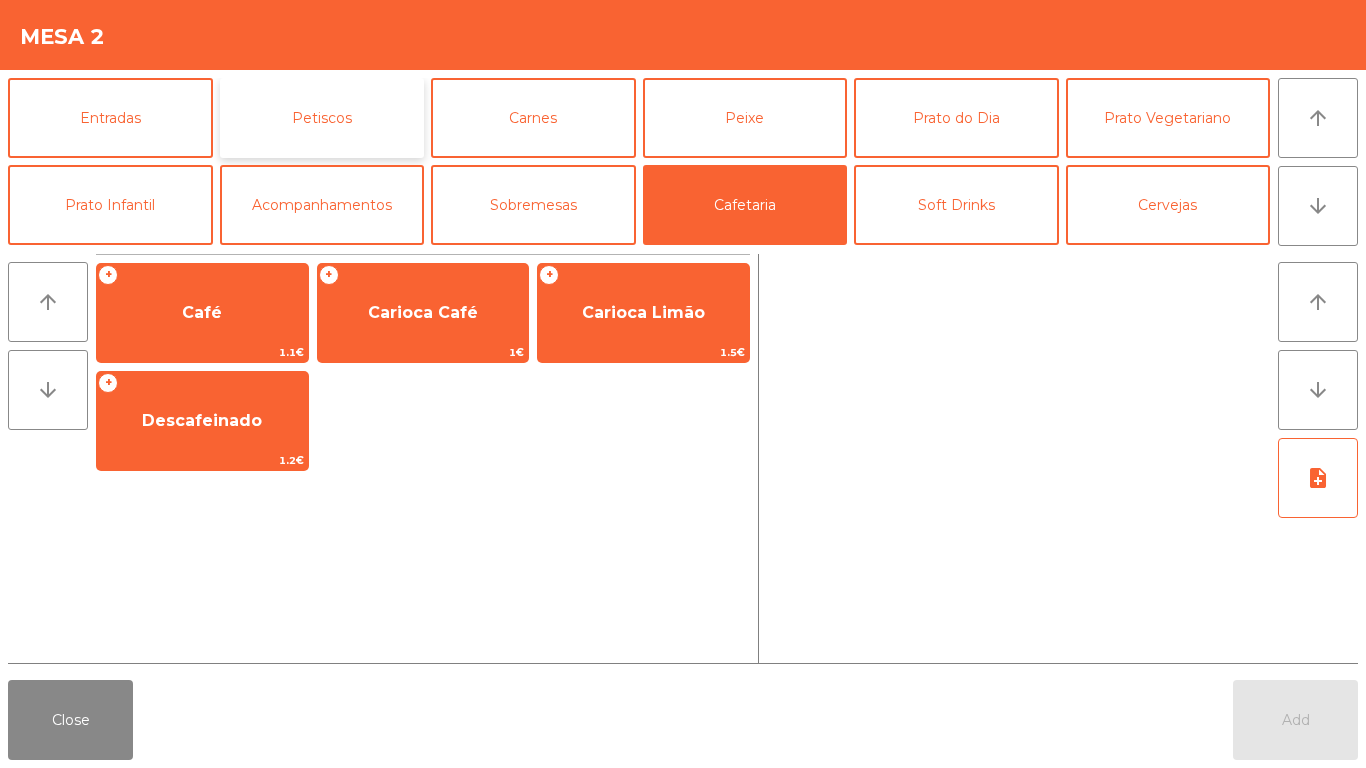 click on "Petiscos" 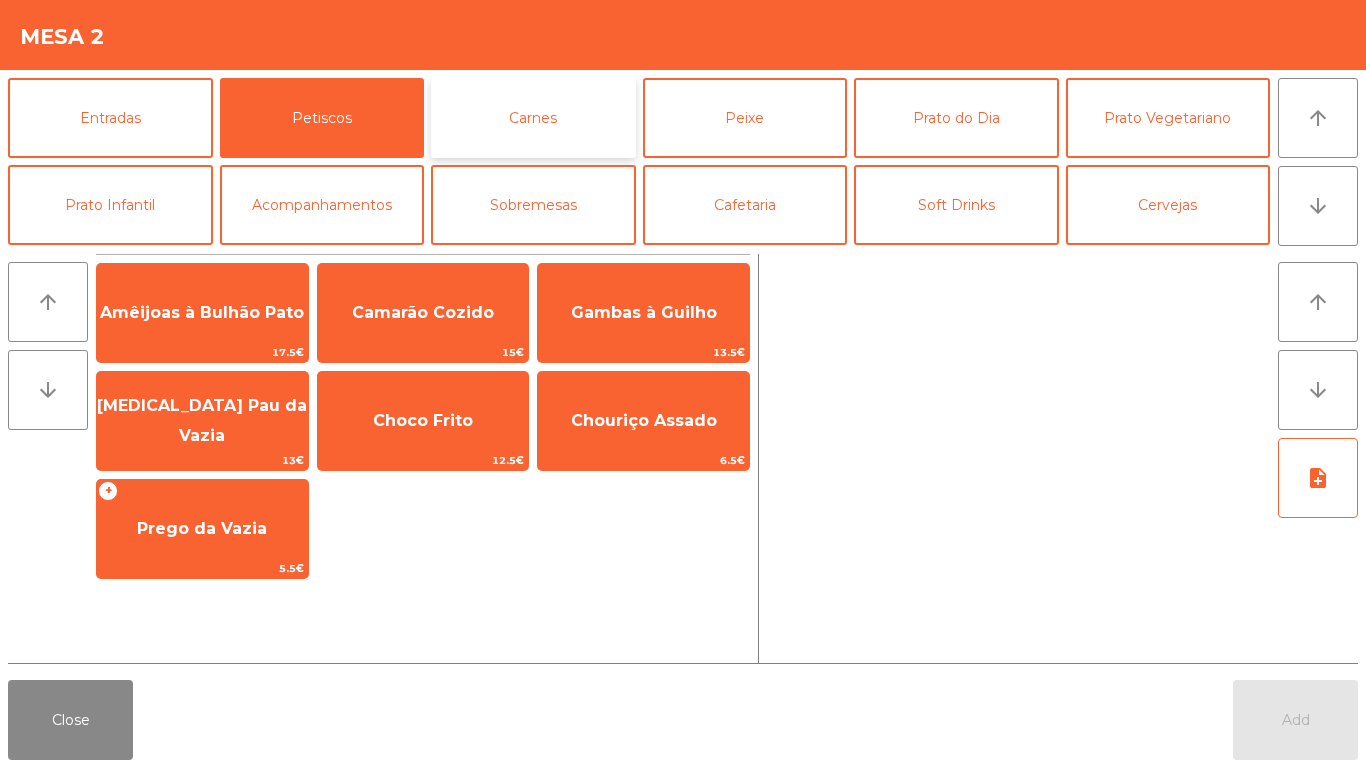 click on "Carnes" 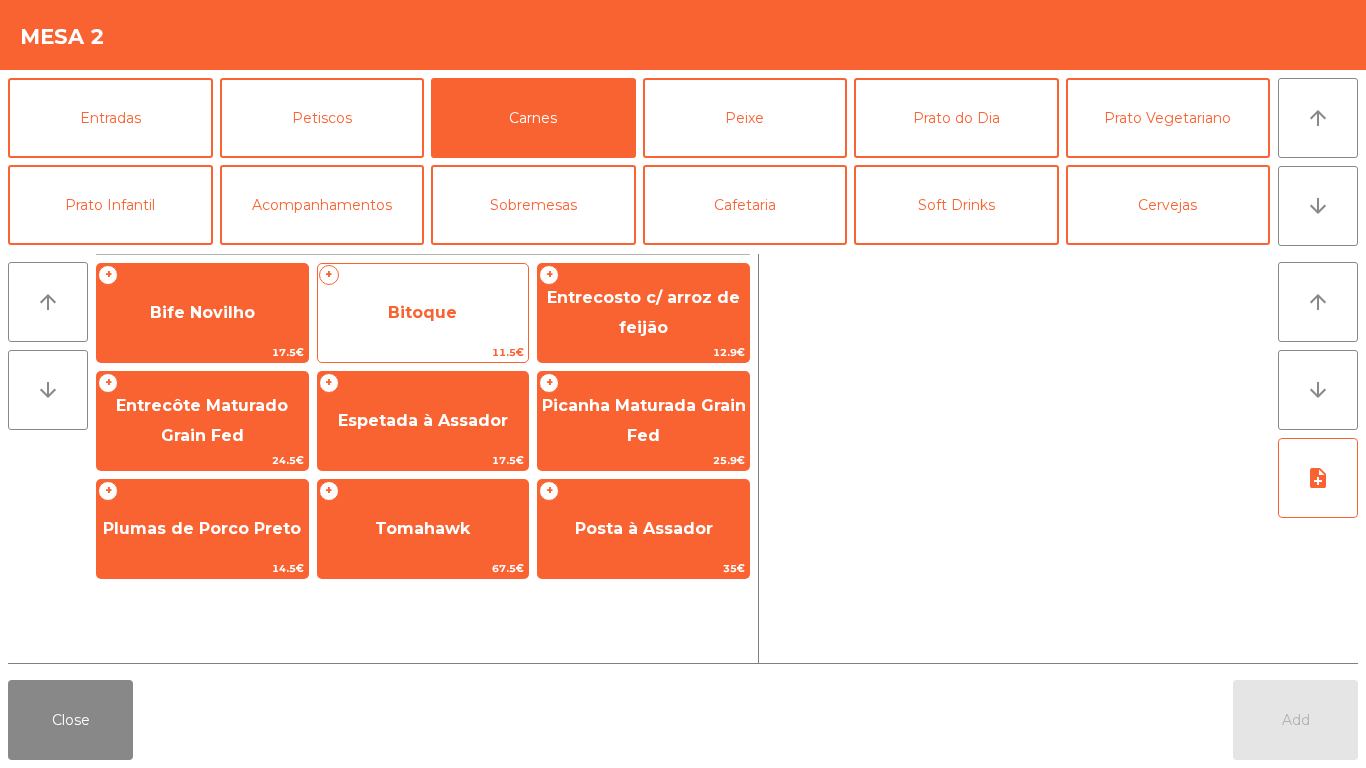 click on "Bitoque" 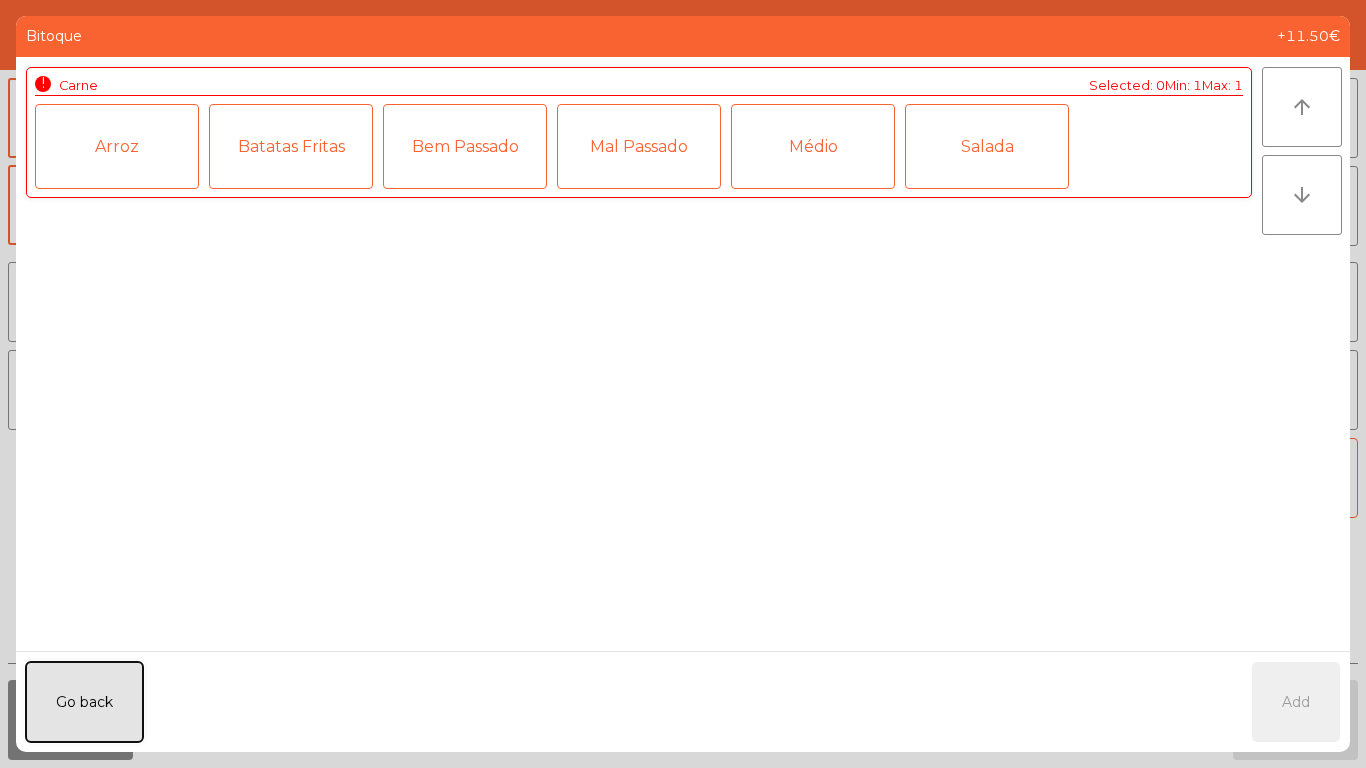 click on "Go back" 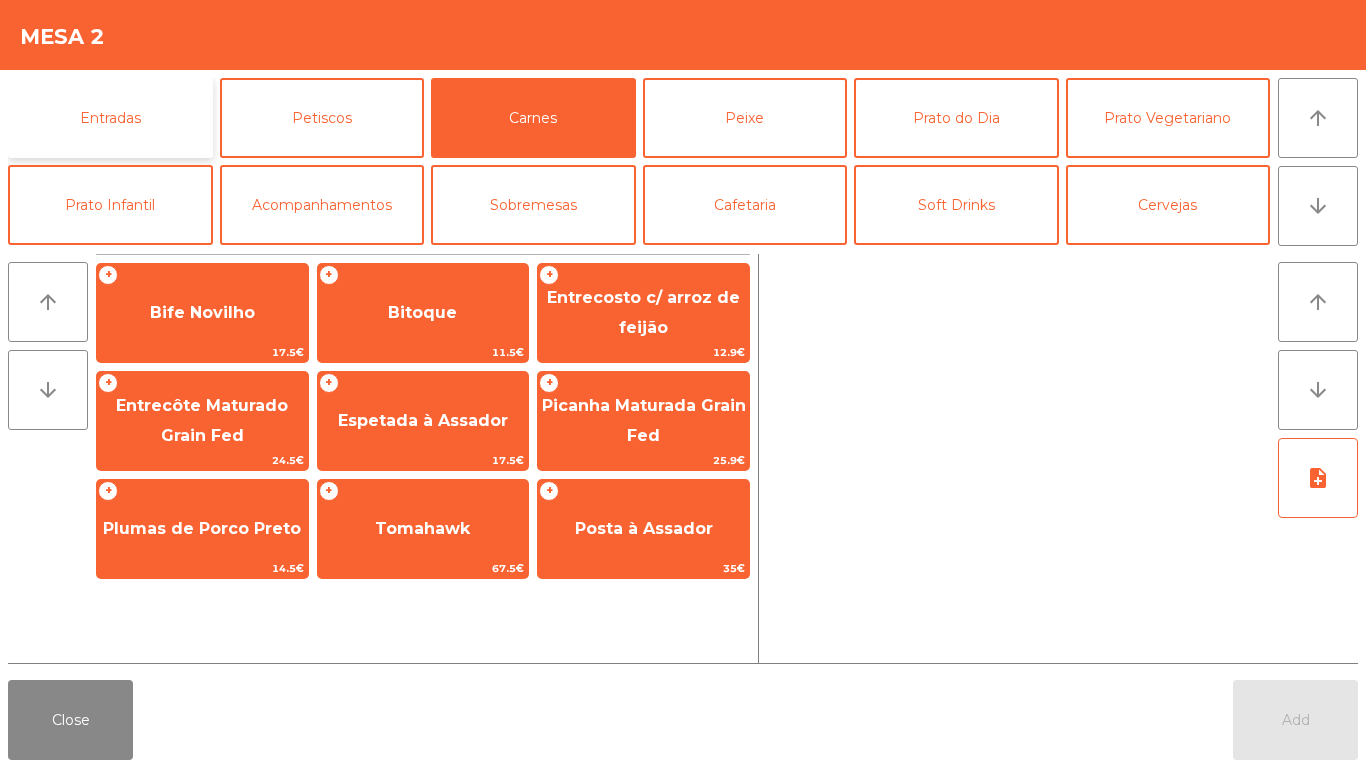 click on "Entradas" 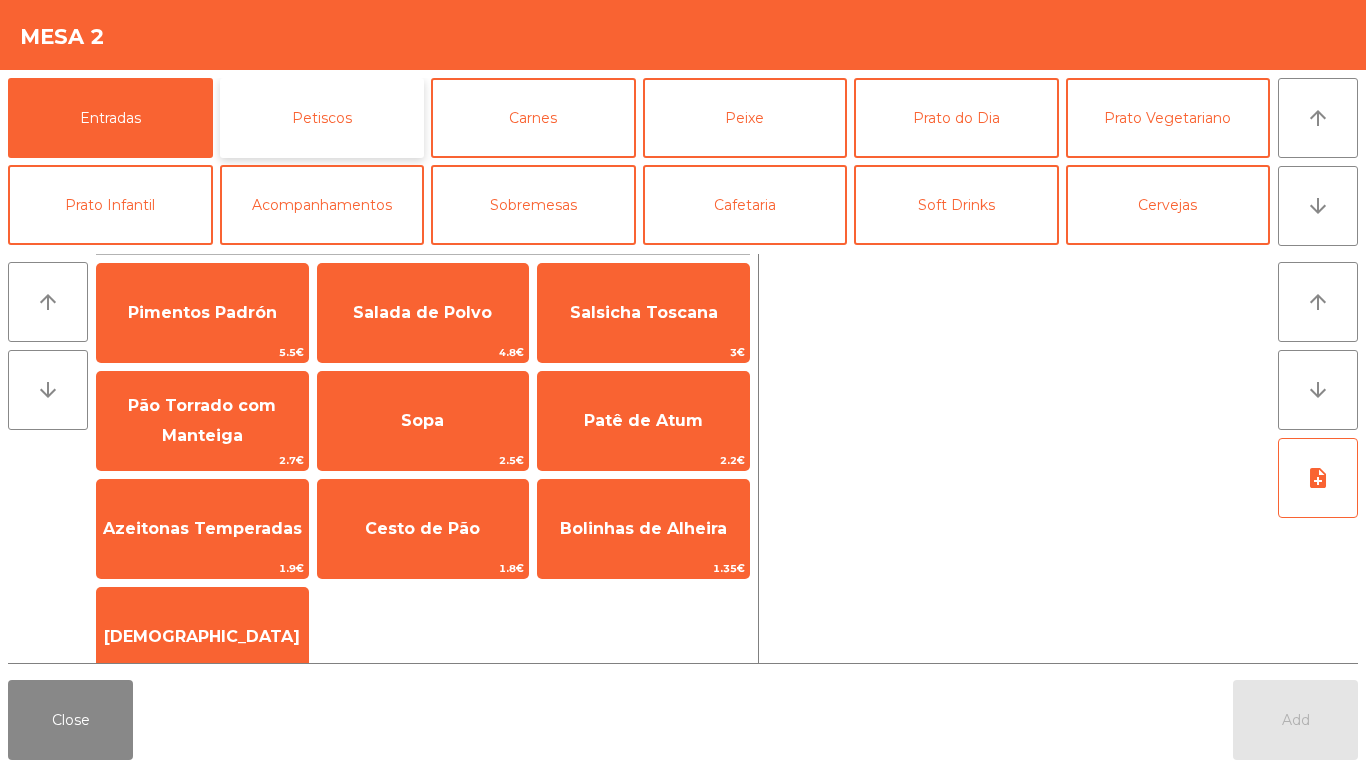 click on "Petiscos" 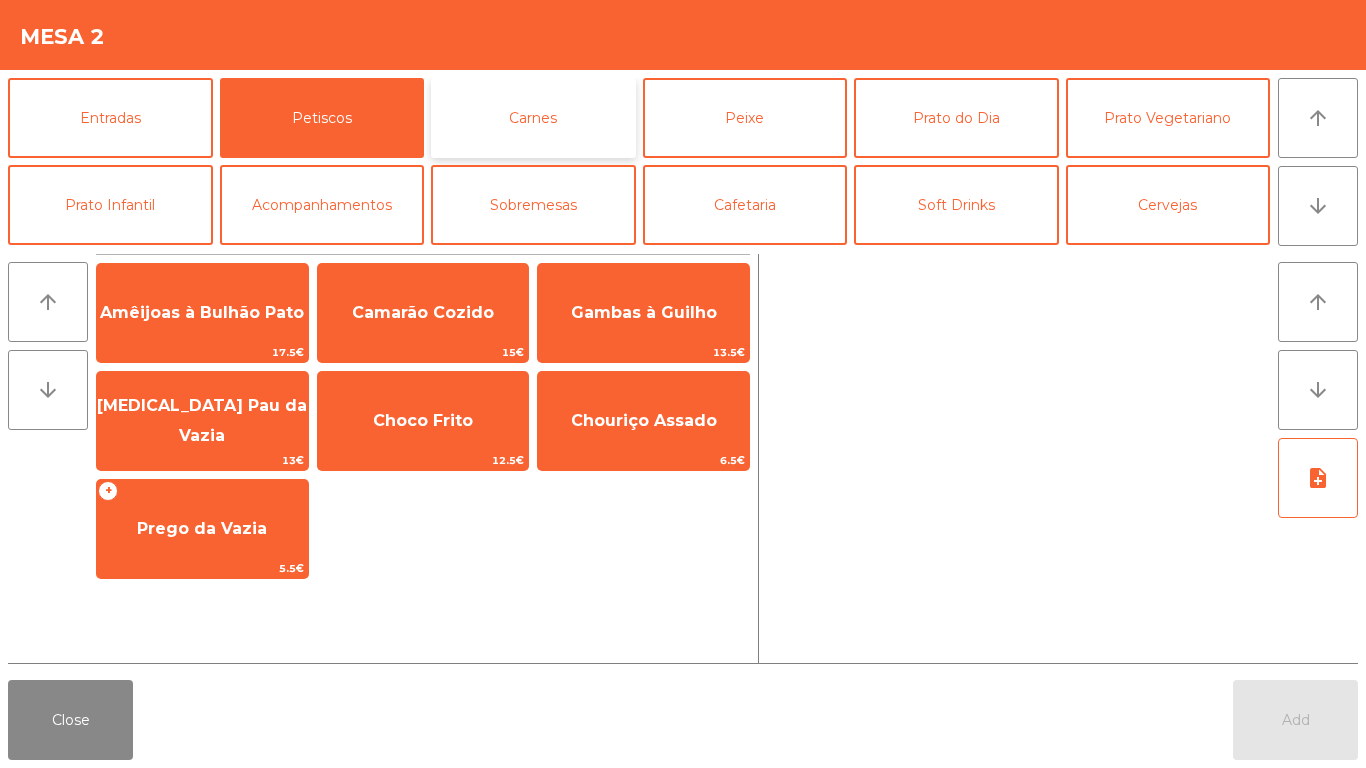 click on "Carnes" 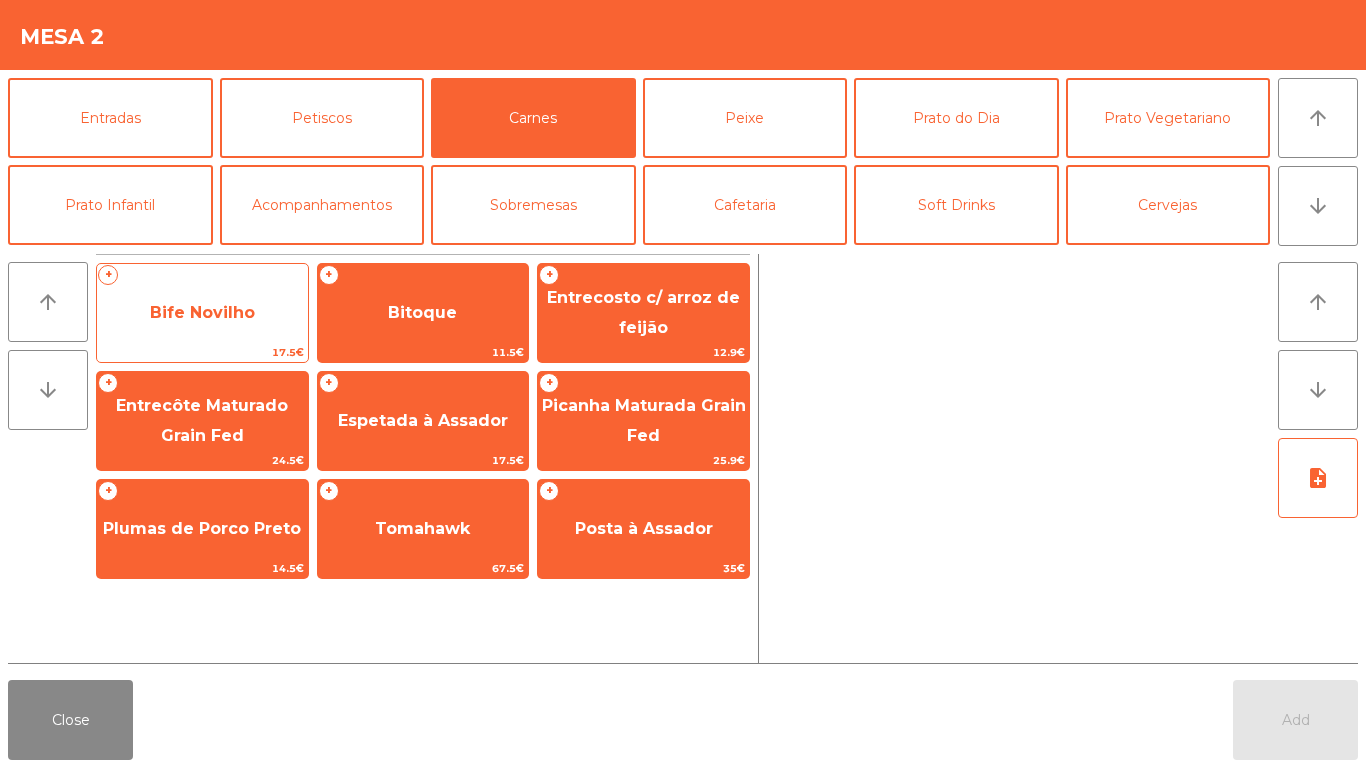 click on "Bife Novilho" 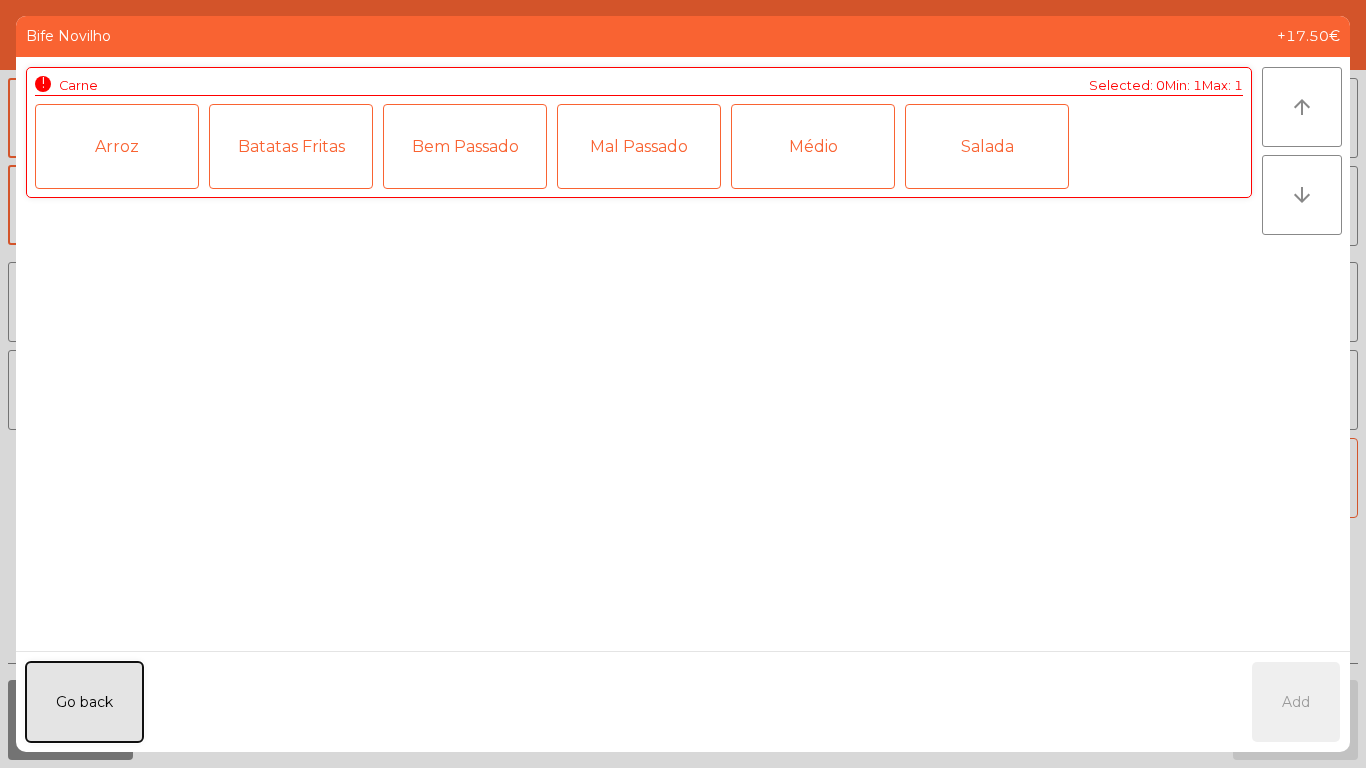 click on "Go back" 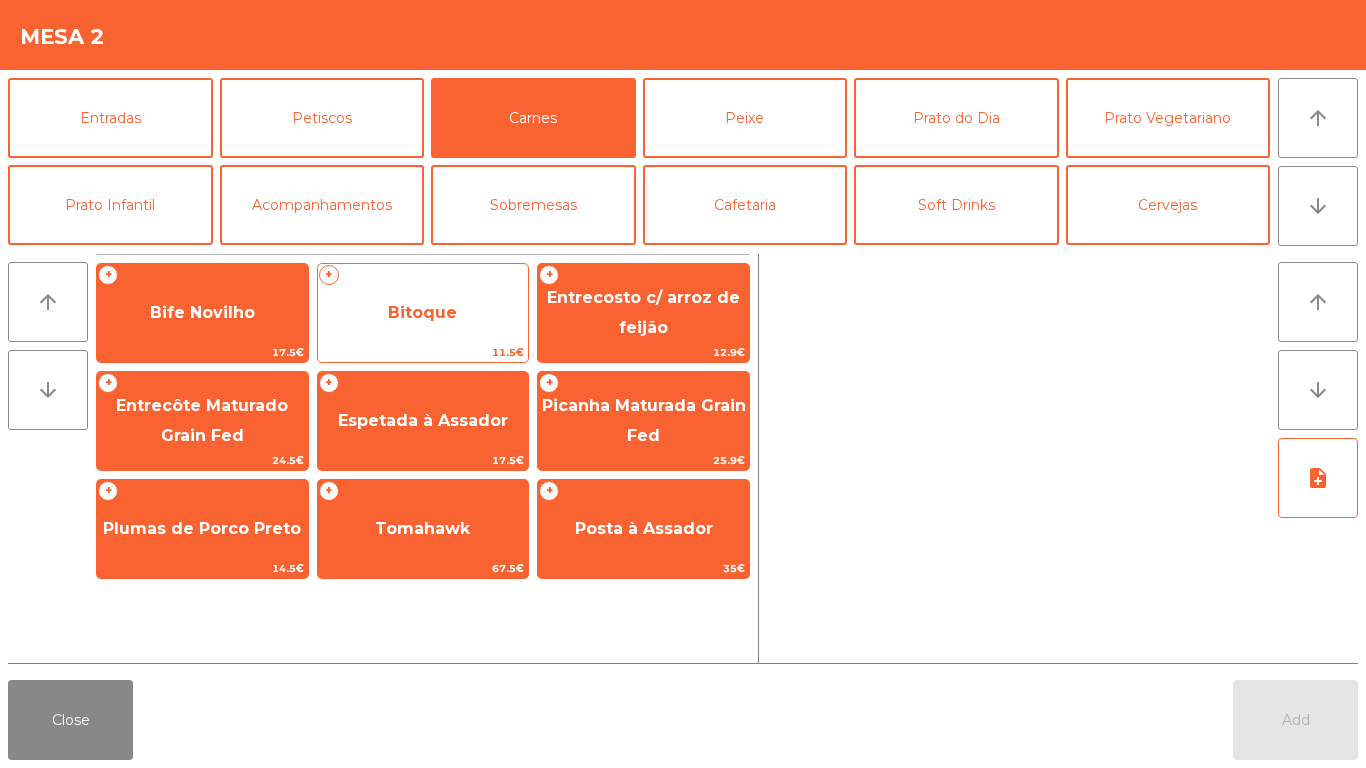 click on "+   Bitoque   11.5€" 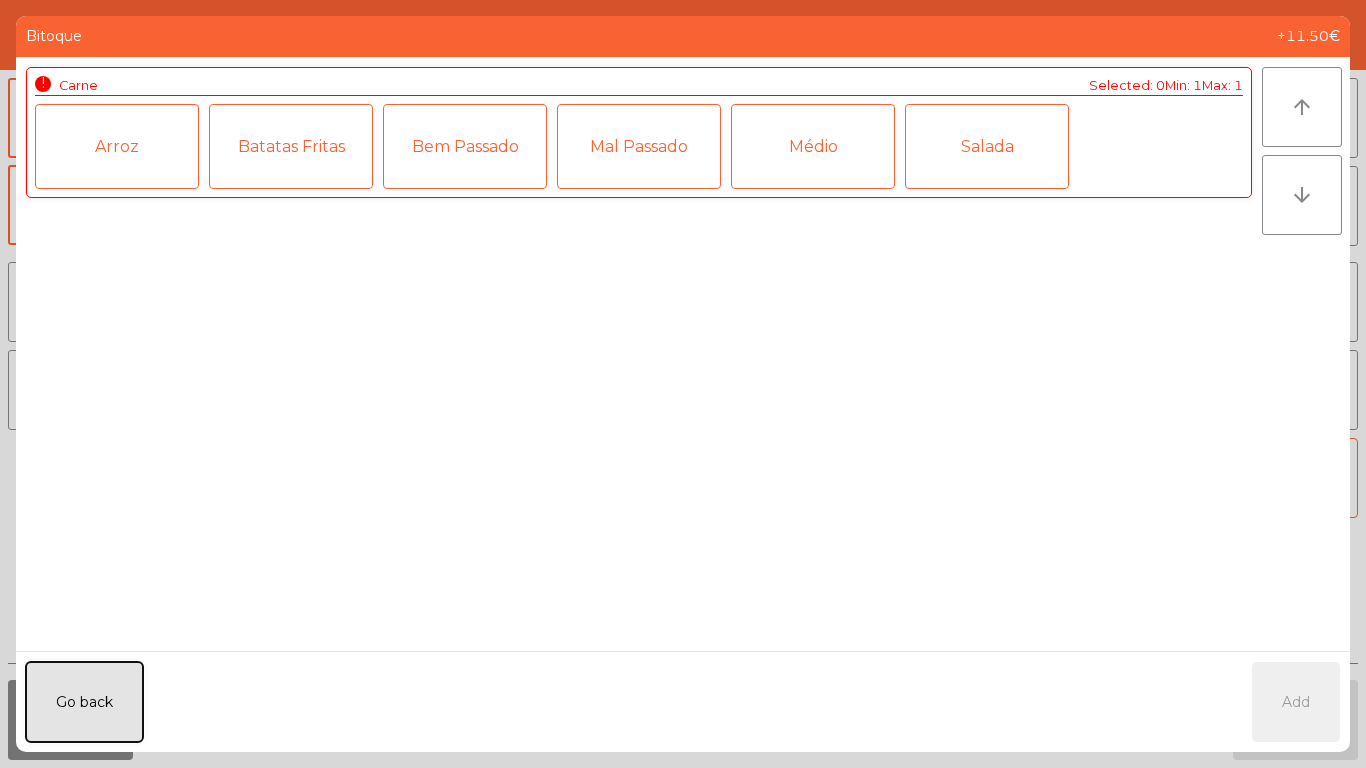 click on "Go back" 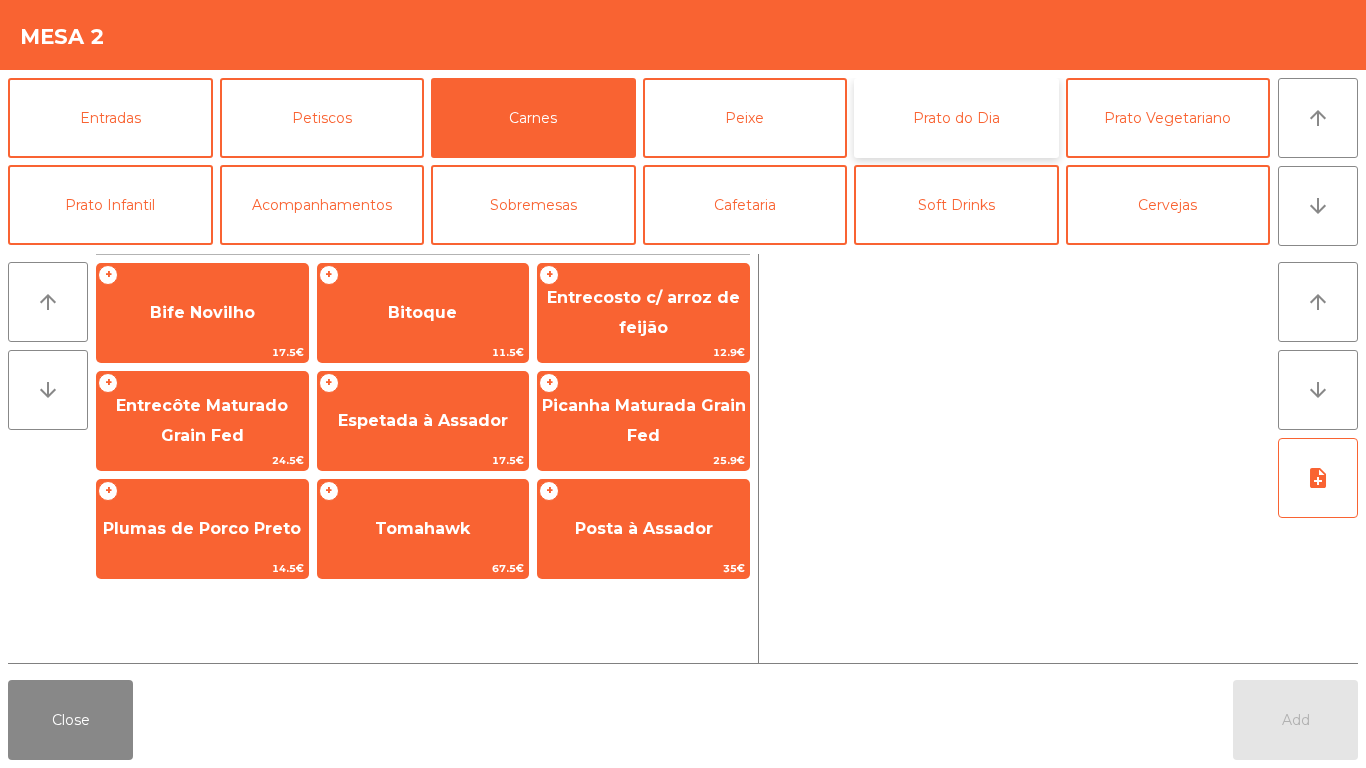 click on "Prato do Dia" 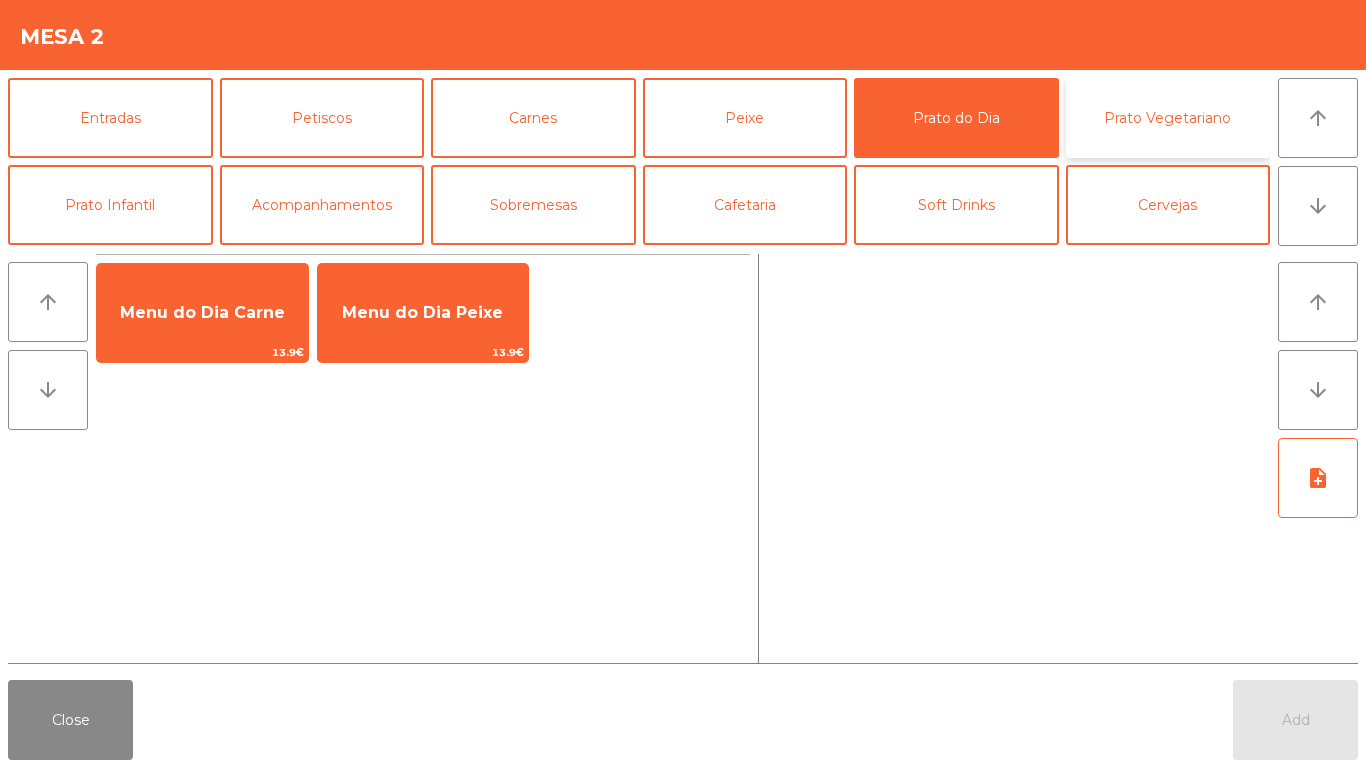click on "Prato Vegetariano" 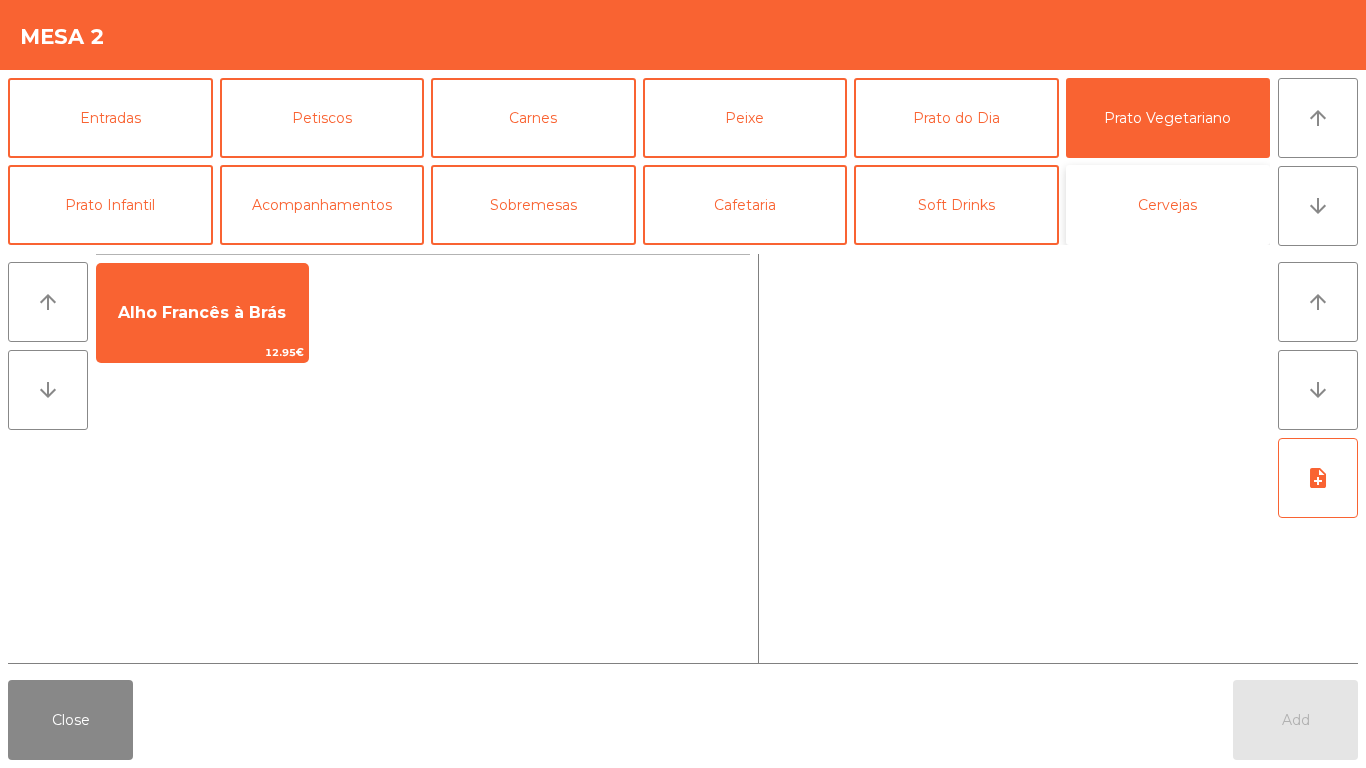 click on "Cervejas" 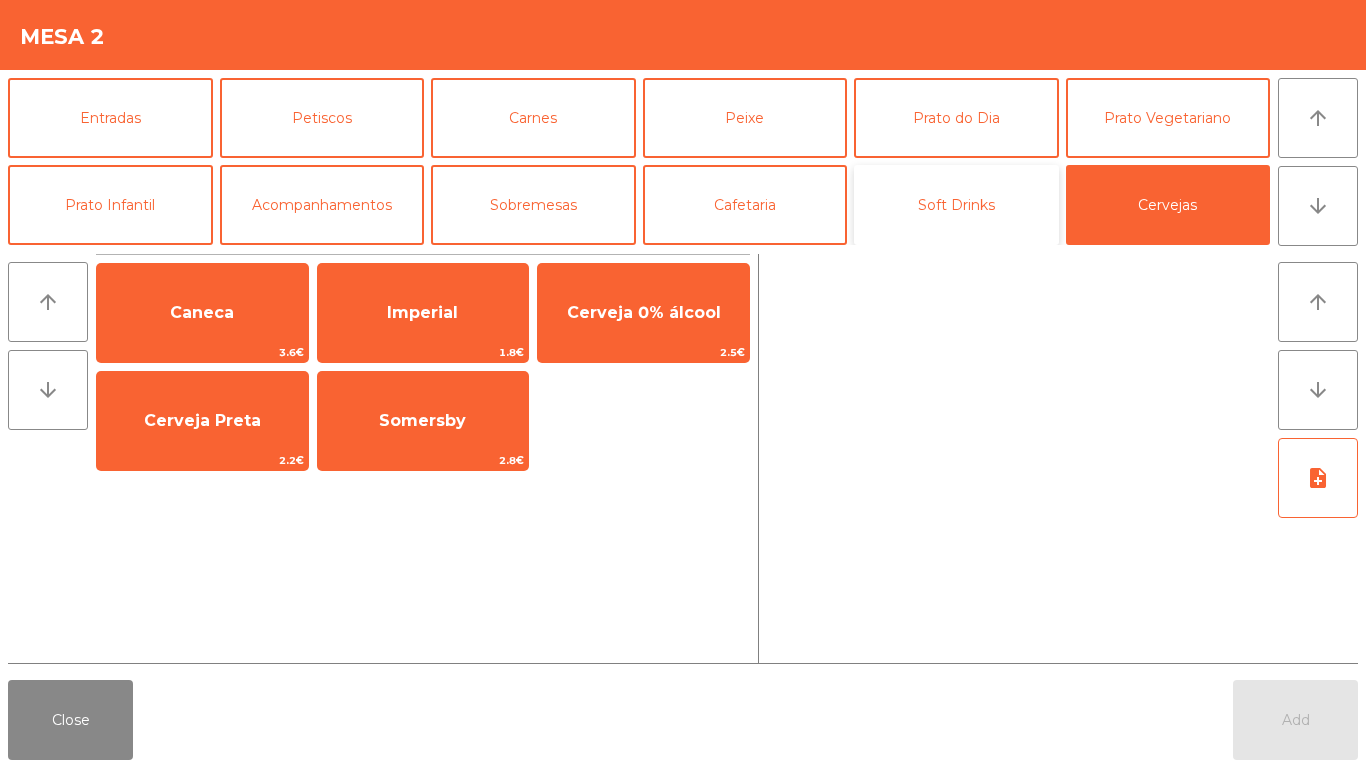 click on "Soft Drinks" 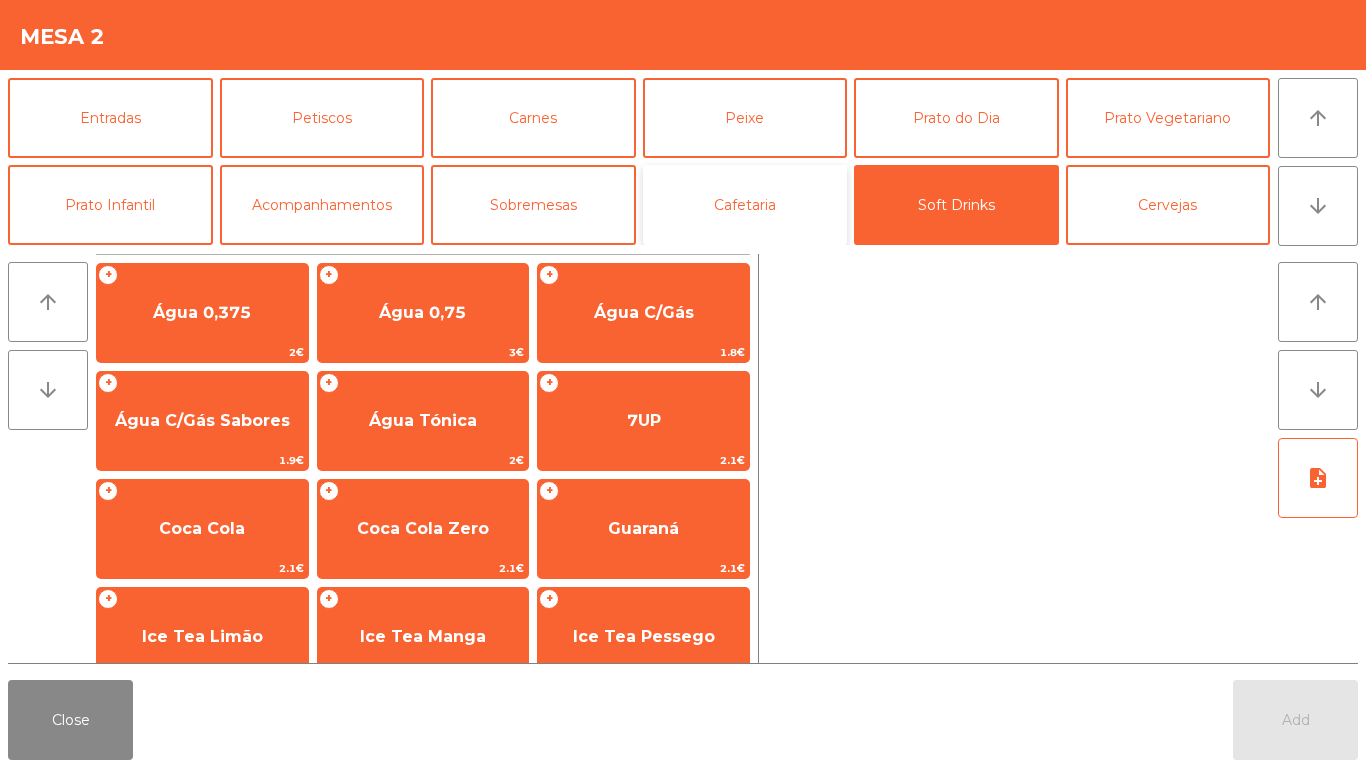 click on "Cafetaria" 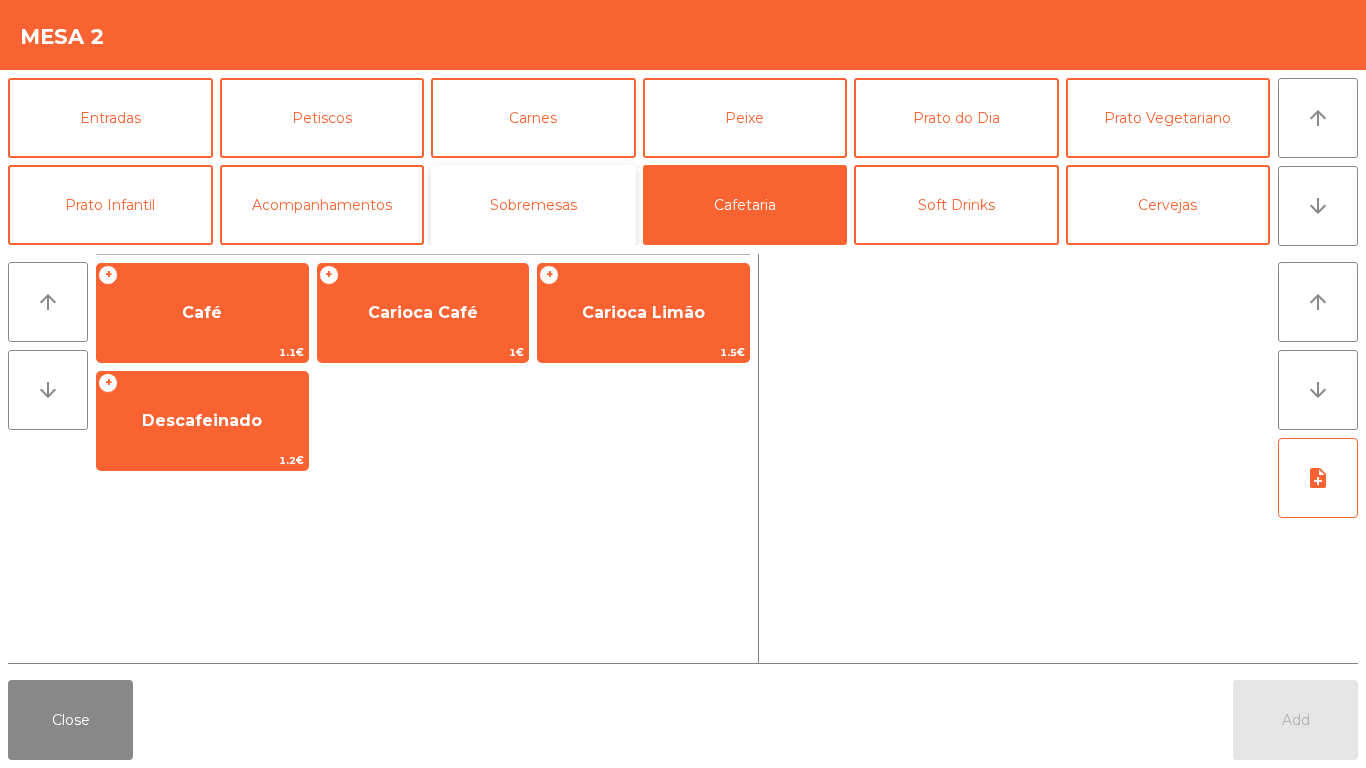 click on "Sobremesas" 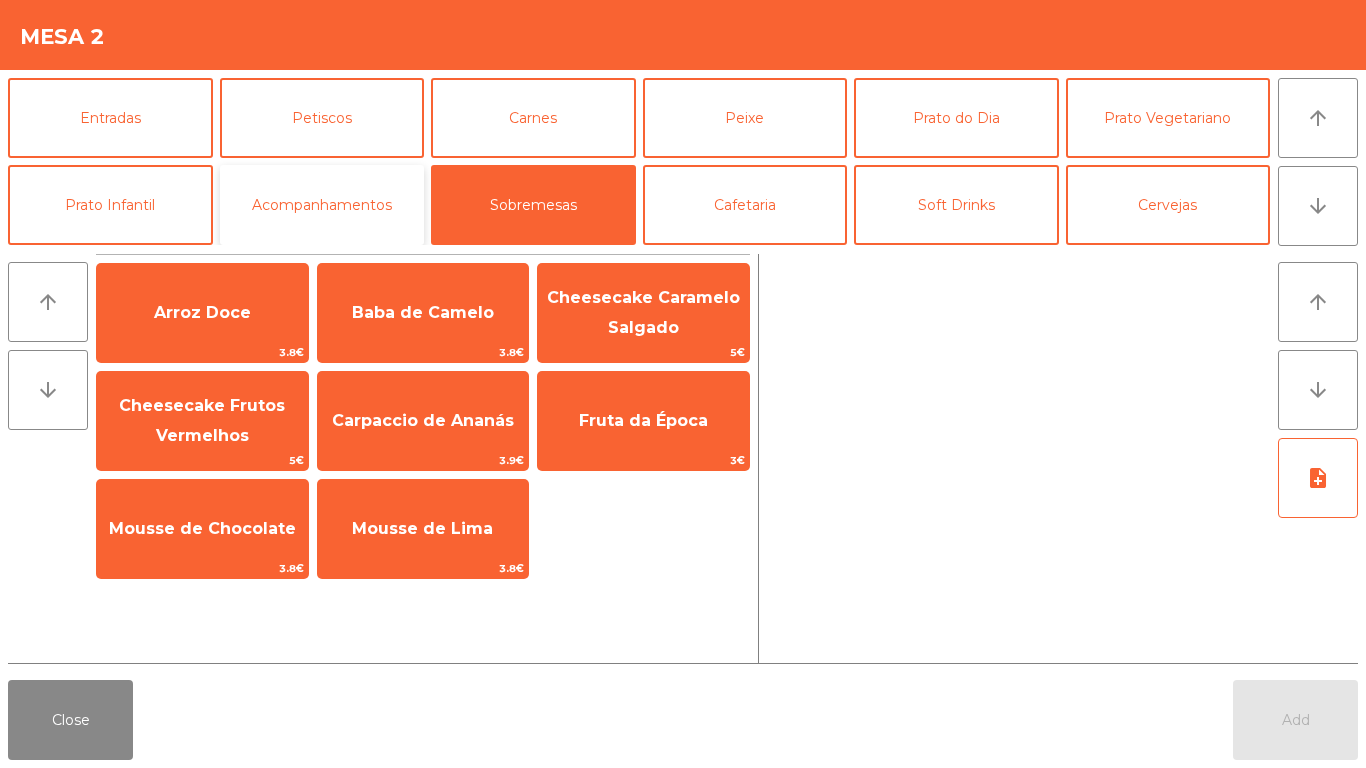 click on "Acompanhamentos" 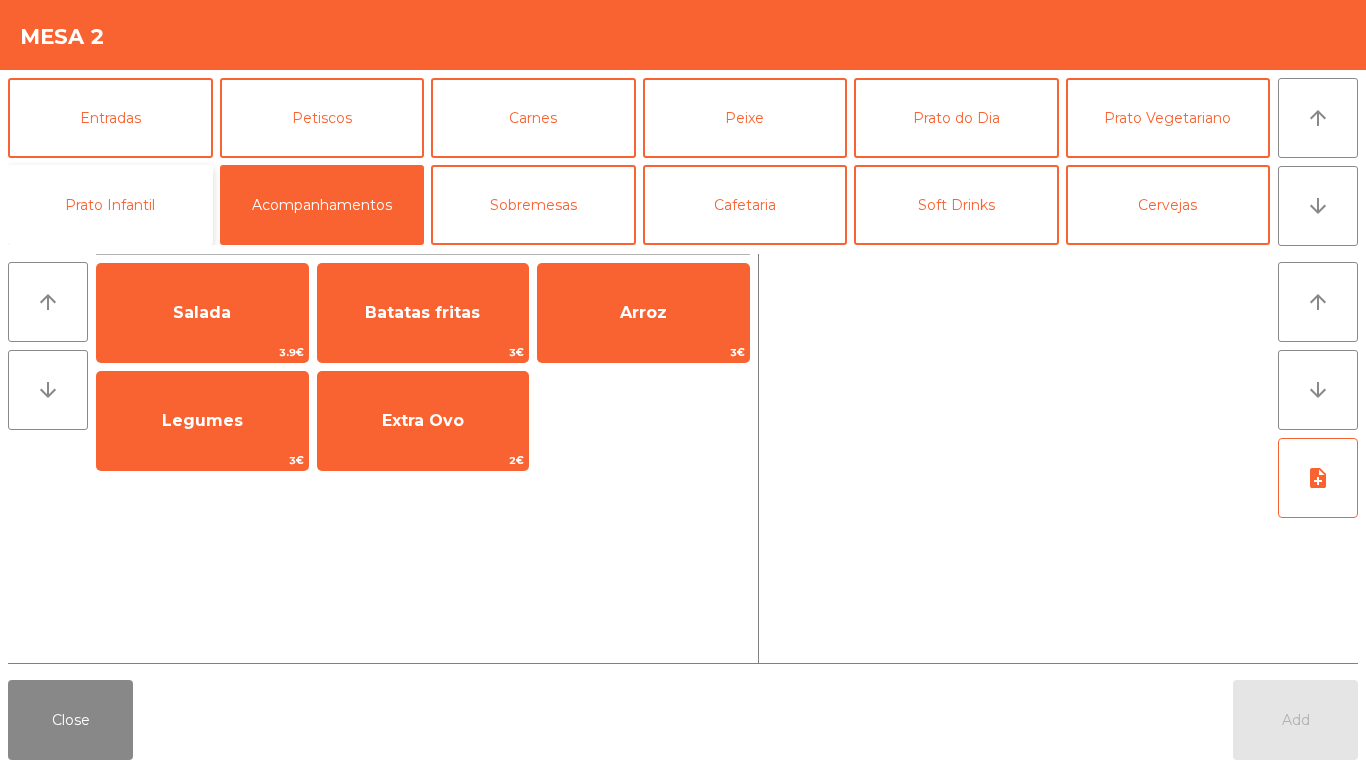 click on "Prato Infantil" 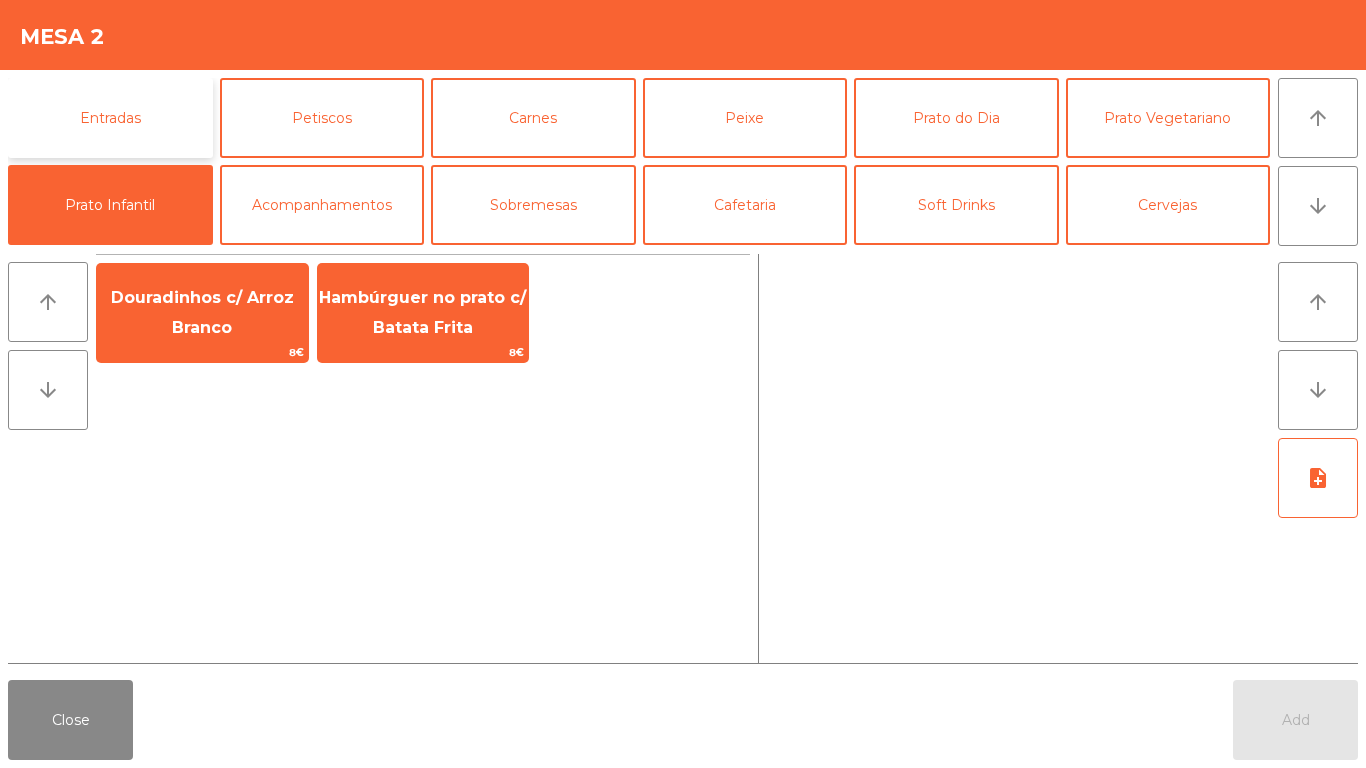 click on "Entradas" 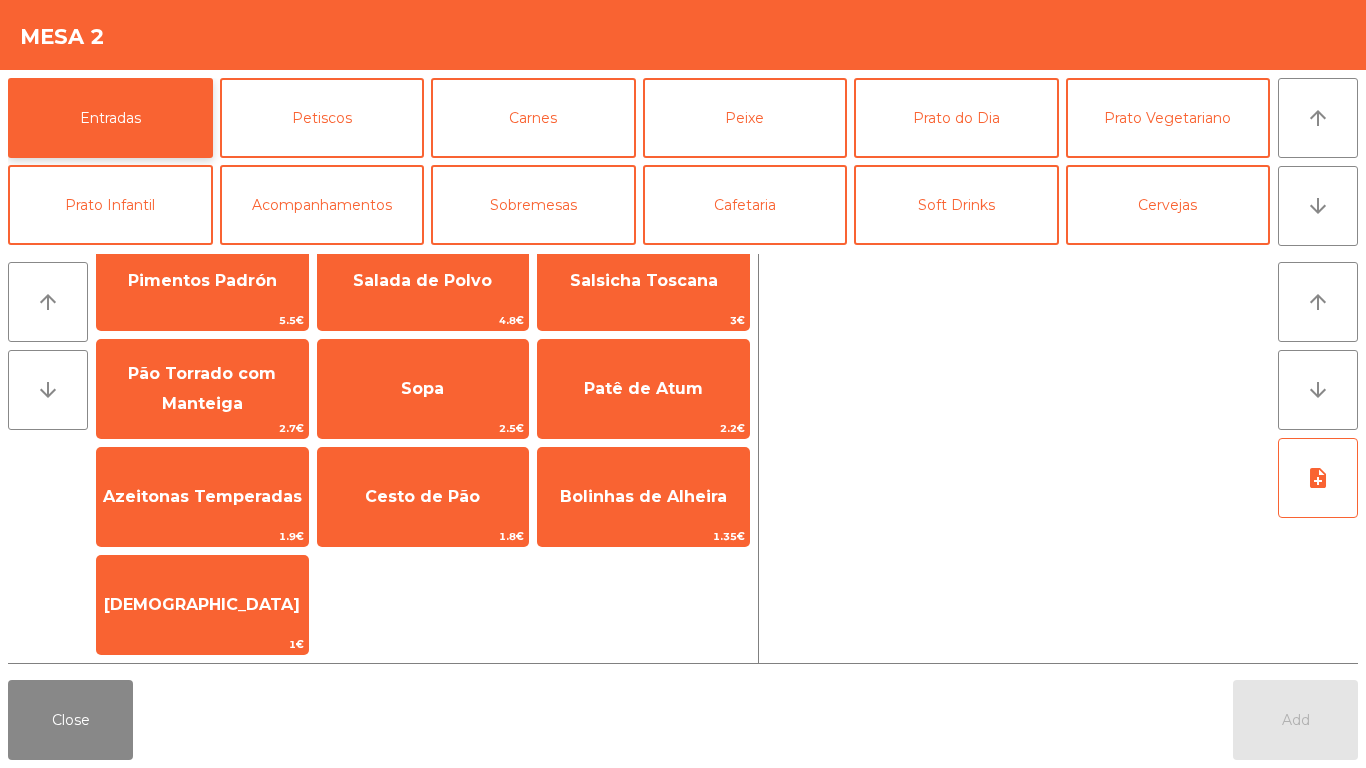 scroll, scrollTop: 0, scrollLeft: 0, axis: both 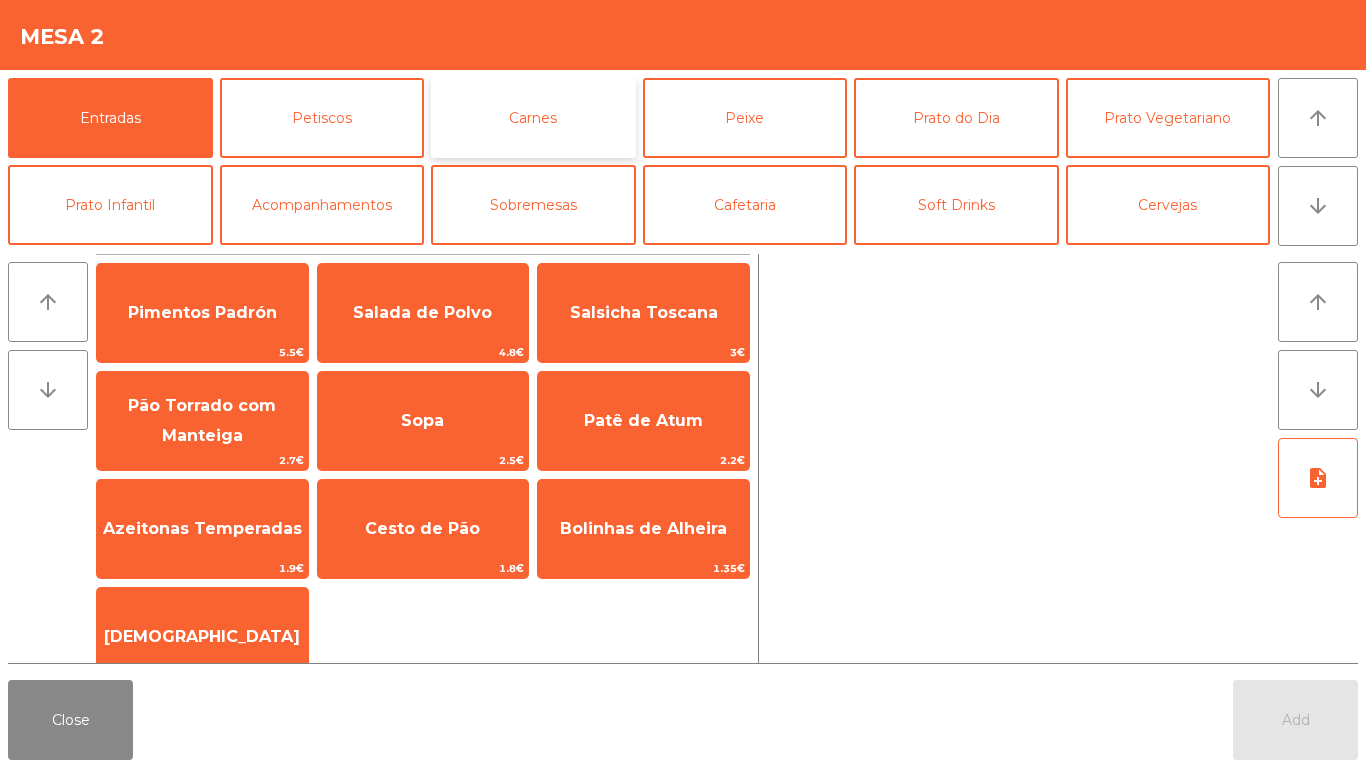 click on "Carnes" 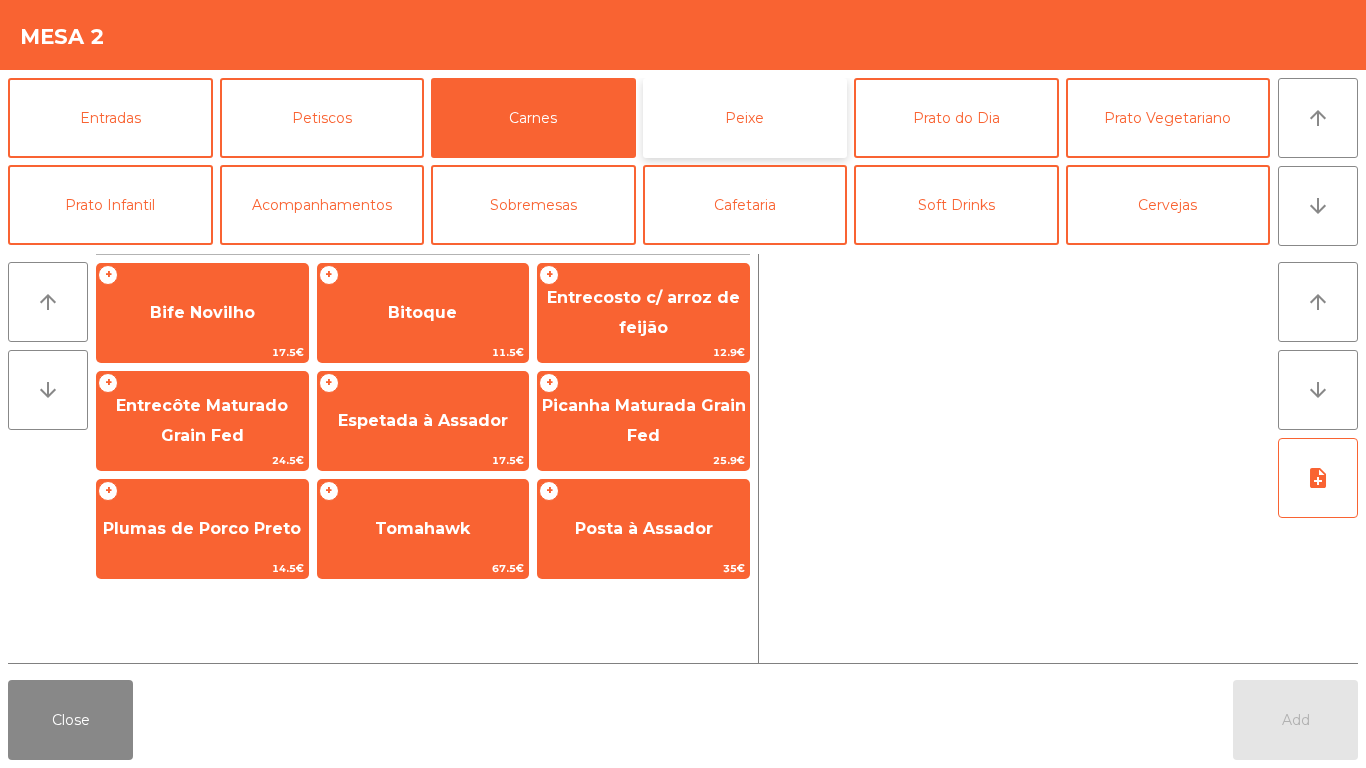 click on "Peixe" 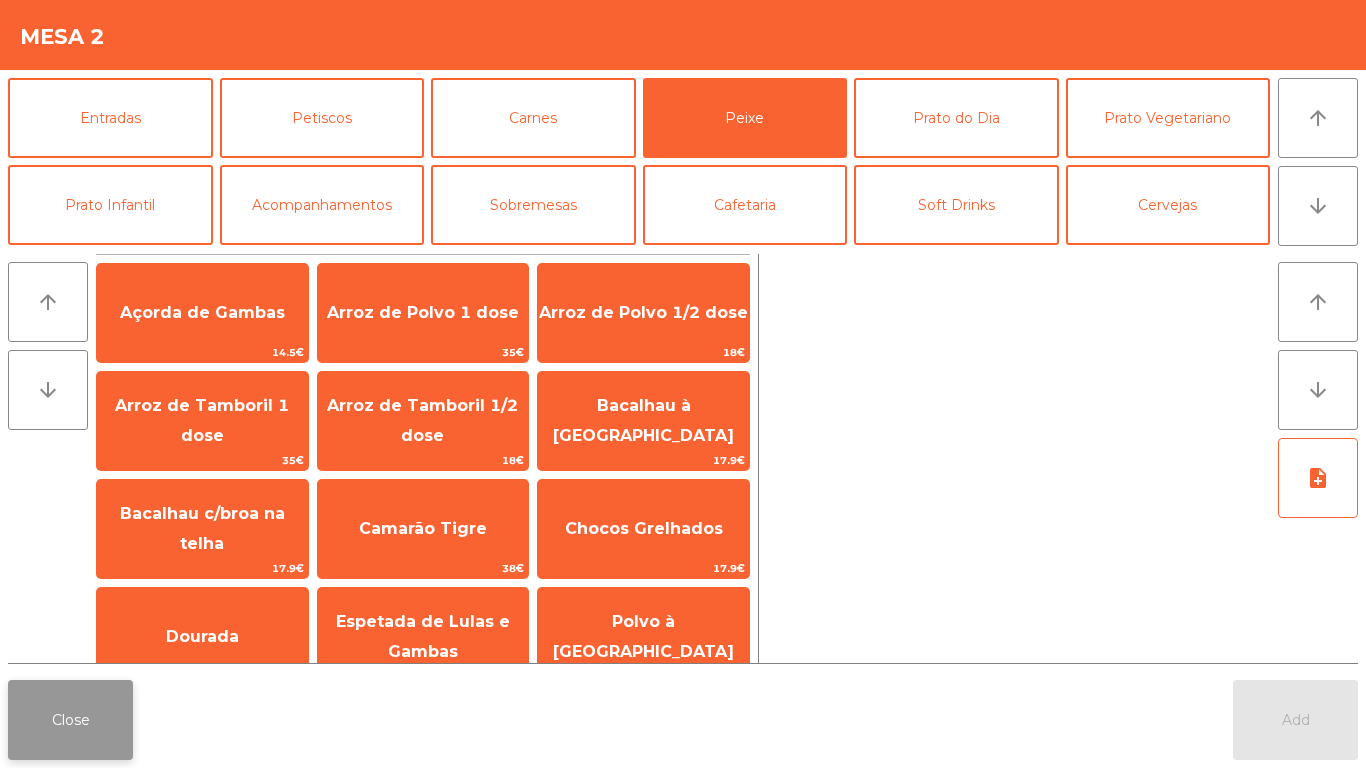 click on "Close" 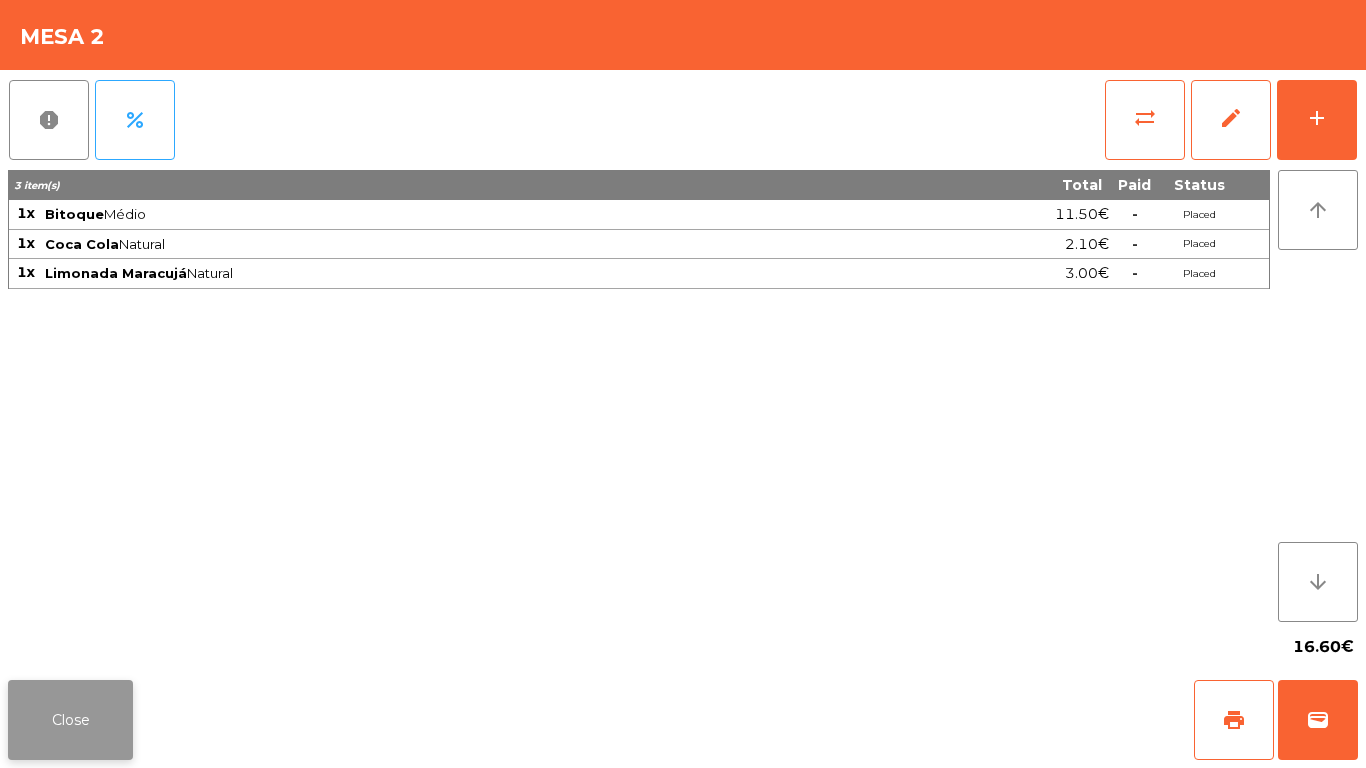 click on "Close" 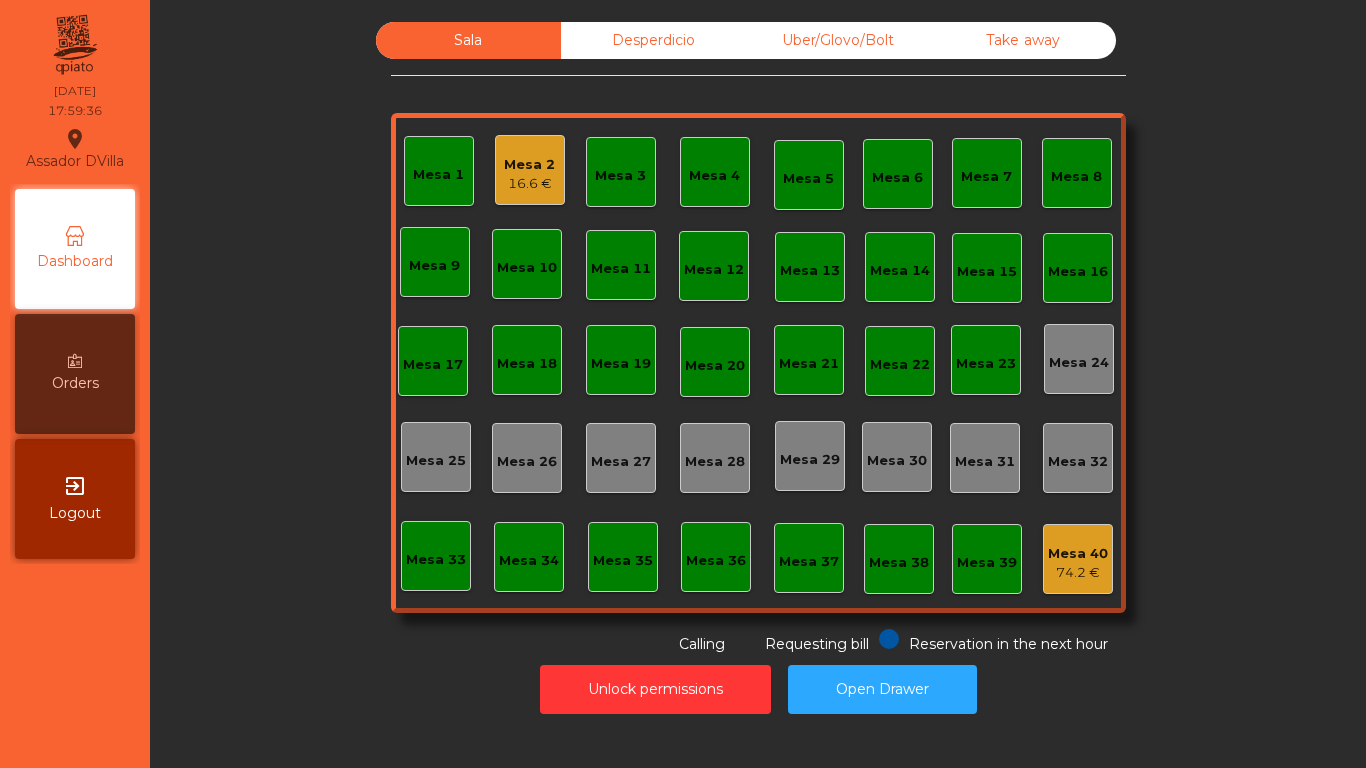 click on "Unlock permissions   Open Drawer" 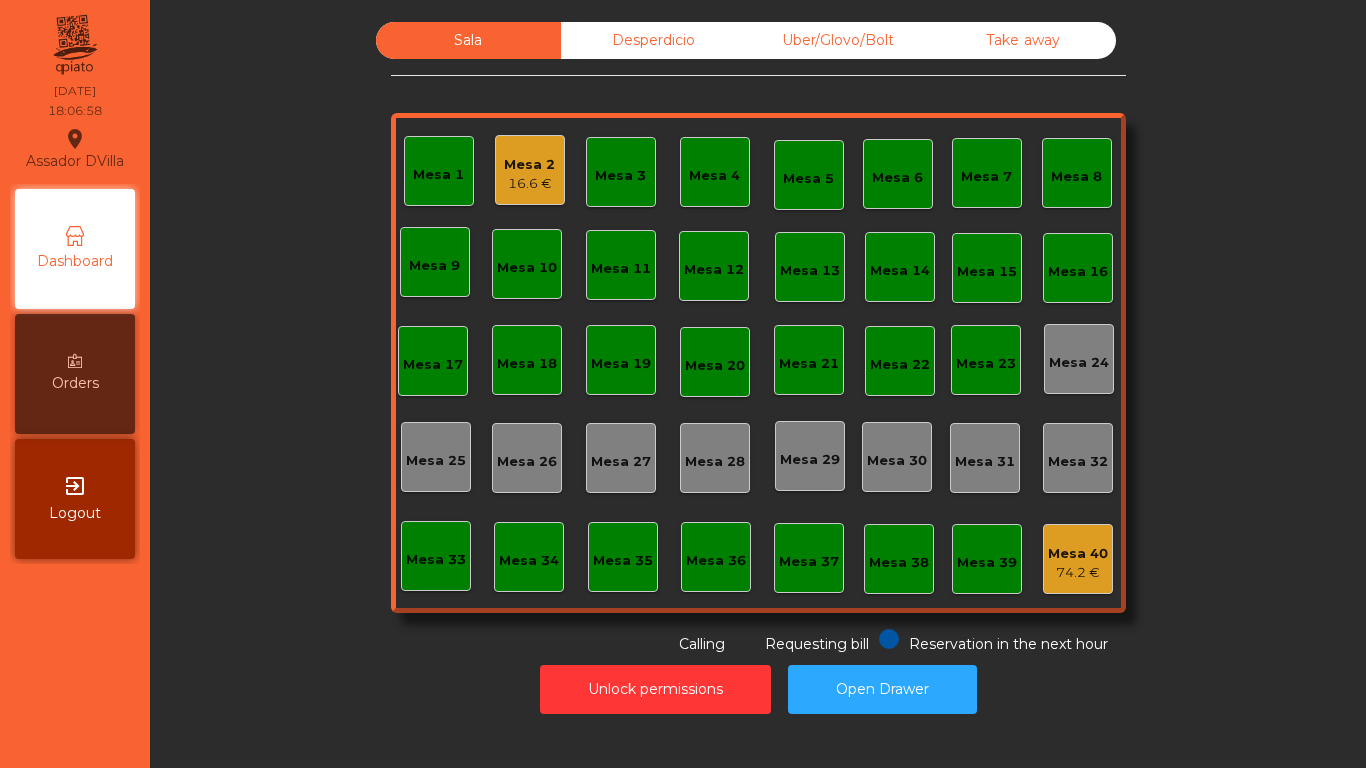 click on "Uber/Glovo/Bolt" 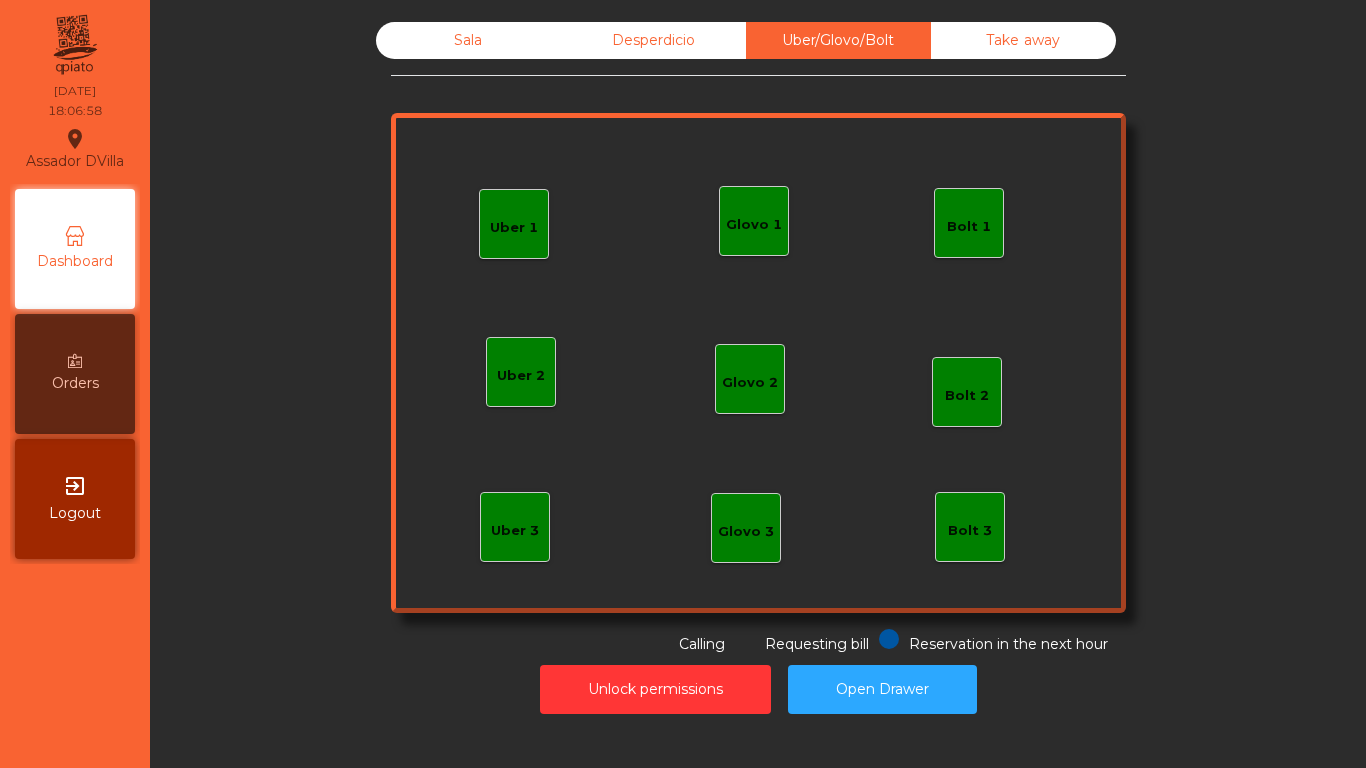 click on "Bolt 1" 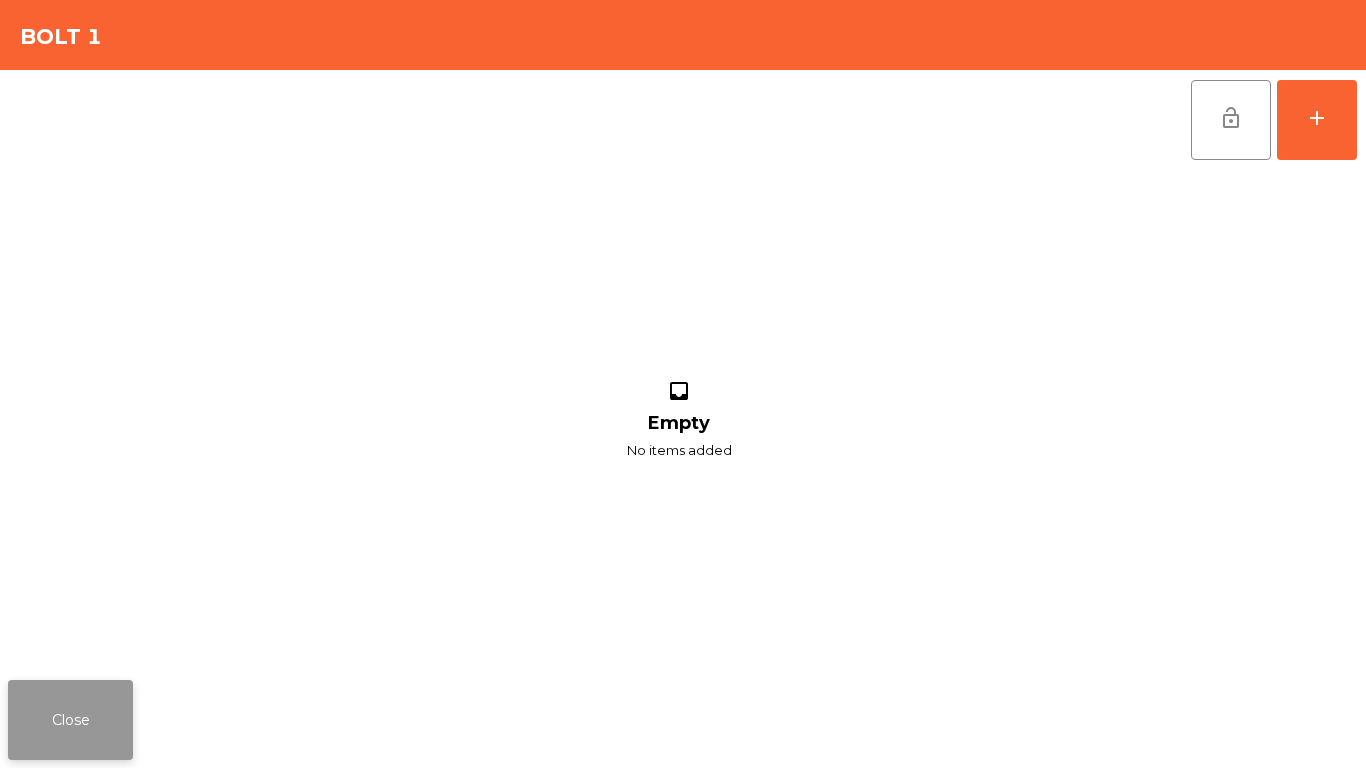 click on "Close" 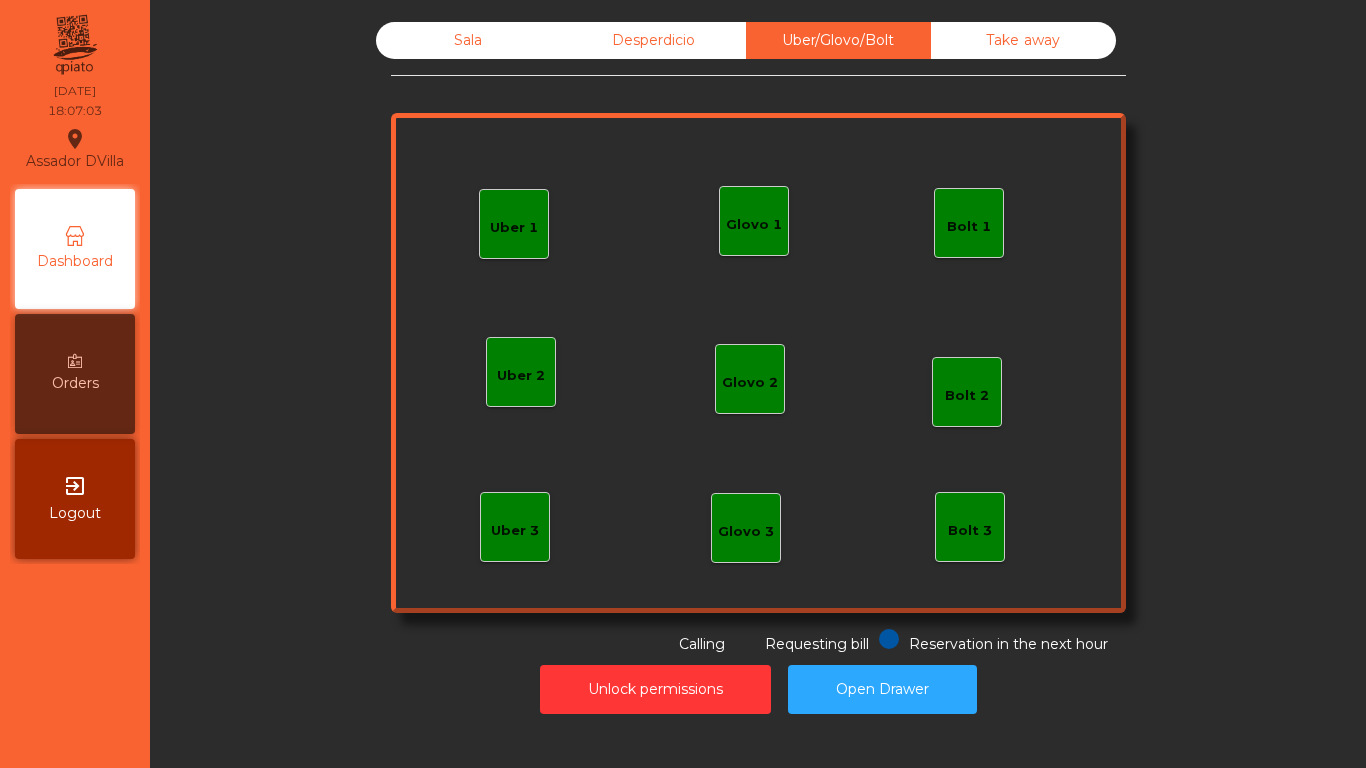 click on "Glovo 1" 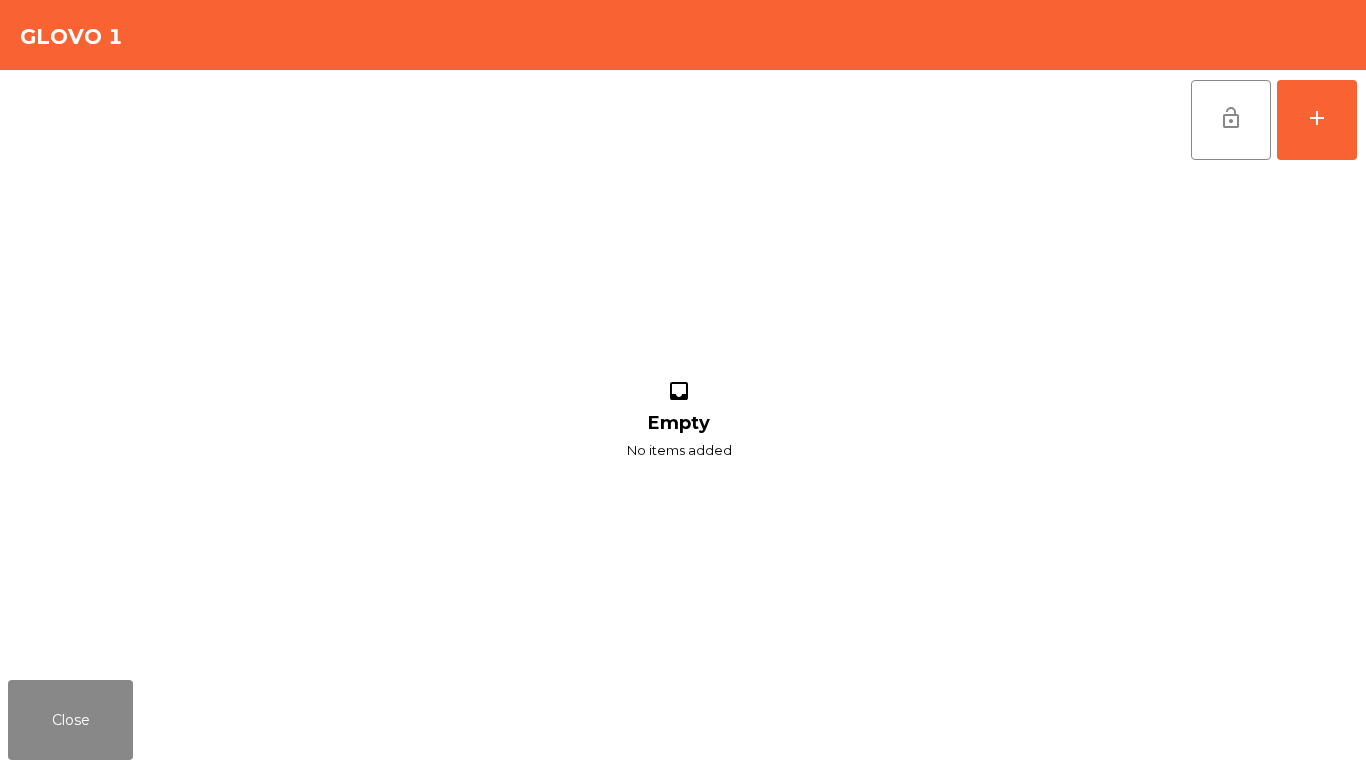 click on "lock_open   add  inbox Empty No items added" 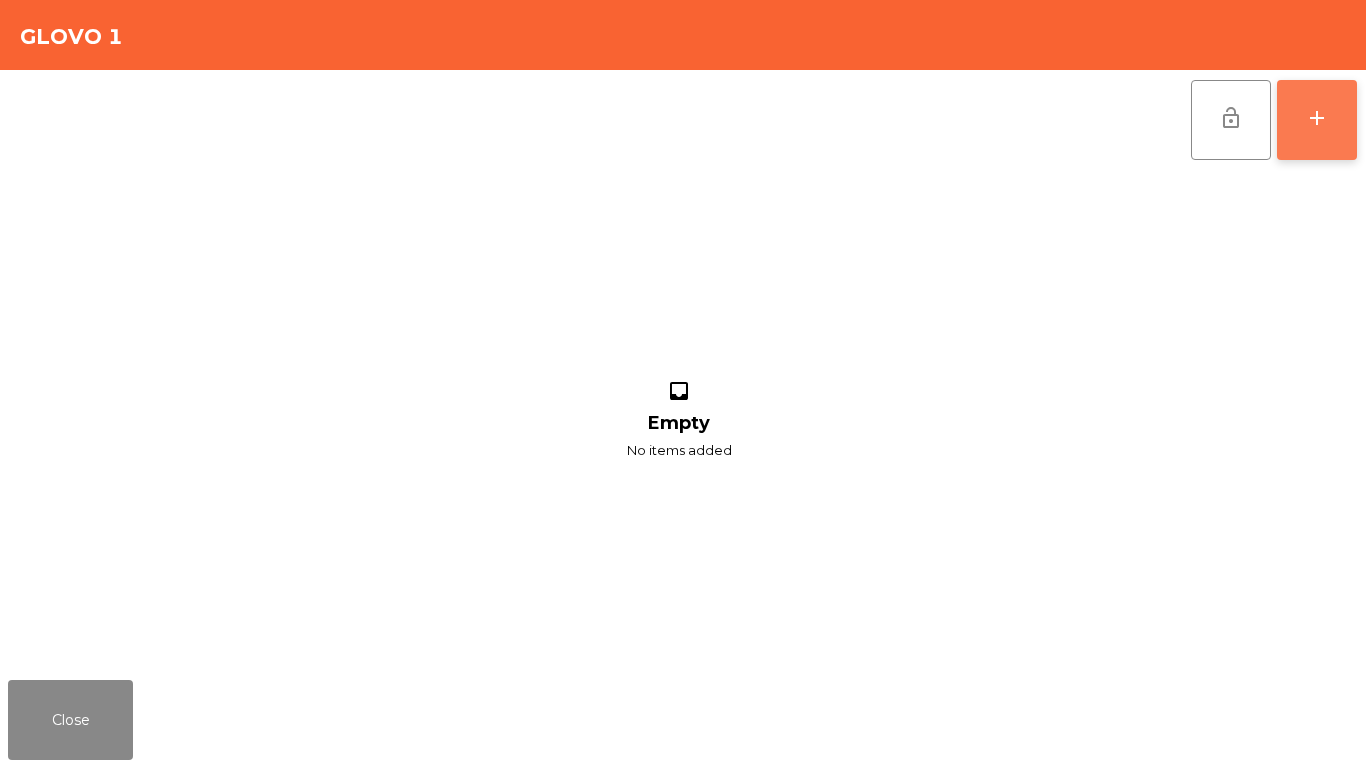 click on "add" 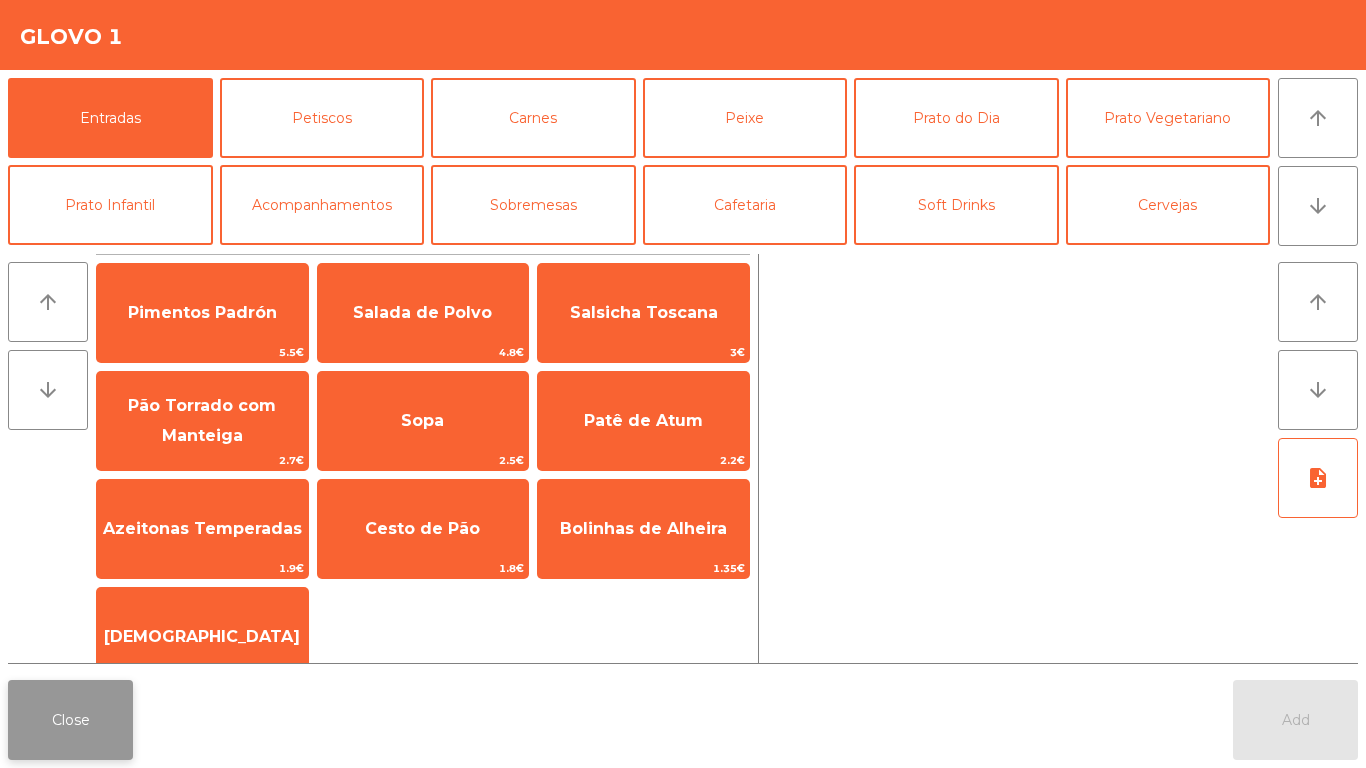 click on "Close" 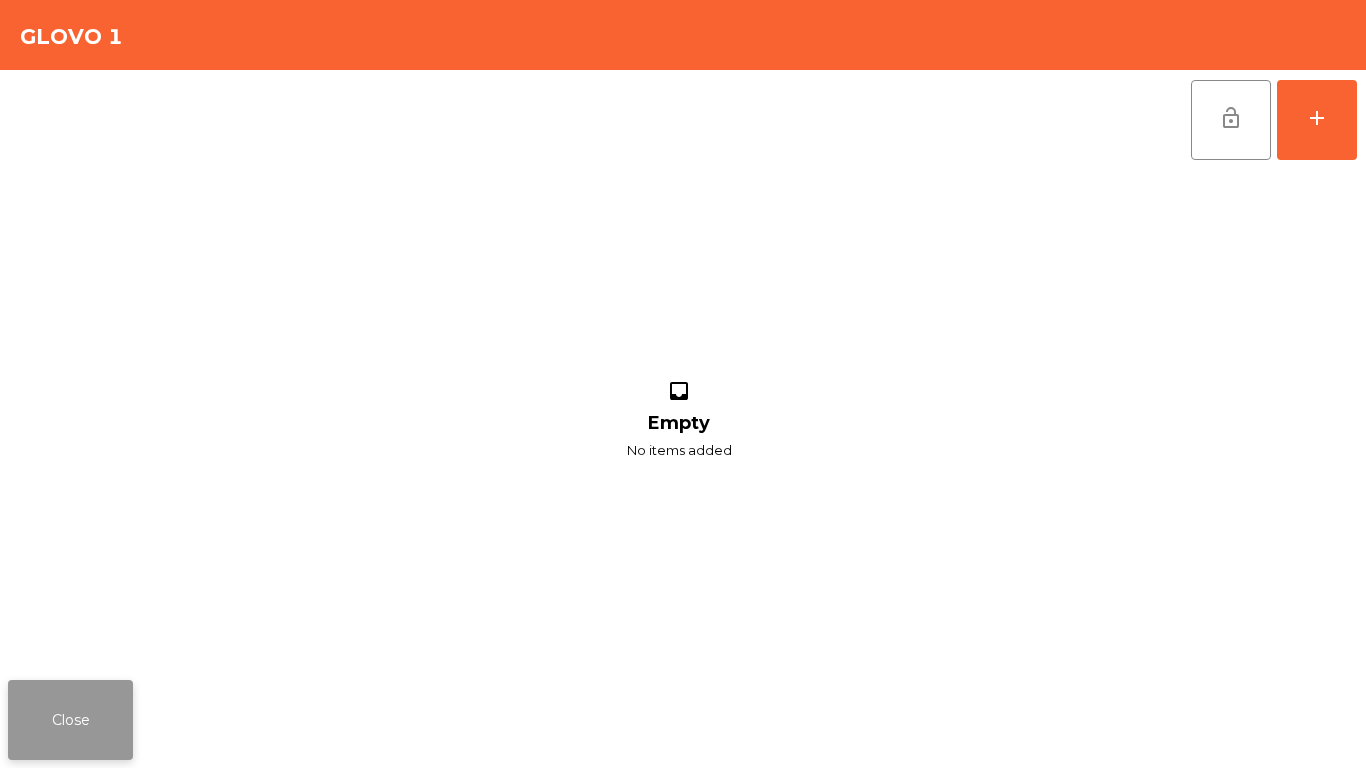 click on "Close" 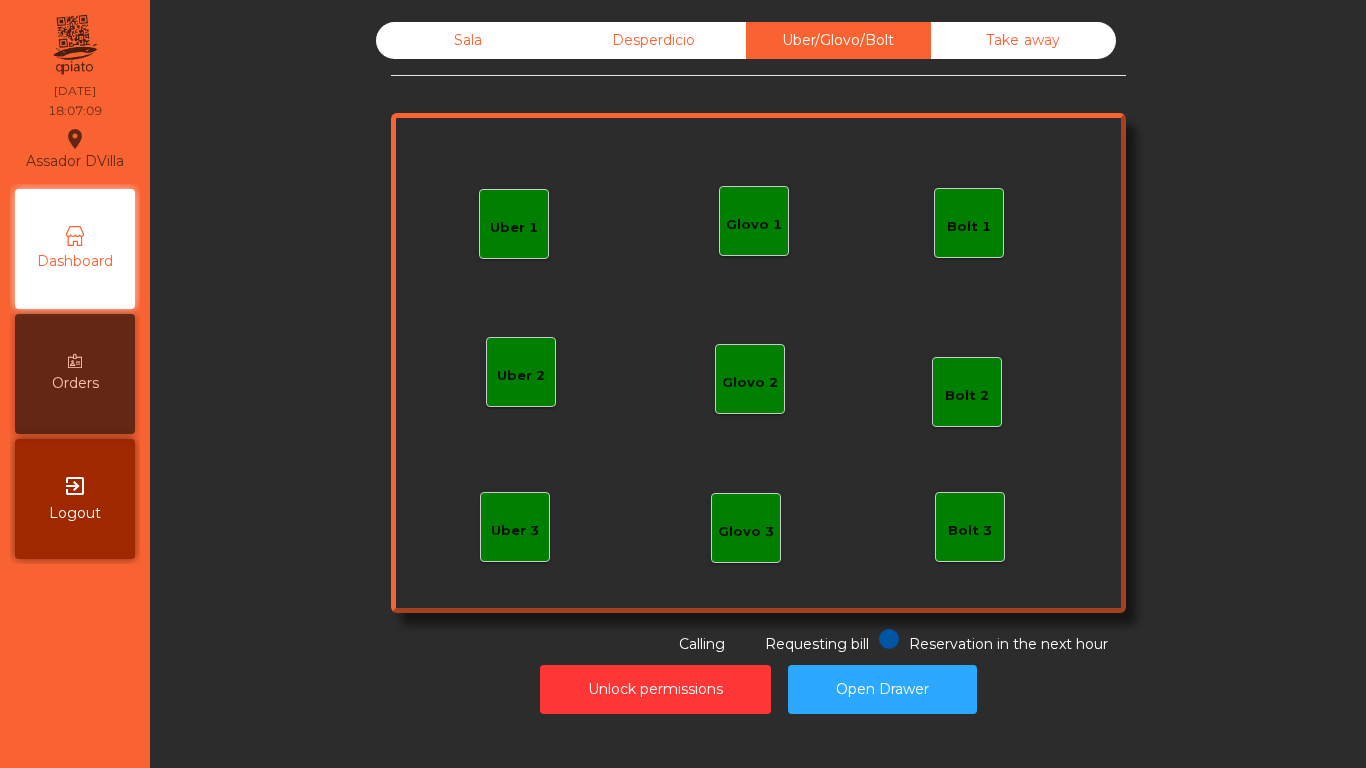 click on "Glovo 1" 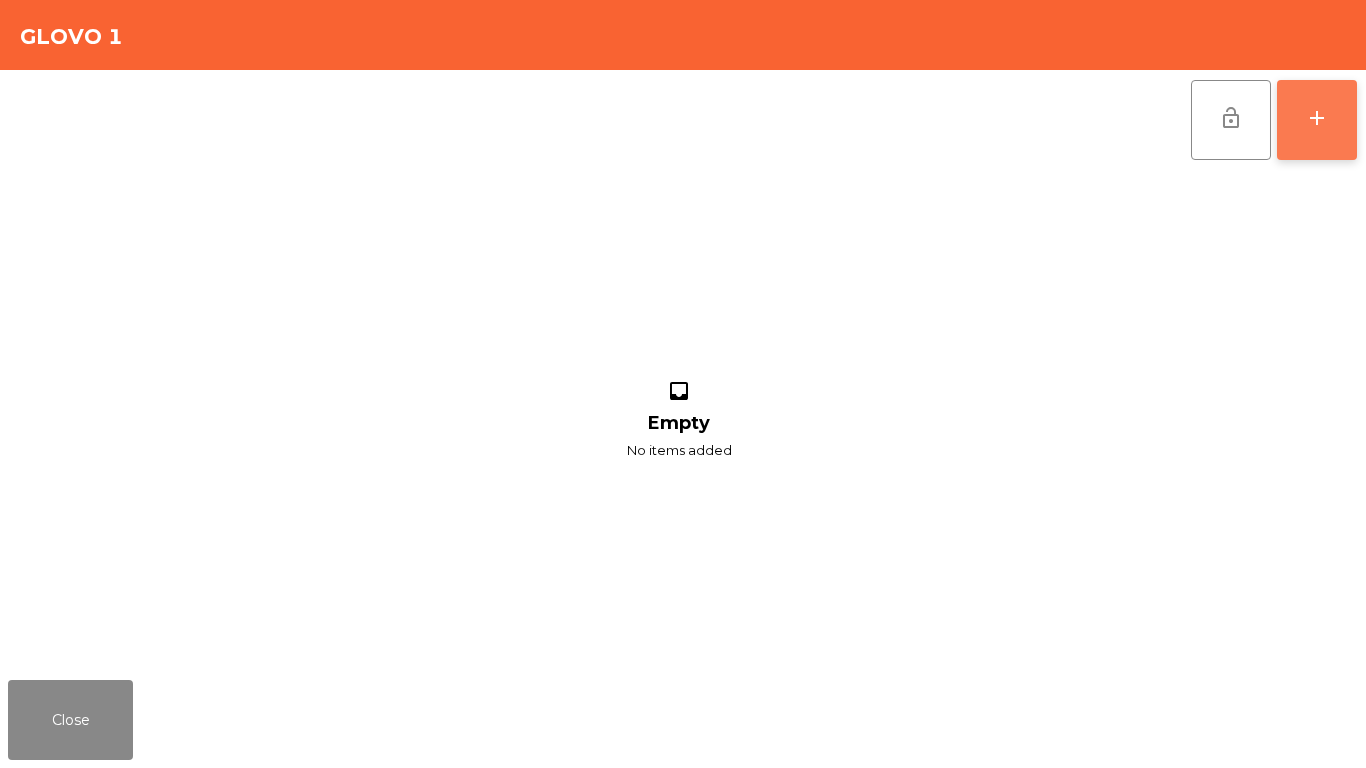 click on "add" 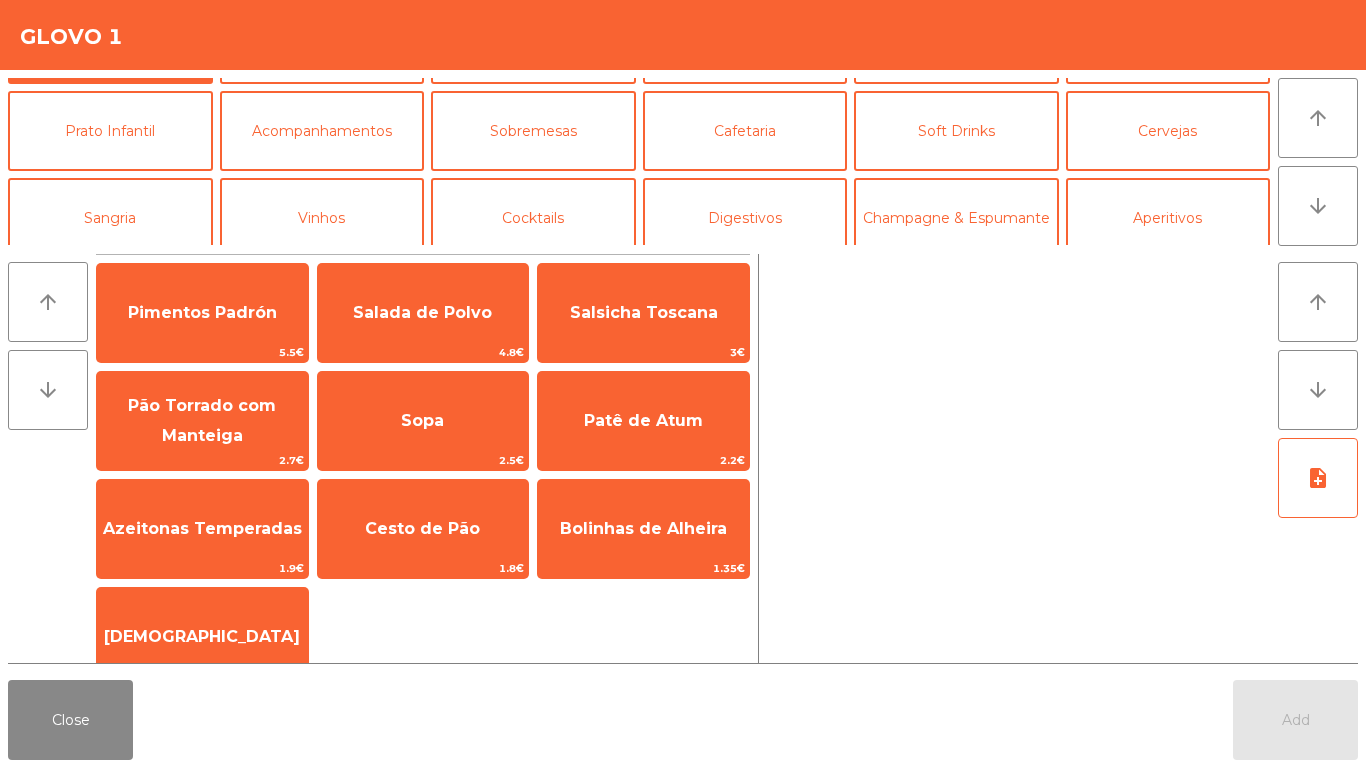 scroll, scrollTop: 0, scrollLeft: 0, axis: both 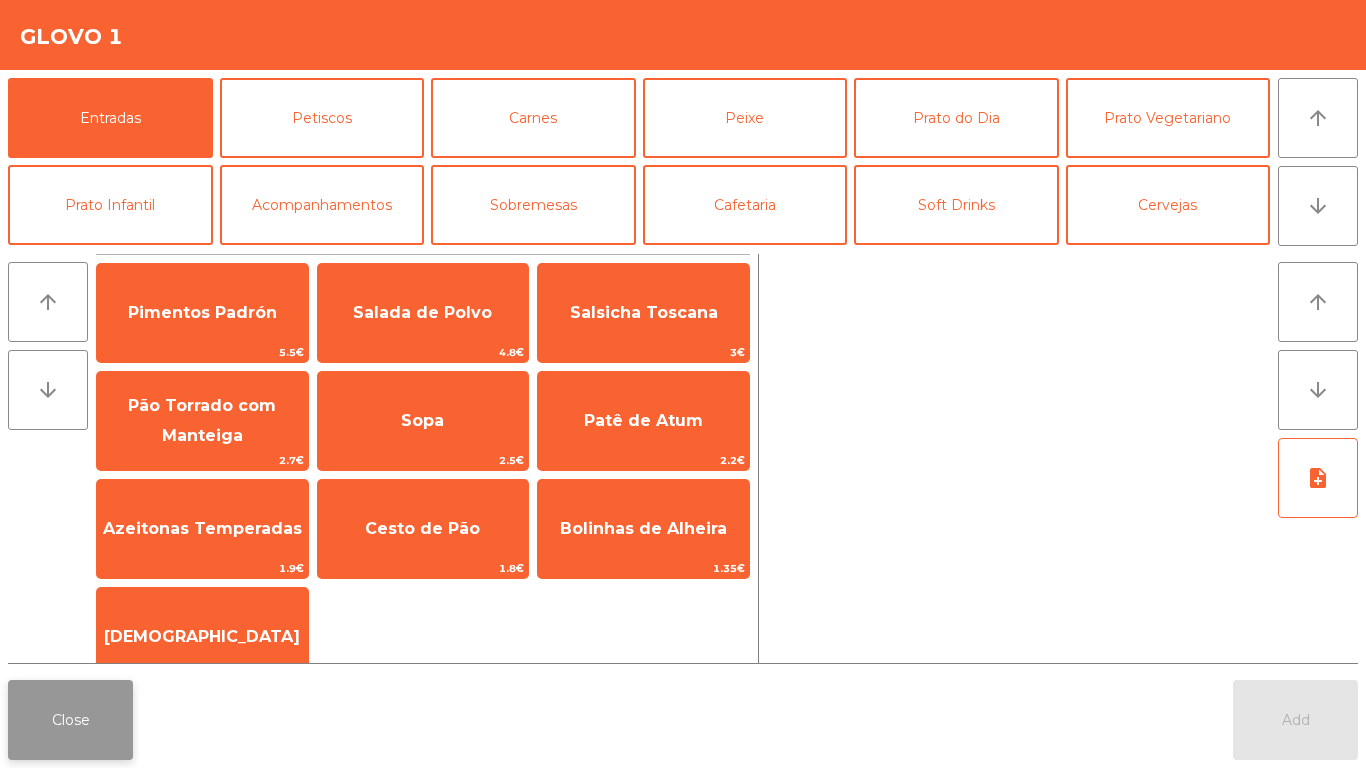 click on "Close" 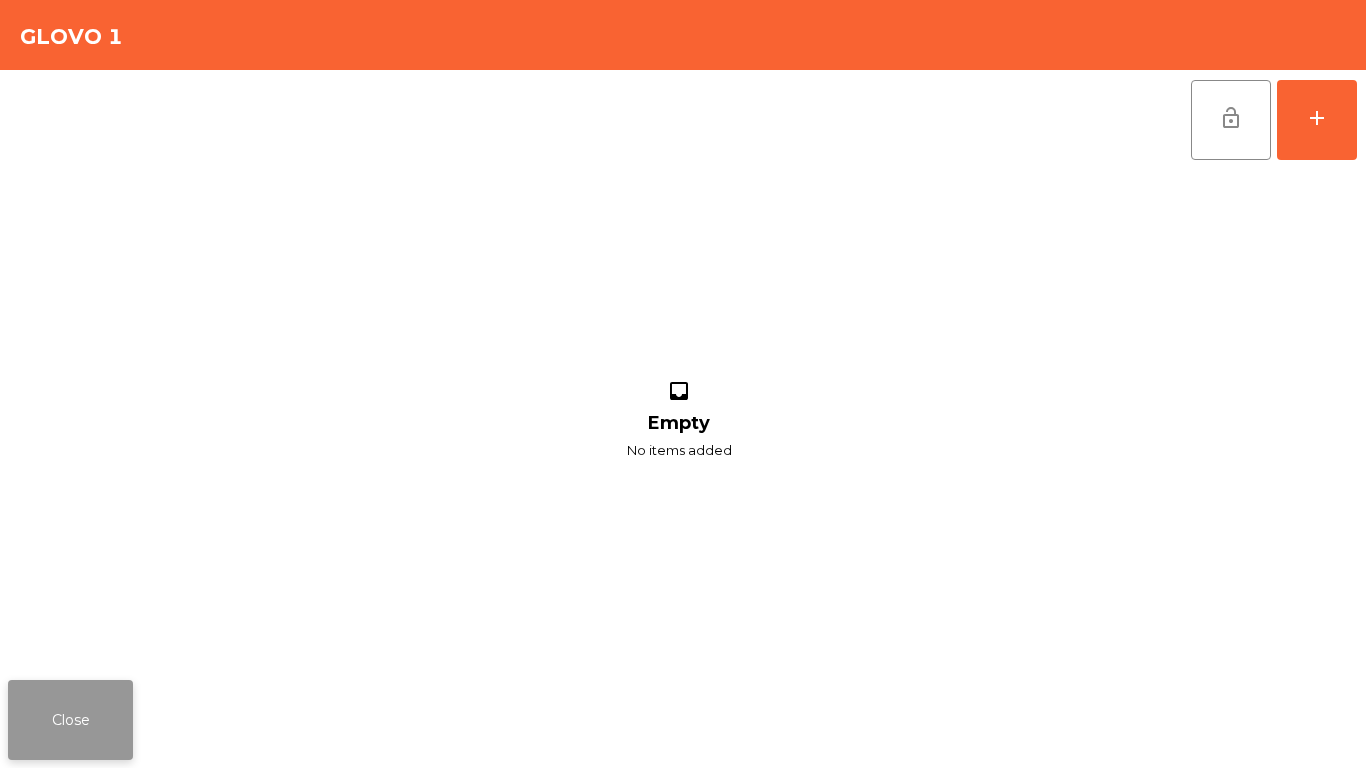 click on "Close" 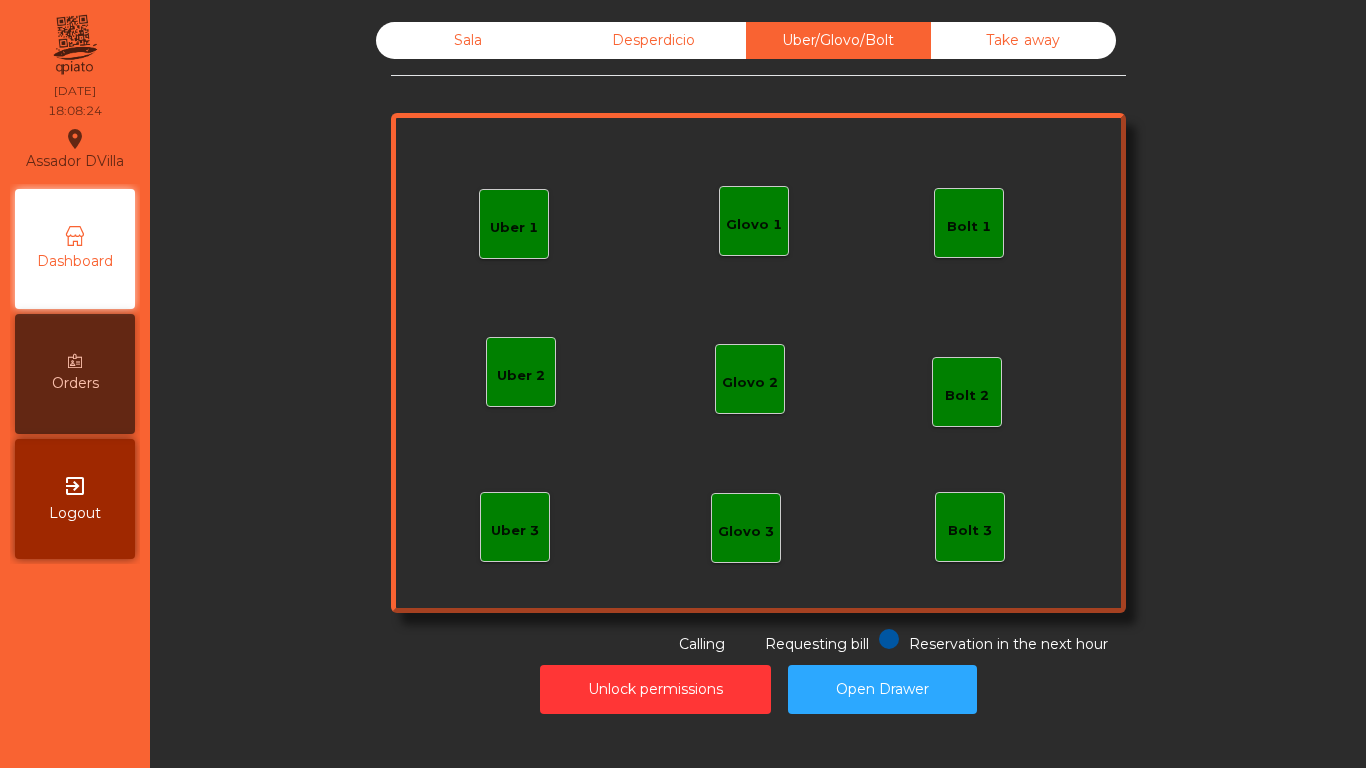 click on "Sala" 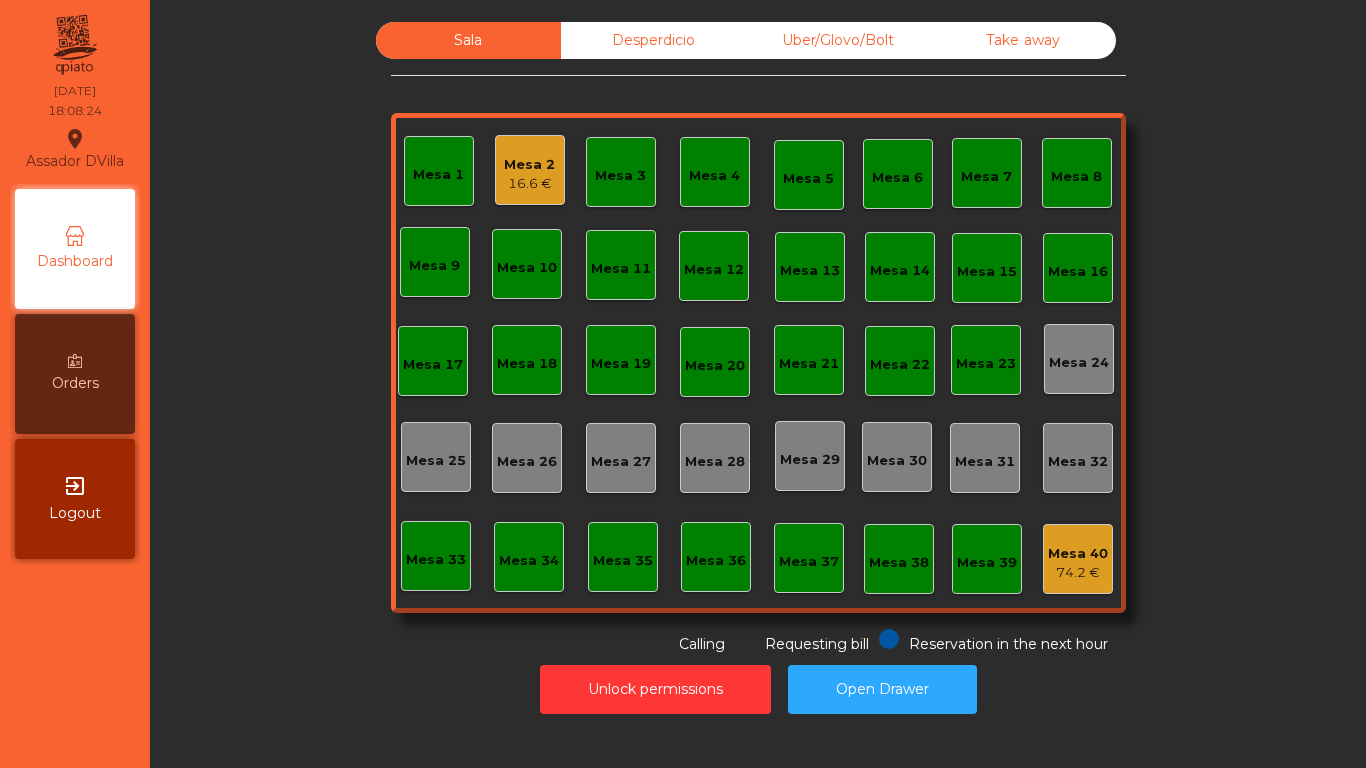 click on "Mesa 2" 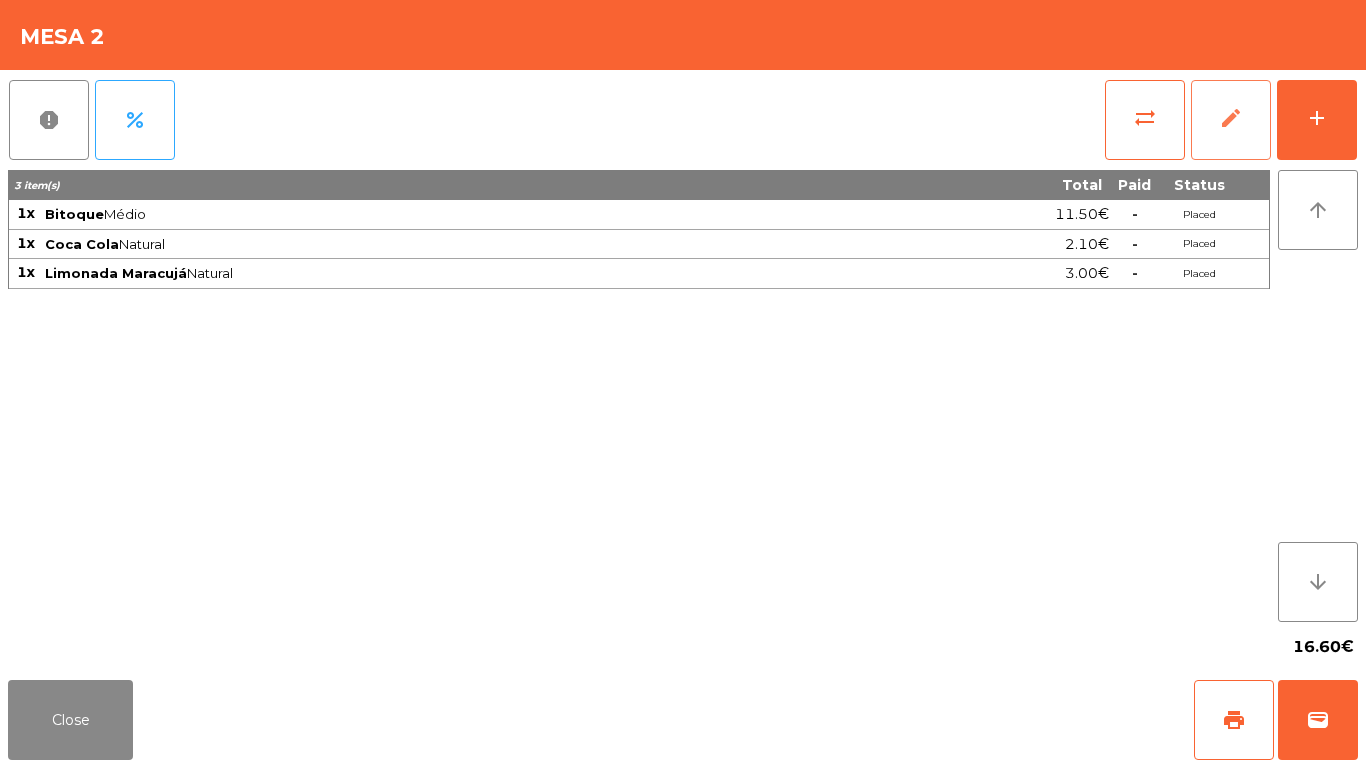 click on "edit" 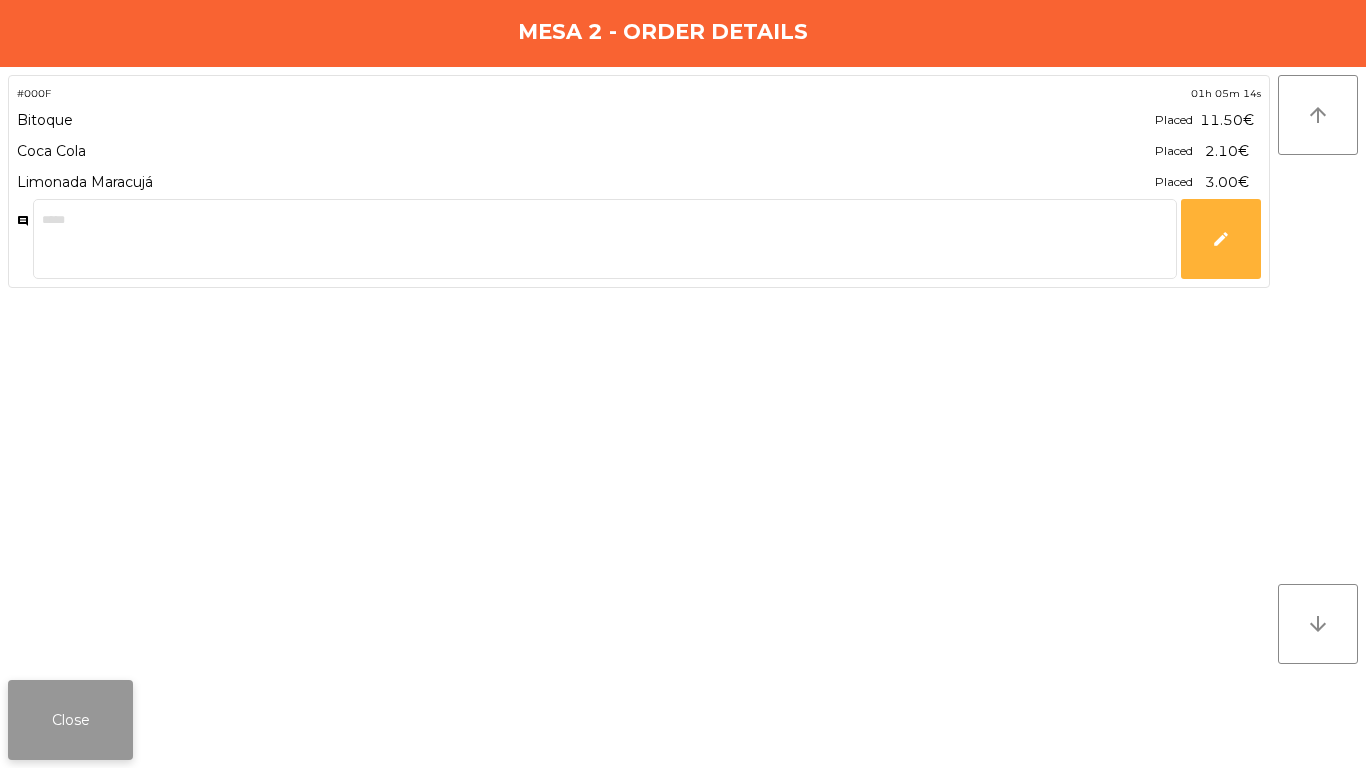 click on "Close" 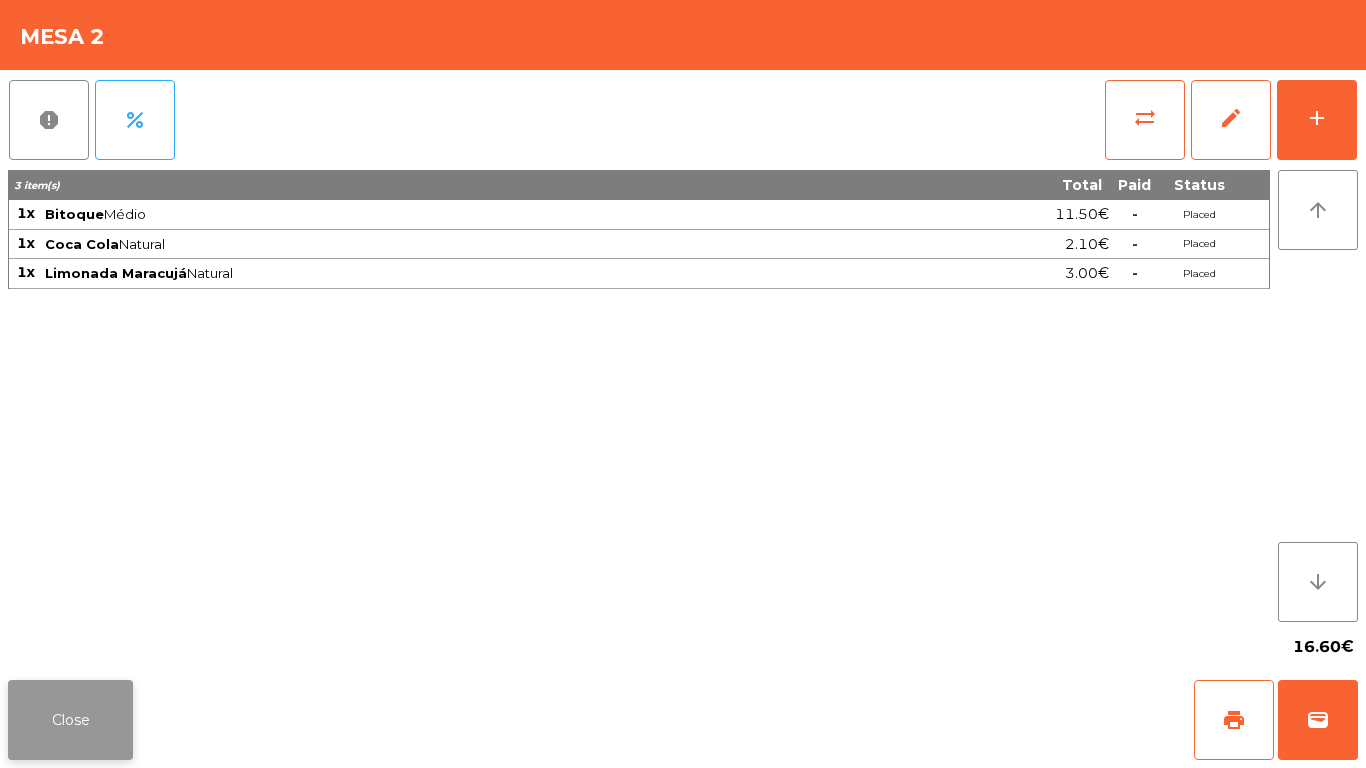 click on "Close" 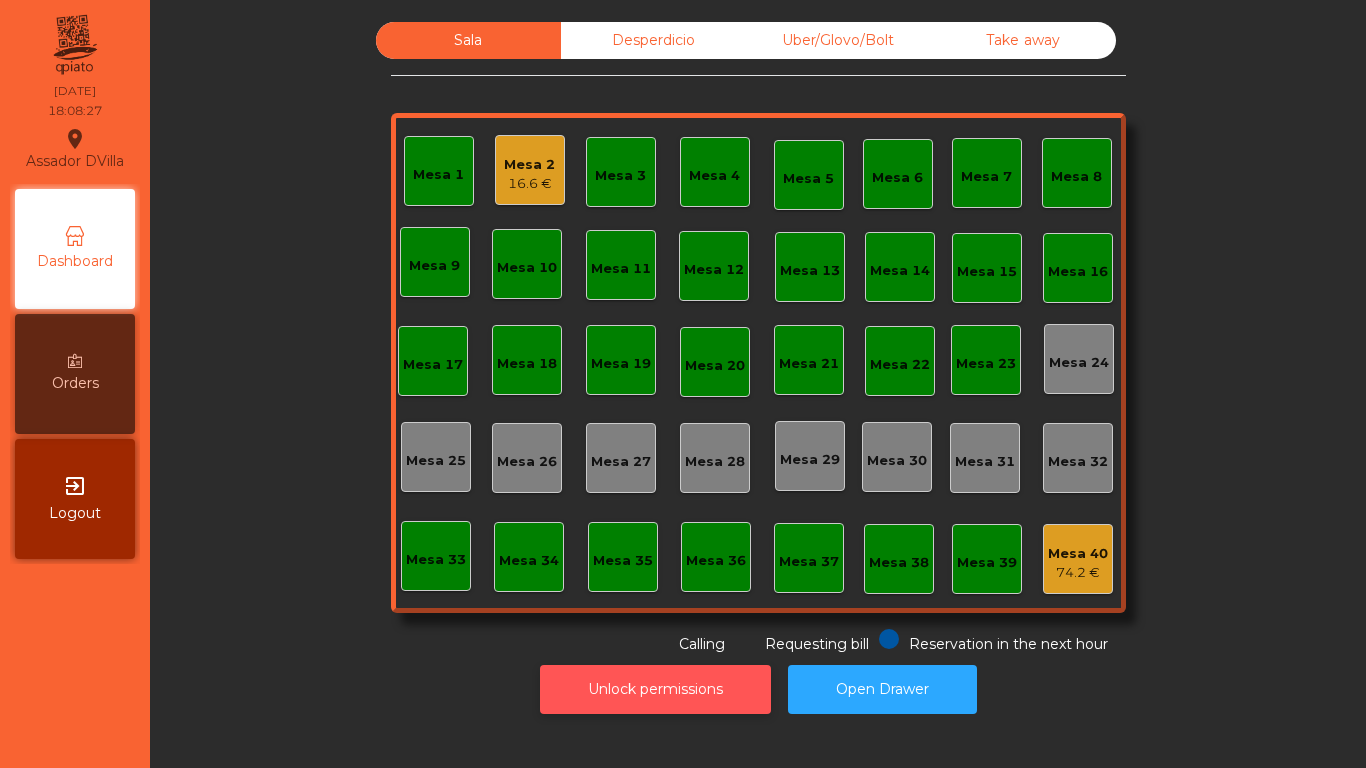 click on "Unlock permissions" 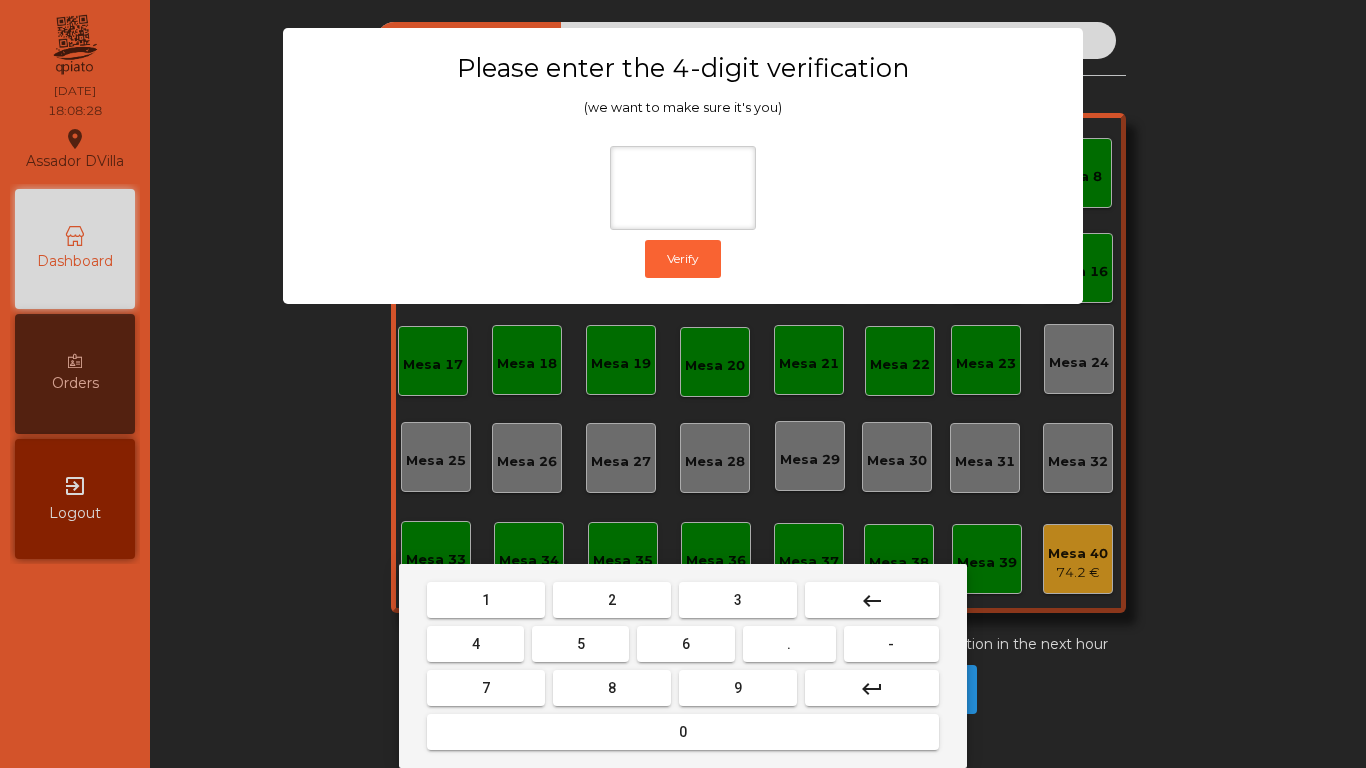 click on "2" at bounding box center [612, 600] 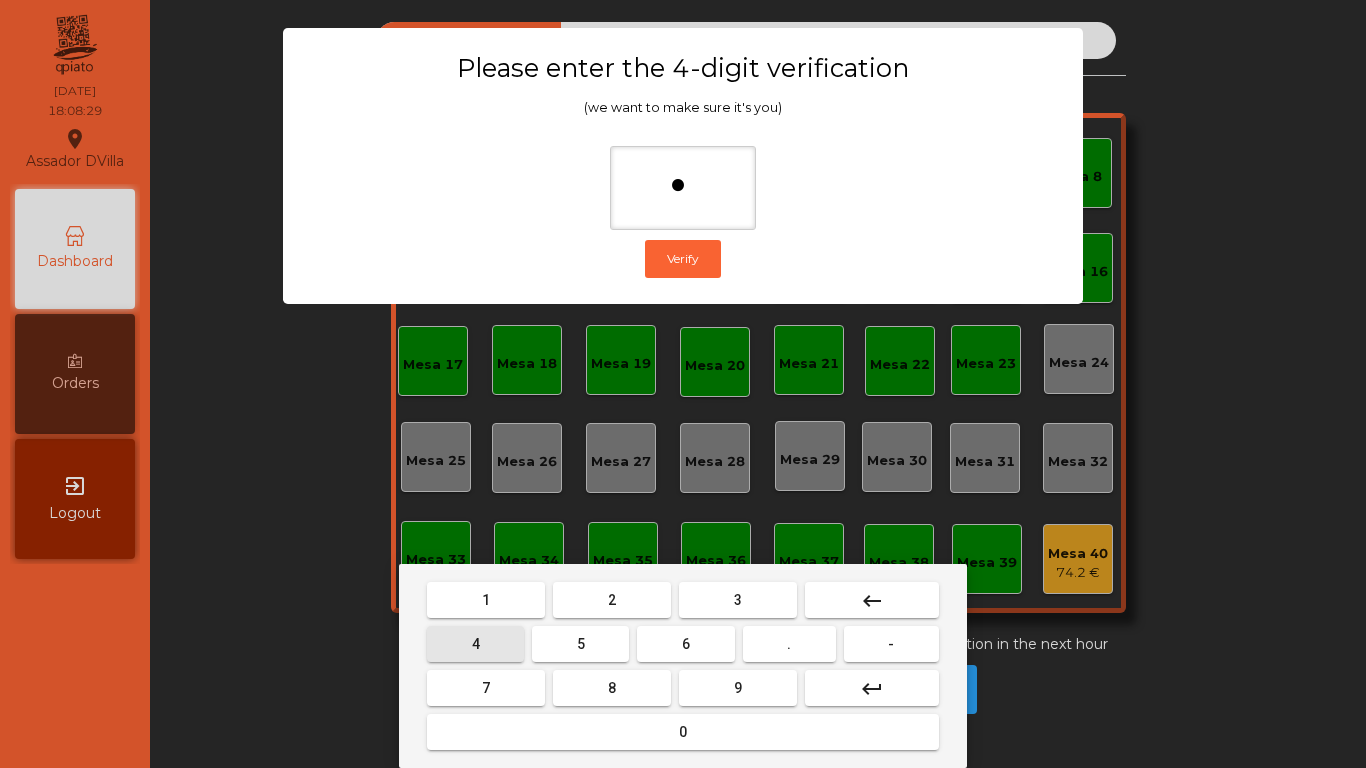 click on "4" at bounding box center (476, 644) 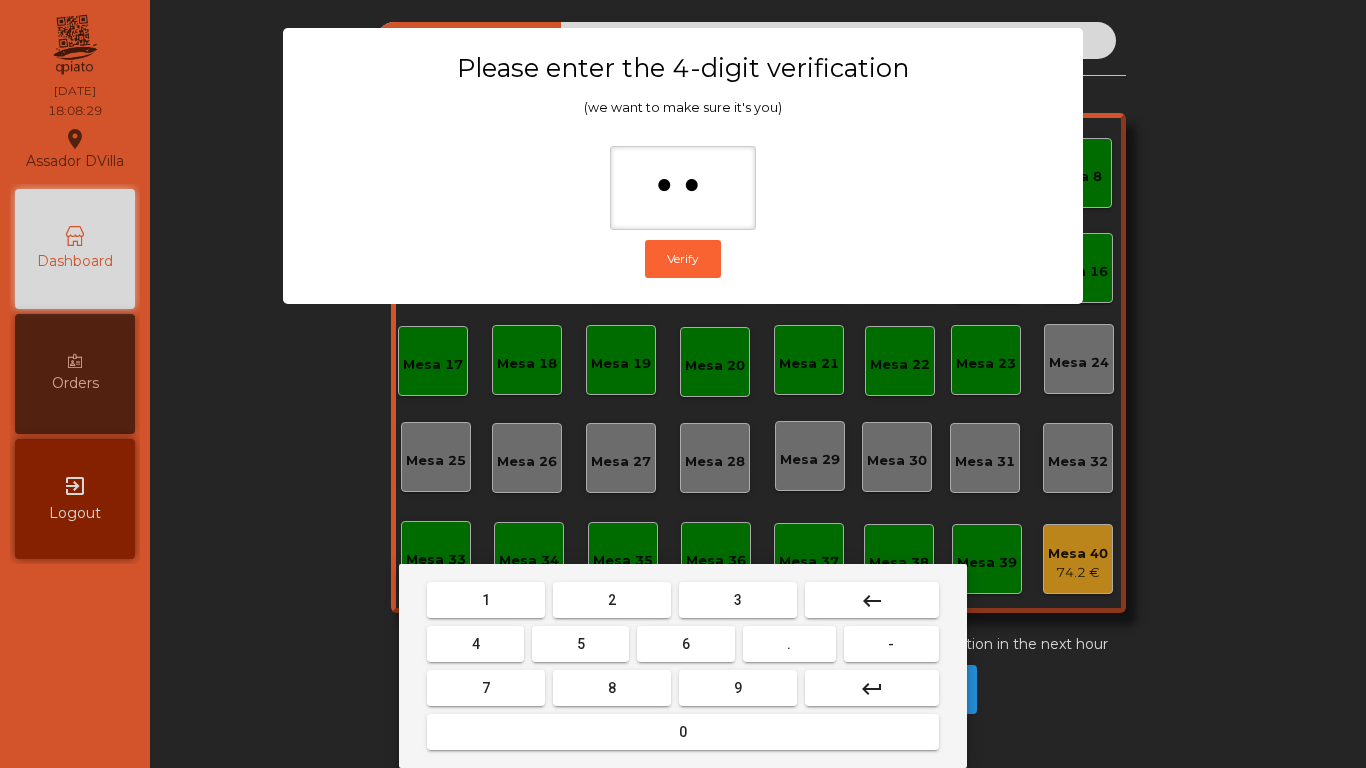 click on "6" at bounding box center [686, 644] 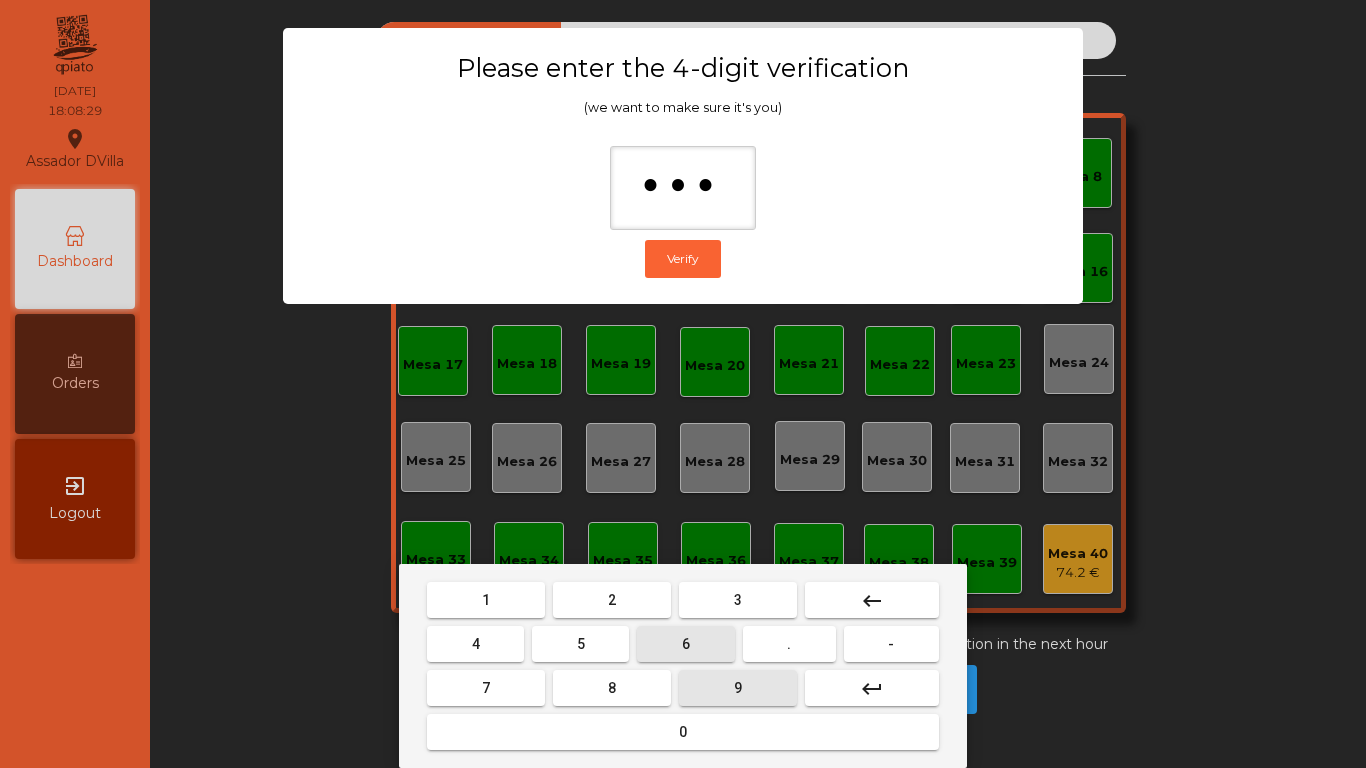 click on "9" at bounding box center [738, 688] 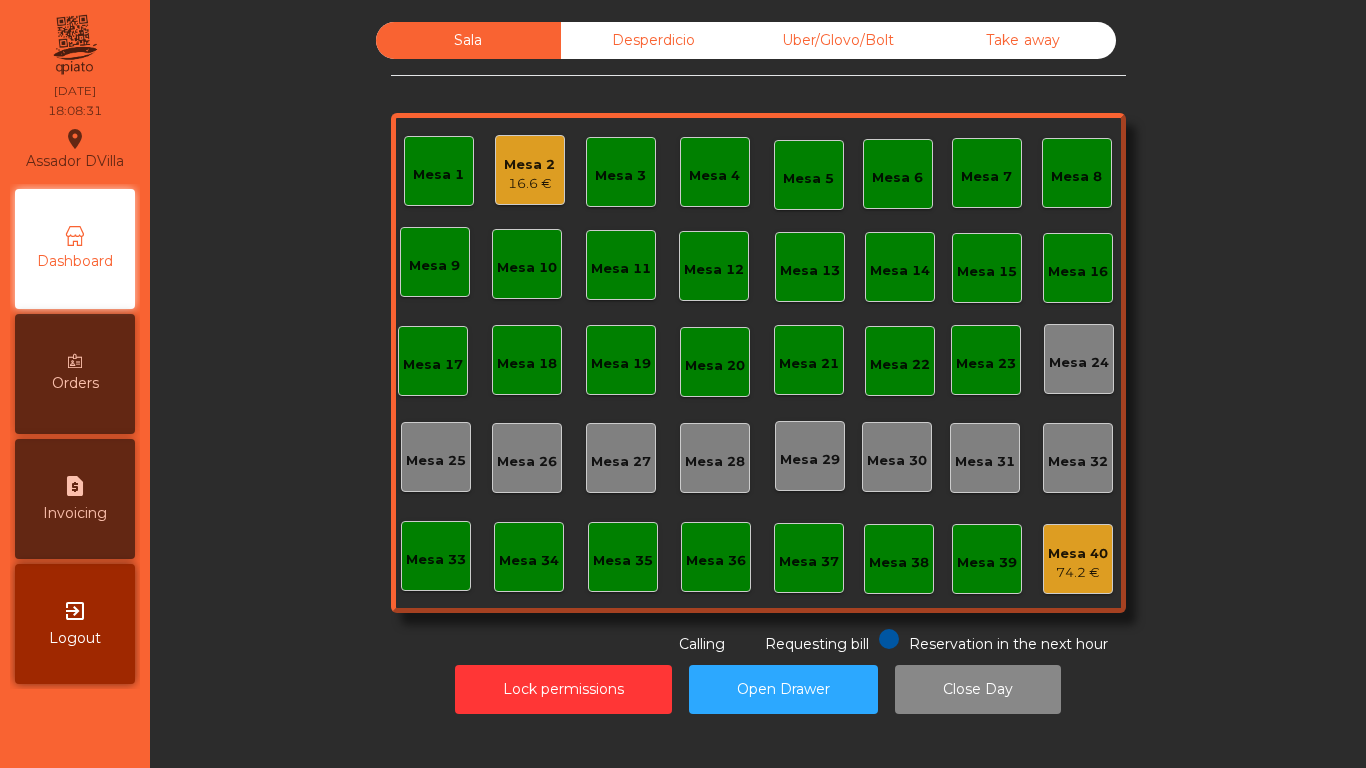 click on "16.6 €" 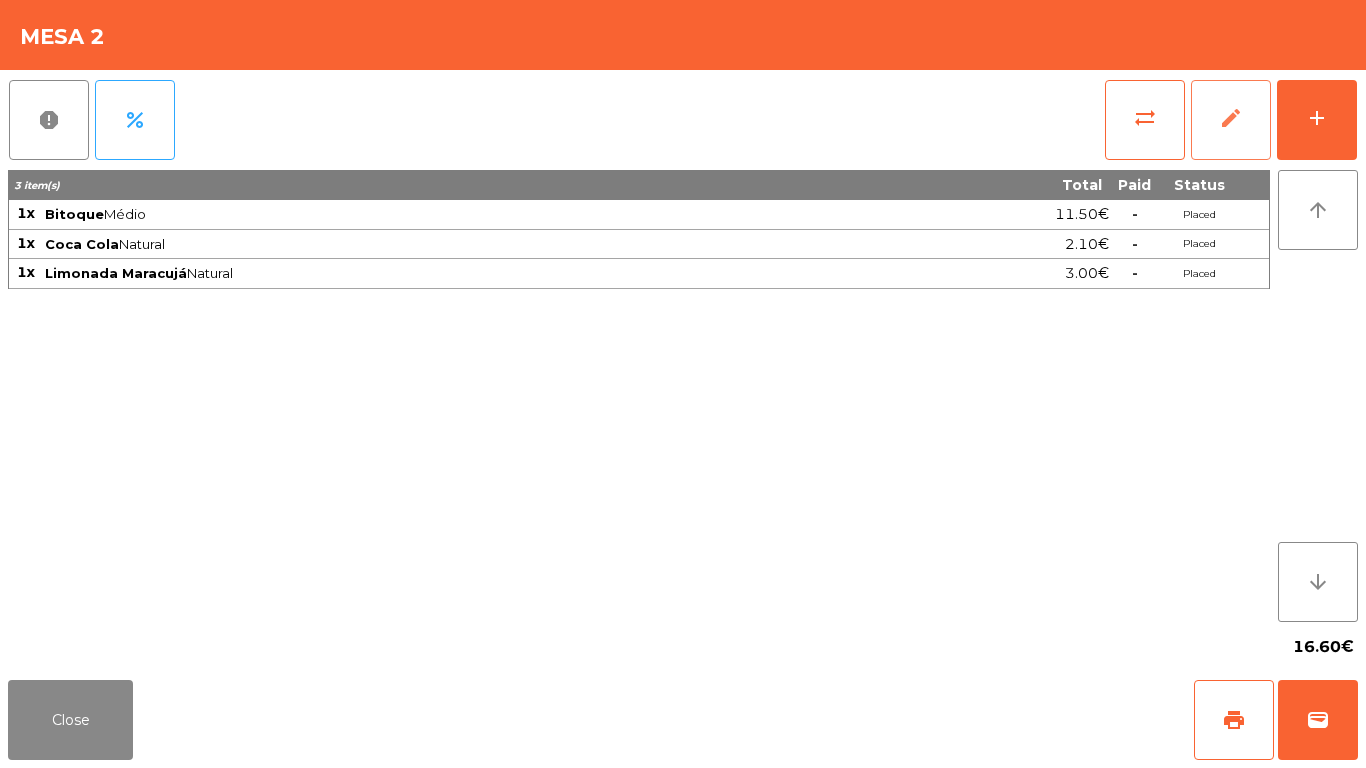 click on "edit" 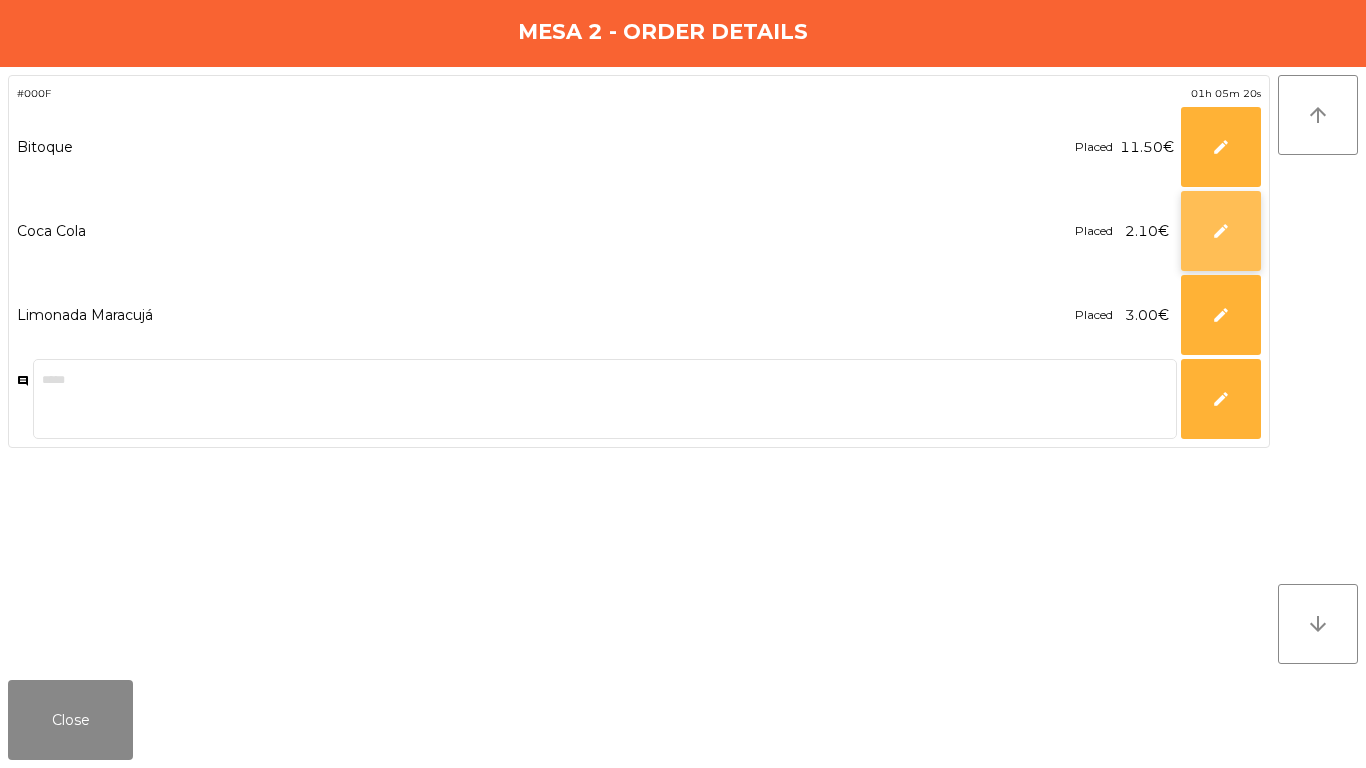 click on "edit" 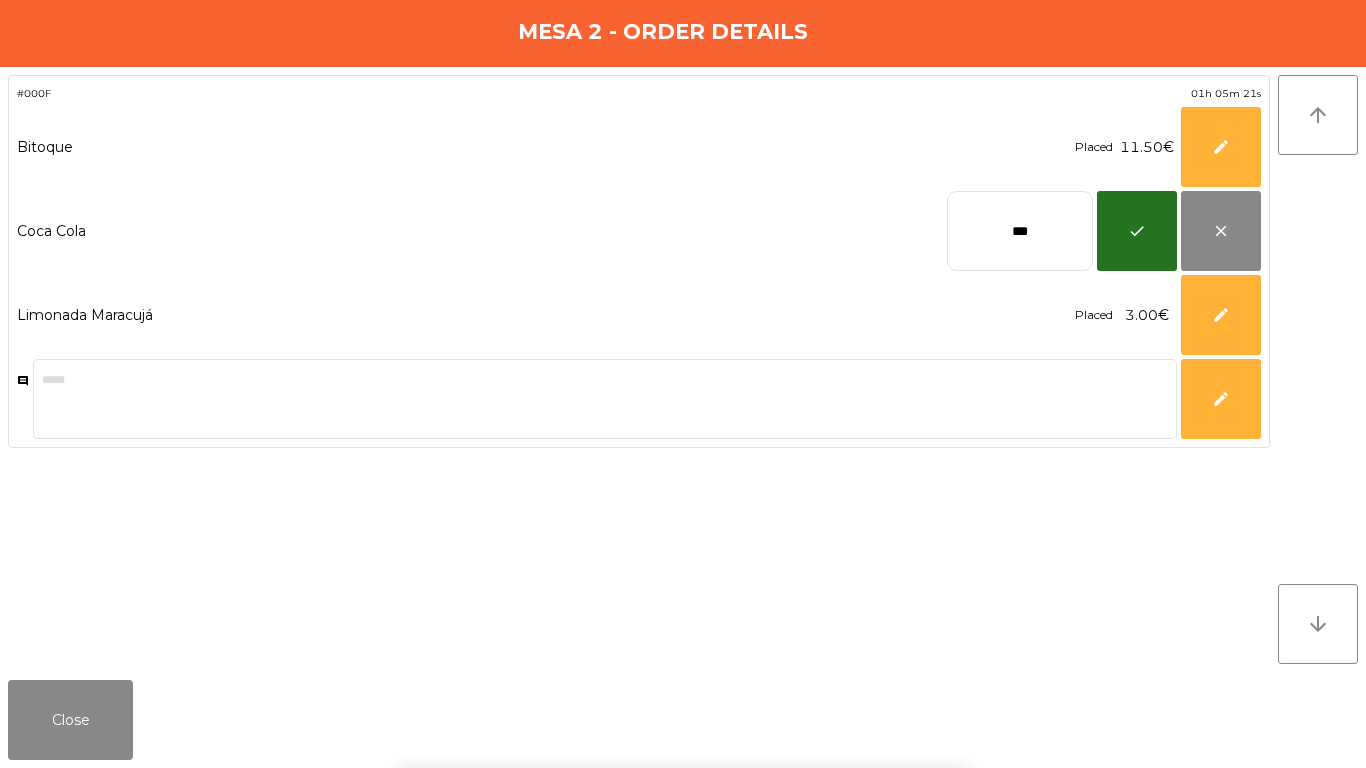 click on "#000F  01h 05m 21s  Bitoque   Placed  11.50€ ****  edit         Coca Cola  ***  check   close         Limonada Maracujá   Placed  3.00€ *  edit         comment   edit" 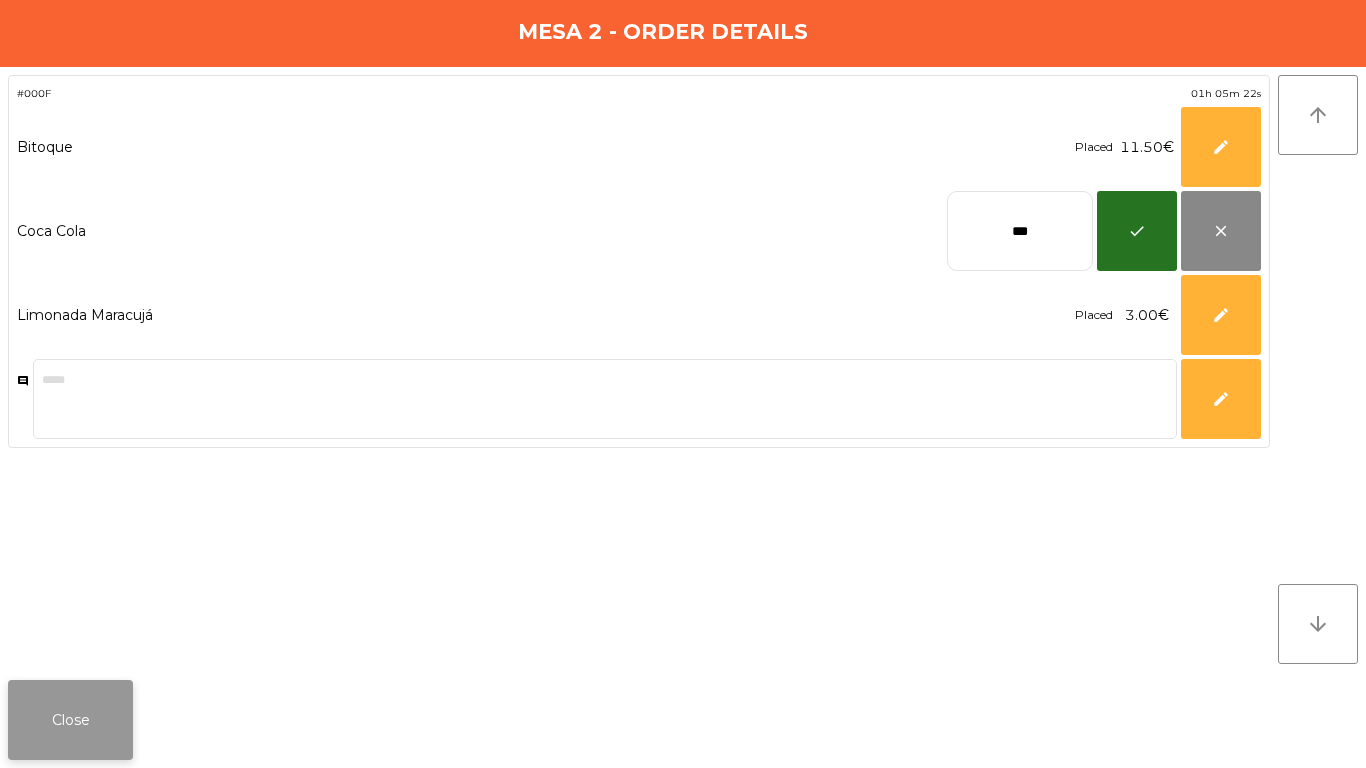 click on "Close" 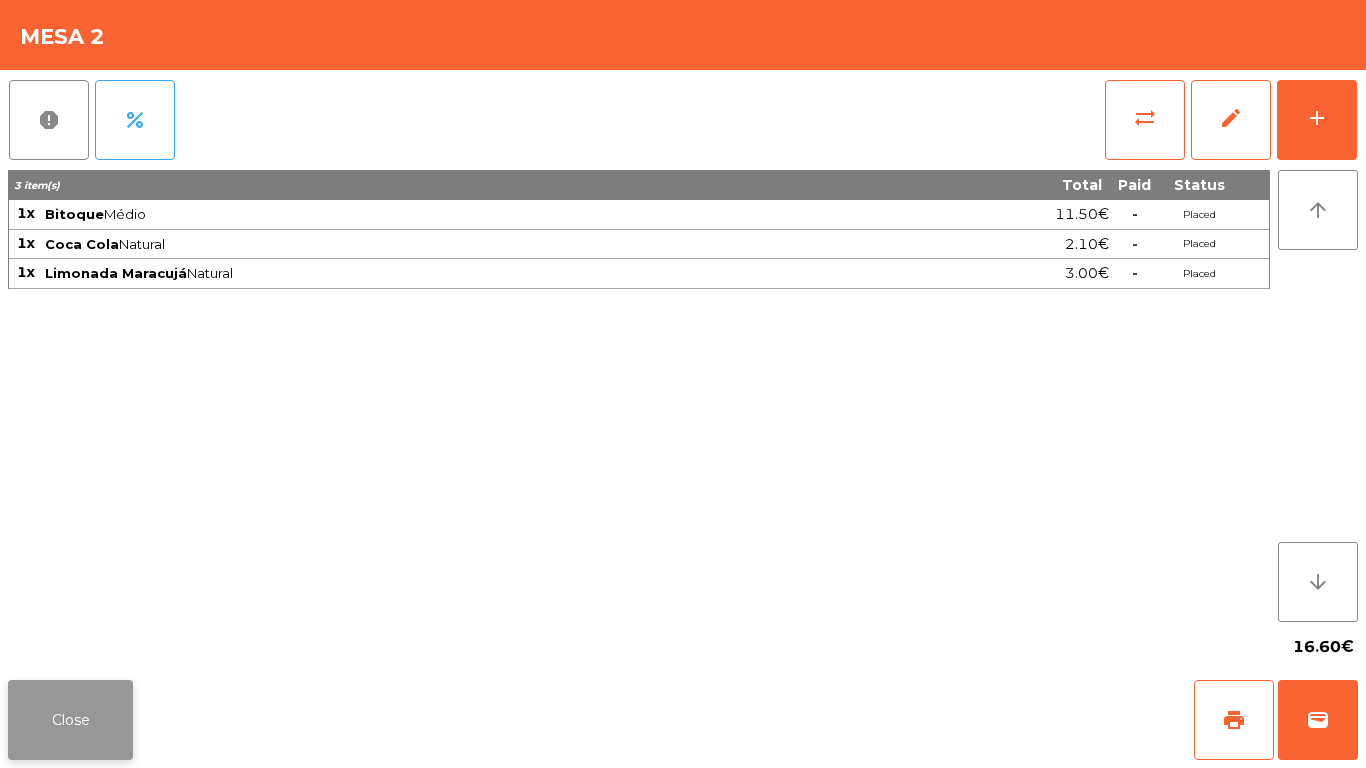 click on "Close" 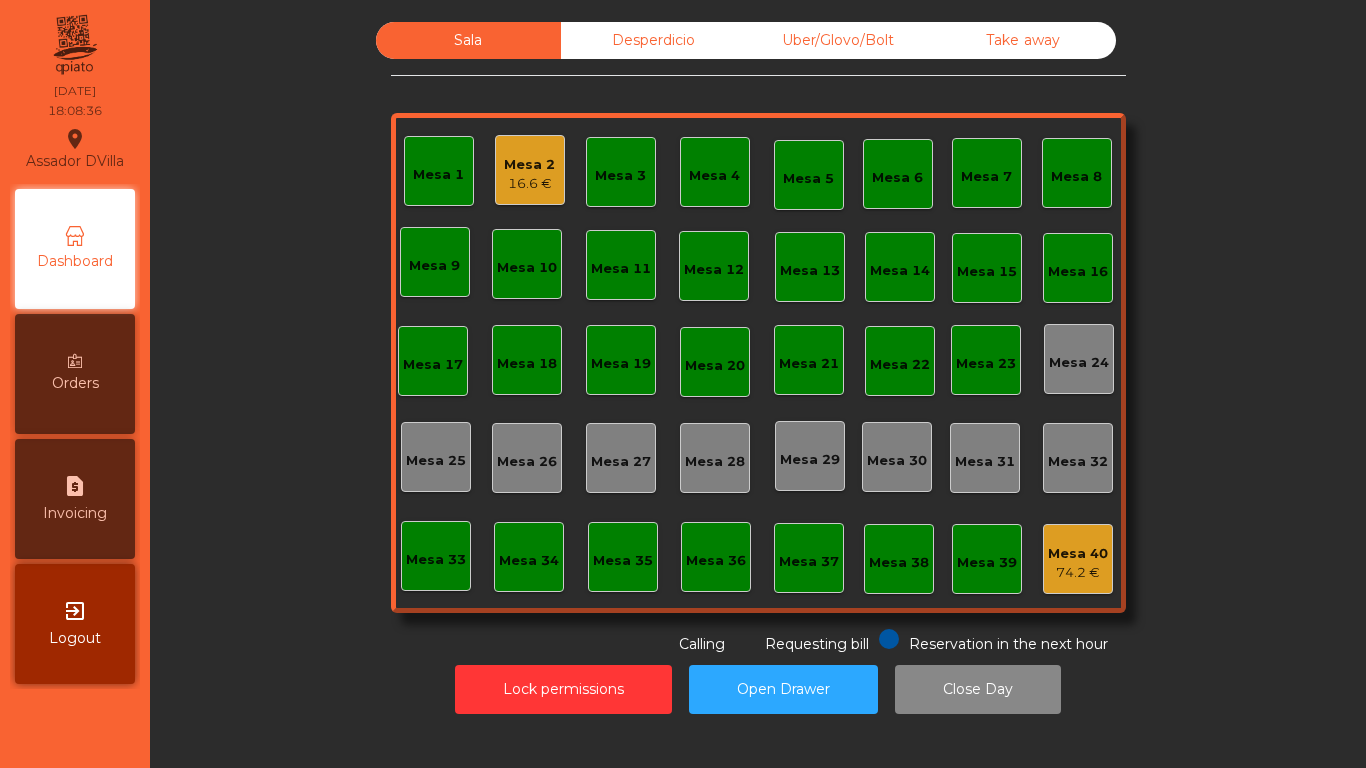 click on "Sala   Desperdicio   Uber/Glovo/Bolt   Take away   Mesa 1   Mesa 2   16.6 €   Mesa 3   Mesa 4   Mesa 5   [GEOGRAPHIC_DATA] 7   [GEOGRAPHIC_DATA] 9   Mesa 10   Mesa 11   [GEOGRAPHIC_DATA] 13   [GEOGRAPHIC_DATA] [GEOGRAPHIC_DATA] [GEOGRAPHIC_DATA] 17   [GEOGRAPHIC_DATA] 18   [GEOGRAPHIC_DATA] 19   [GEOGRAPHIC_DATA] [GEOGRAPHIC_DATA] 22   [GEOGRAPHIC_DATA] 24   [GEOGRAPHIC_DATA] 25   [GEOGRAPHIC_DATA] 27   [GEOGRAPHIC_DATA] 28   [GEOGRAPHIC_DATA] 29   [GEOGRAPHIC_DATA] 30   [GEOGRAPHIC_DATA] [GEOGRAPHIC_DATA] 32   [GEOGRAPHIC_DATA] 33   [GEOGRAPHIC_DATA] 34   [GEOGRAPHIC_DATA] 35   [GEOGRAPHIC_DATA] 37   [GEOGRAPHIC_DATA] 40   74.2 €  Reservation in the next hour Requesting bill Calling" 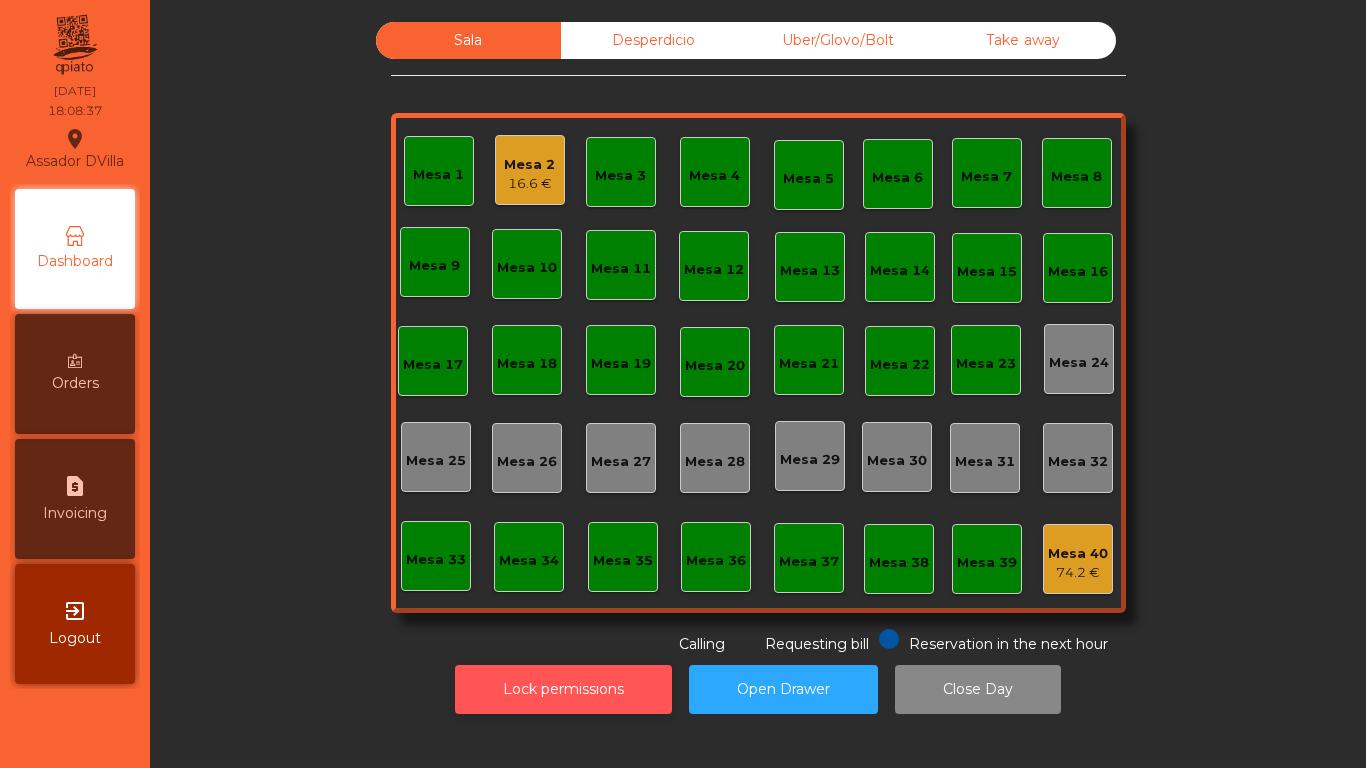 click on "Lock permissions" 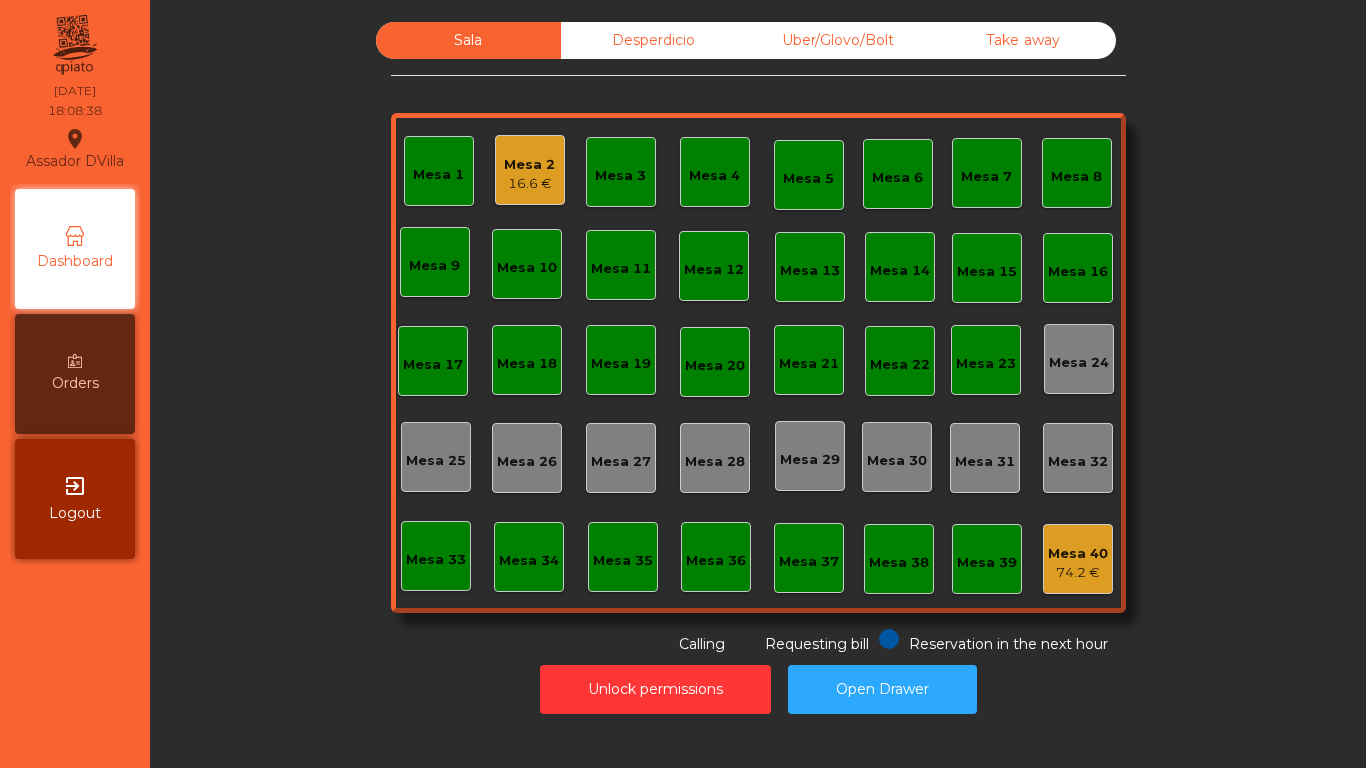click on "Unlock permissions   Open Drawer" 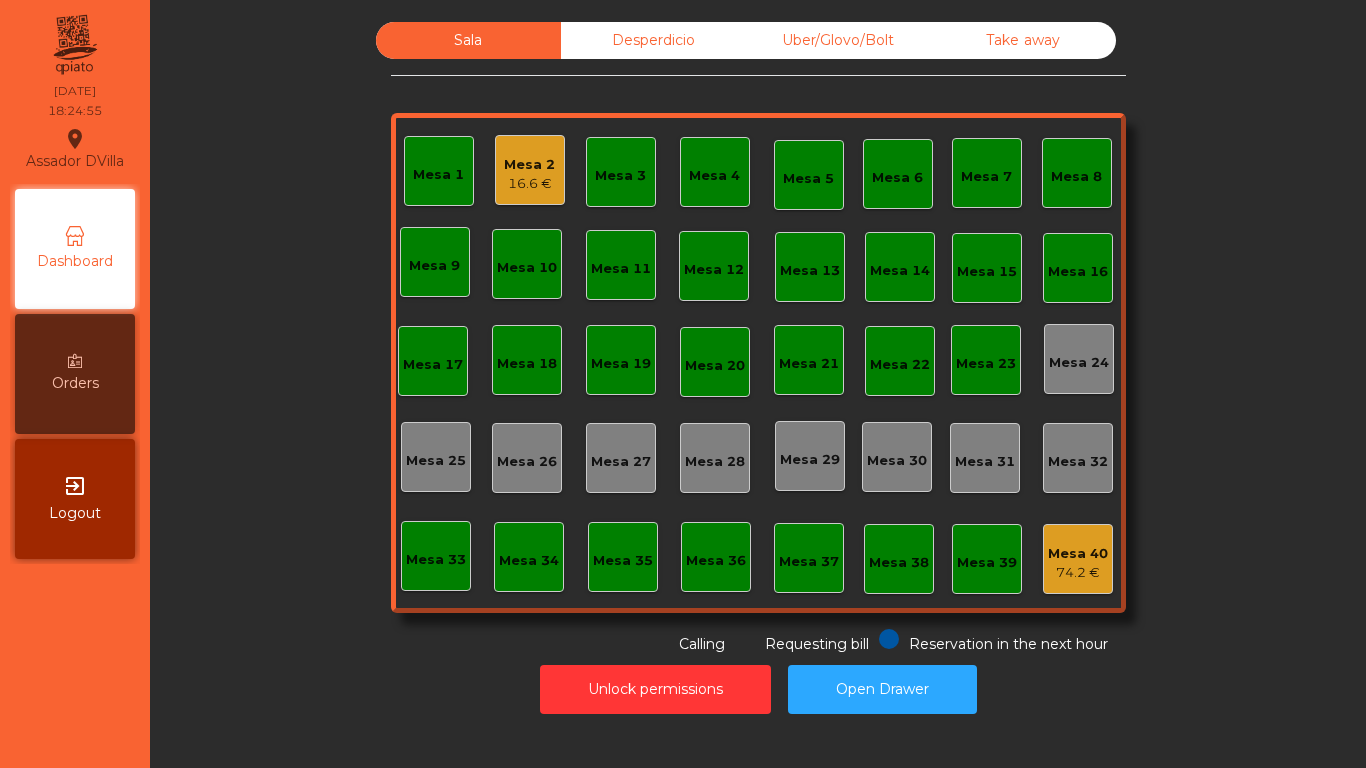 click on "Mesa 2" 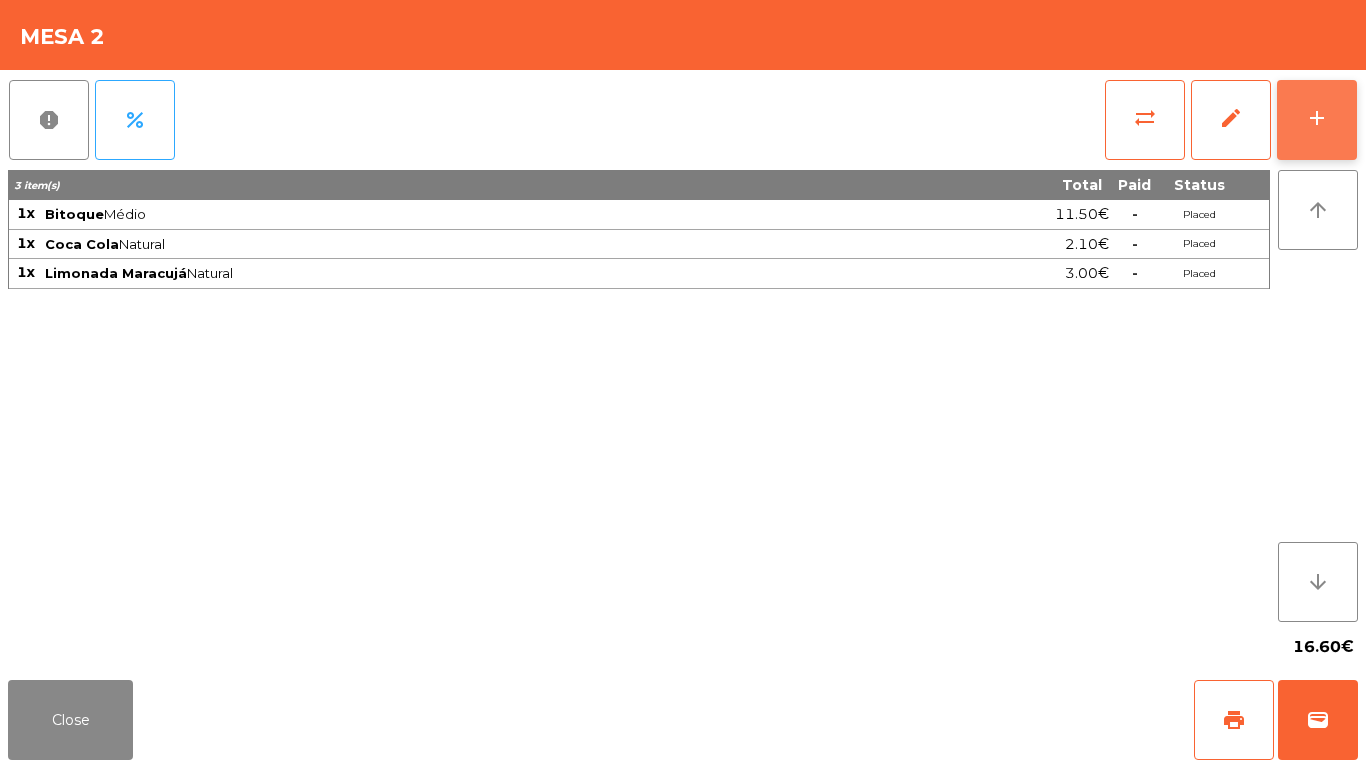 click on "add" 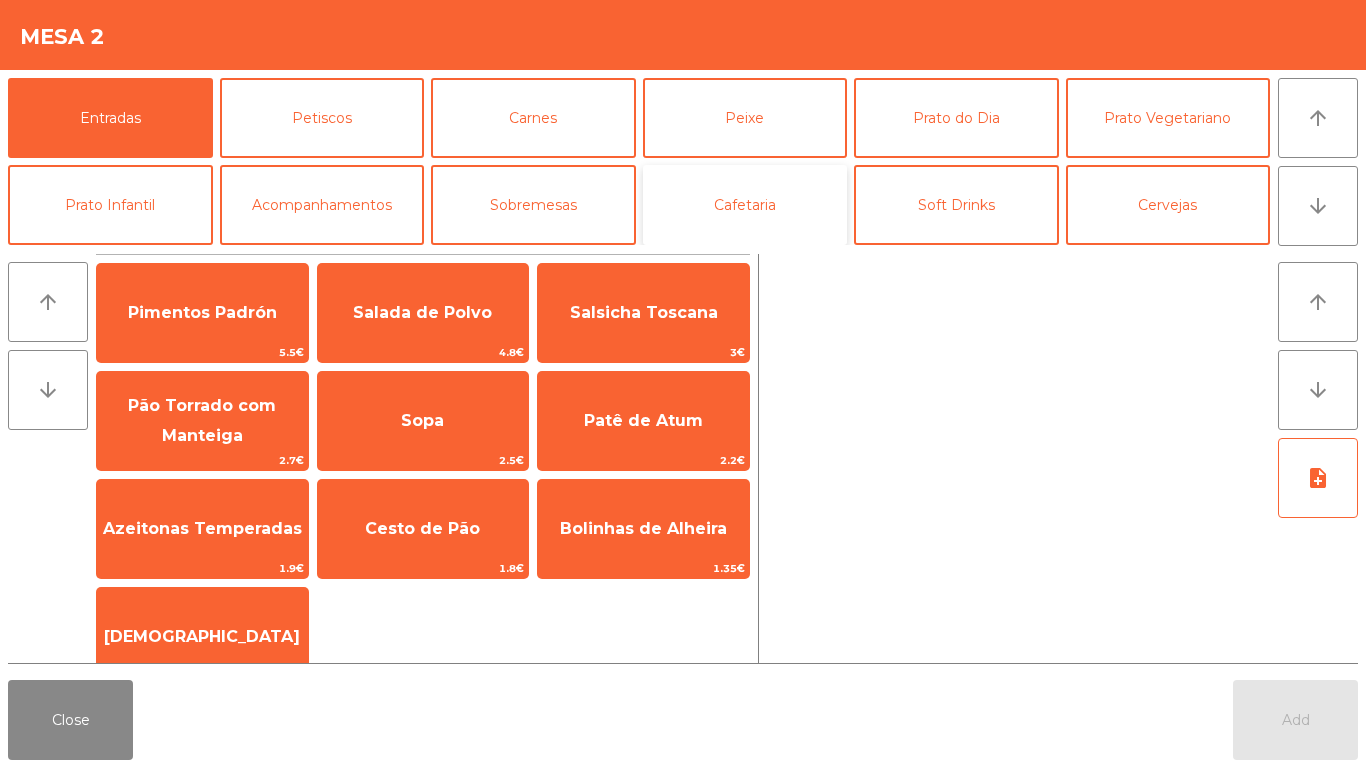 click on "Cafetaria" 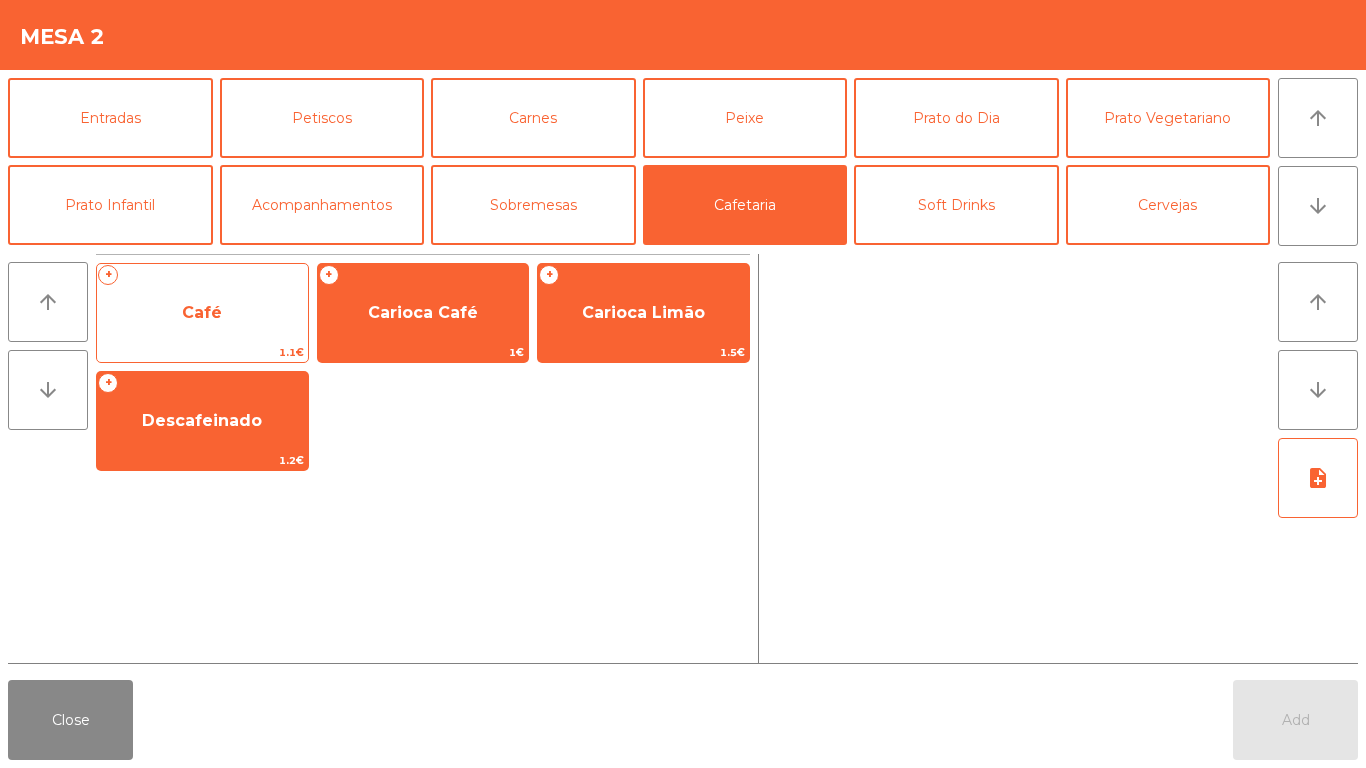 click on "Café" 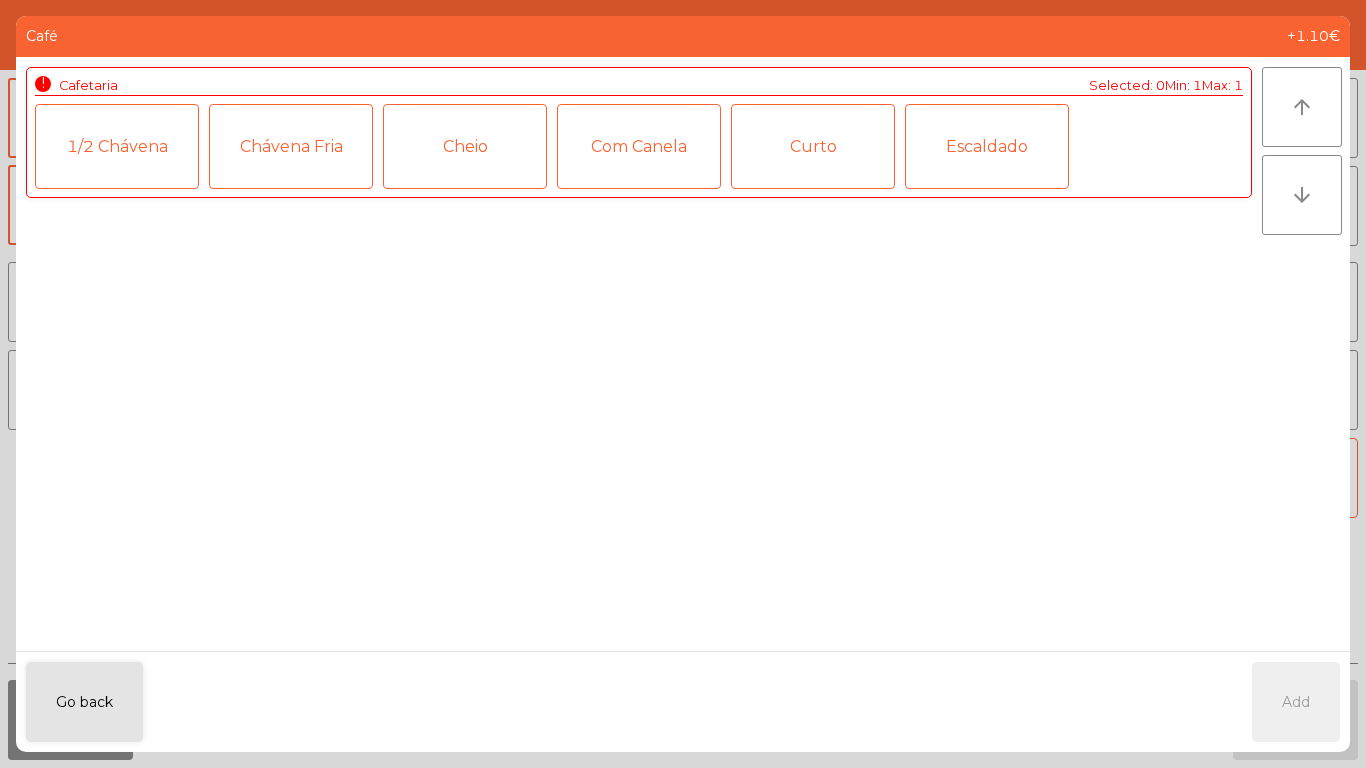 click on "Escaldado" 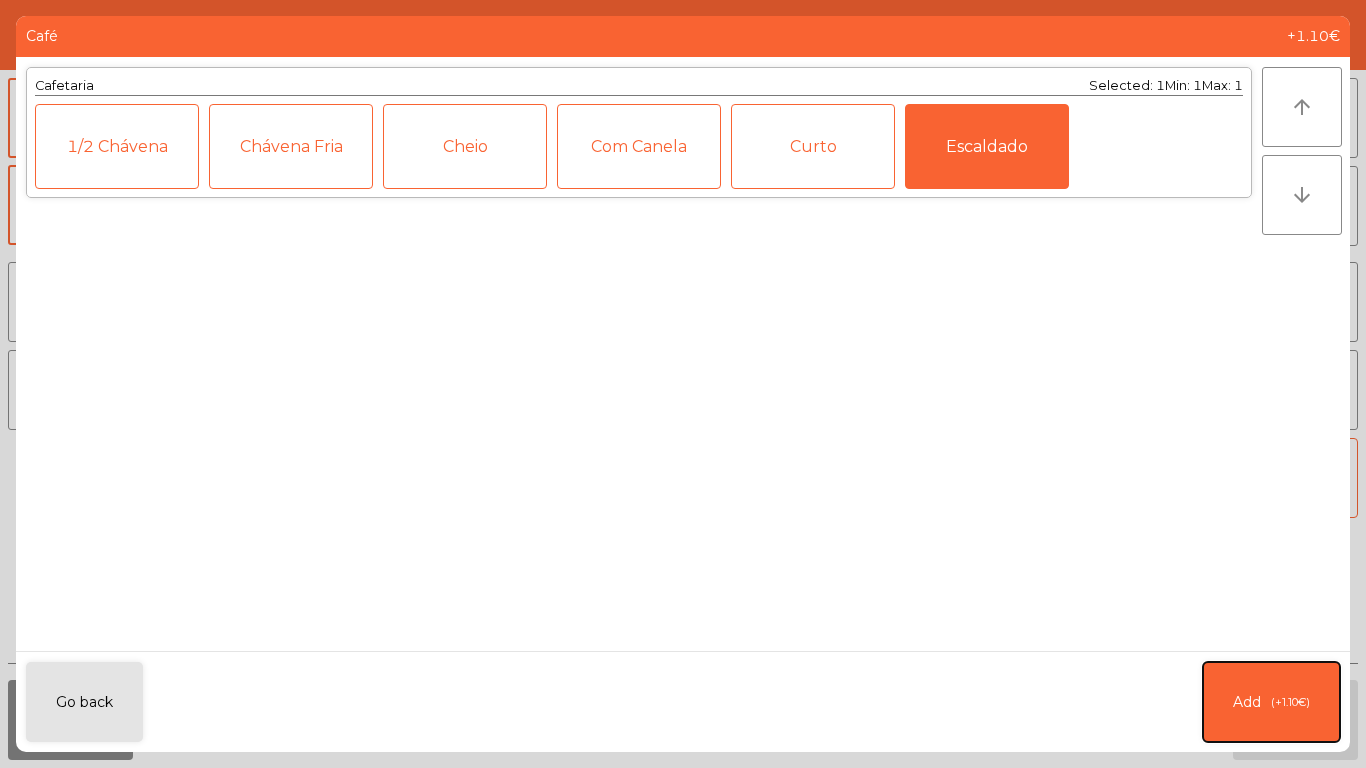 click on "Add   (+1.10€)" 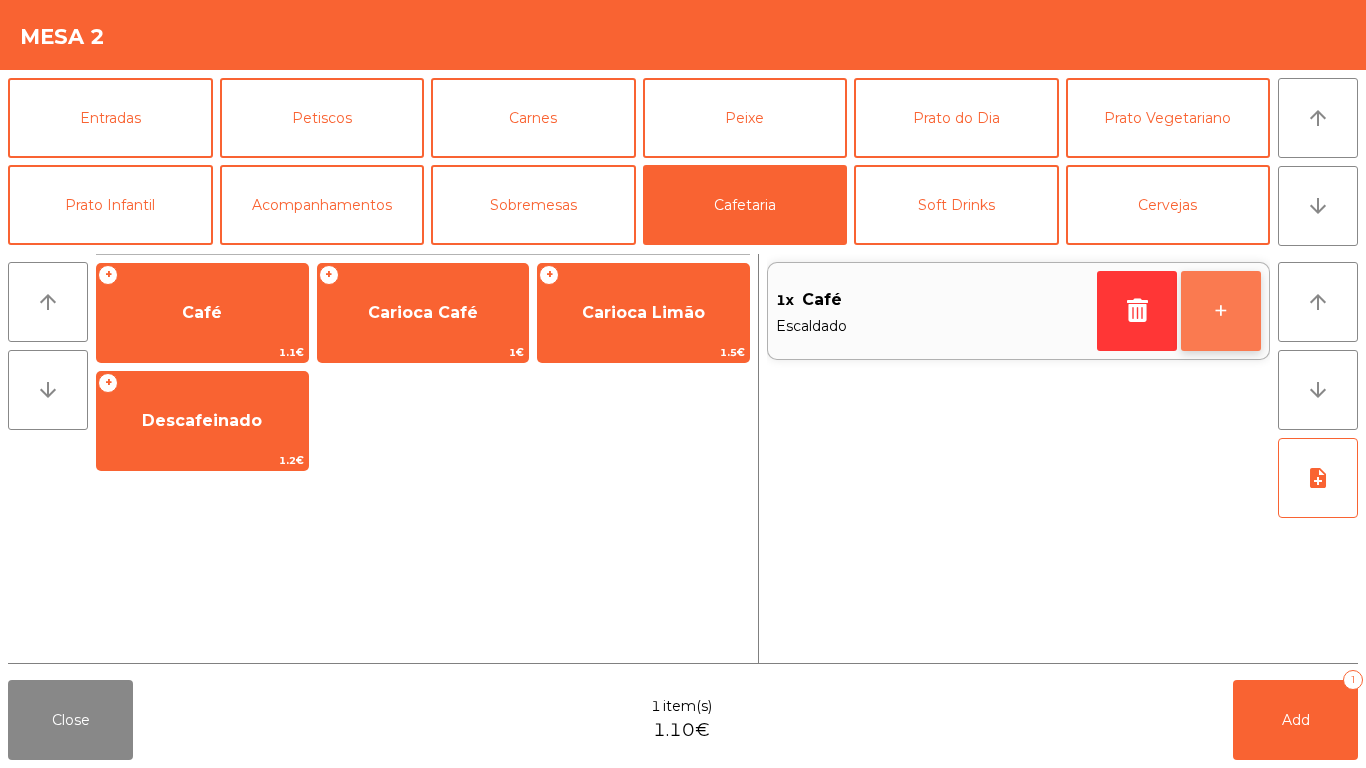 click on "+" 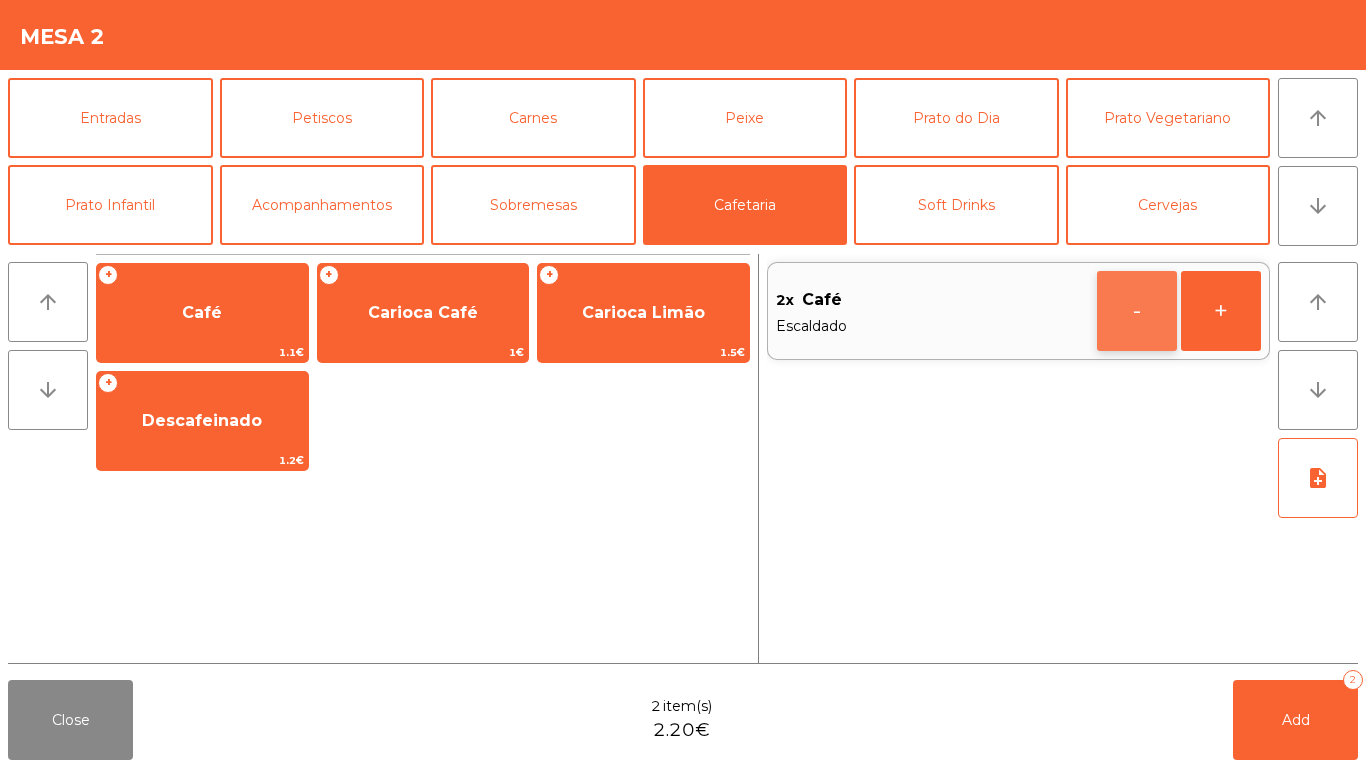 click on "-" 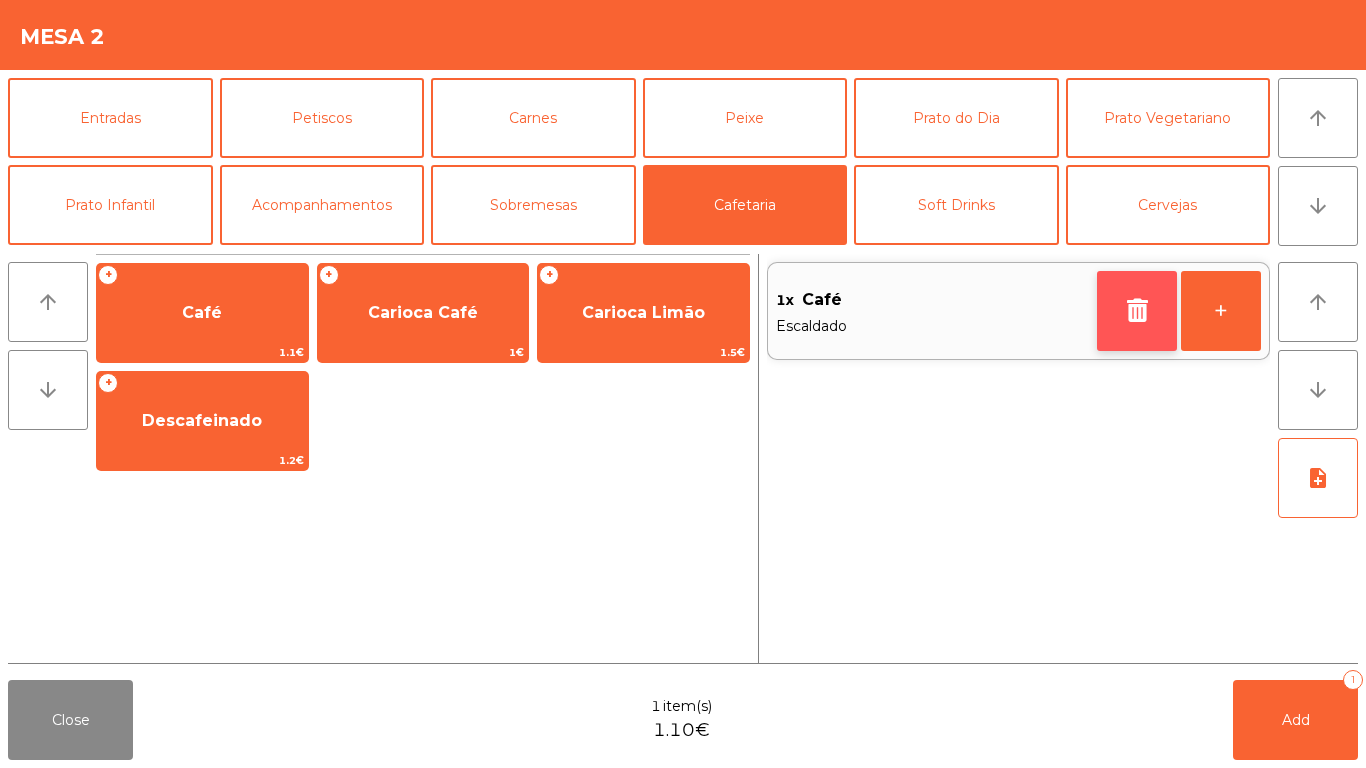 click 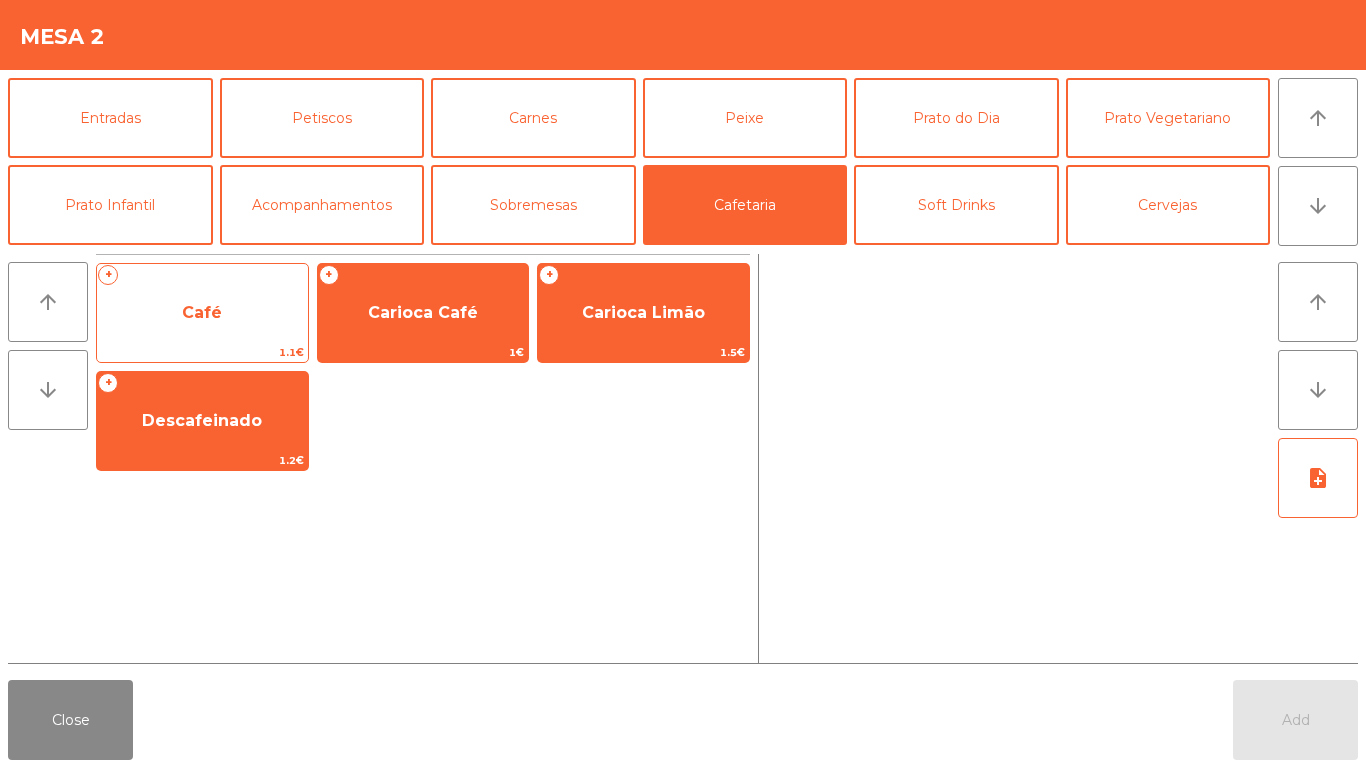 click on "Café" 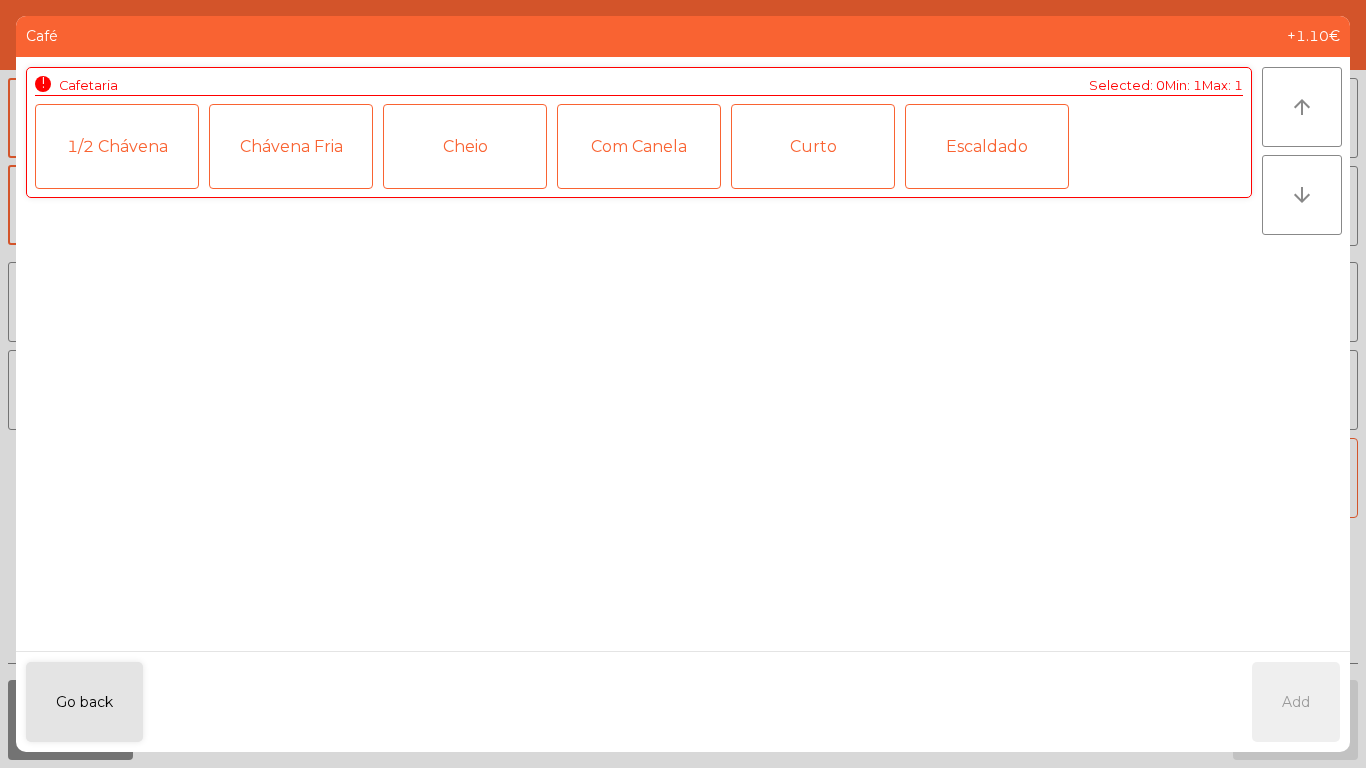 click on "Escaldado" 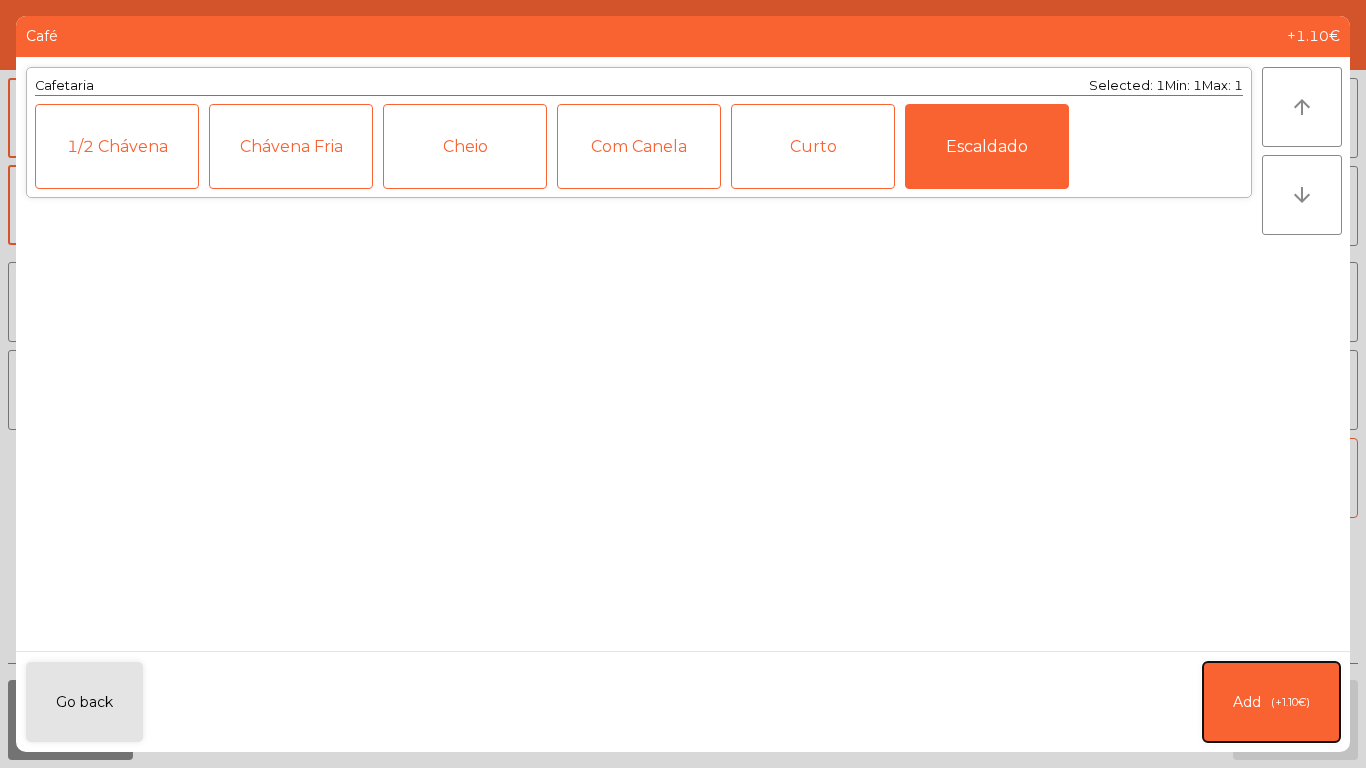 click on "Add   (+1.10€)" 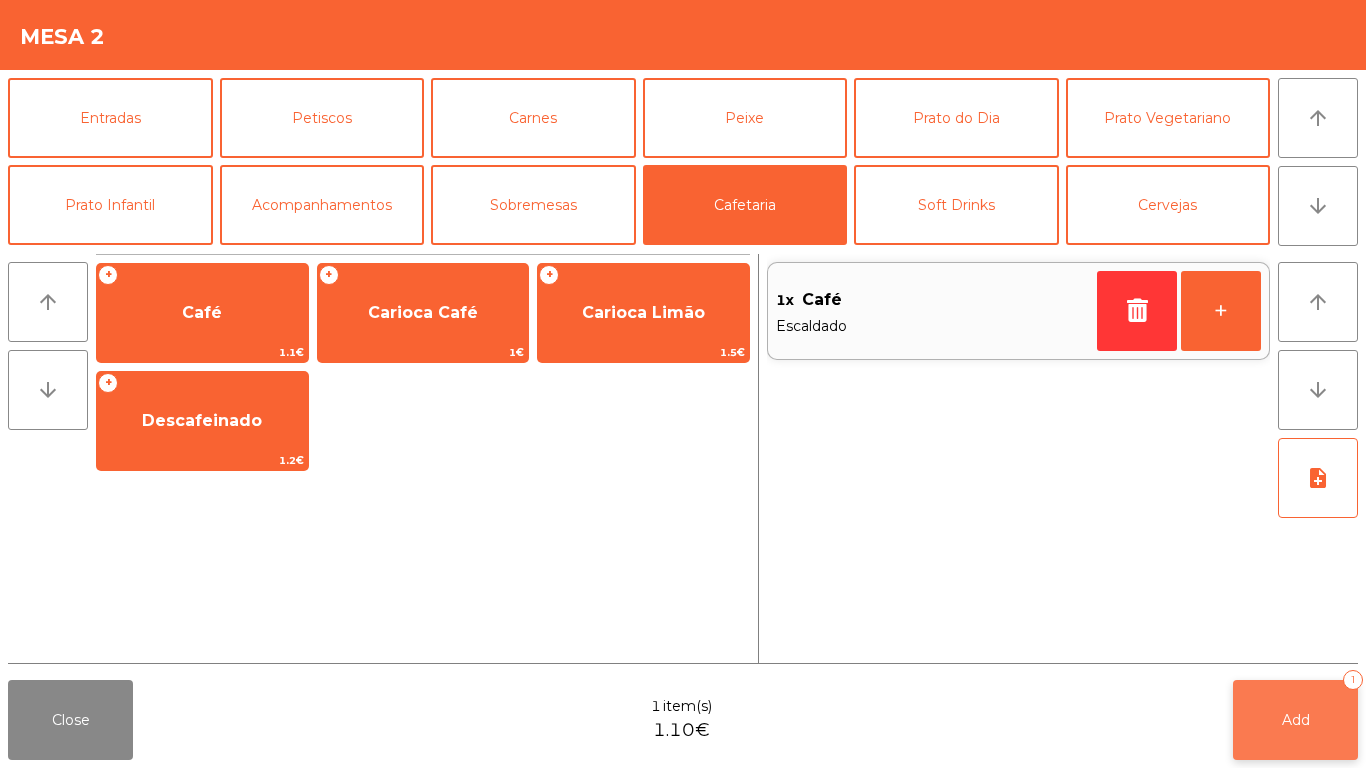 click on "Add" 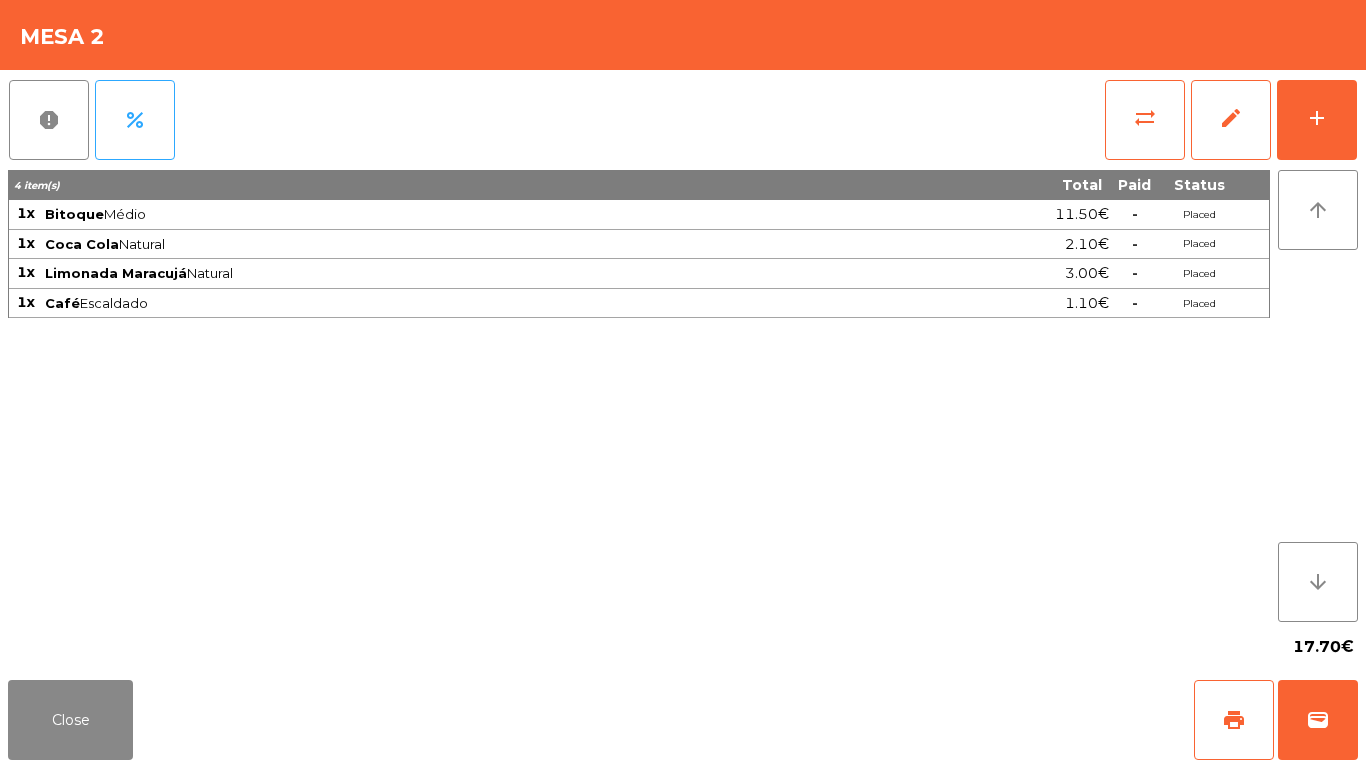click on "report   percent   sync_alt   edit   add  4 item(s) Total Paid Status 1x Bitoque  Médio  11.50€  -  Placed 1x Coca Cola  Natural  2.10€  -  Placed 1x Limonada Maracujá  Natural  3.00€  -  Placed 1x Café  Escaldado  1.10€  -  Placed arrow_upward arrow_downward  17.70€" 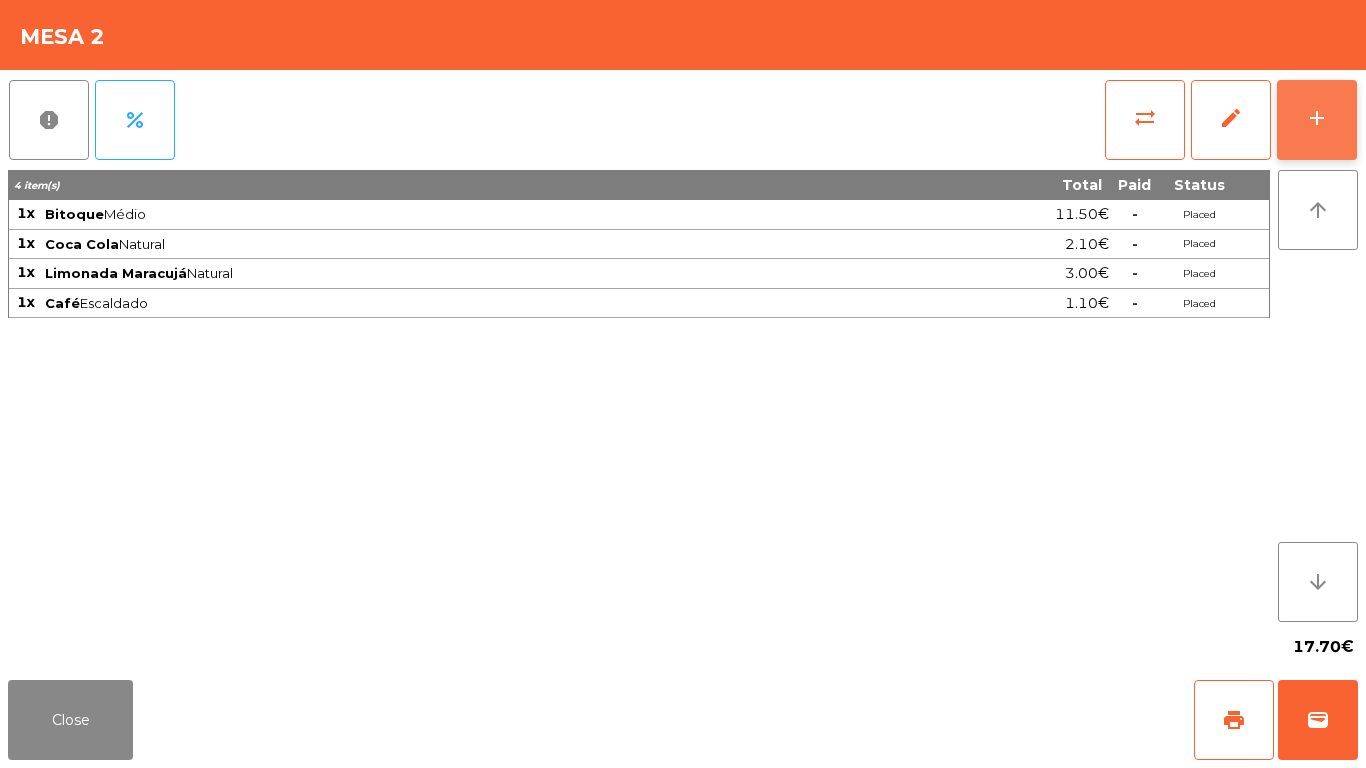 click on "add" 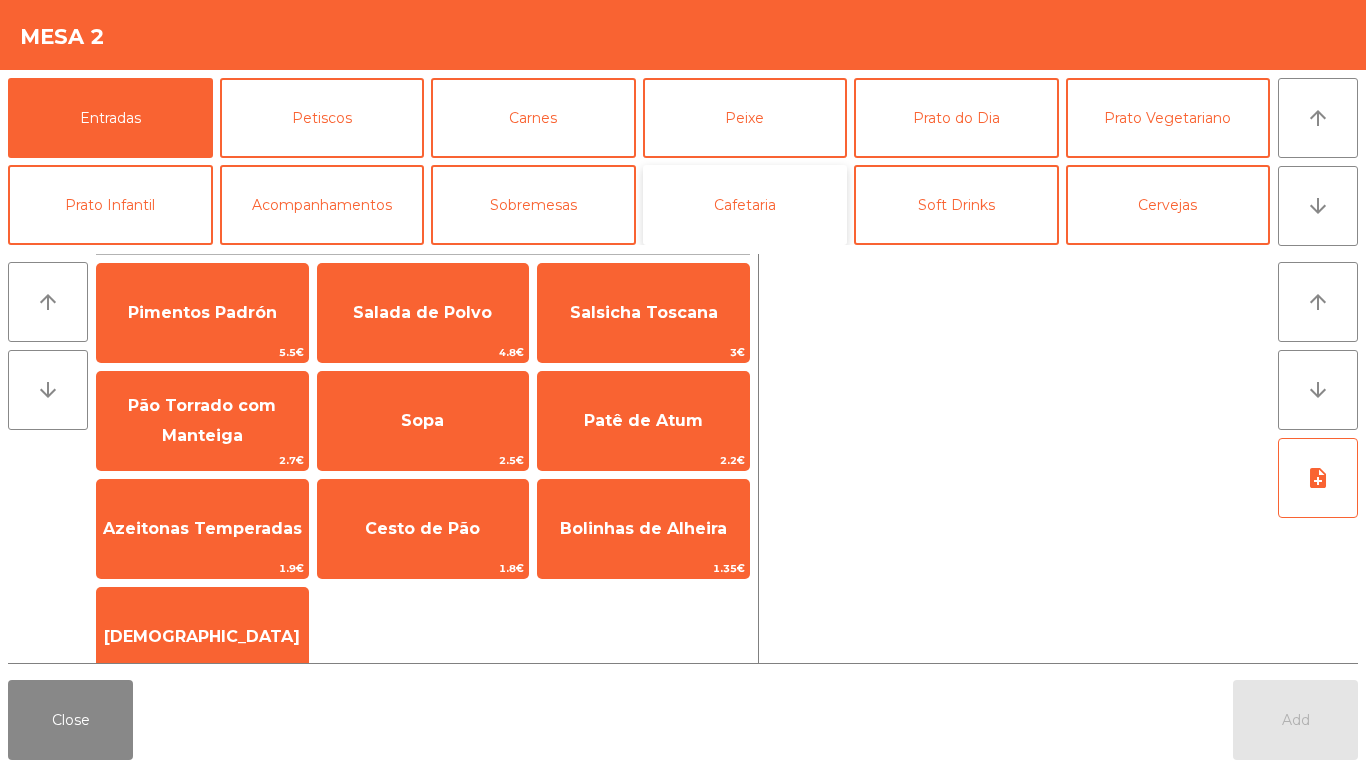 click on "Cafetaria" 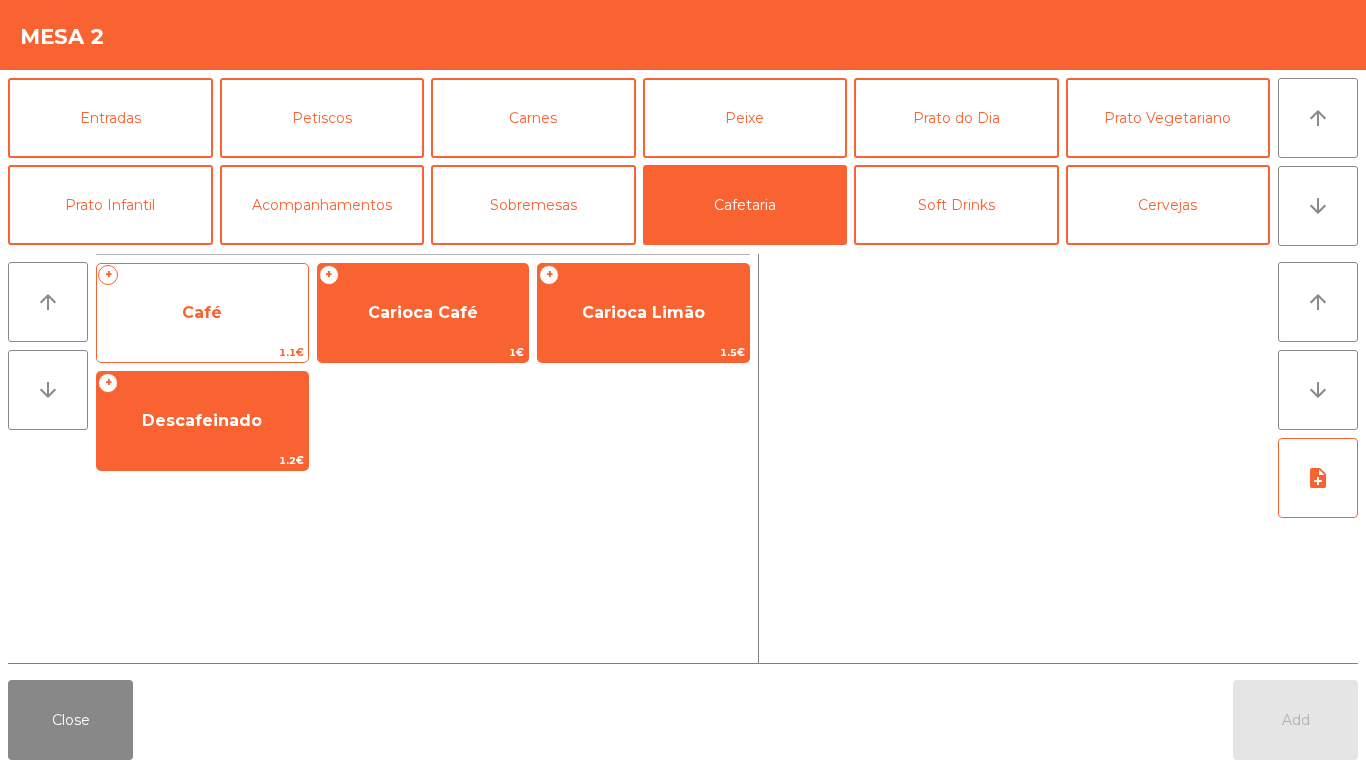 click on "Café" 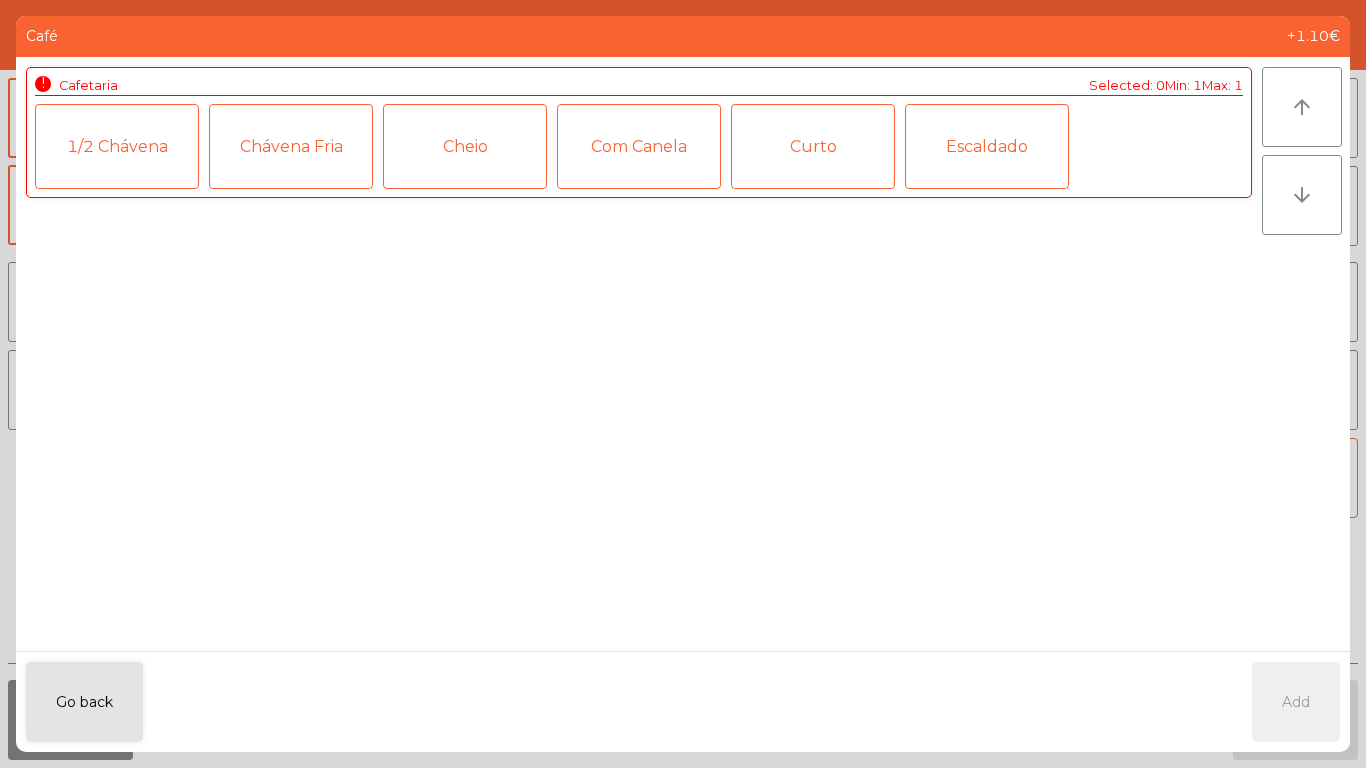 click on "Cheio" 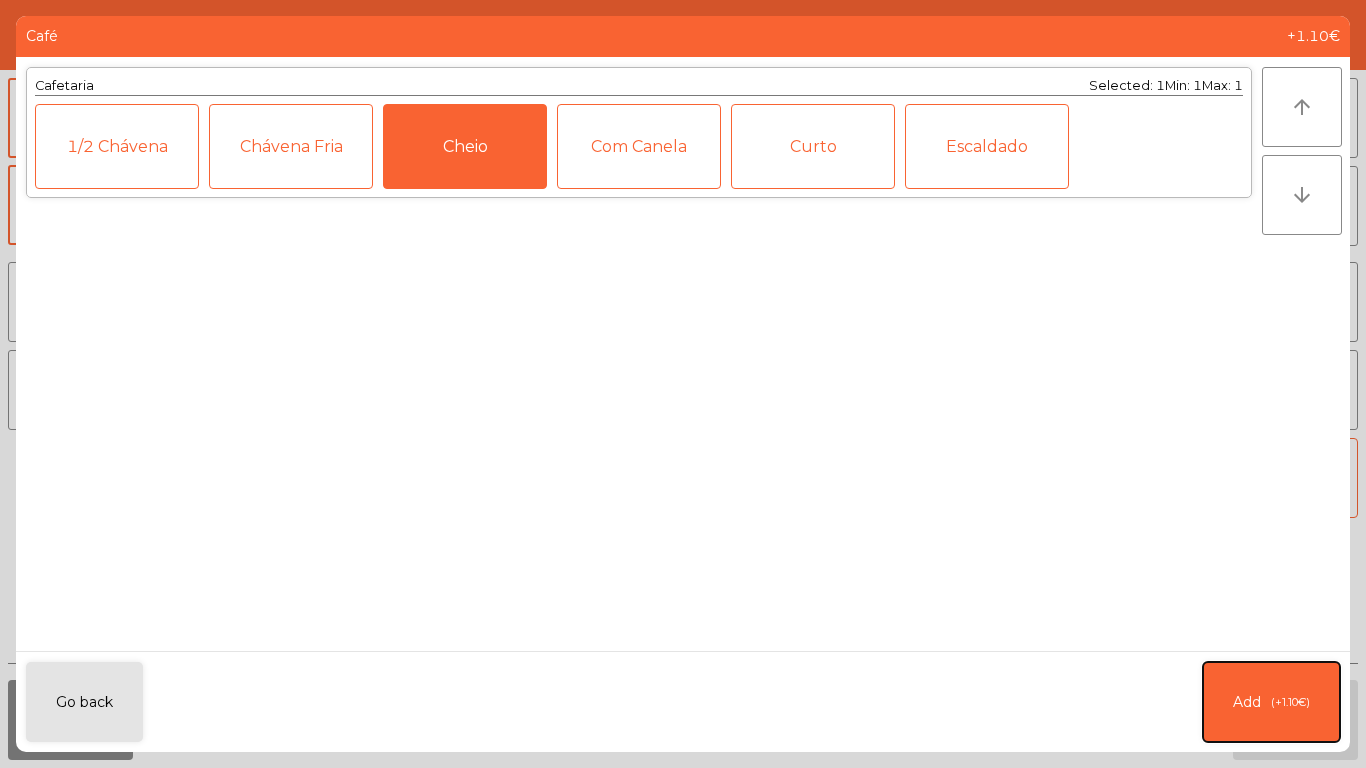 click on "(+1.10€)" 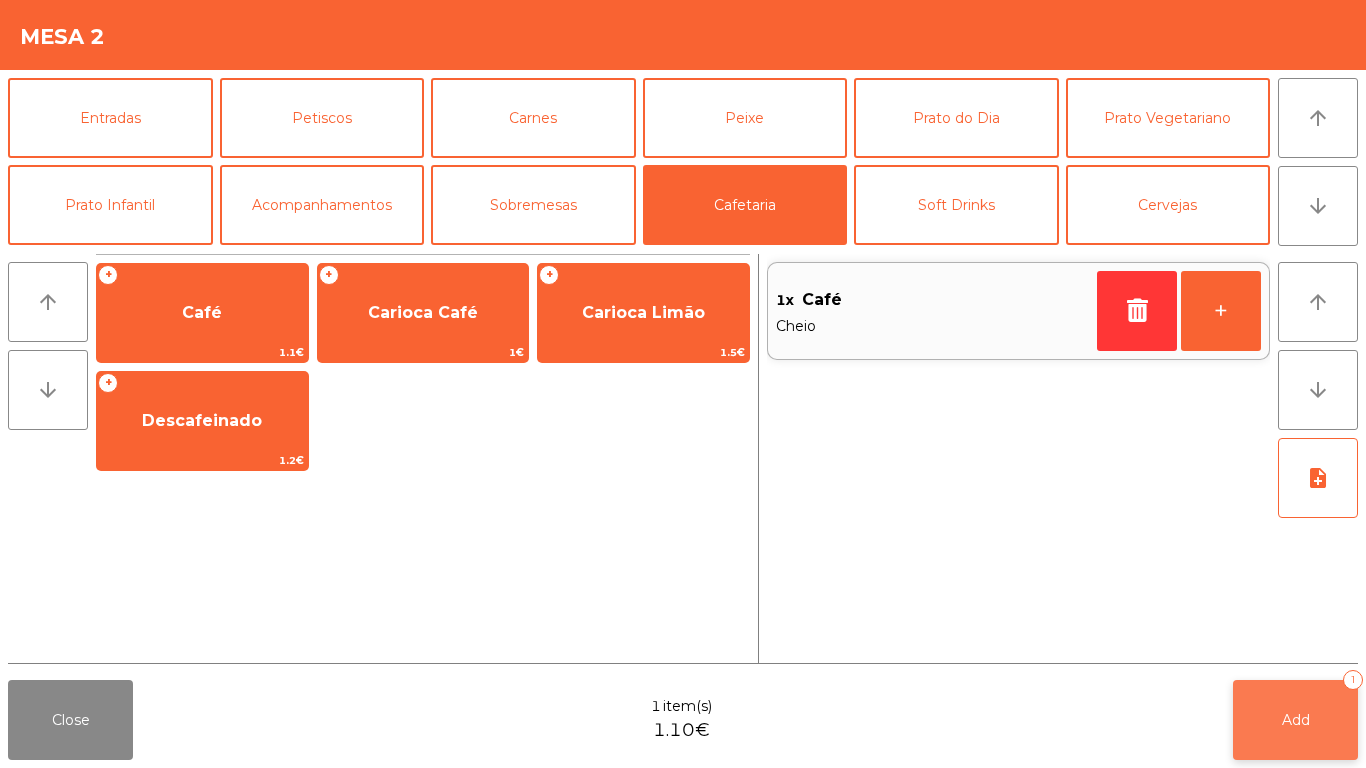 click on "Add   1" 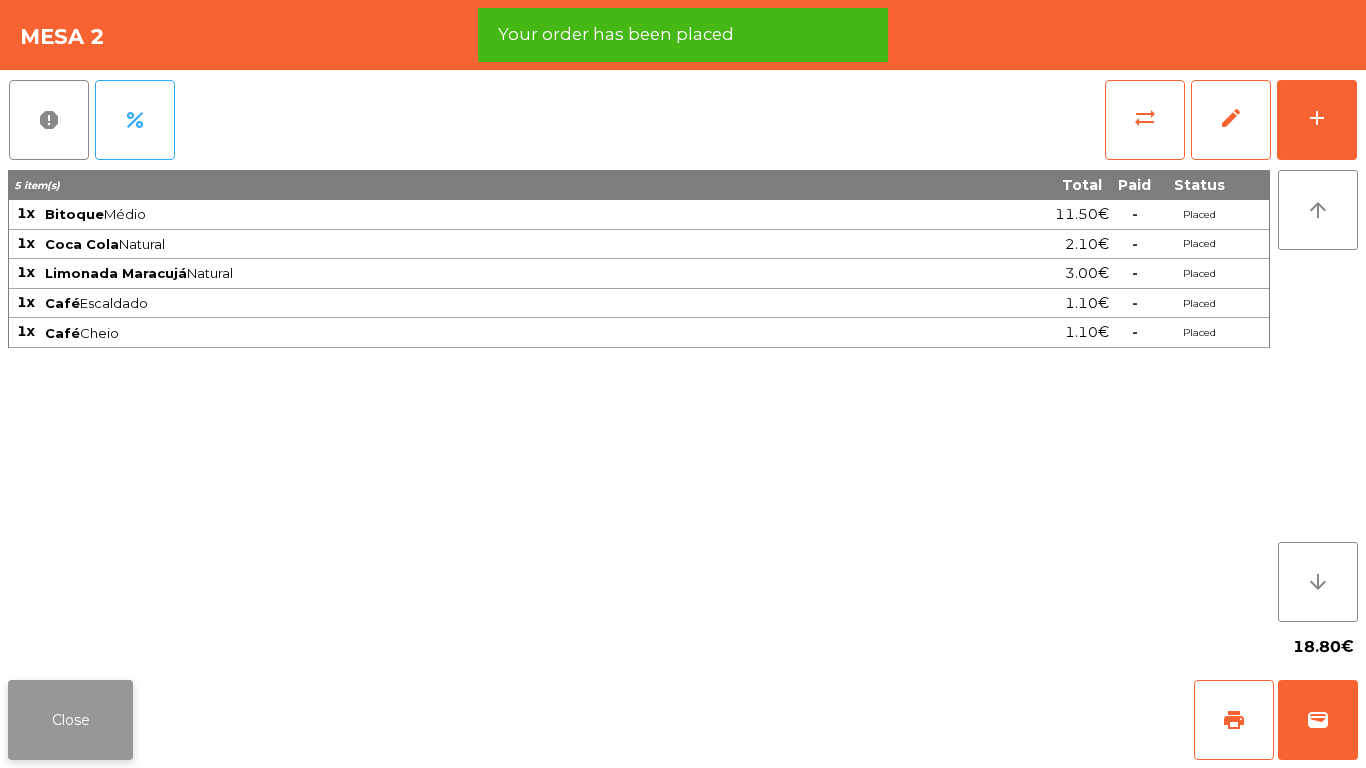 click on "Close" 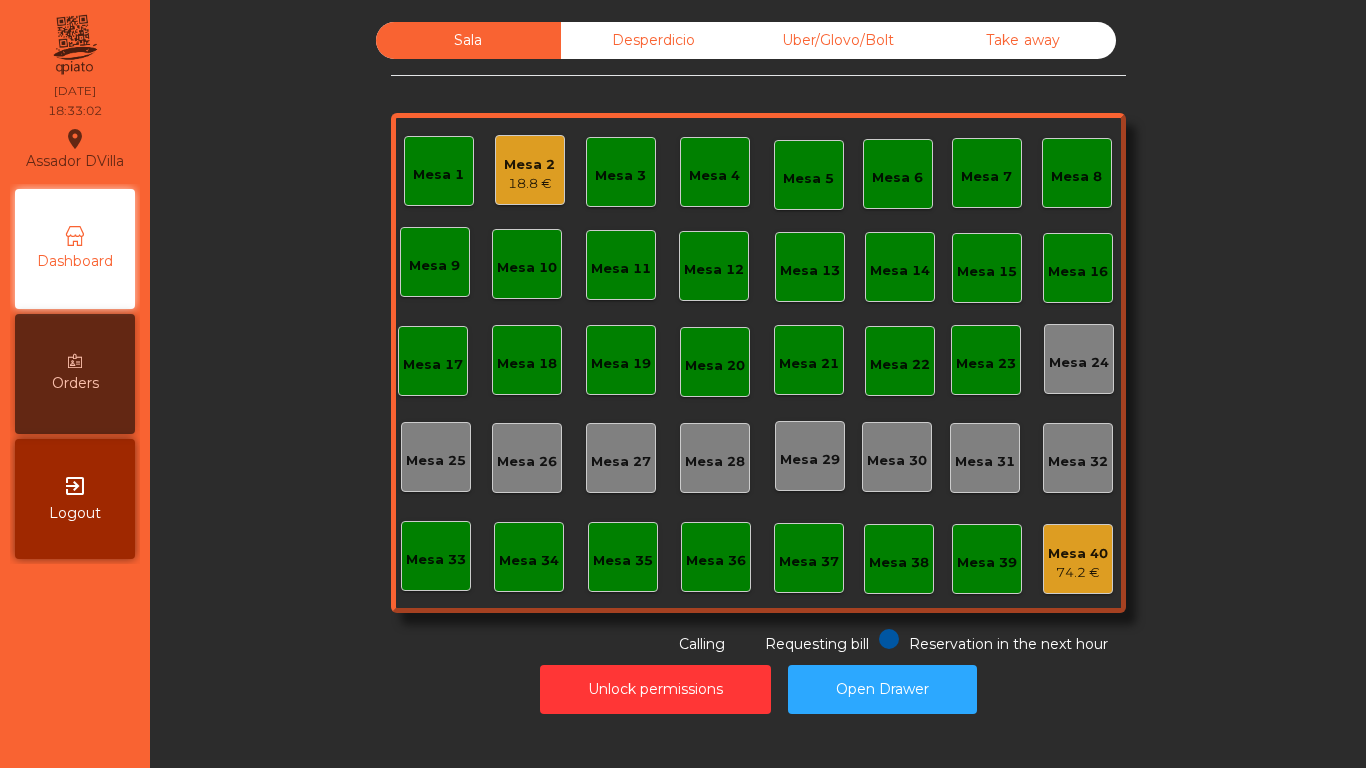 click on "18.8 €" 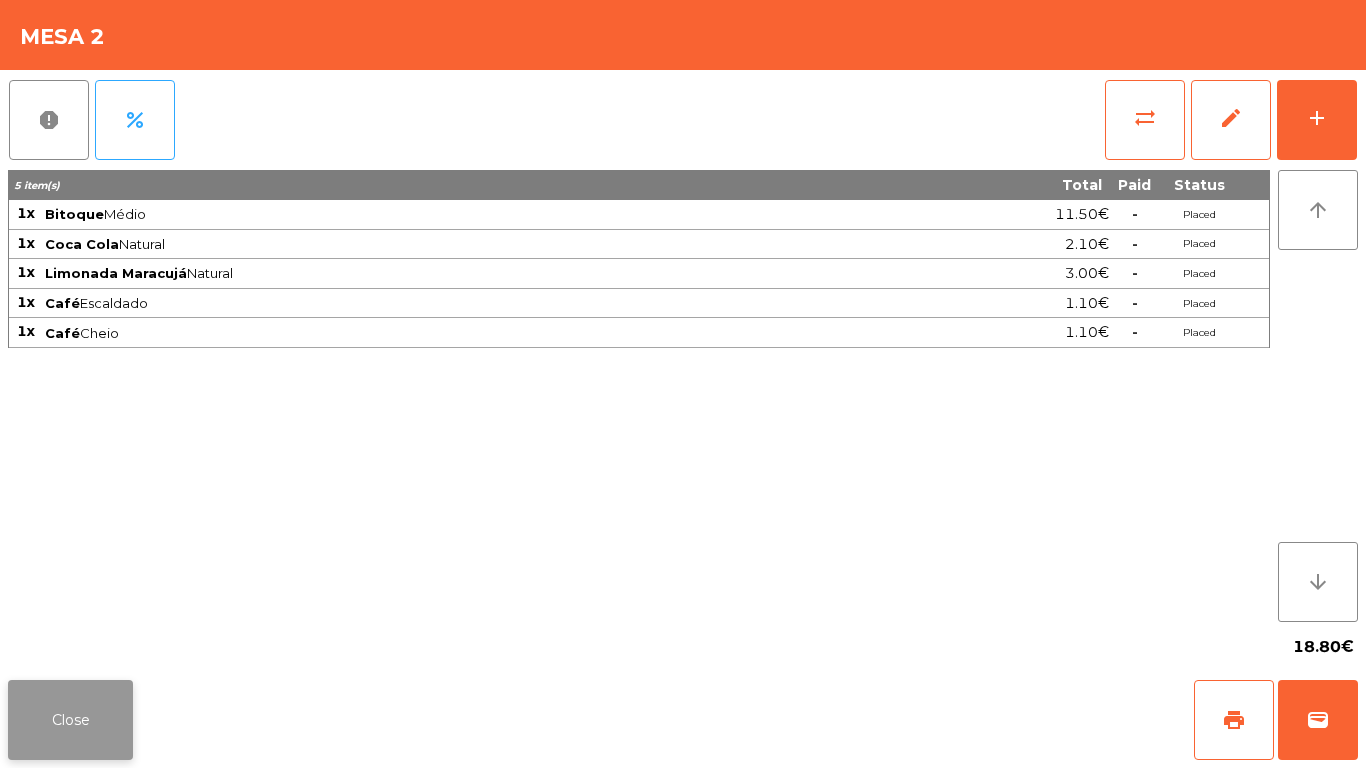 click on "Close" 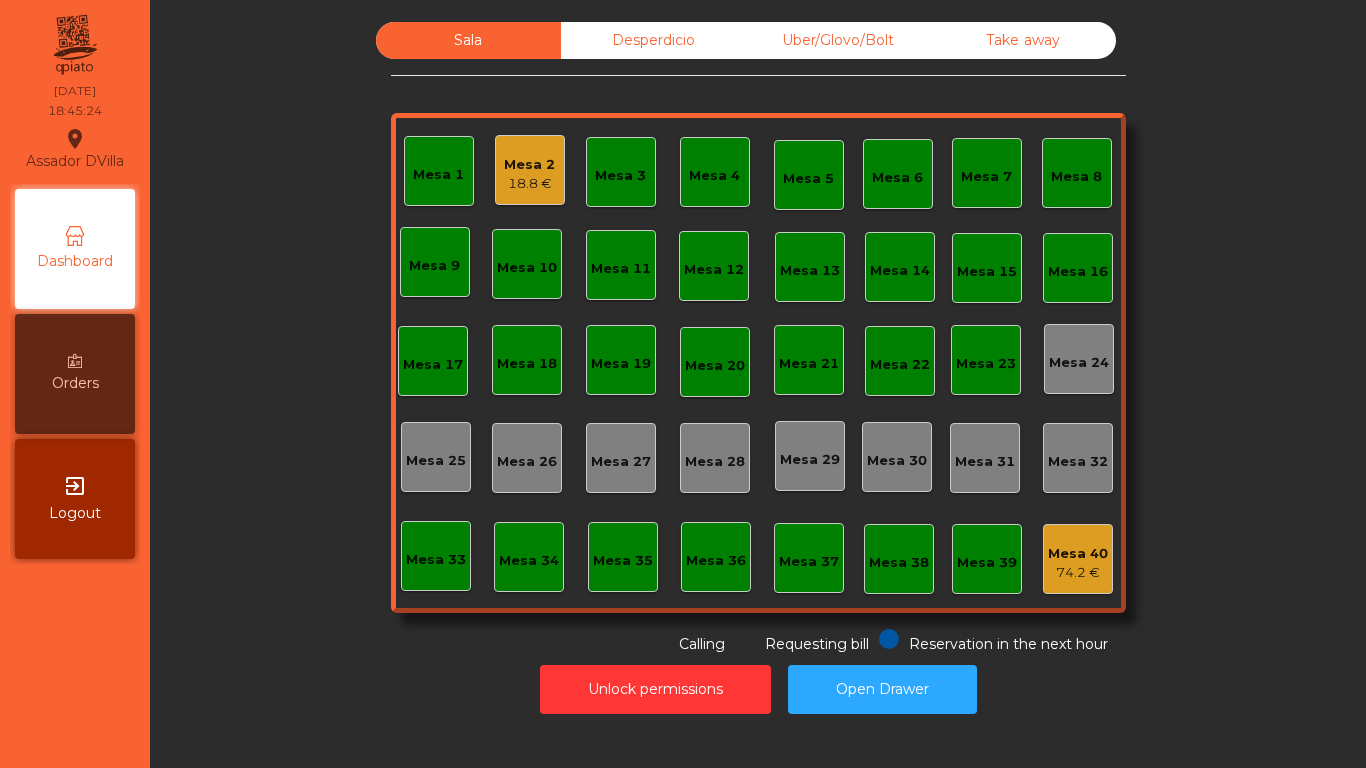 click on "18.8 €" 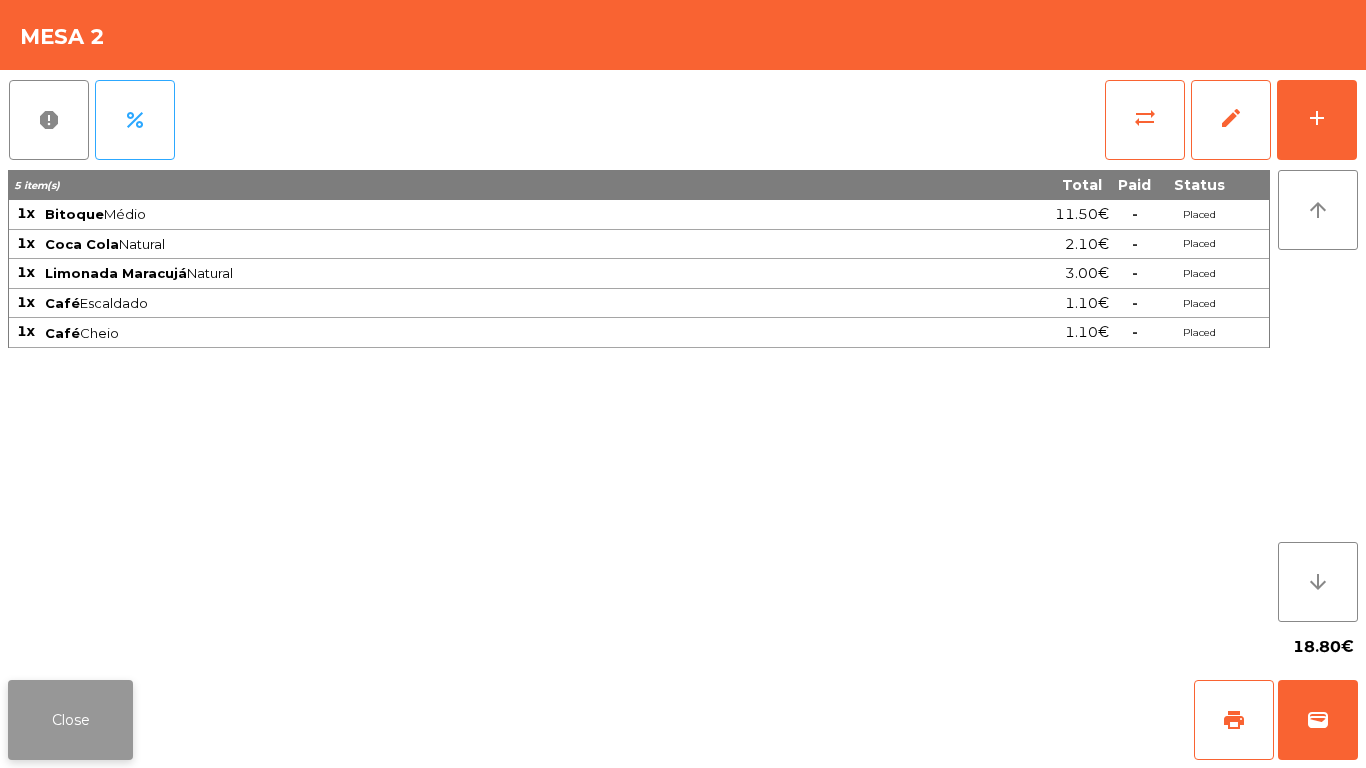 click on "Close" 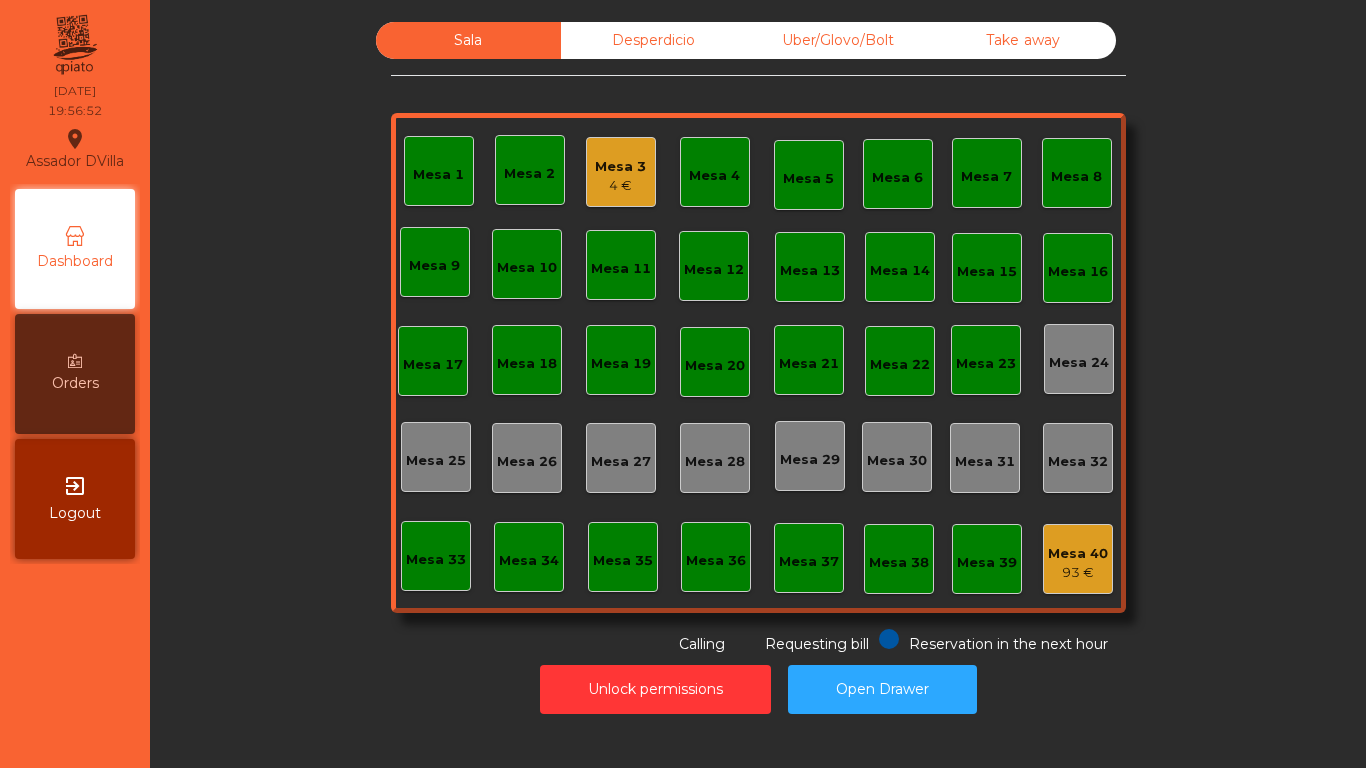 scroll, scrollTop: 0, scrollLeft: 0, axis: both 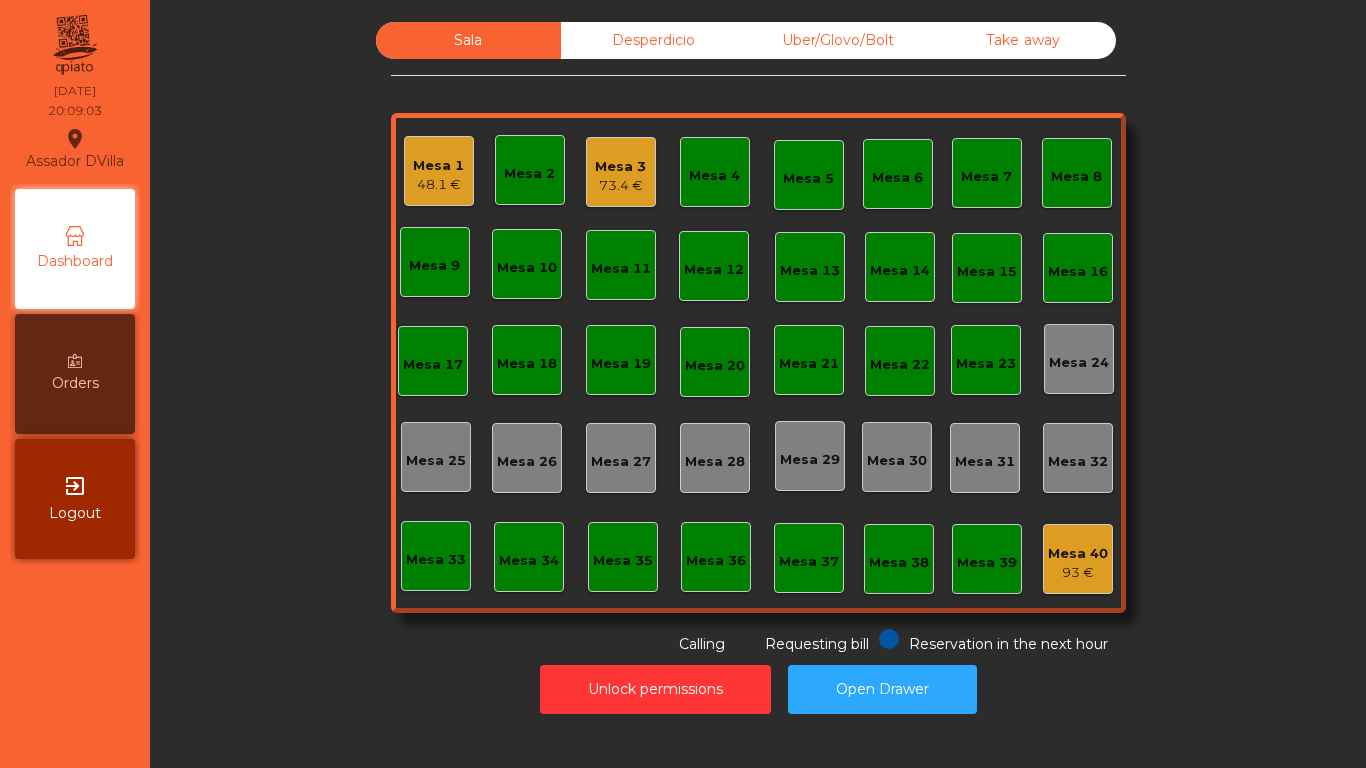 click on "Mesa 3" 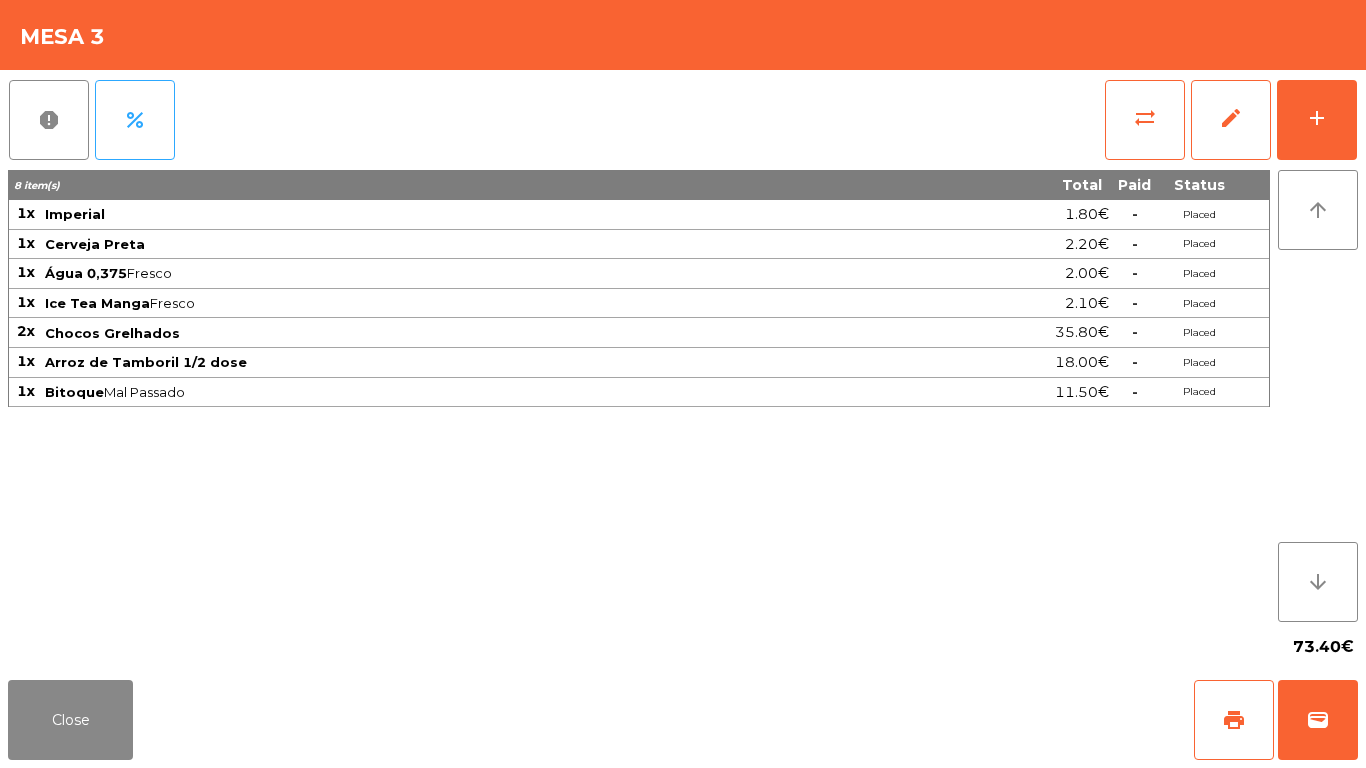 click on "report   percent   sync_alt   edit   add  8 item(s) Total Paid Status 1x Imperial 1.80€  -  Placed 1x Cerveja Preta 2.20€  -  Placed 1x Água 0,375  Fresco  2.00€  -  Placed 1x Ice Tea Manga  Fresco  2.10€  -  Placed 2x Chocos Grelhados 35.80€  -  Placed 1x Arroz de Tamboril 1/2 dose 18.00€  -  Placed 1x Bitoque  Mal Passado  11.50€  -  Placed arrow_upward arrow_downward  73.40€" 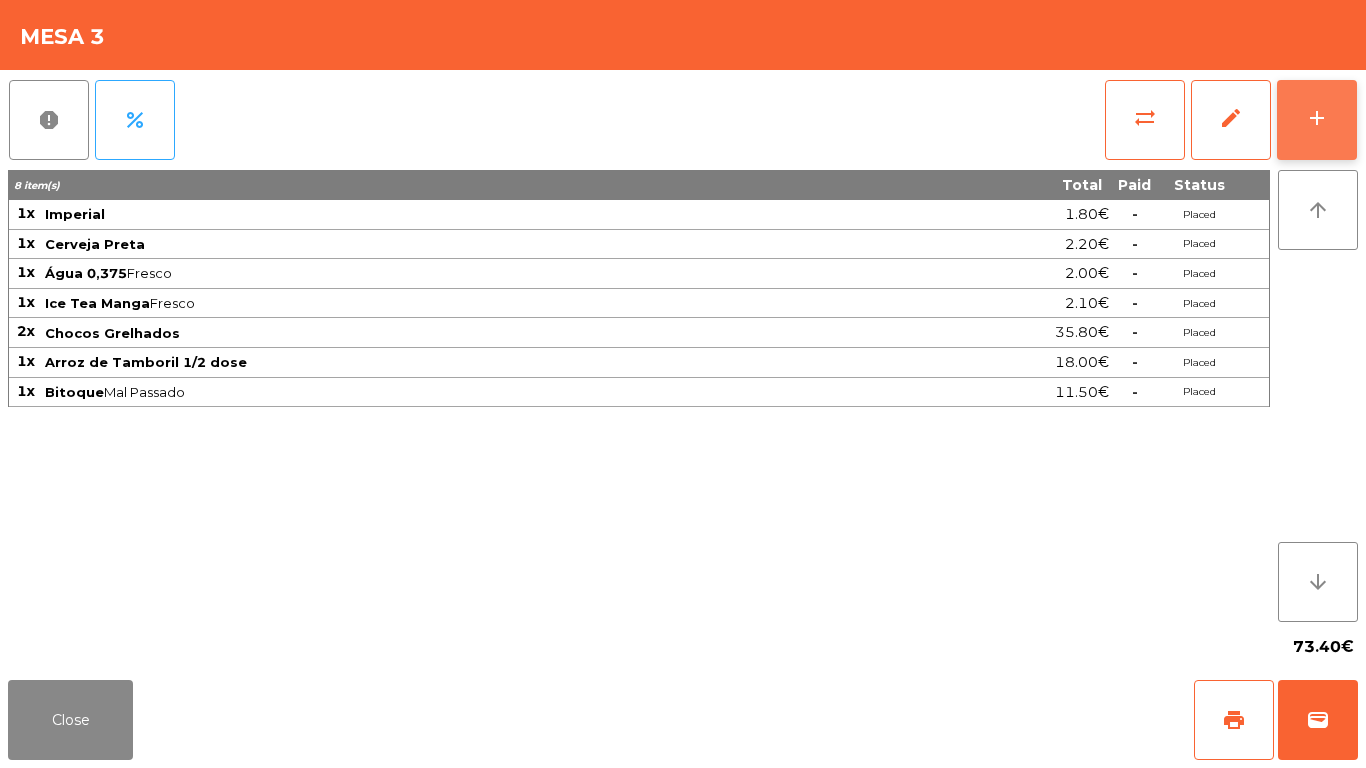 click on "add" 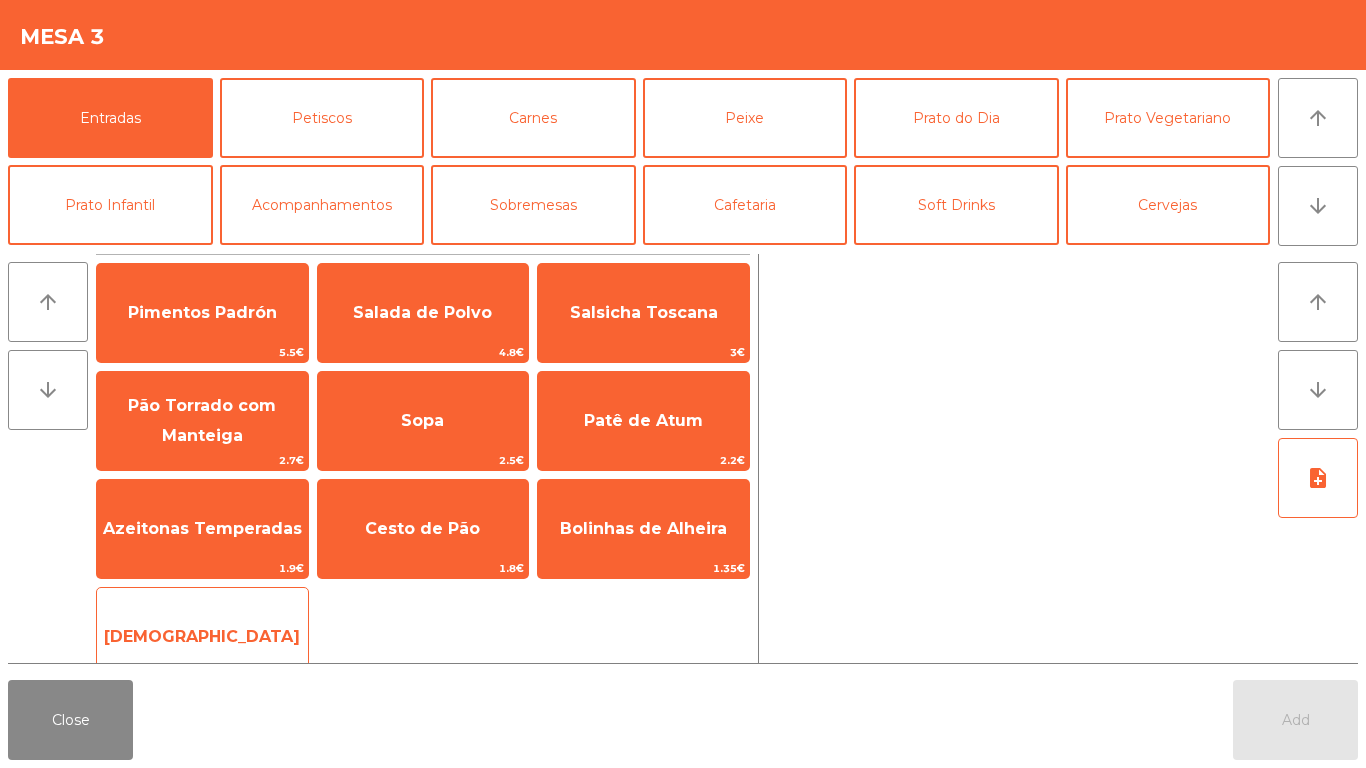 click on "[DEMOGRAPHIC_DATA]" 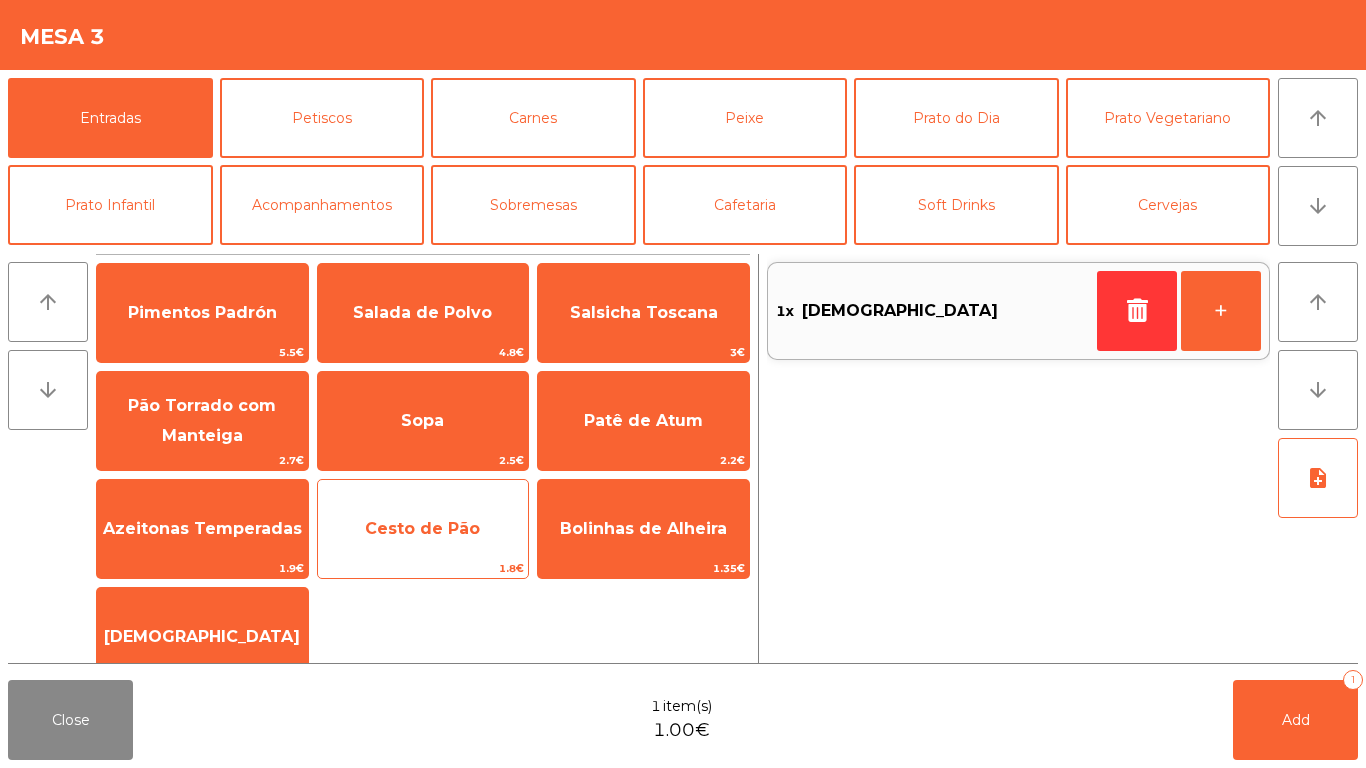 click on "Cesto de Pão" 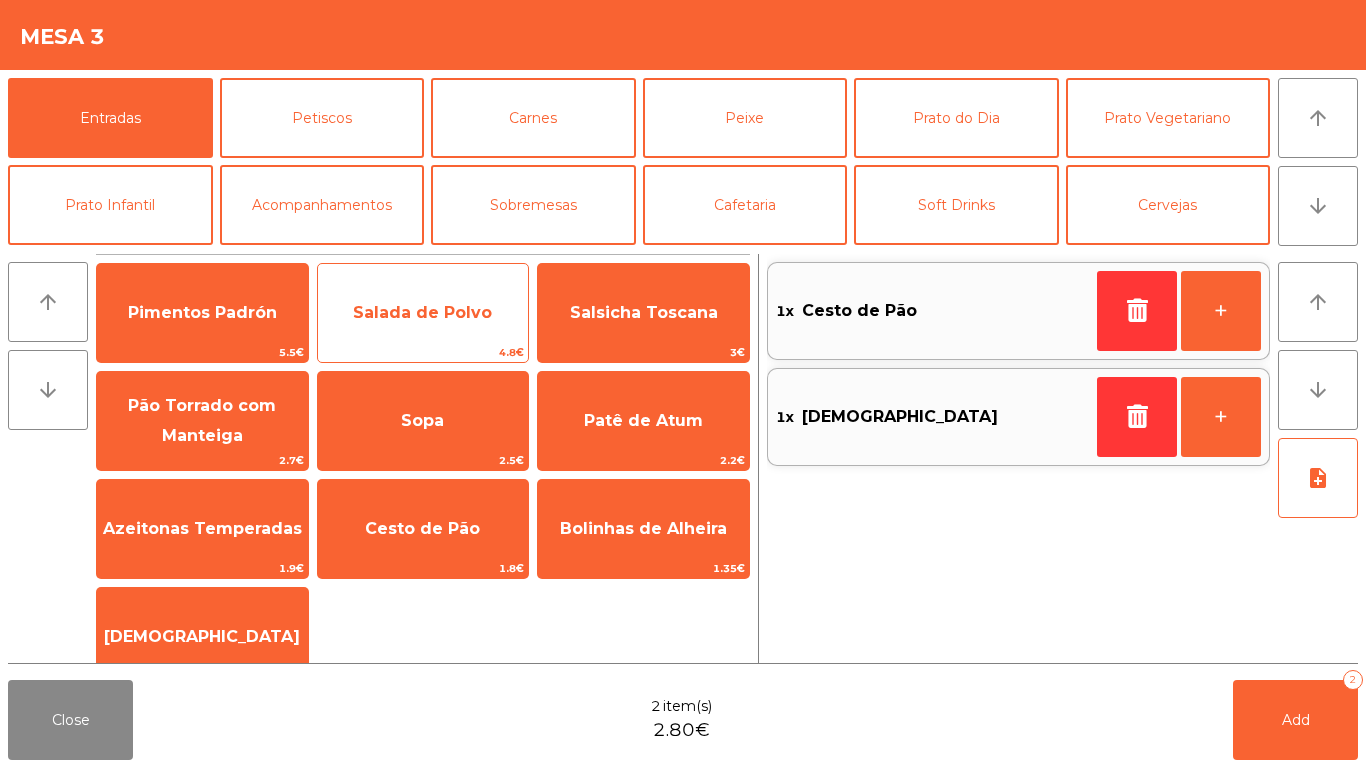 click on "Salada de Polvo" 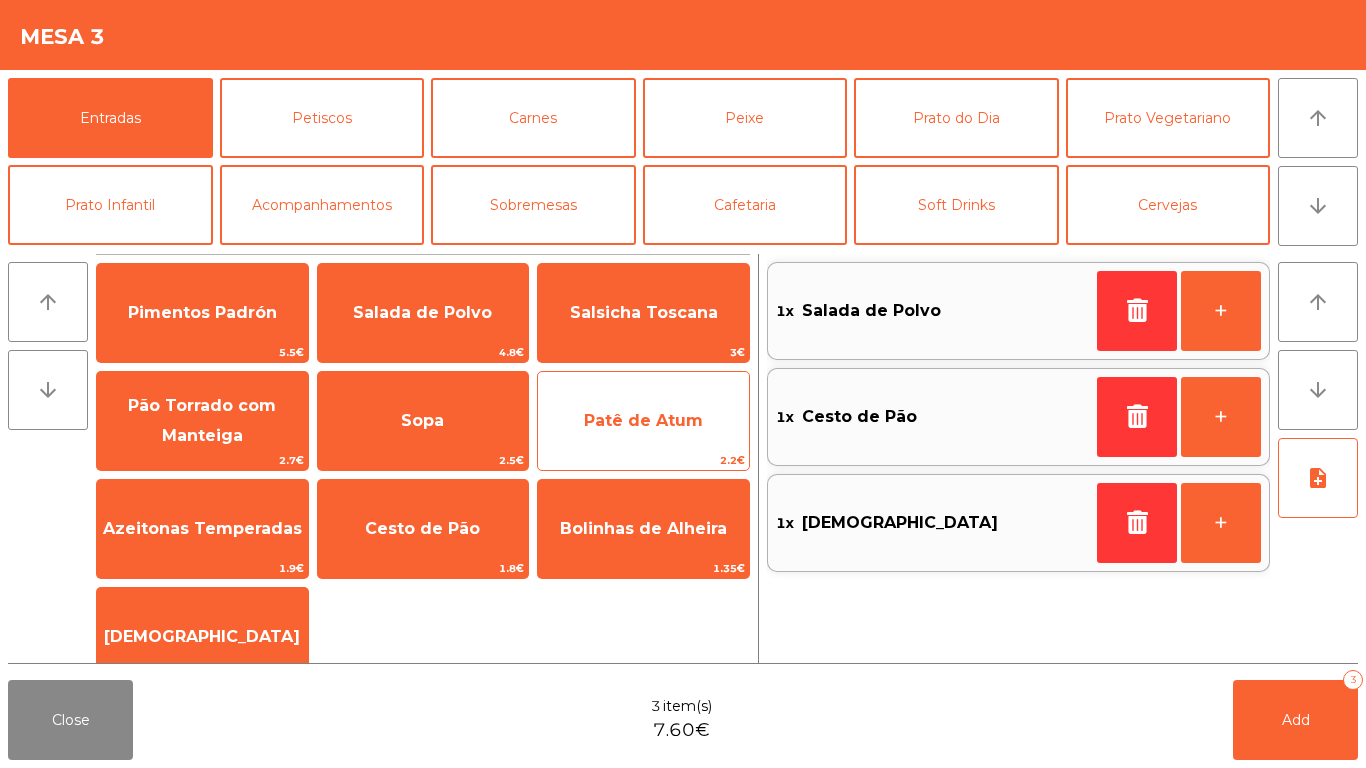click on "Patê de Atum" 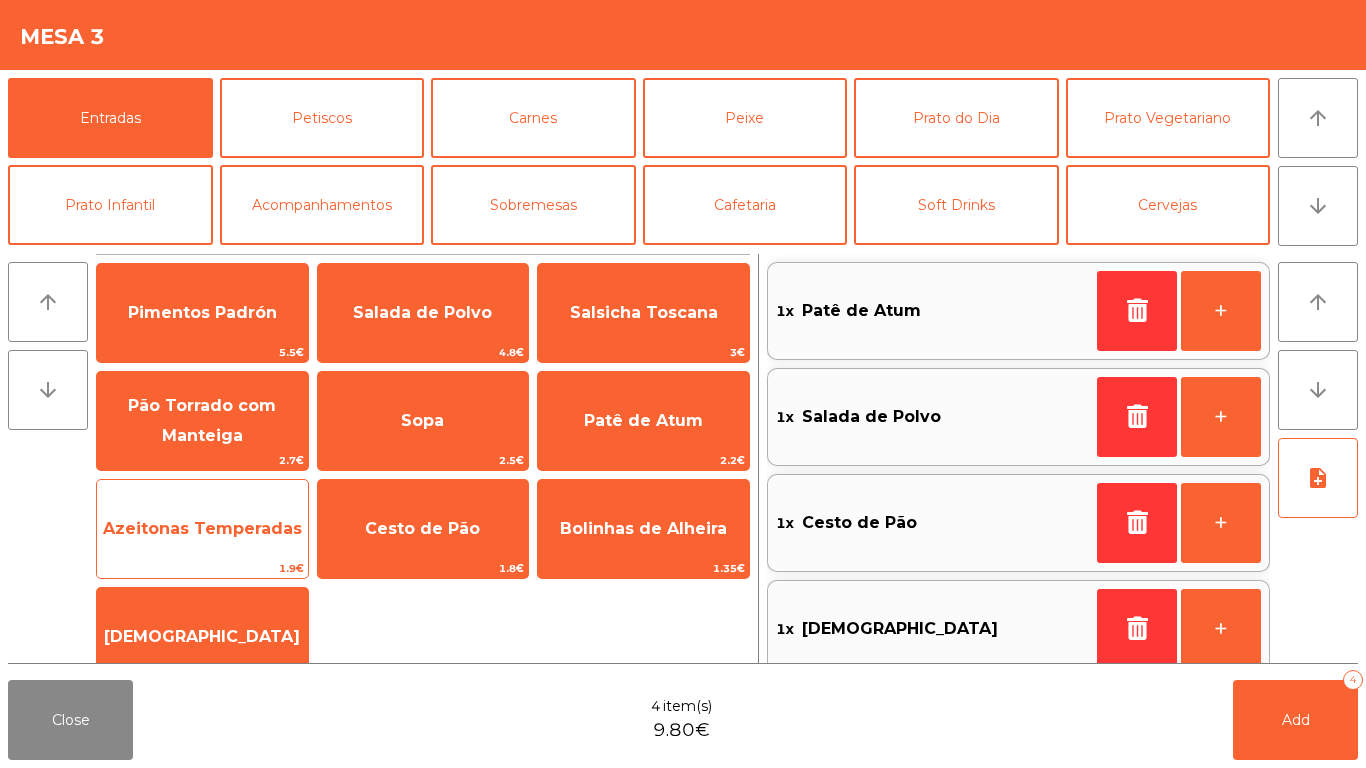 click on "Azeitonas Temperadas" 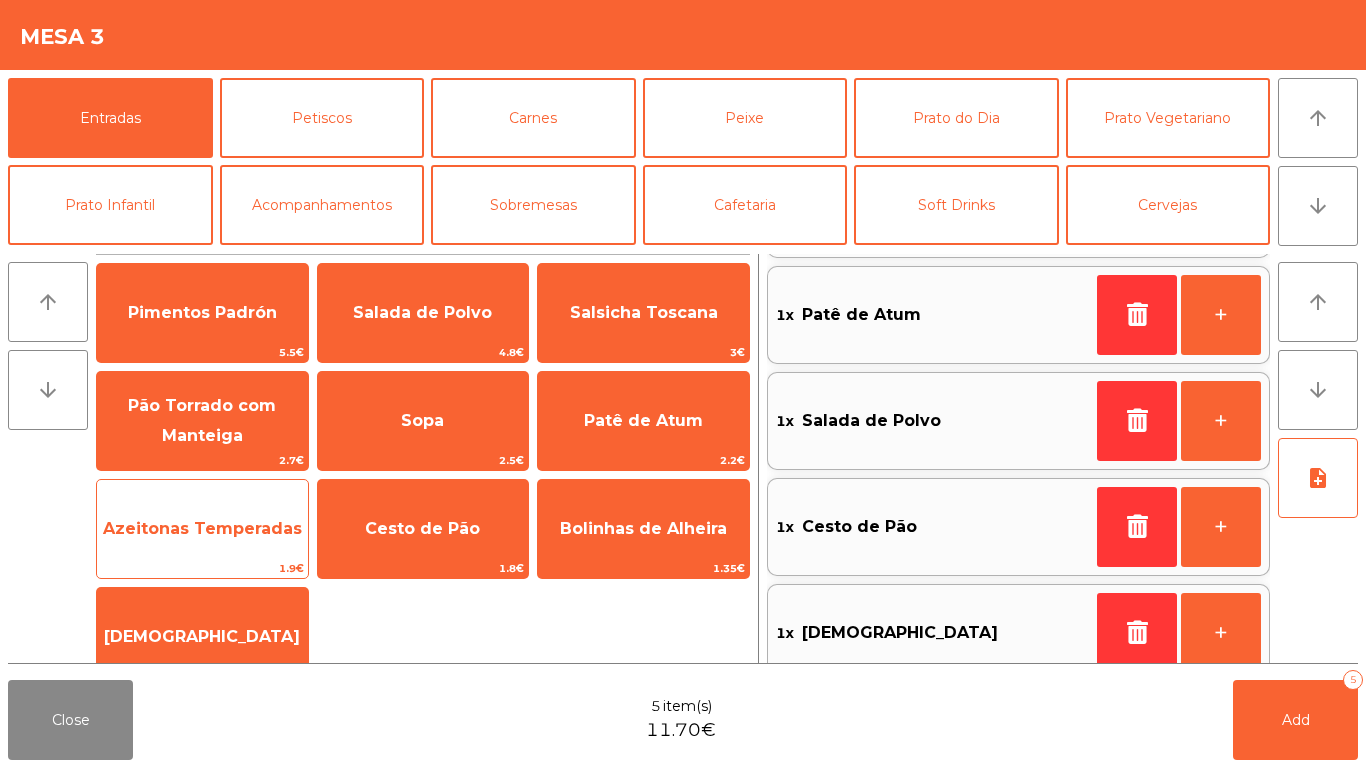scroll, scrollTop: 129, scrollLeft: 0, axis: vertical 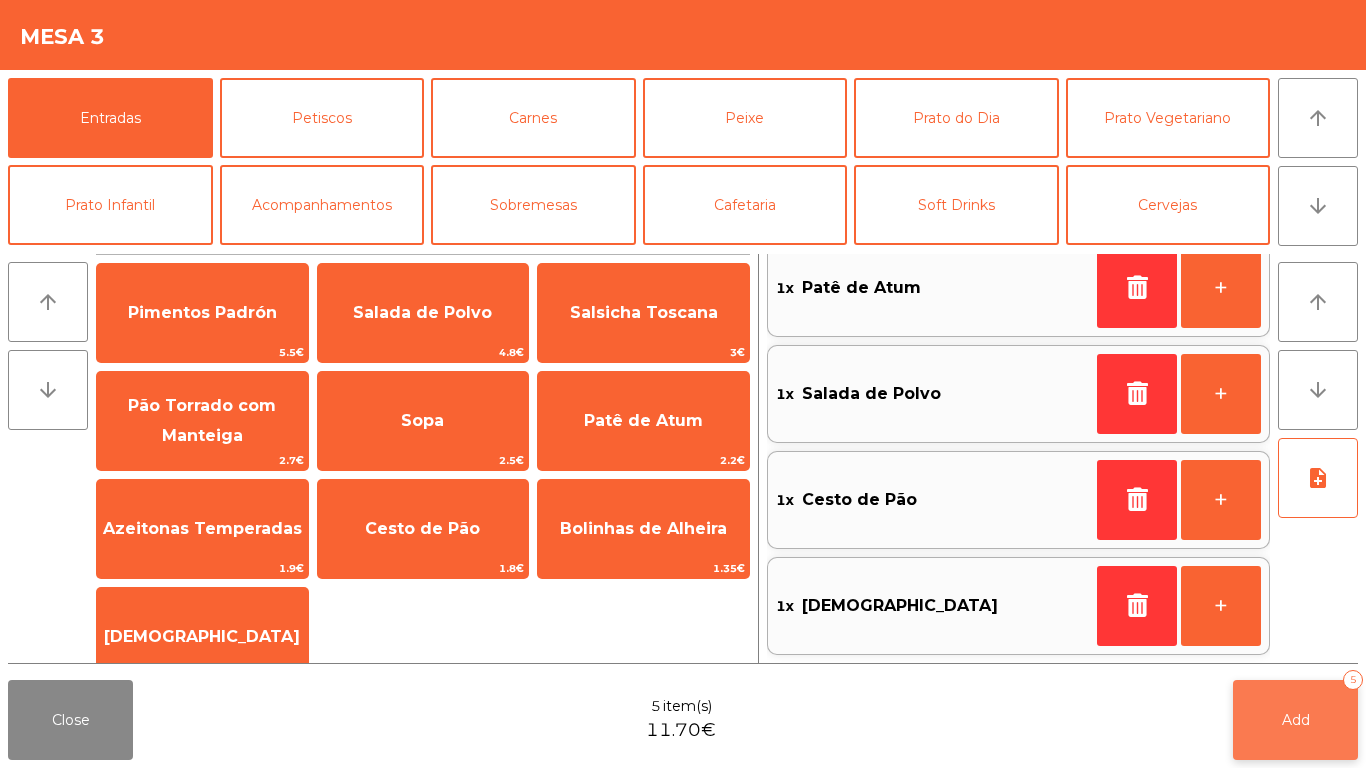 click on "Add" 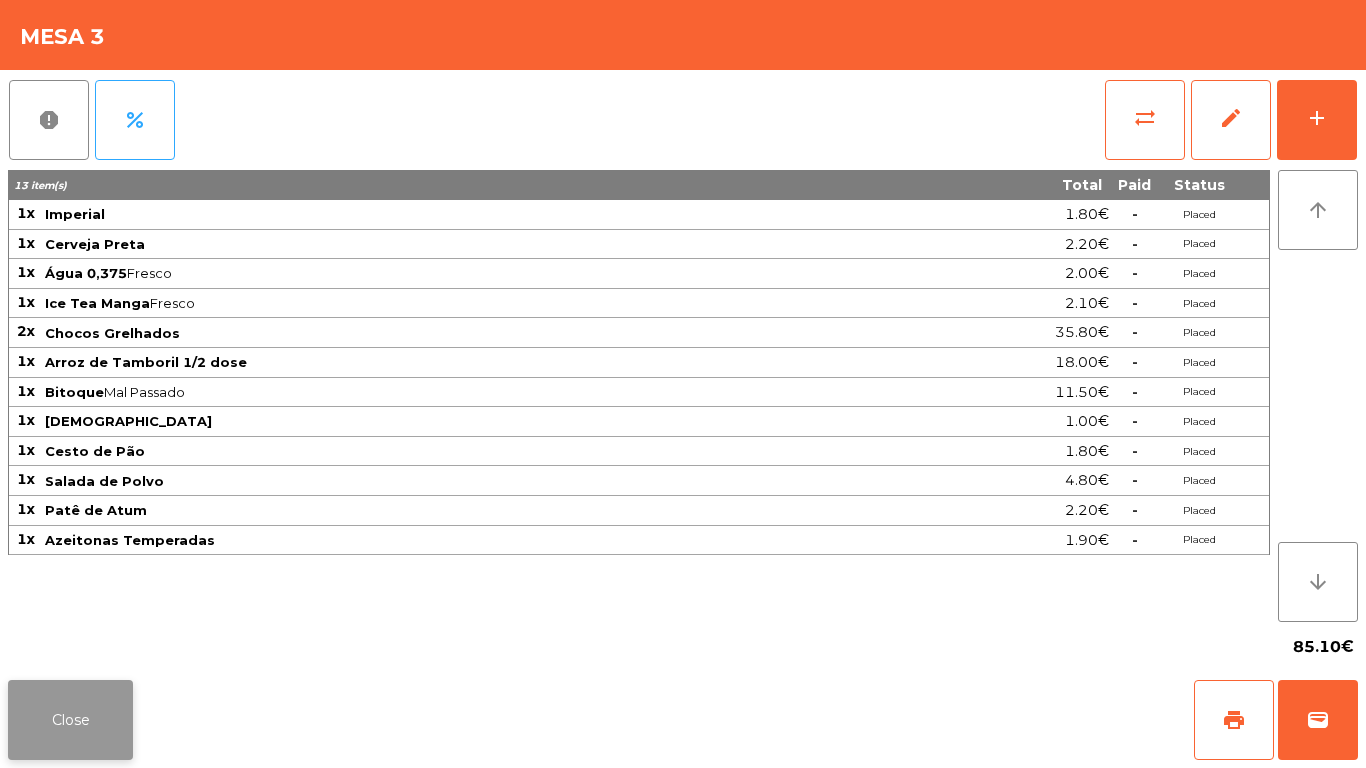 click on "Close" 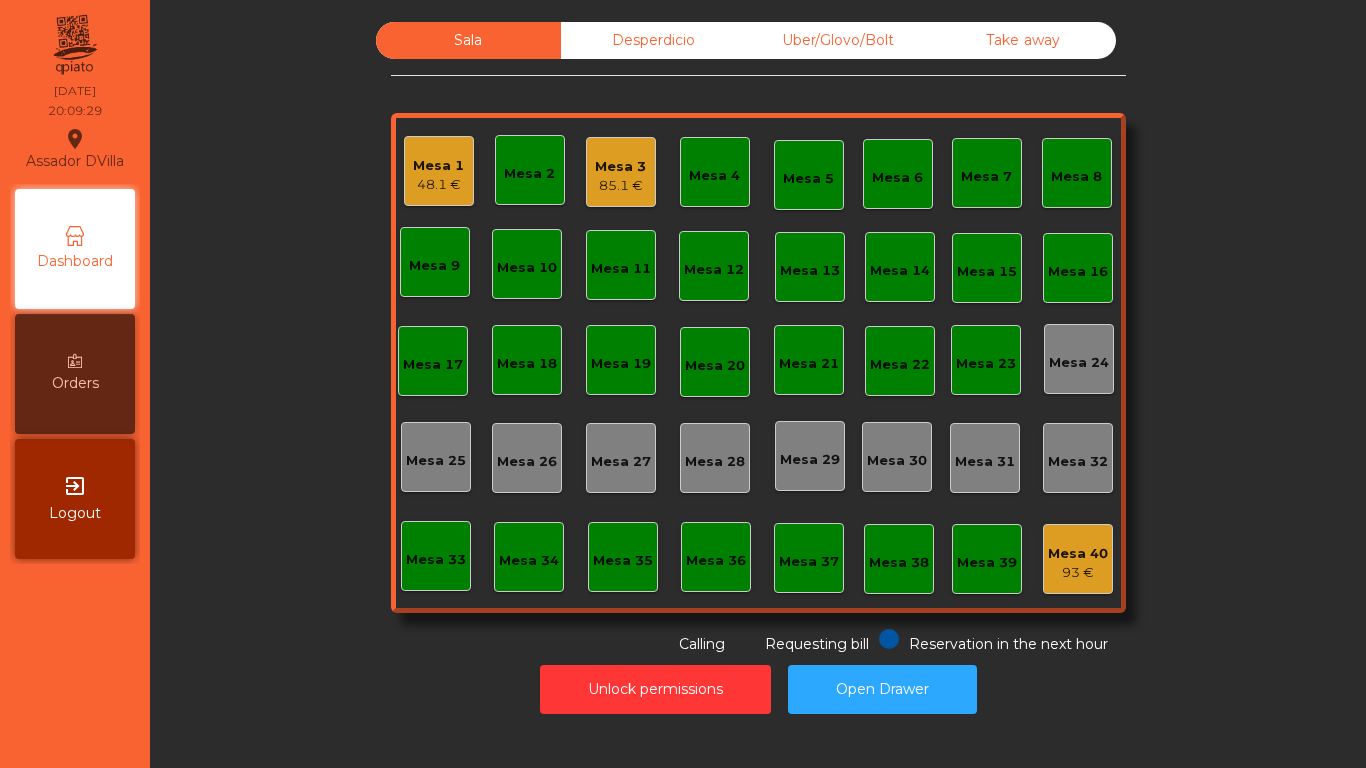 click on "48.1 €" 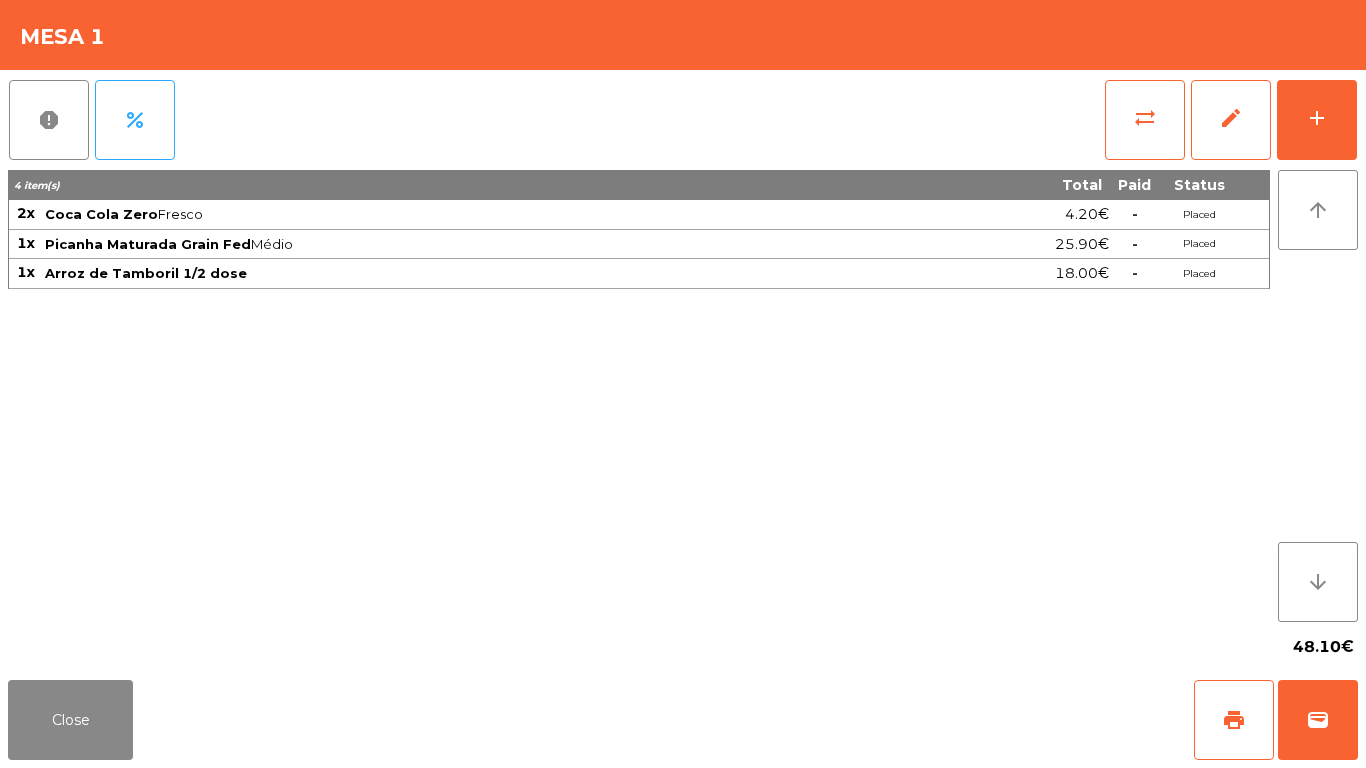 click on "report   percent   sync_alt   edit   add  4 item(s) Total Paid Status 2x Coca Cola Zero  Fresco  4.20€  -  Placed 1x Picanha Maturada Grain Fed  Médio  25.90€  -  Placed 1x Arroz de Tamboril 1/2 dose 18.00€  -  Placed arrow_upward arrow_downward  48.10€" 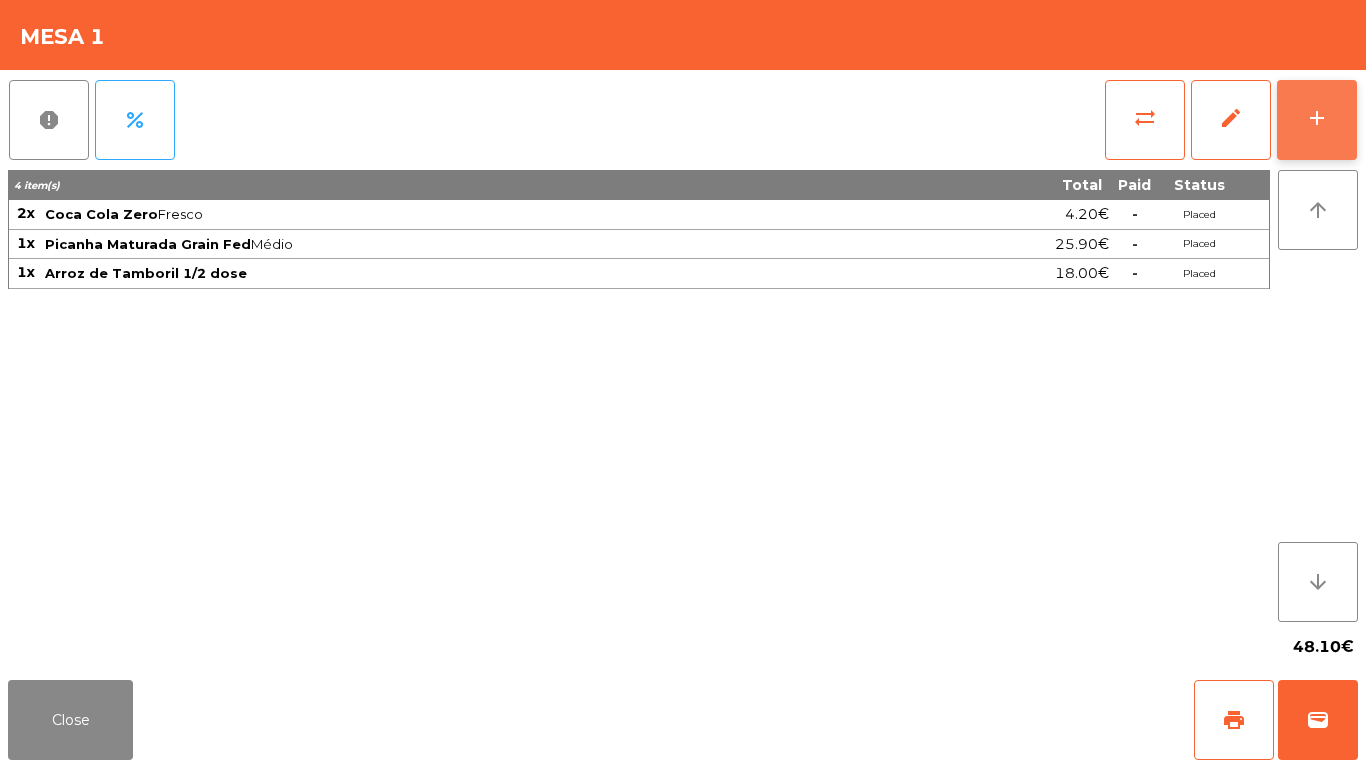 click on "add" 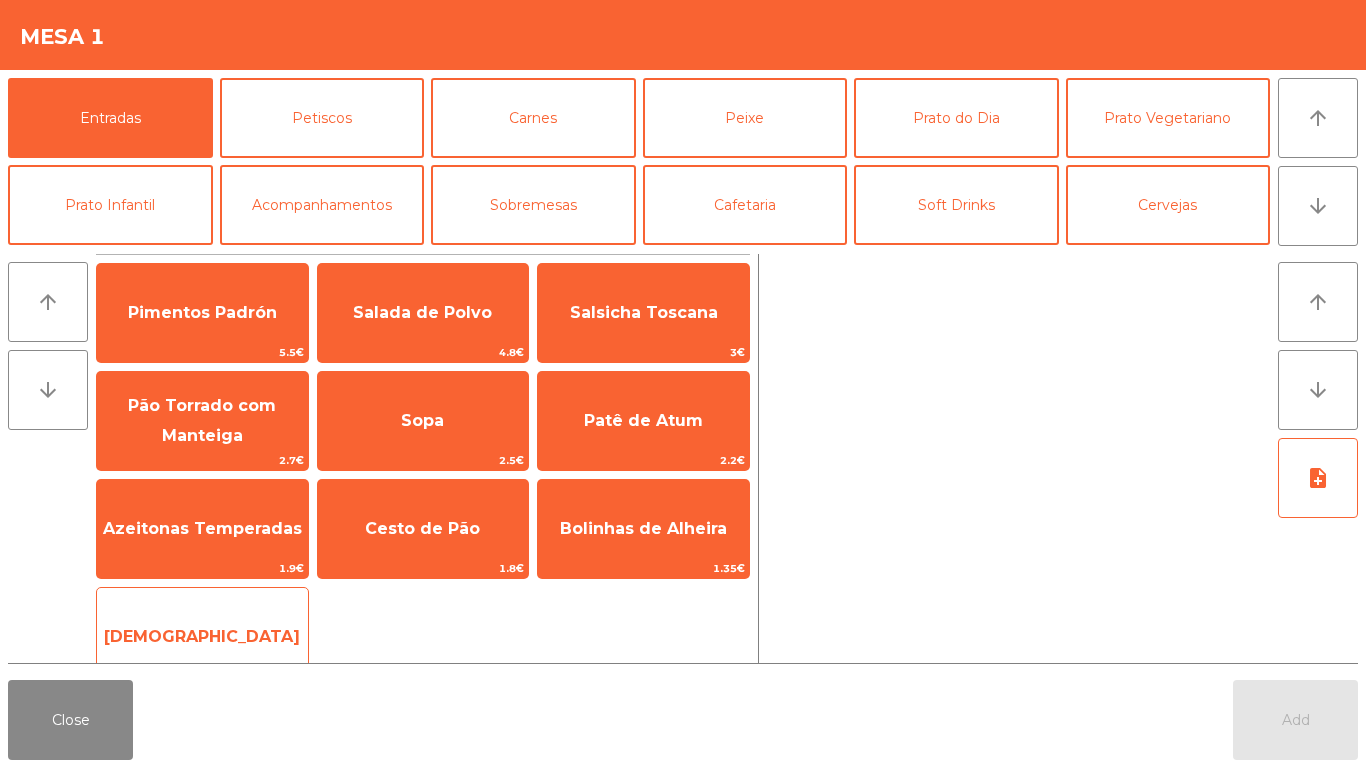 click on "[DEMOGRAPHIC_DATA]" 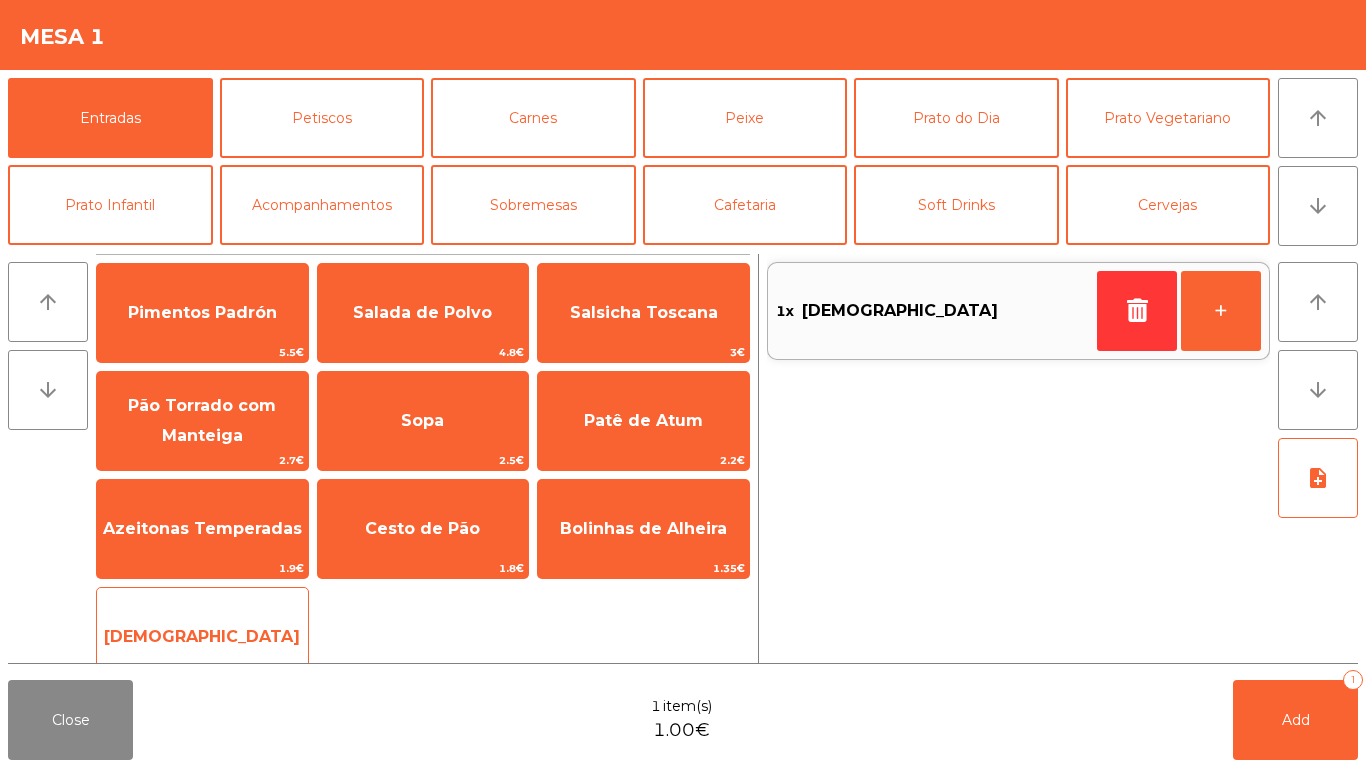 click on "[DEMOGRAPHIC_DATA]" 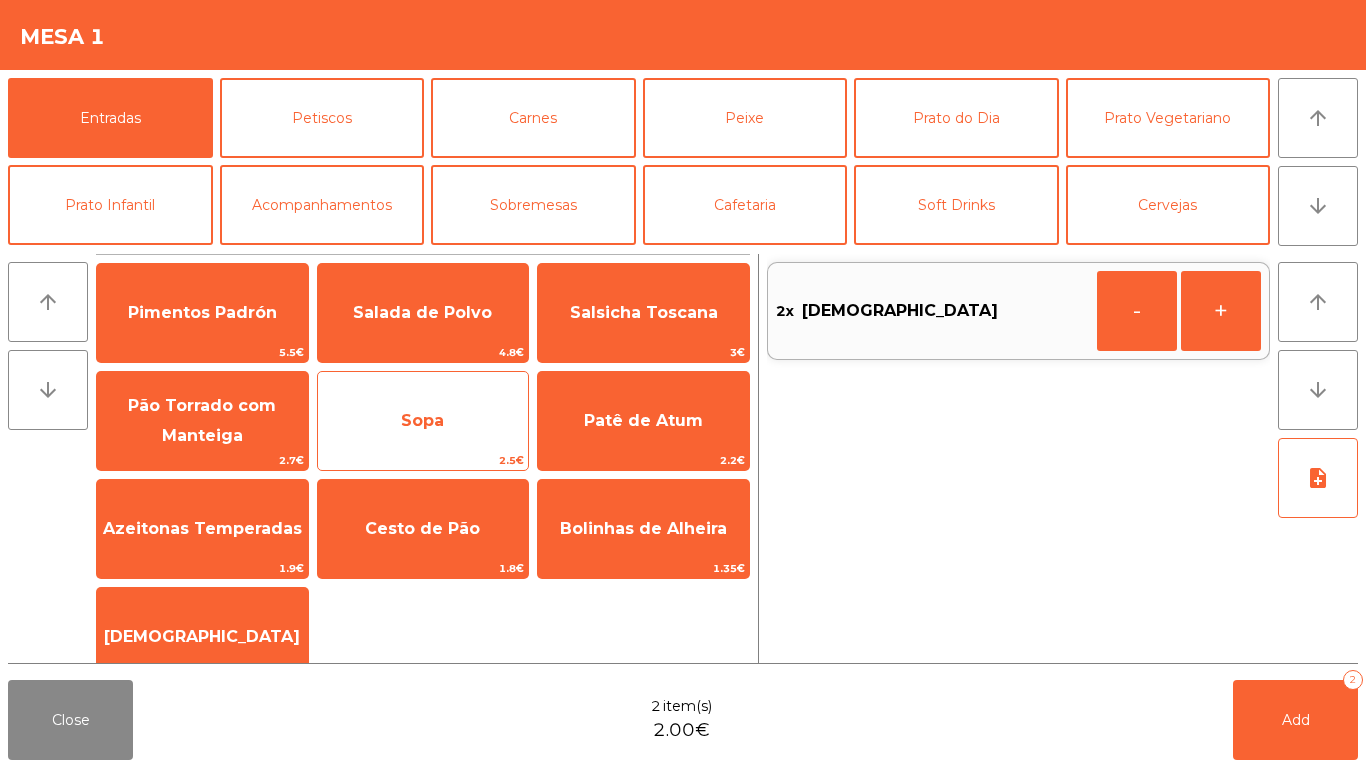click on "Sopa" 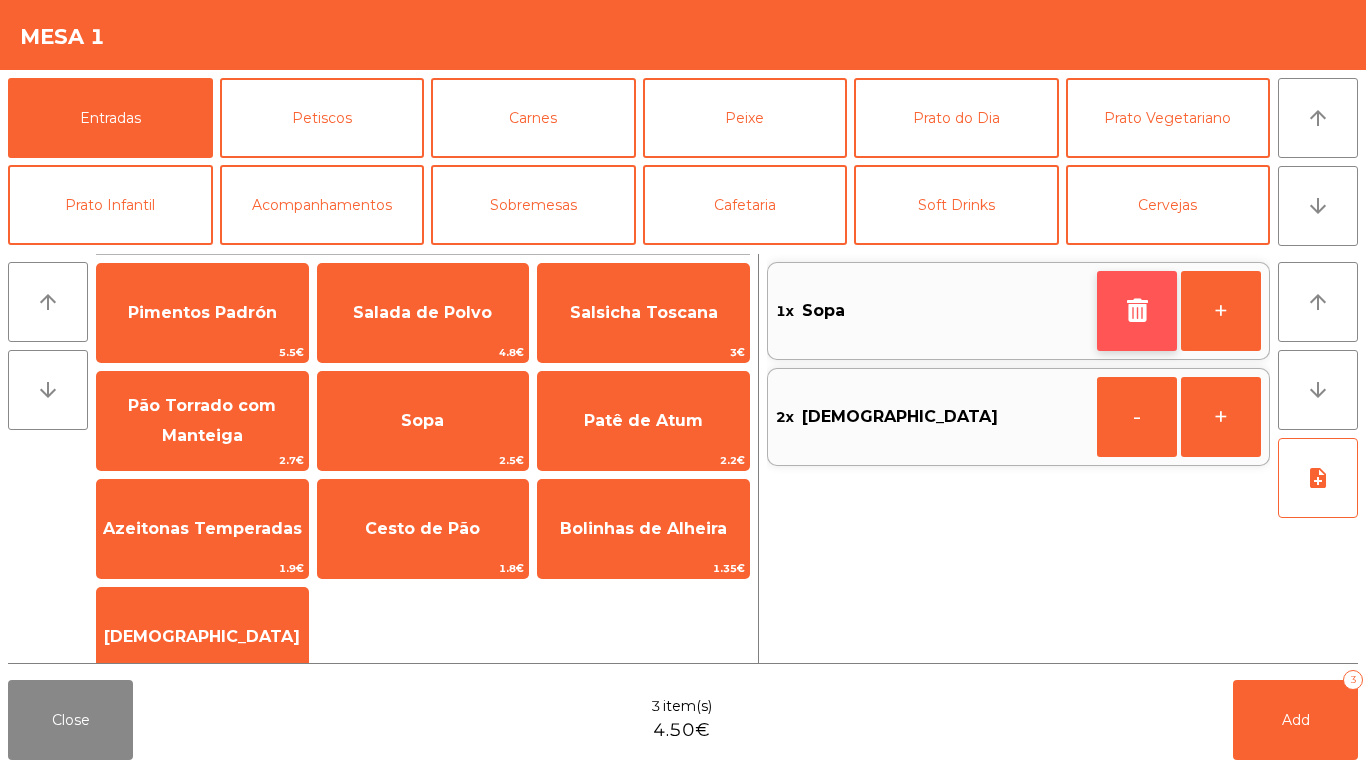 click 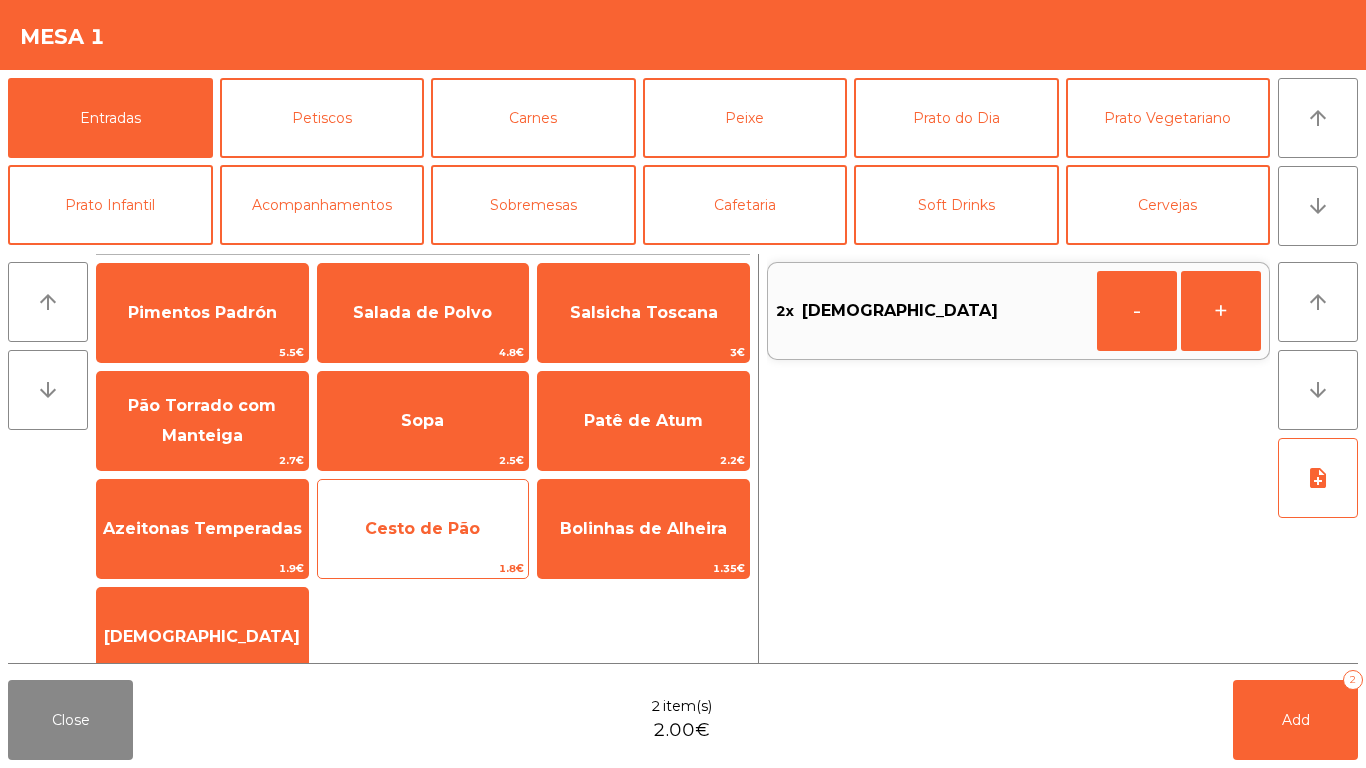 click on "Cesto de Pão" 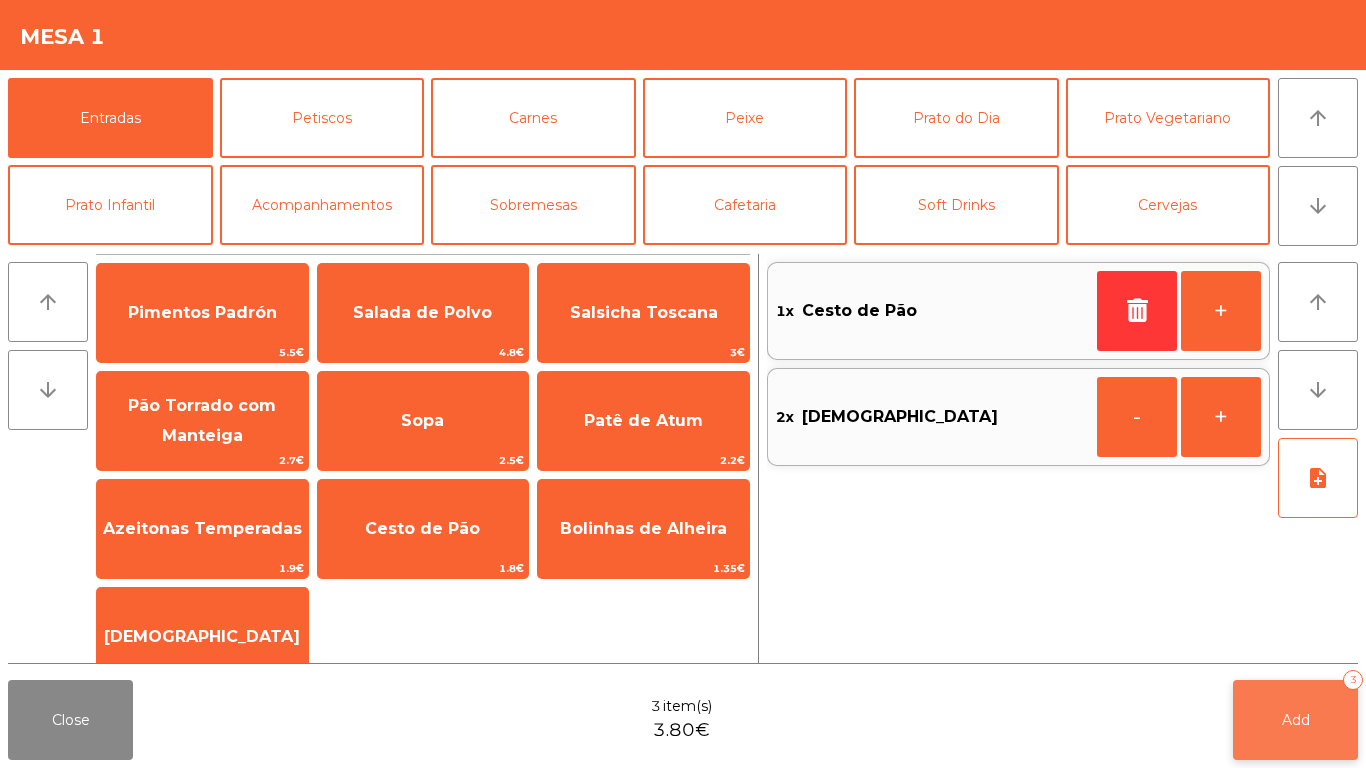click on "Add   3" 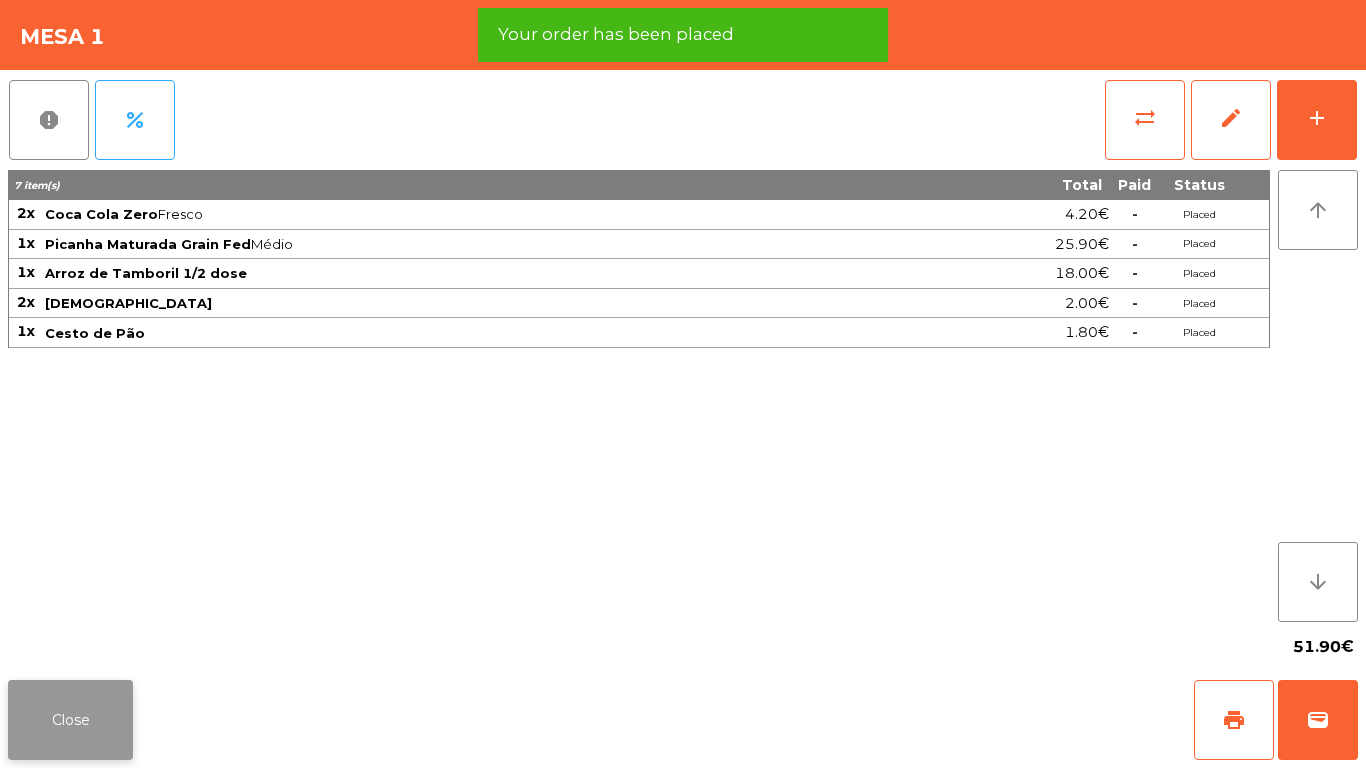 click on "Close" 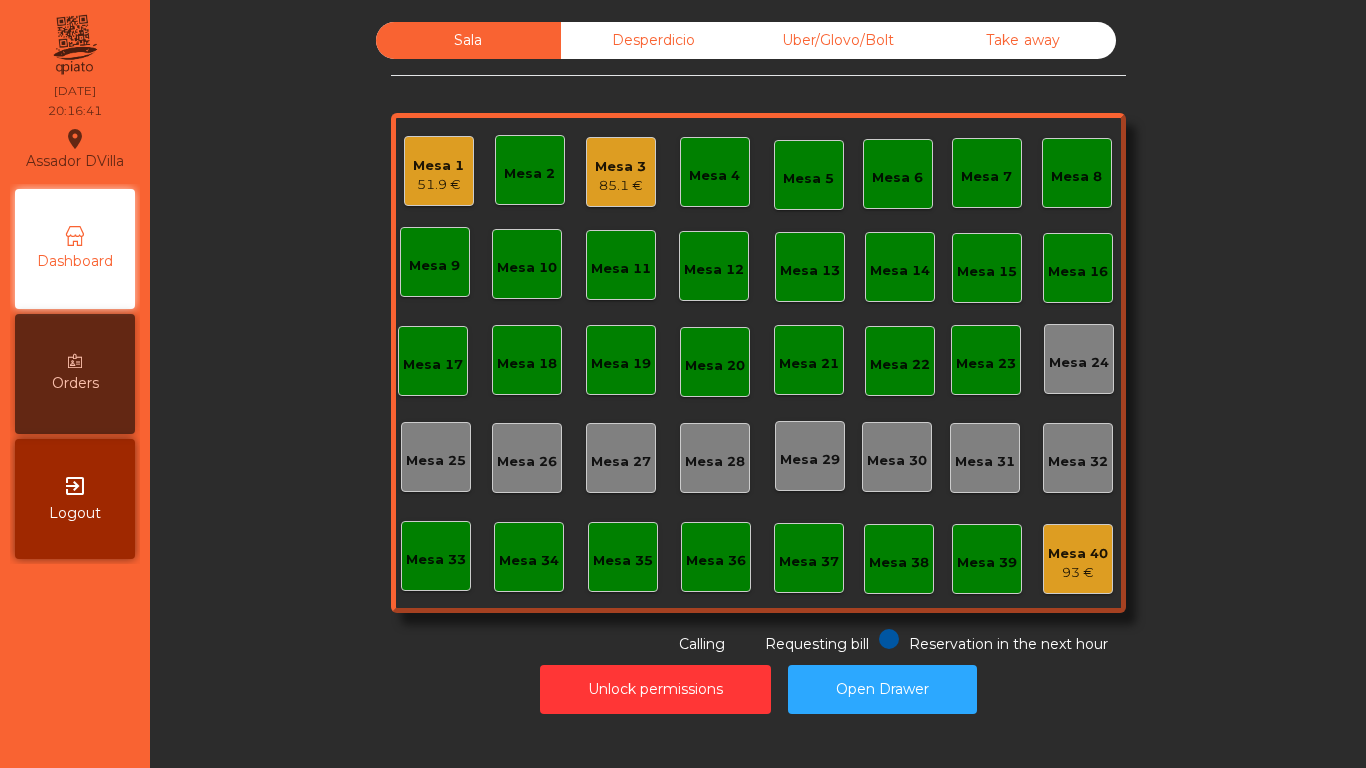 click on "51.9 €" 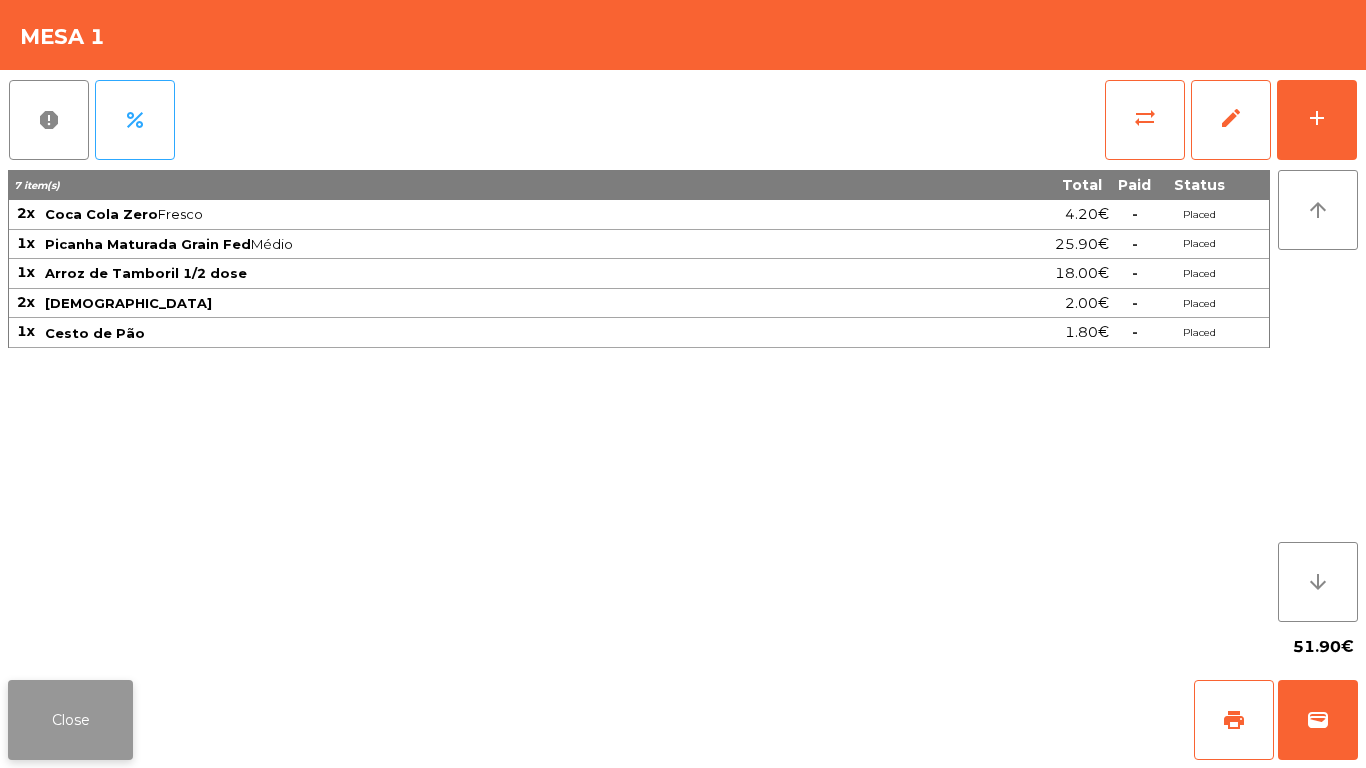 click on "Close" 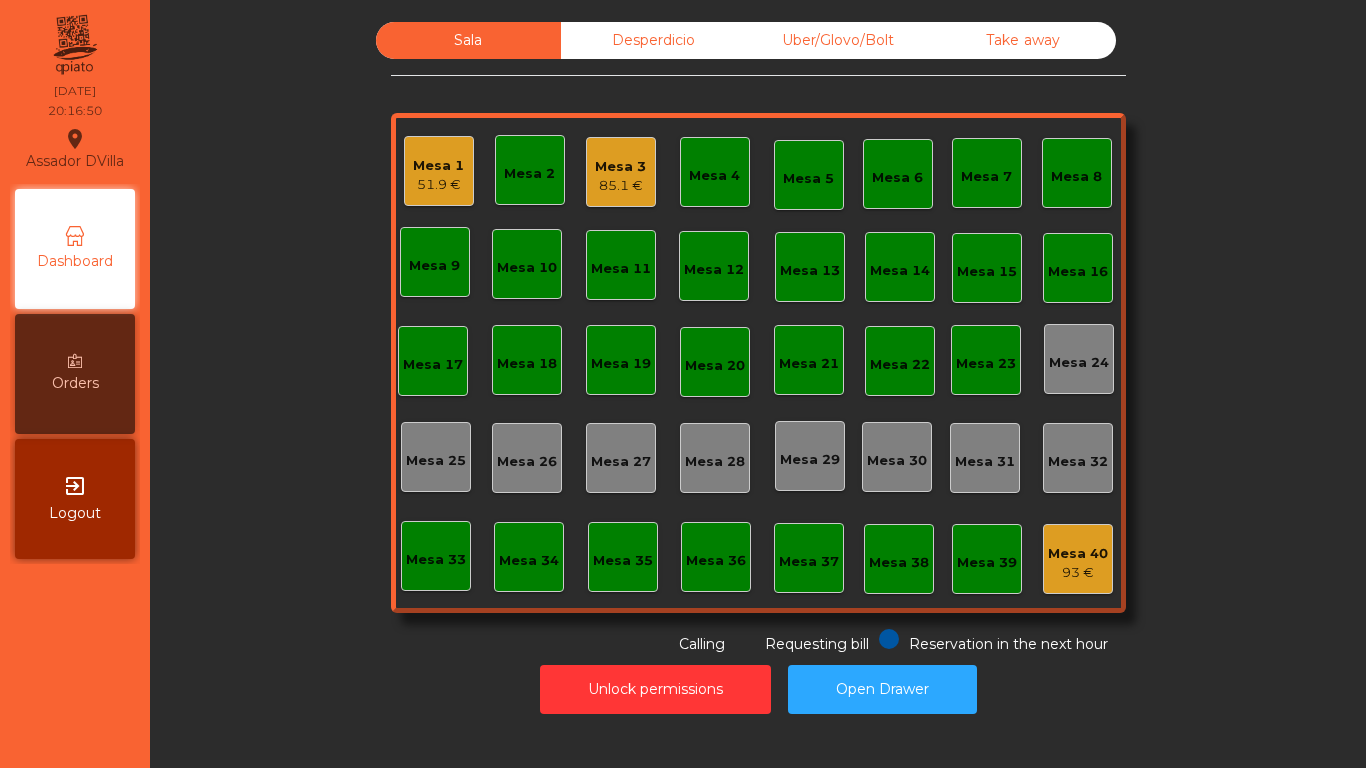 click on "Mesa 3" 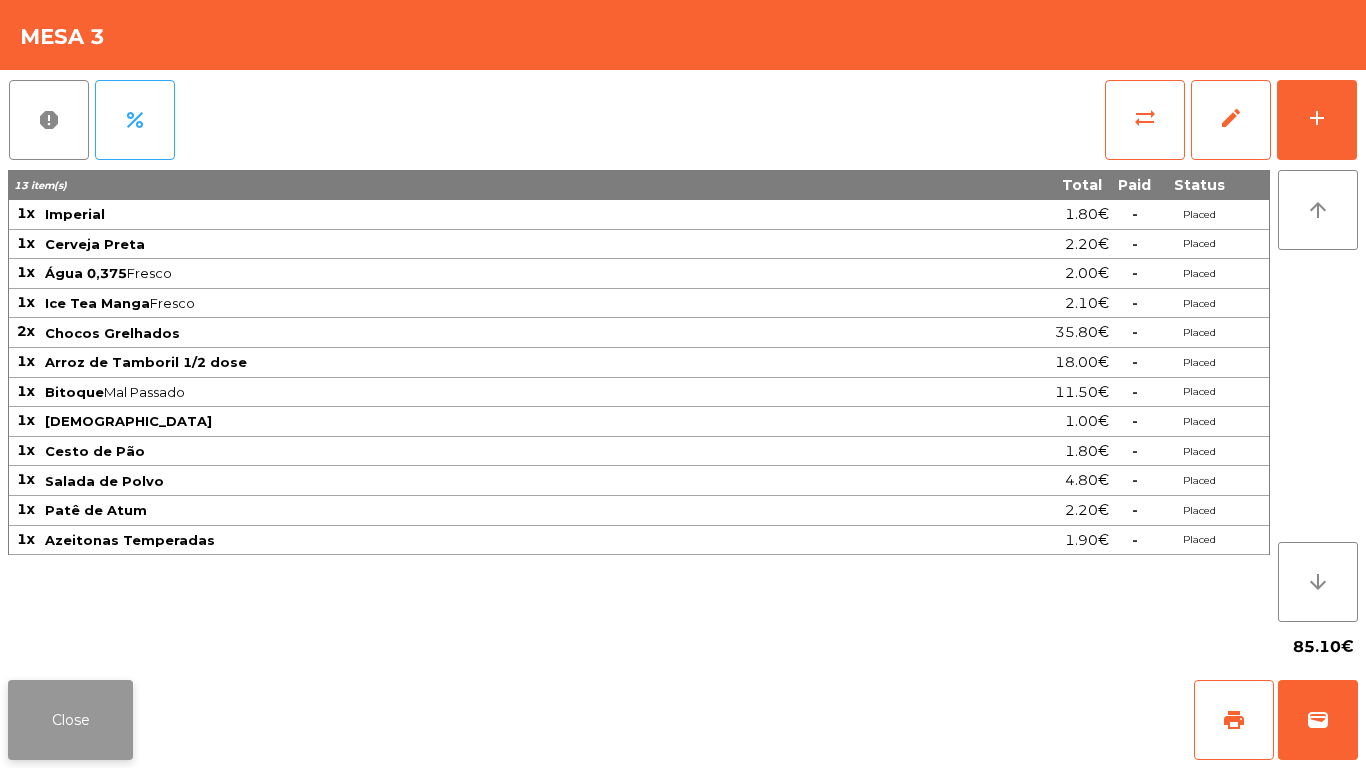 click on "Close" 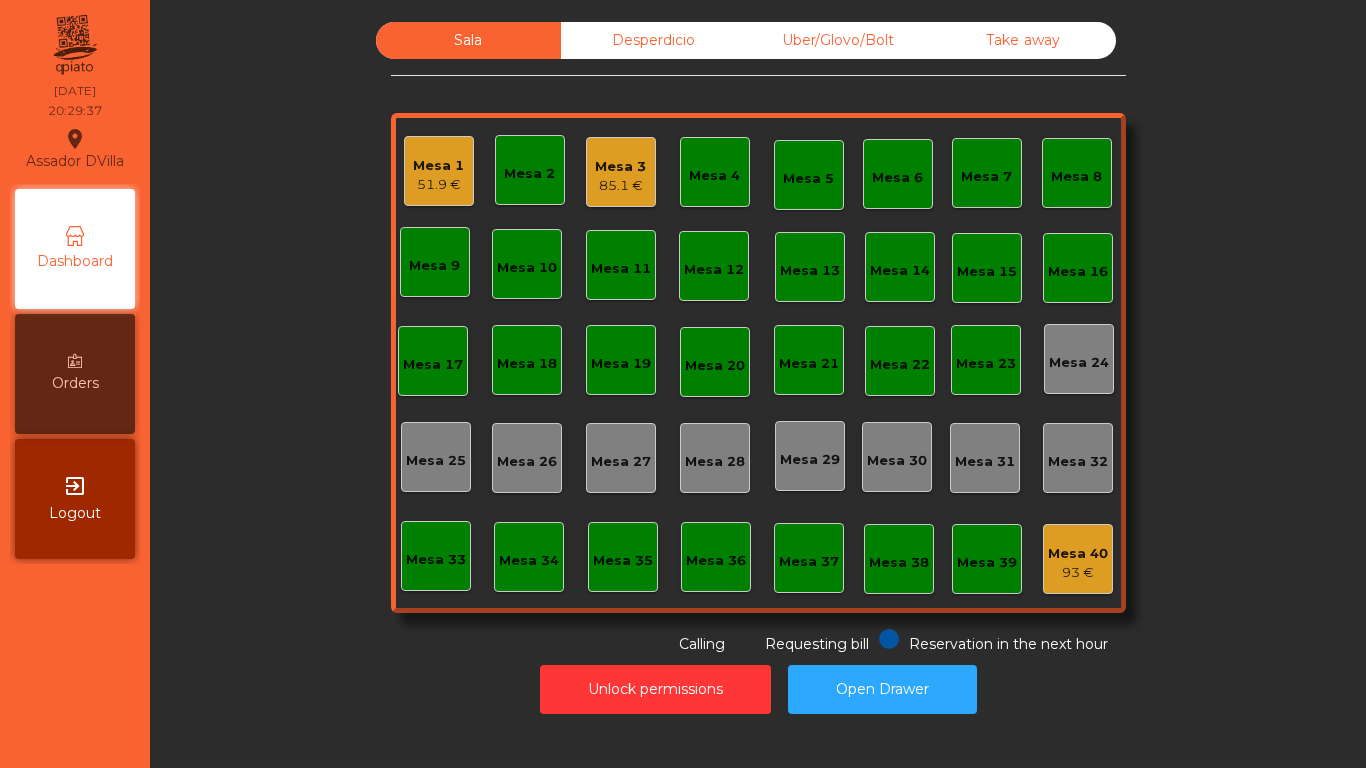 click on "85.1 €" 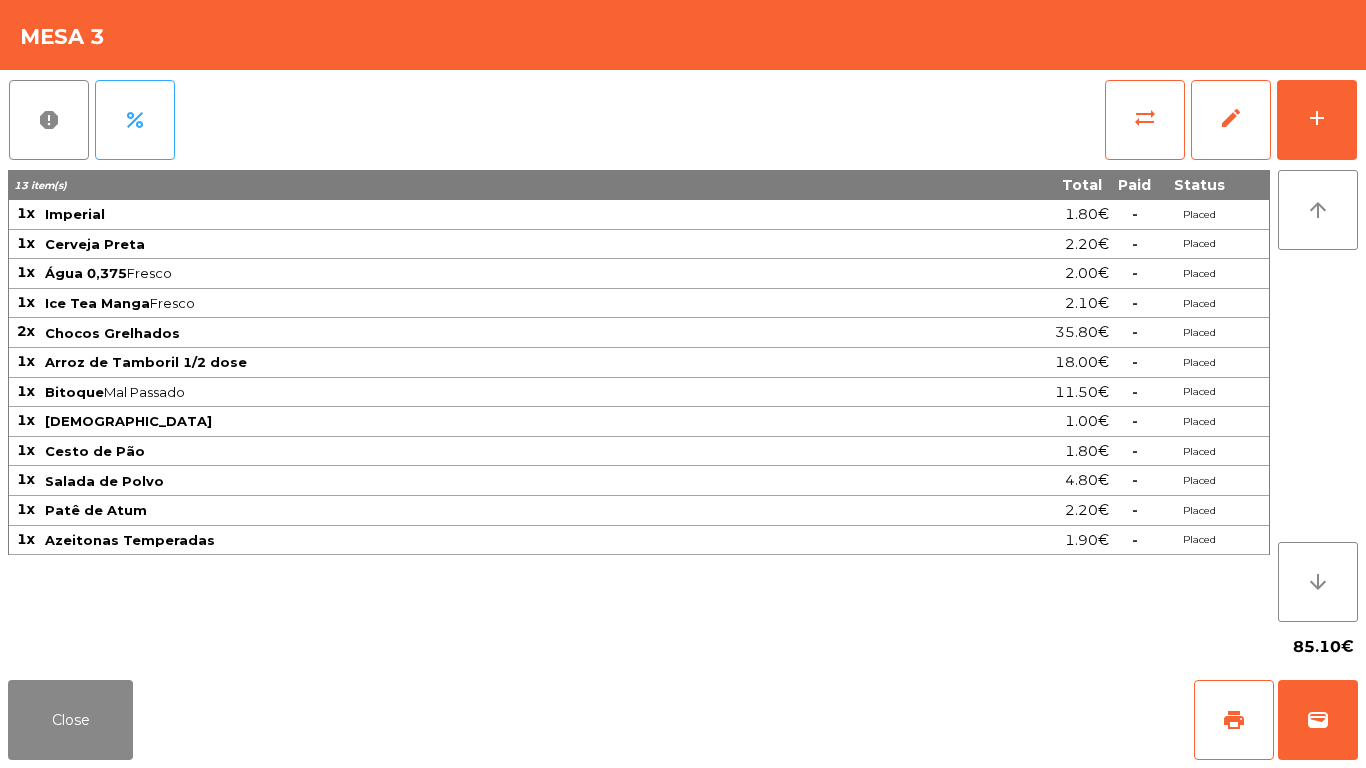 click on "report   percent   sync_alt   edit   add  13 item(s) Total Paid Status 1x Imperial 1.80€  -  Placed 1x Cerveja Preta 2.20€  -  Placed 1x Água 0,375  Fresco  2.00€  -  Placed 1x Ice Tea Manga  Fresco  2.10€  -  Placed 2x Chocos Grelhados 35.80€  -  Placed 1x Arroz de Tamboril 1/2 dose 18.00€  -  Placed 1x Bitoque  Mal Passado  11.50€  -  Placed 1x Manteiga 1.00€  -  Placed 1x Cesto de Pão 1.80€  -  Placed 1x Salada de Polvo 4.80€  -  Placed 1x Patê de Atum 2.20€  -  Placed 1x Azeitonas Temperadas 1.90€  -  Placed arrow_upward arrow_downward  85.10€" 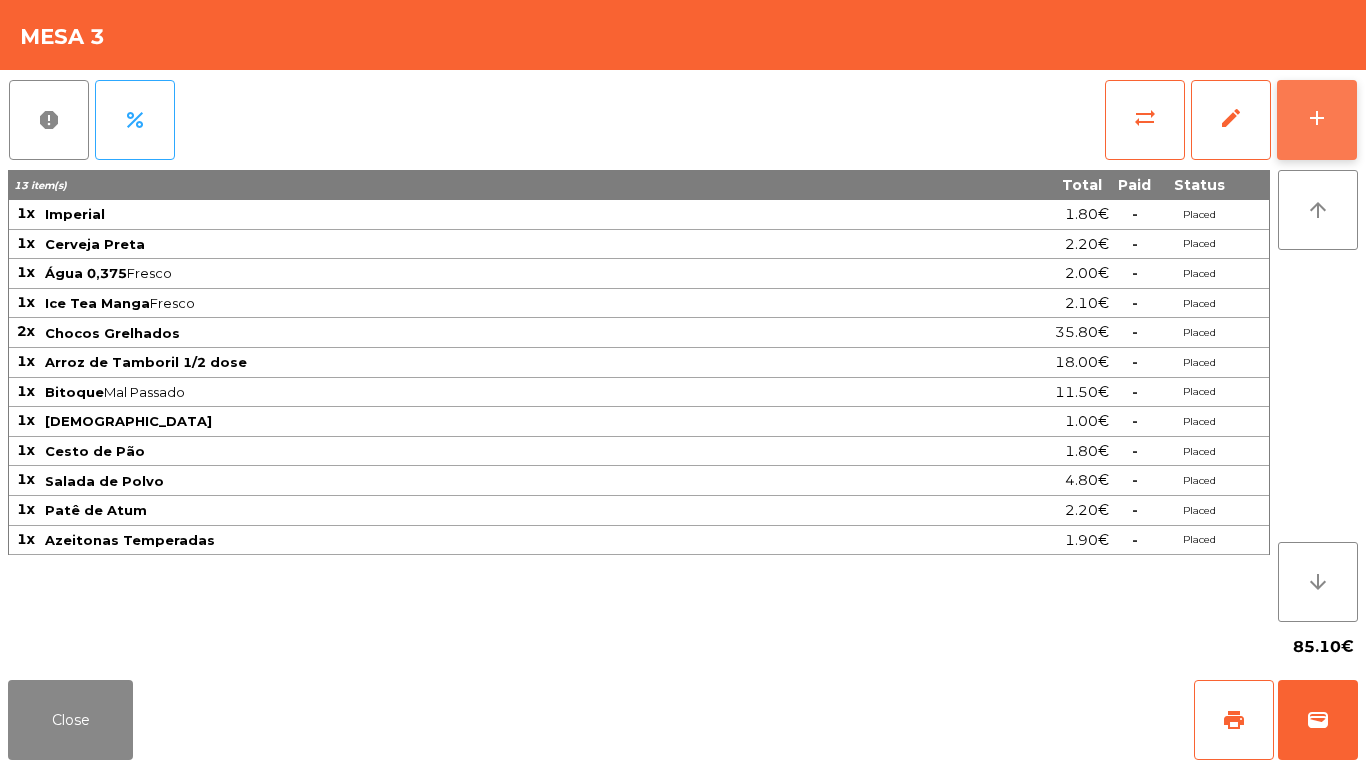click on "add" 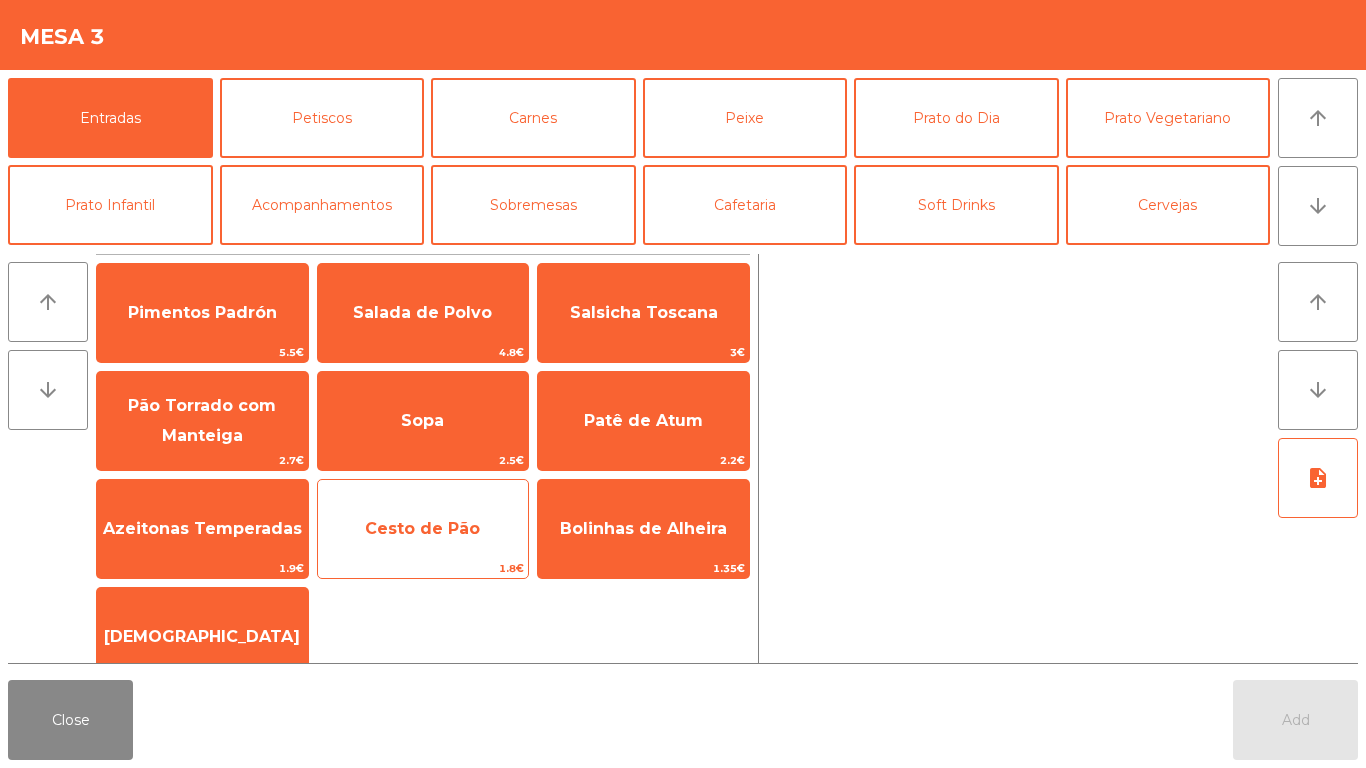 click on "Cesto de Pão" 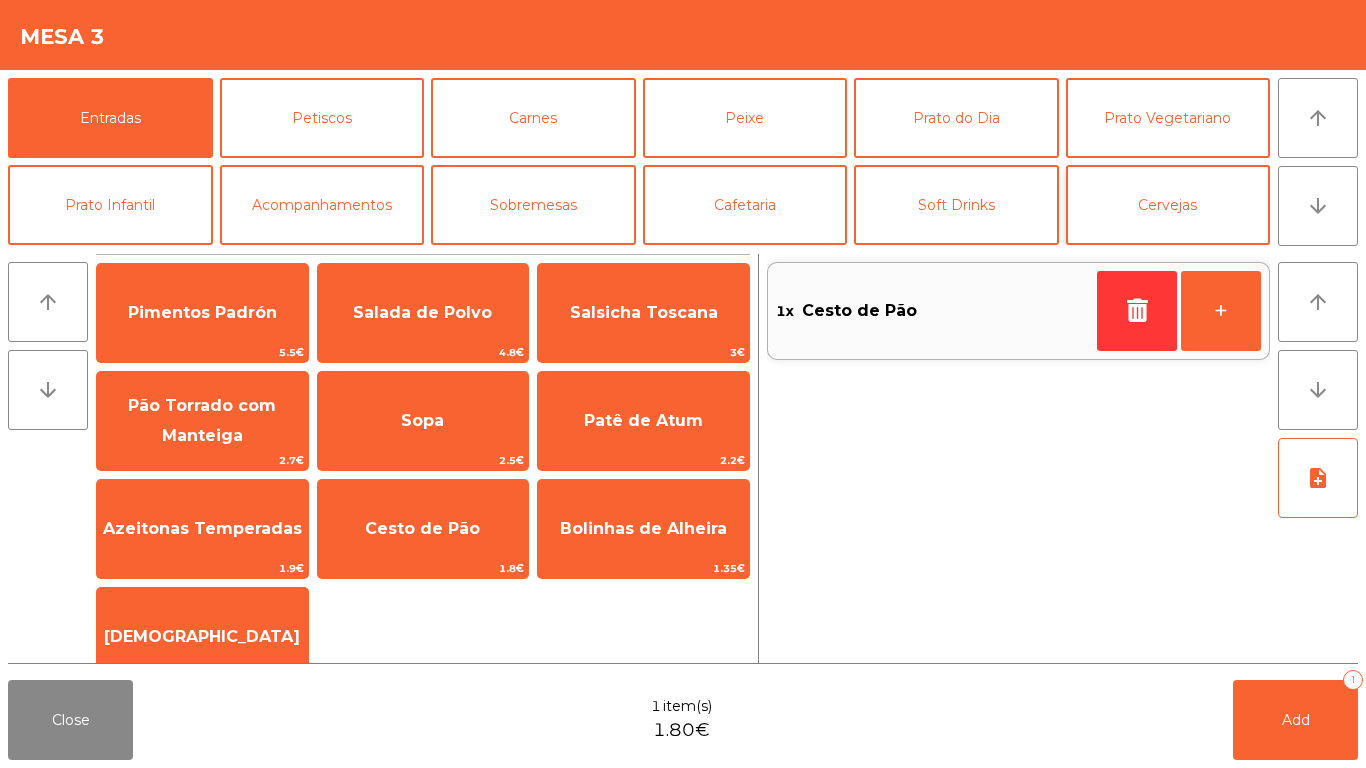 click on "Cervejas" 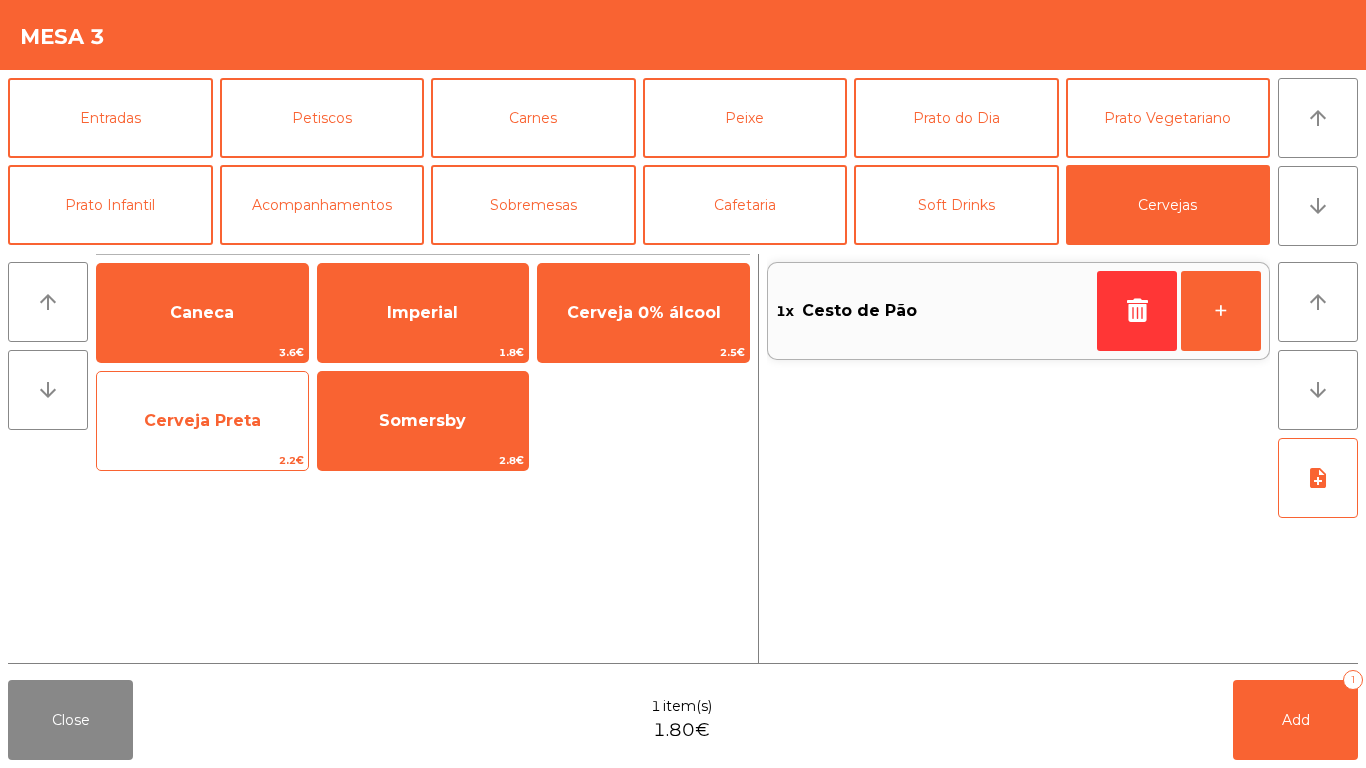 click on "Cerveja Preta" 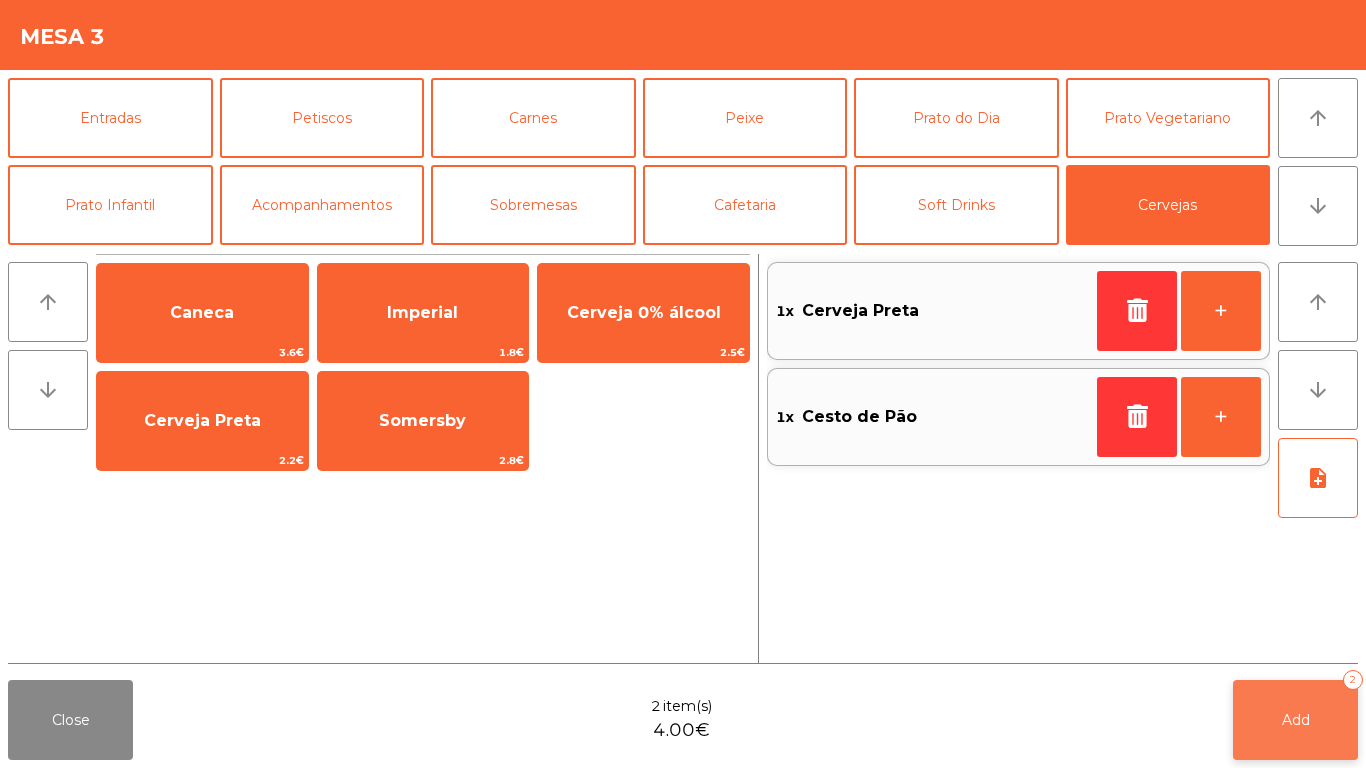 click on "Add   2" 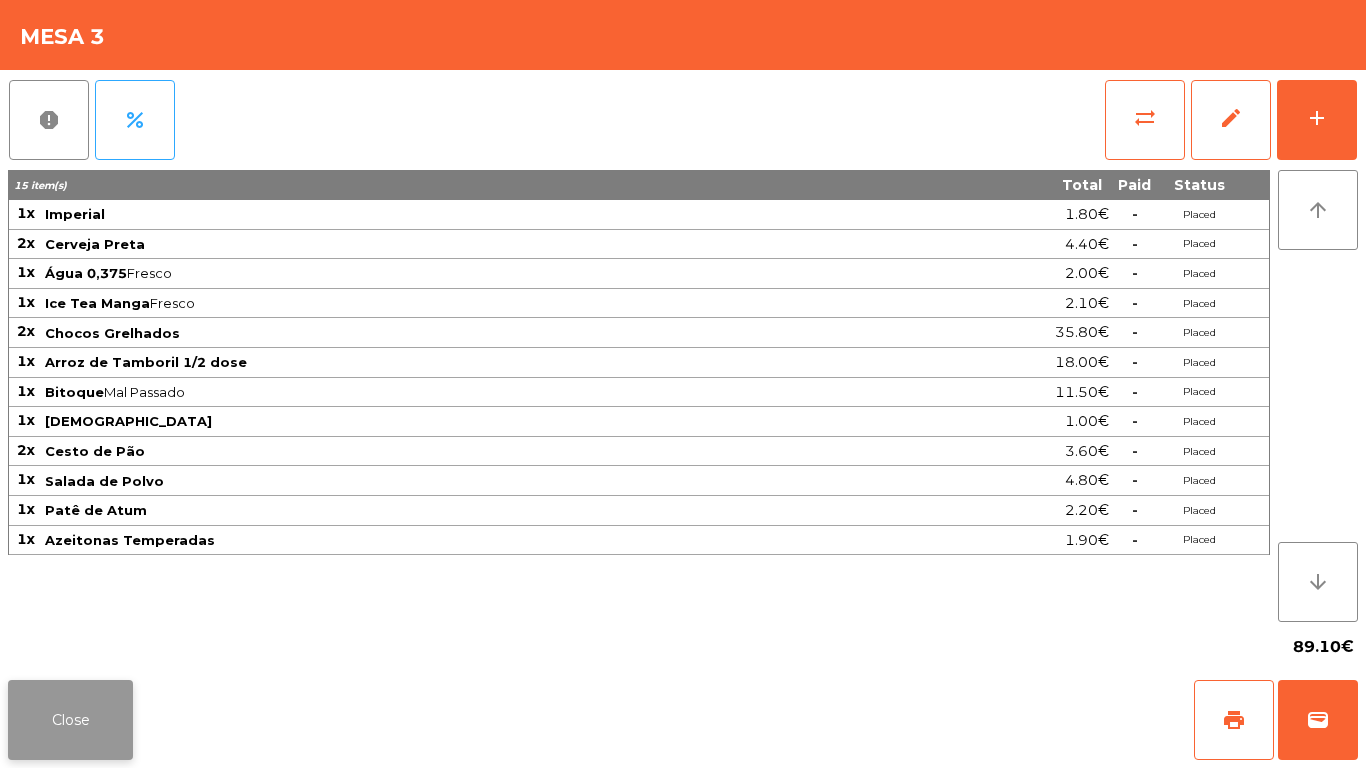 click on "Close" 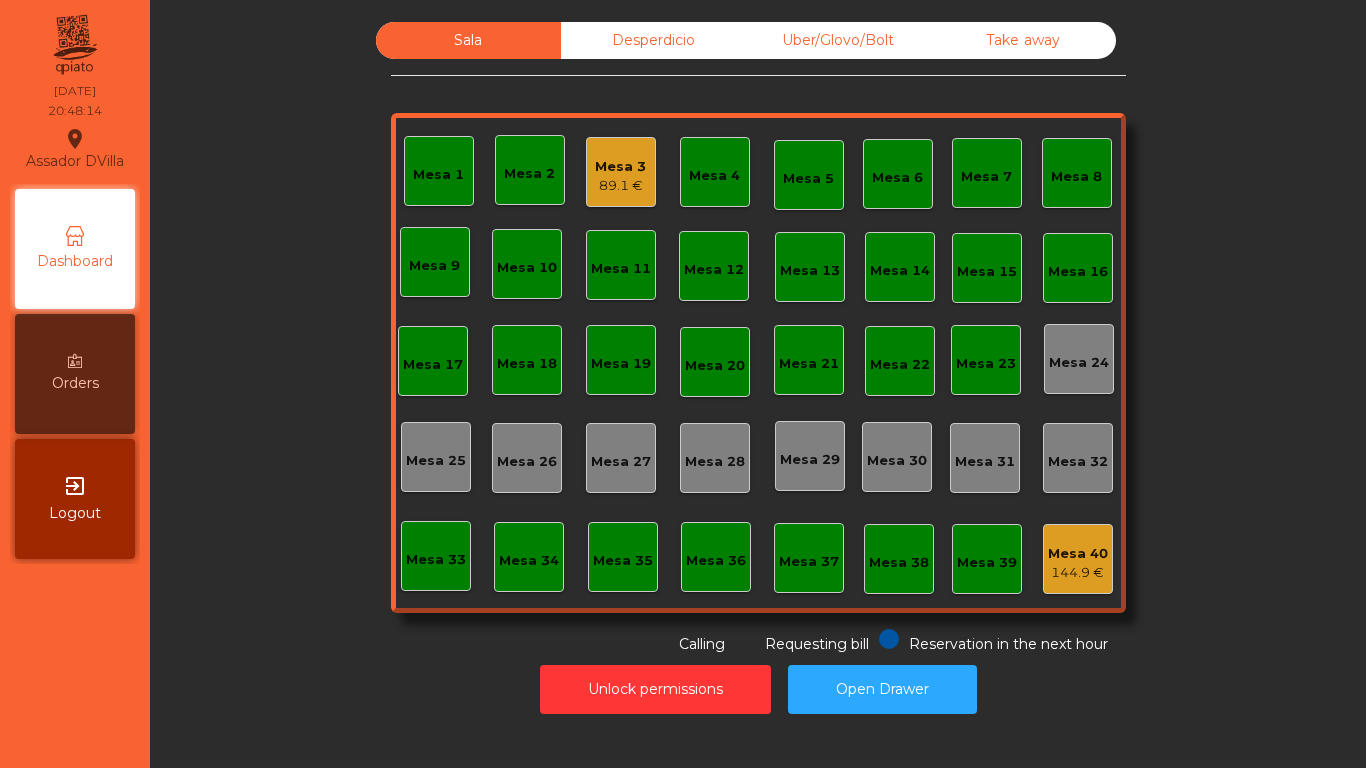 click on "Mesa 3" 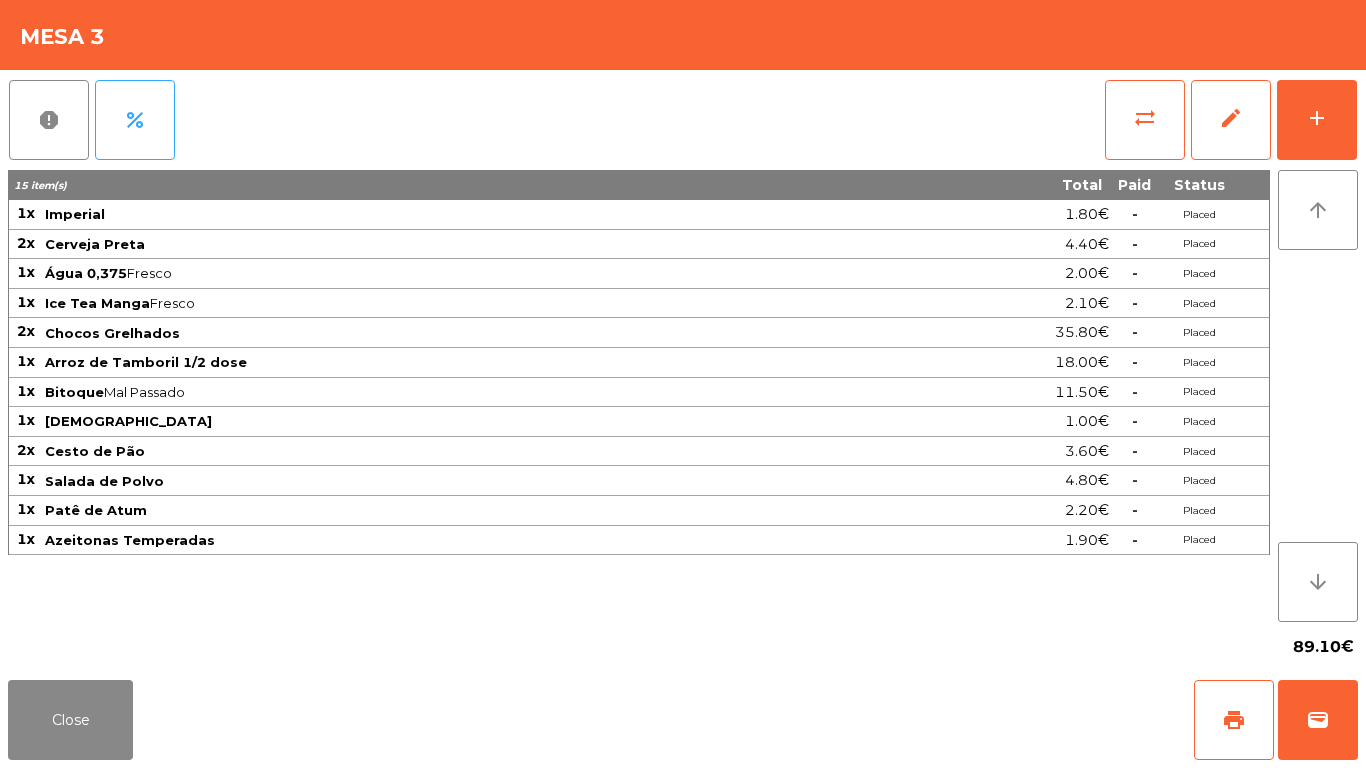click on "report   percent   sync_alt   edit   add  15 item(s) Total Paid Status 1x Imperial 1.80€  -  Placed 2x Cerveja Preta 4.40€  -  Placed 1x Água 0,375  Fresco  2.00€  -  Placed 1x Ice Tea Manga  Fresco  2.10€  -  Placed 2x Chocos Grelhados 35.80€  -  Placed 1x Arroz de Tamboril 1/2 dose 18.00€  -  Placed 1x Bitoque  Mal Passado  11.50€  -  Placed 1x Manteiga 1.00€  -  Placed 2x Cesto de Pão 3.60€  -  Placed 1x Salada de Polvo 4.80€  -  Placed 1x Patê de Atum 2.20€  -  Placed 1x Azeitonas Temperadas 1.90€  -  Placed arrow_upward arrow_downward  89.10€" 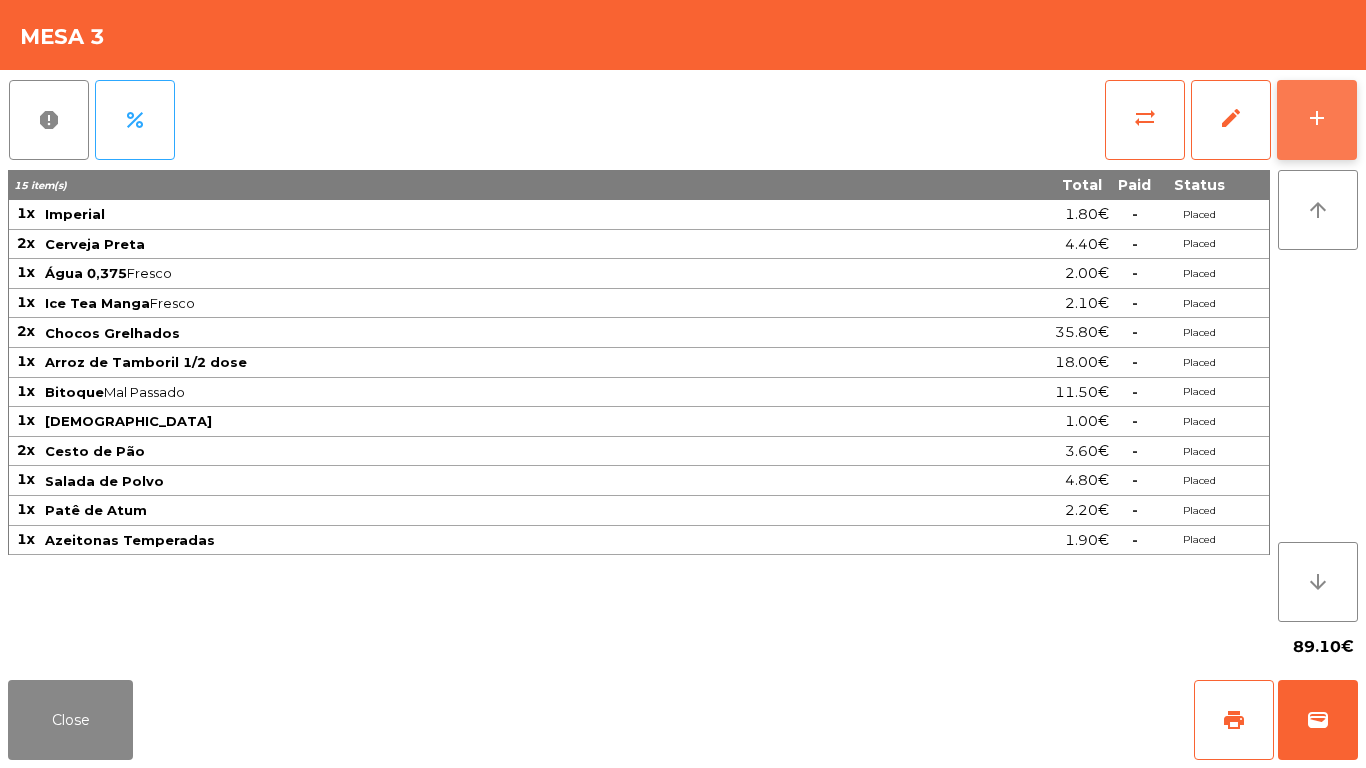 click on "add" 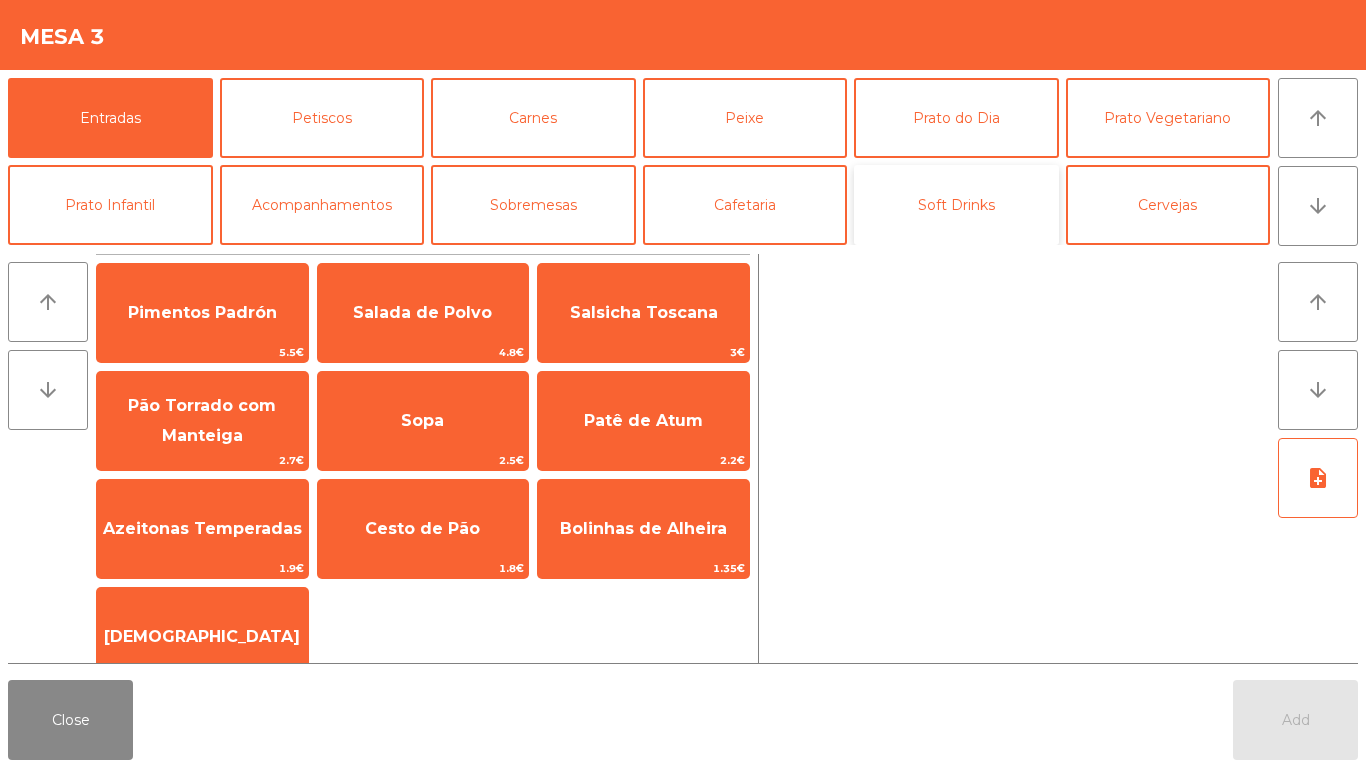 click on "Soft Drinks" 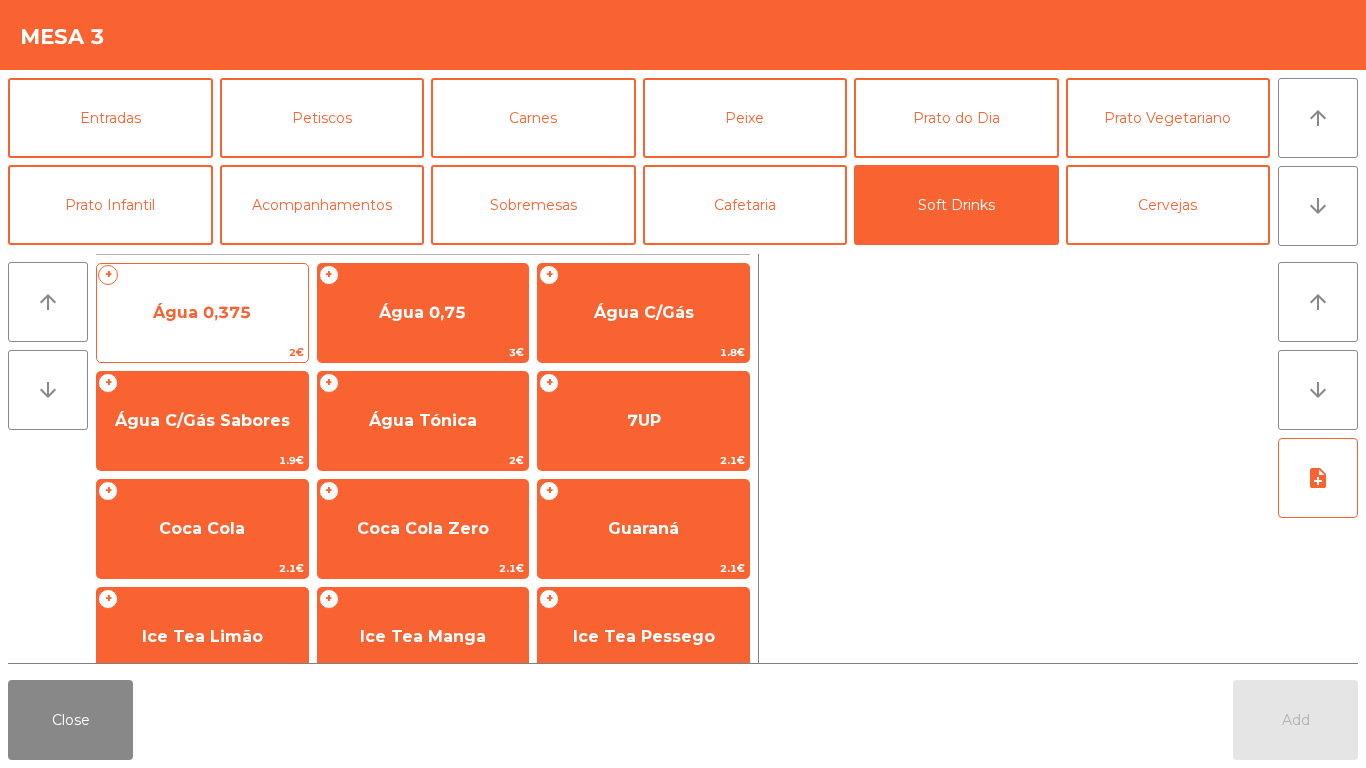 click on "2€" 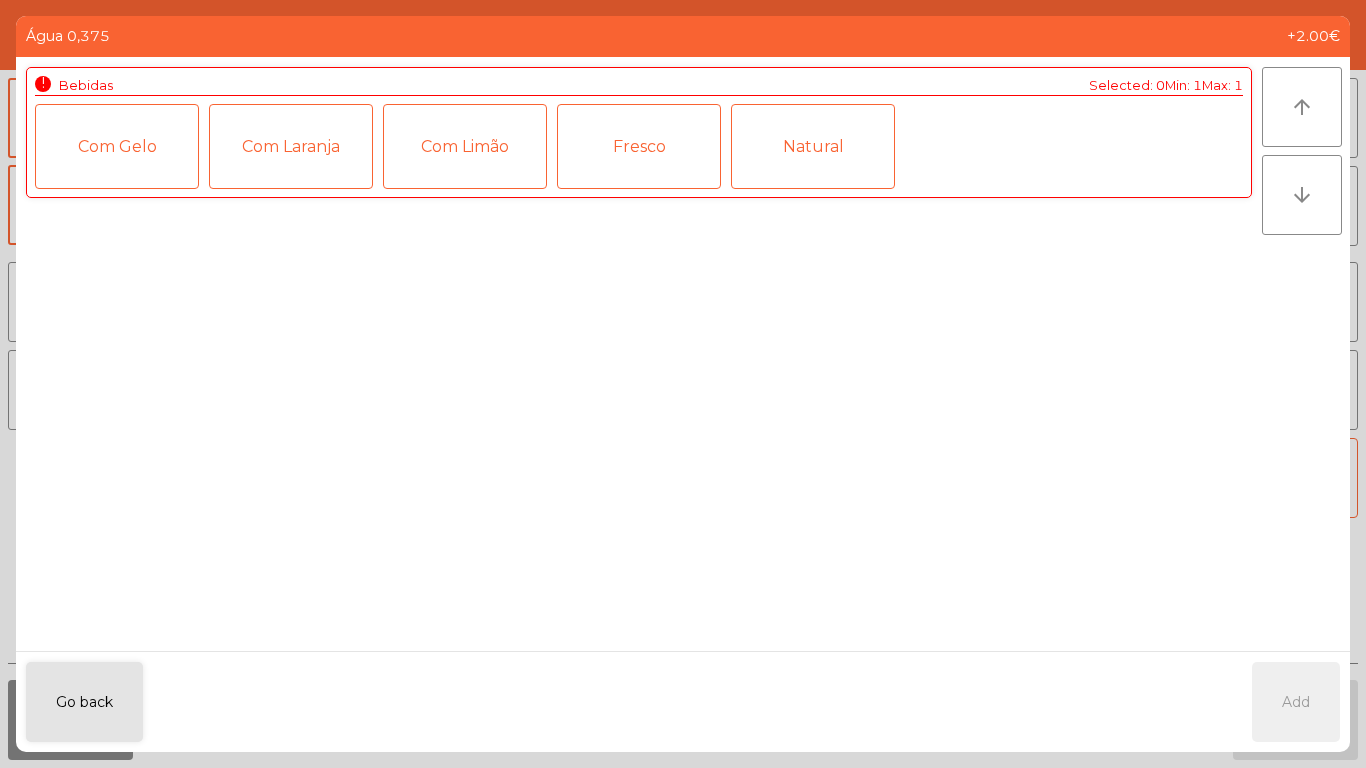 click on "Natural" 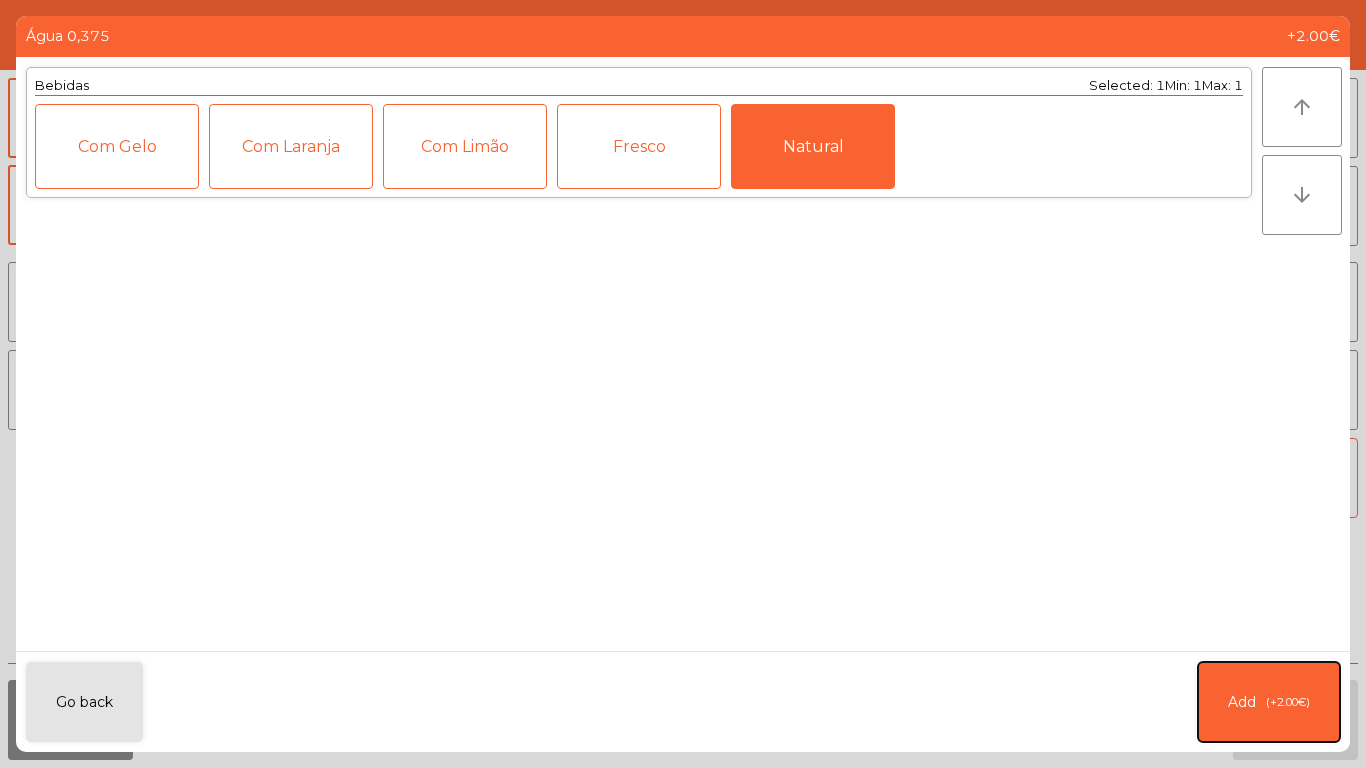 click on "(+2.00€)" 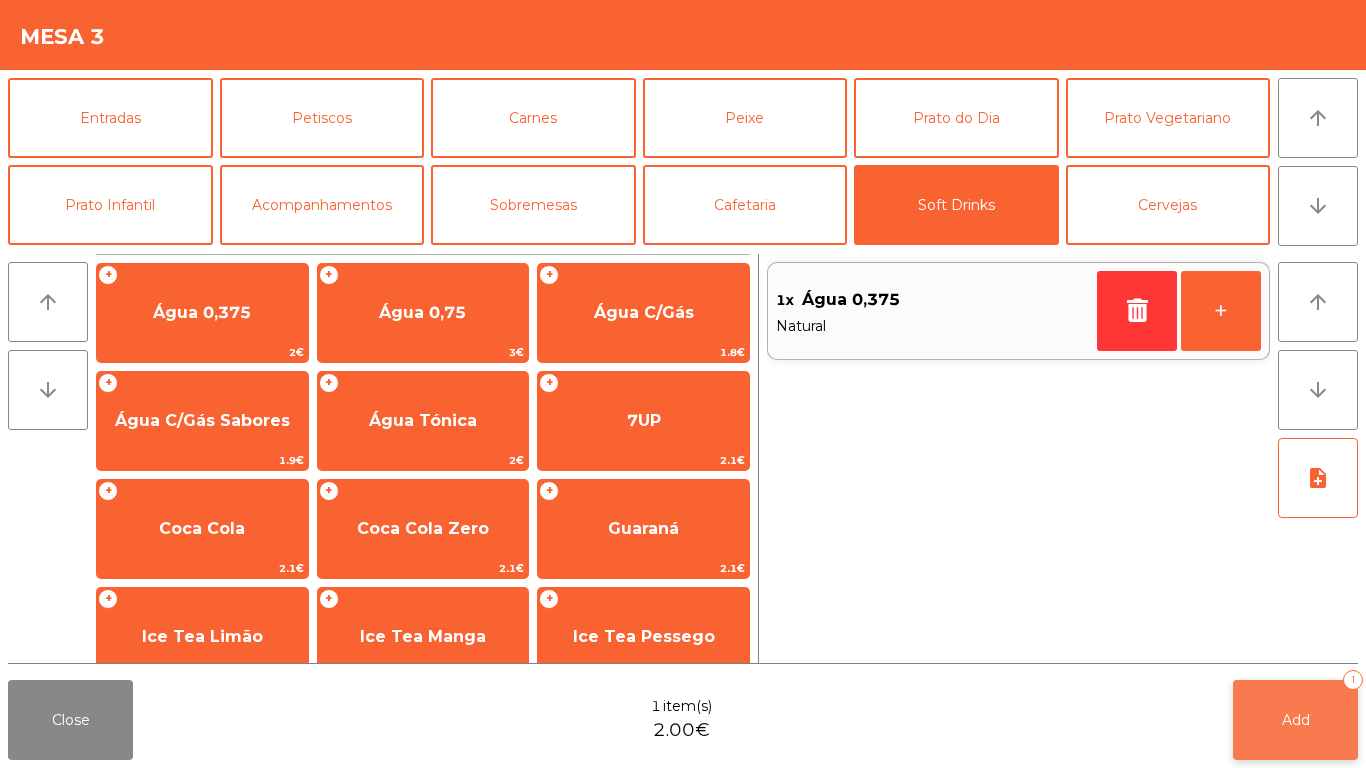 click on "Add" 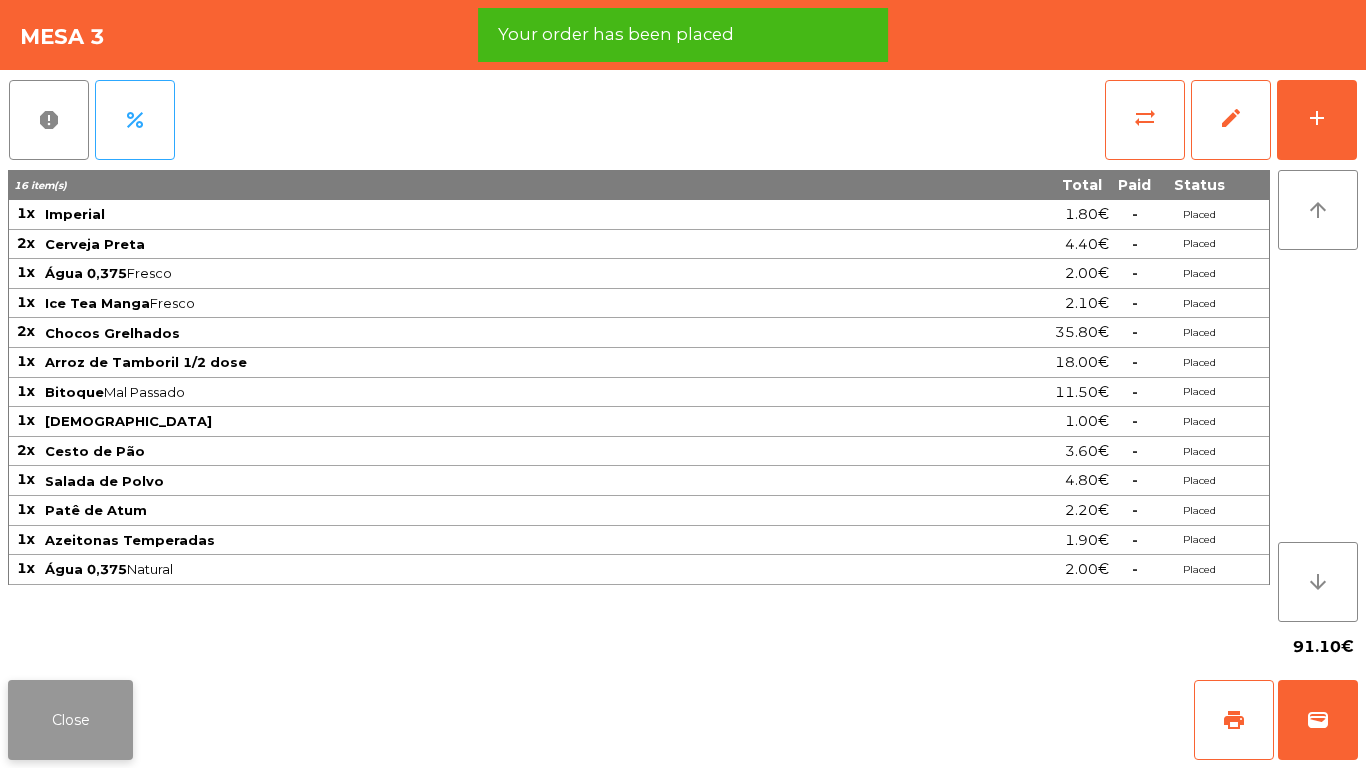 click on "Close" 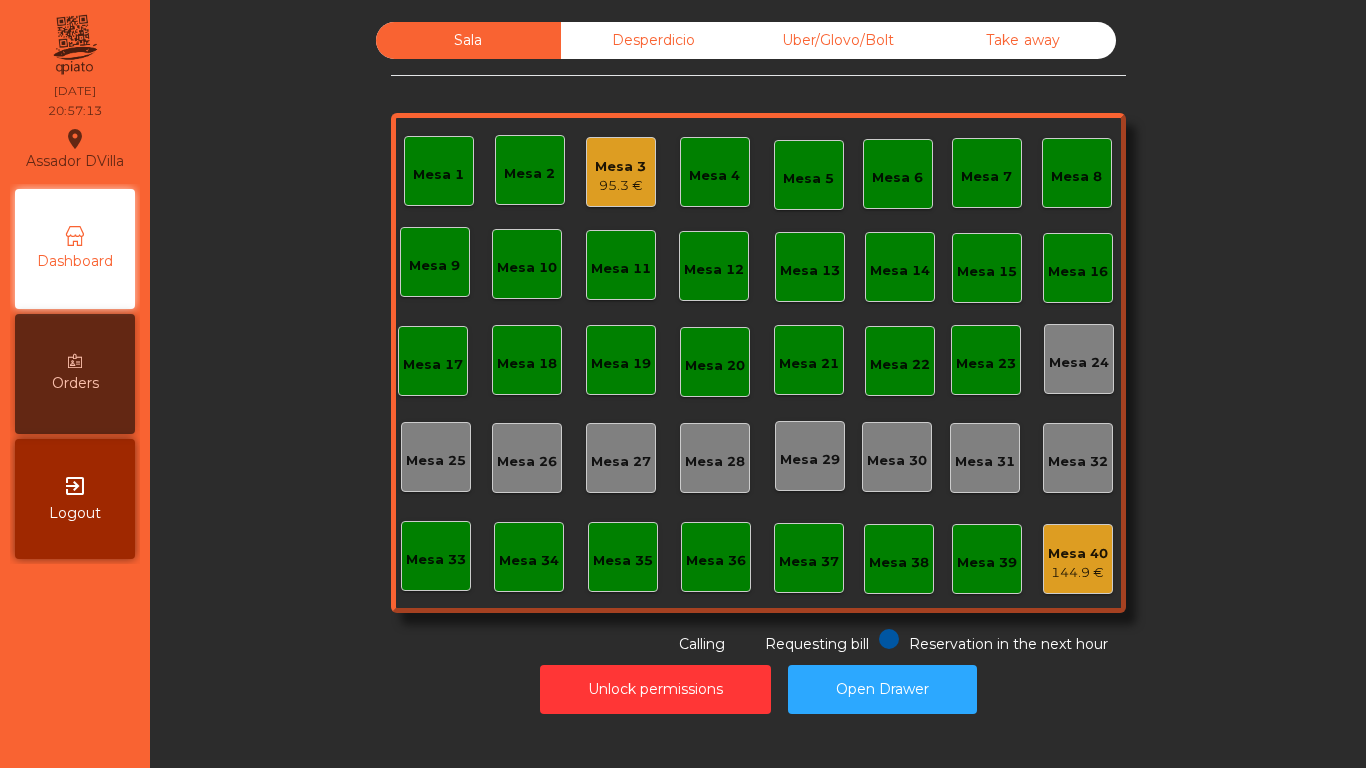 click on "95.3 €" 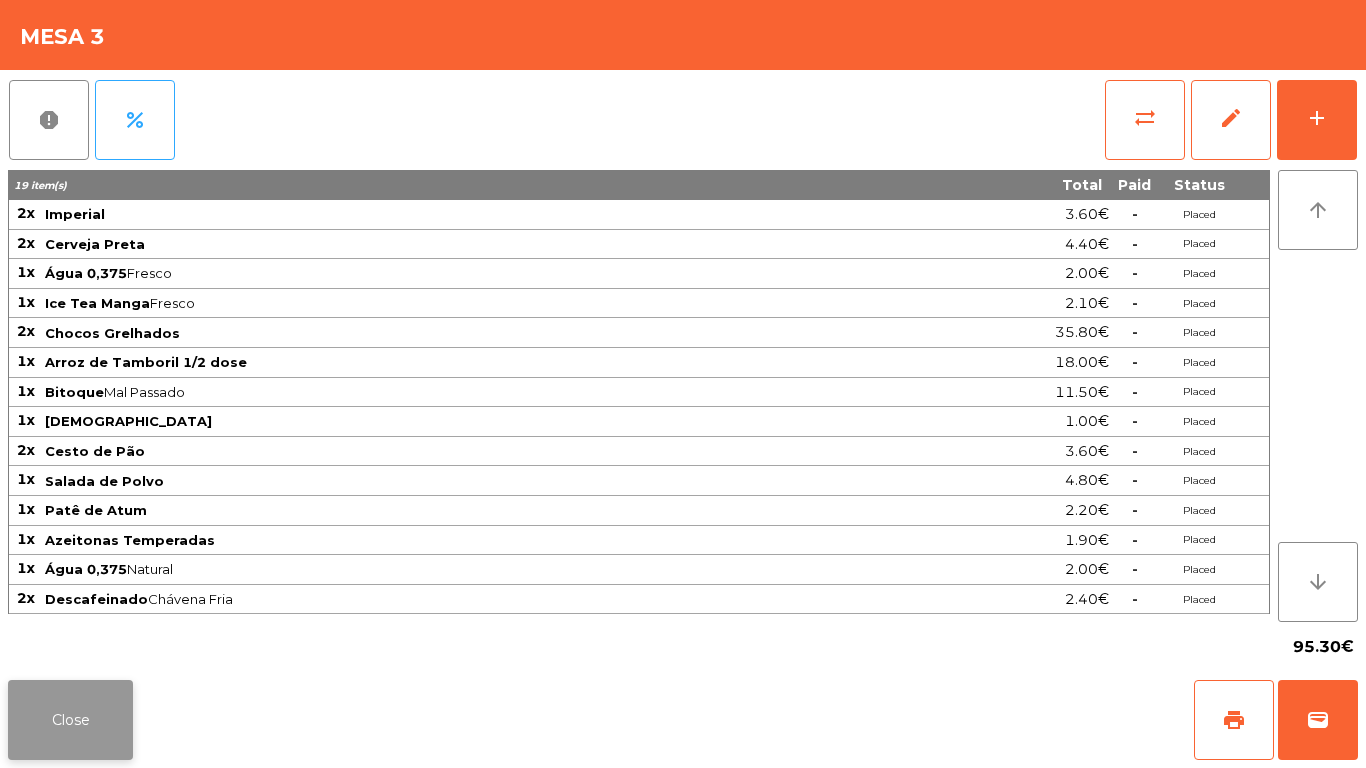 click on "Close" 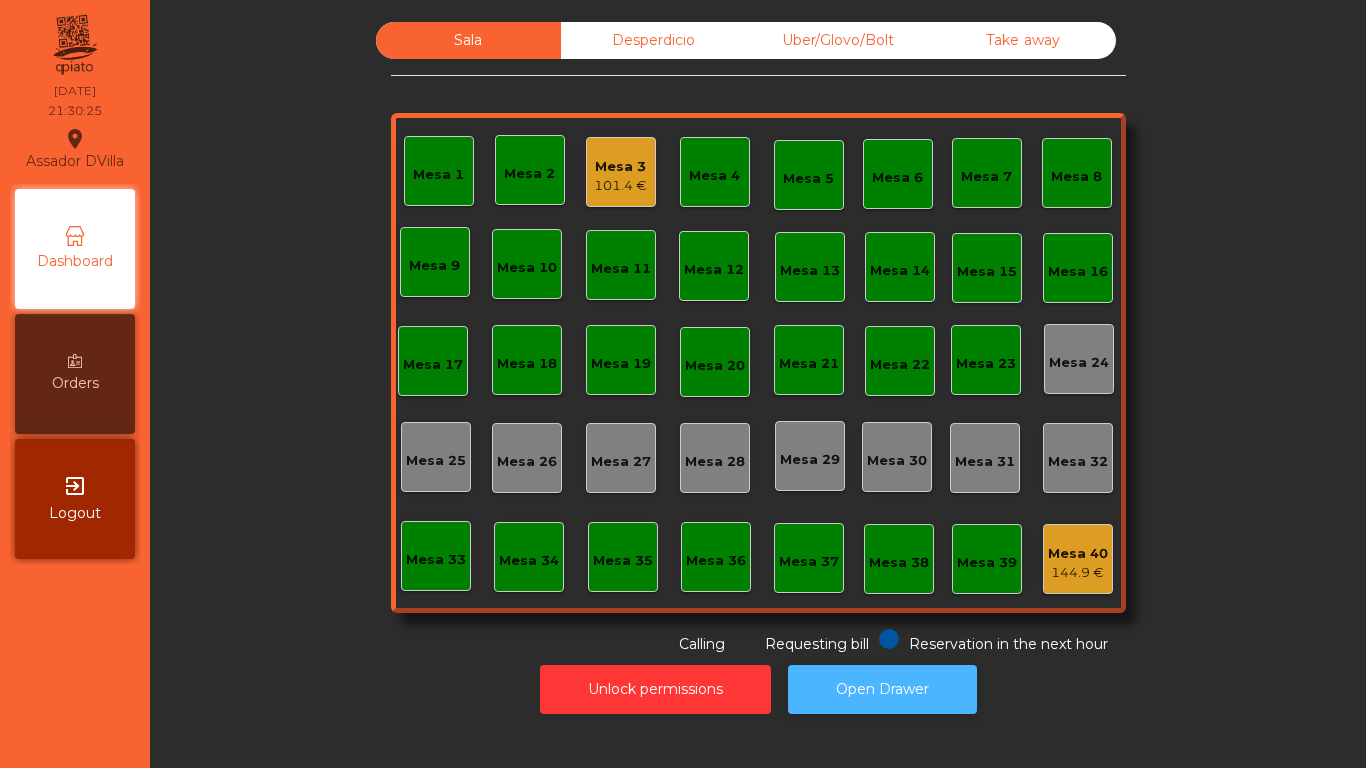 click on "Open Drawer" 